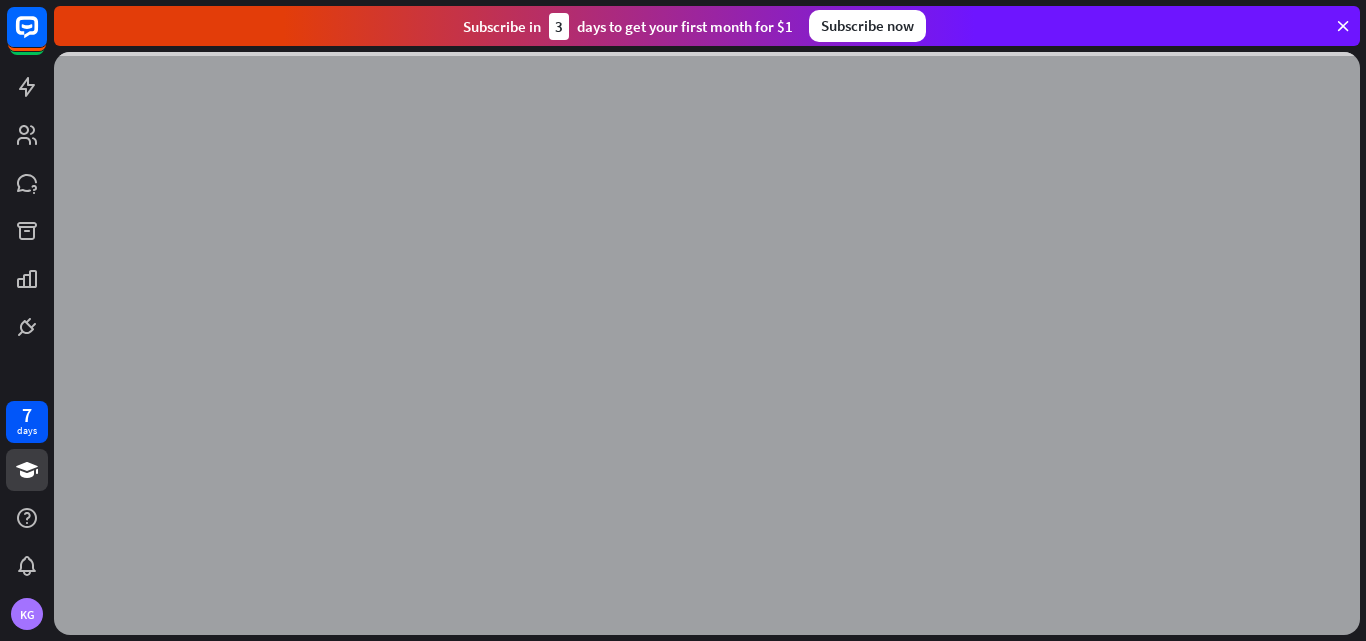 scroll, scrollTop: 0, scrollLeft: 0, axis: both 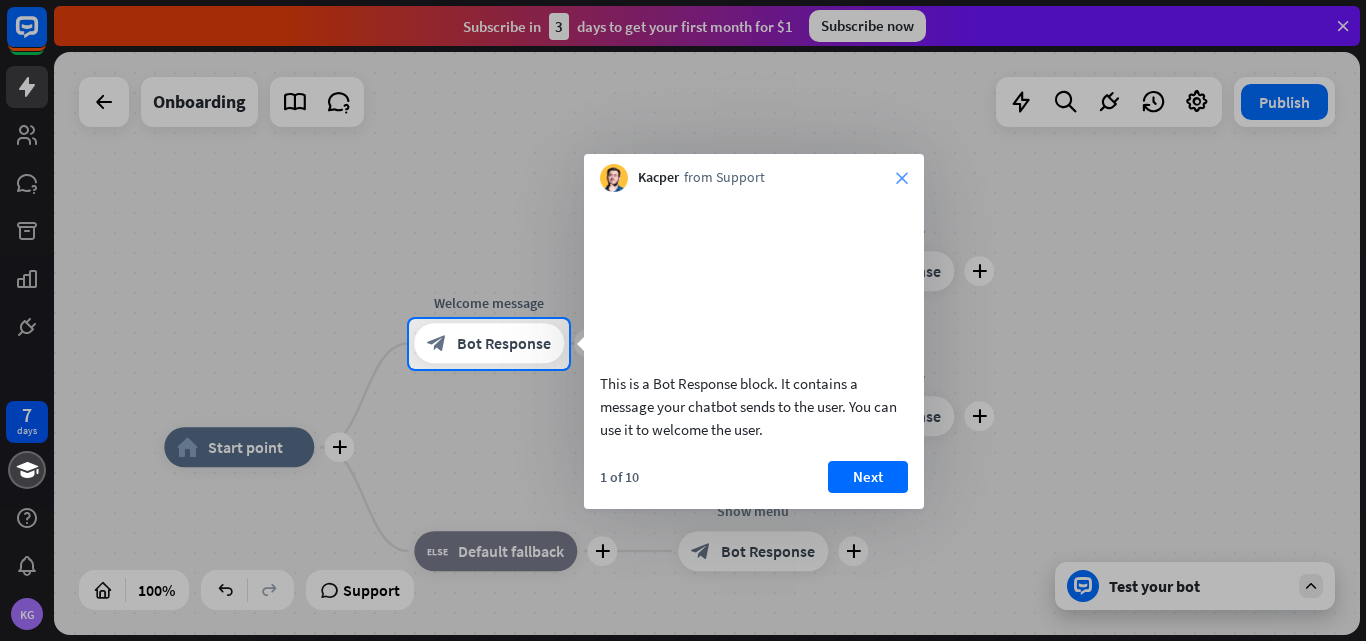 click on "close" at bounding box center (902, 178) 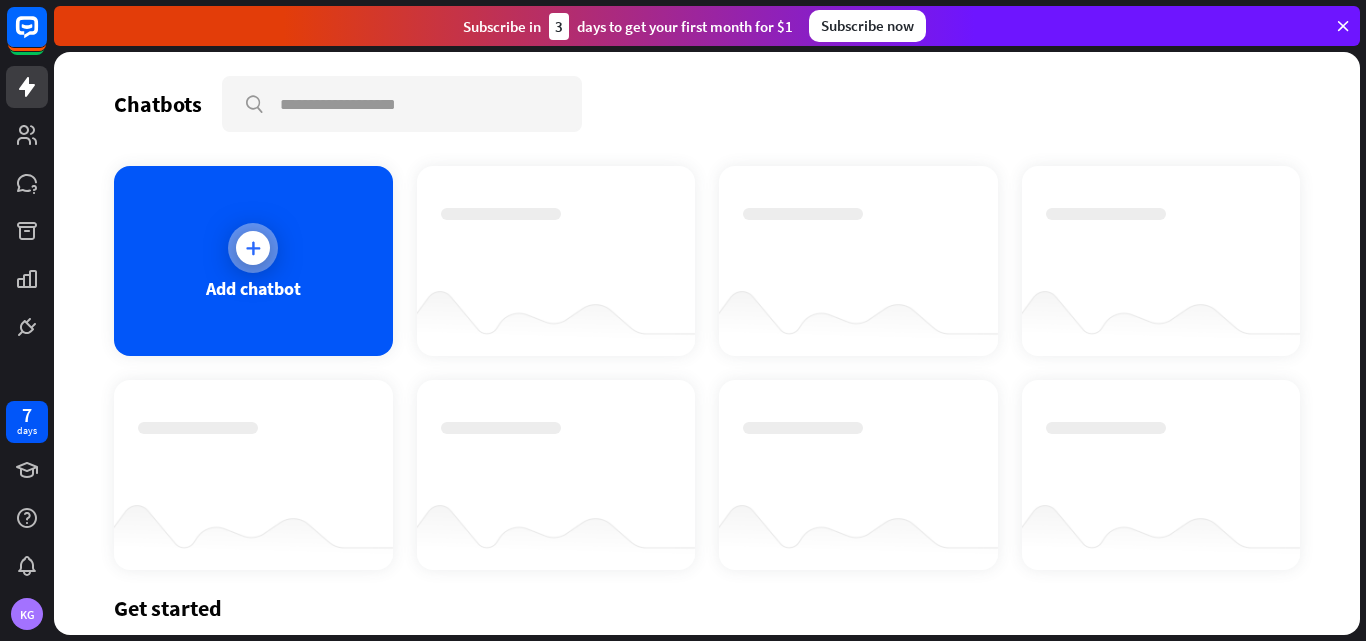 click at bounding box center [253, 248] 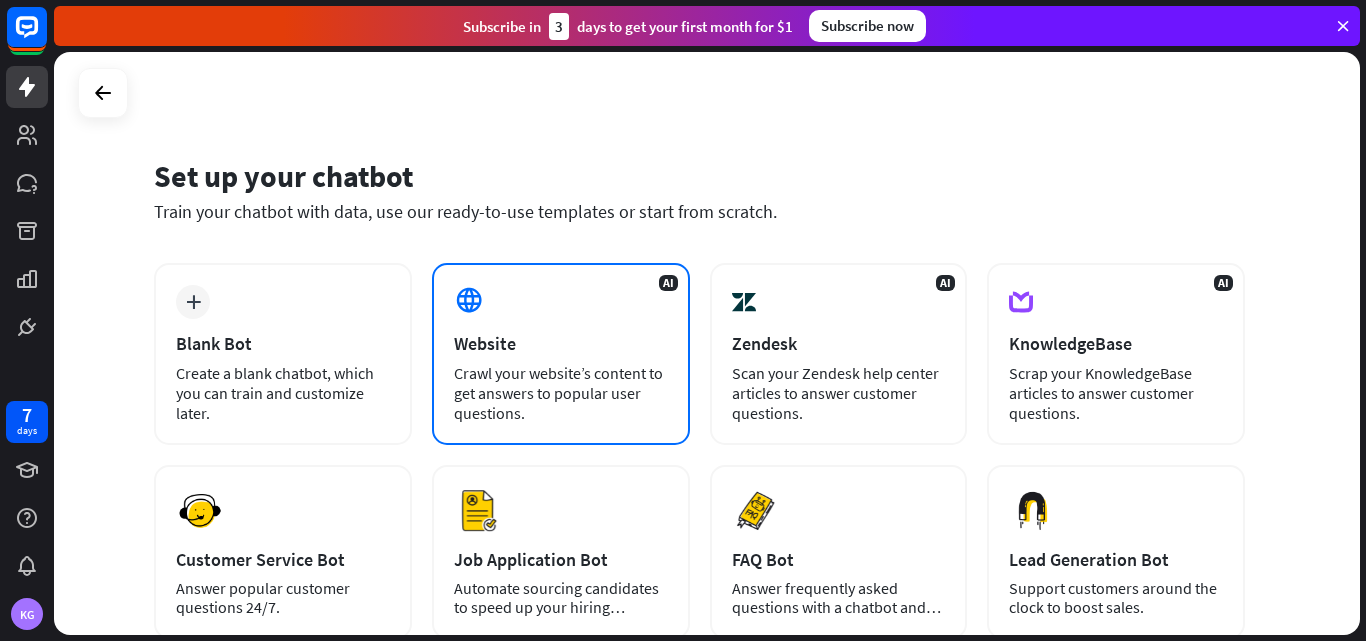 click on "Website" at bounding box center (561, 343) 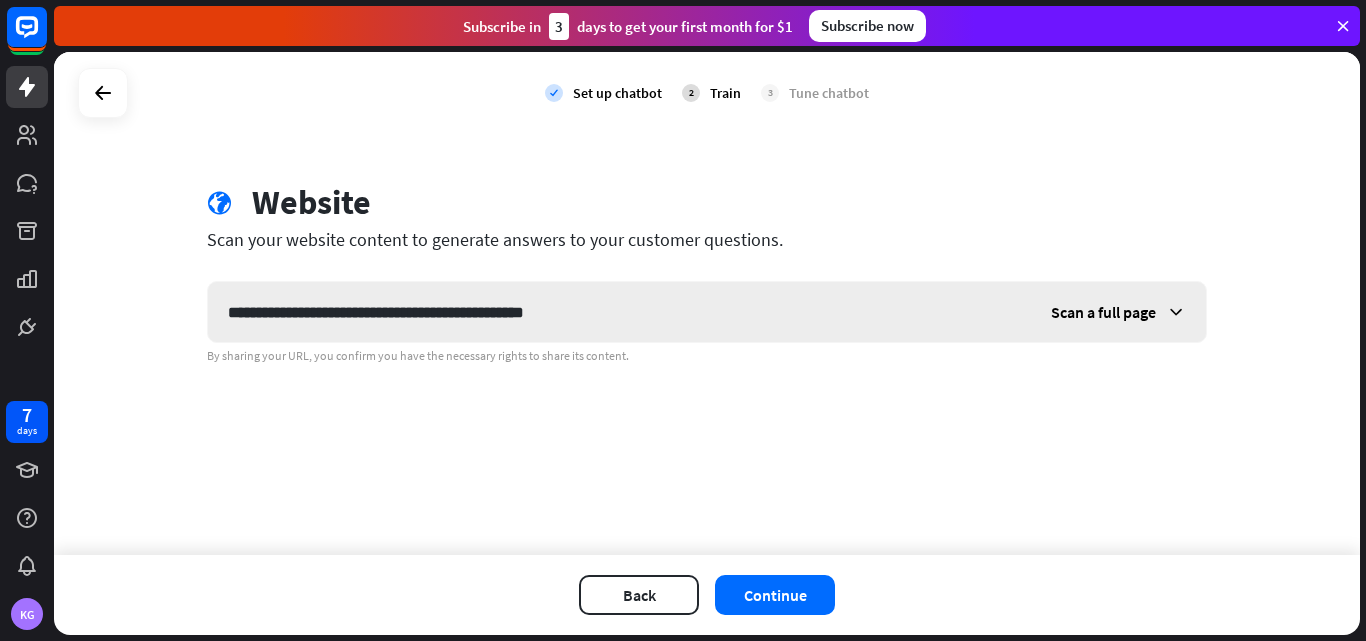 type on "**********" 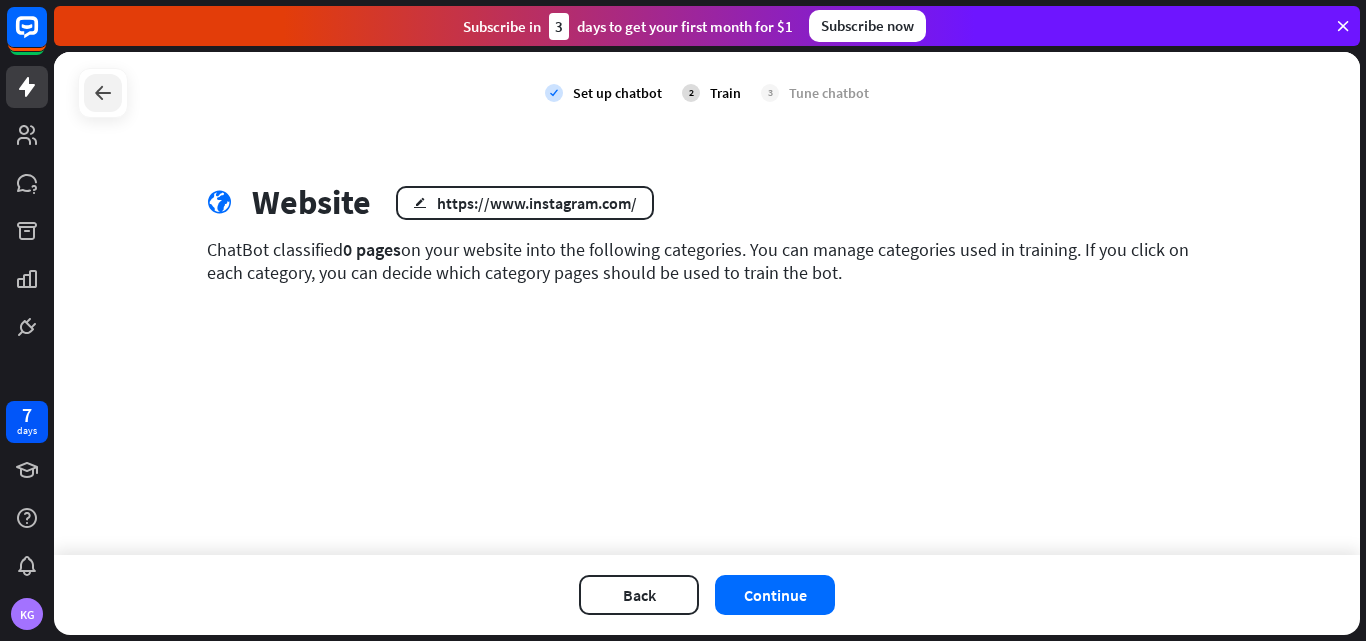 click at bounding box center [103, 93] 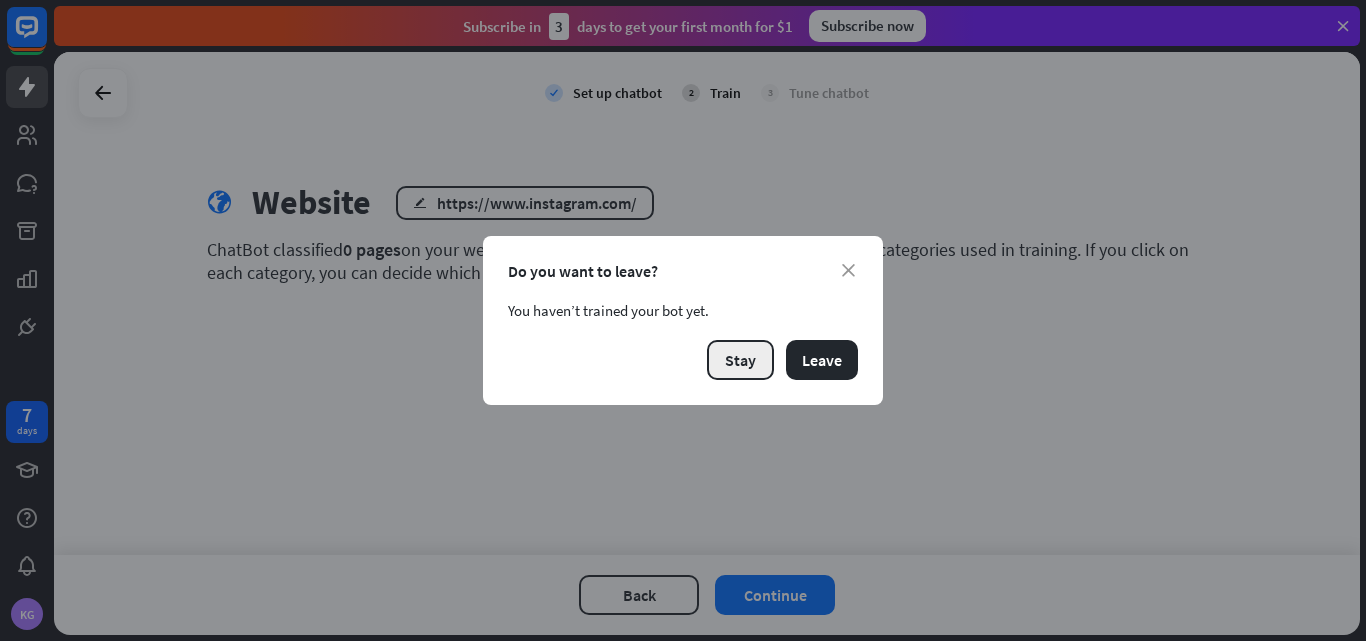 click on "Stay" at bounding box center (740, 360) 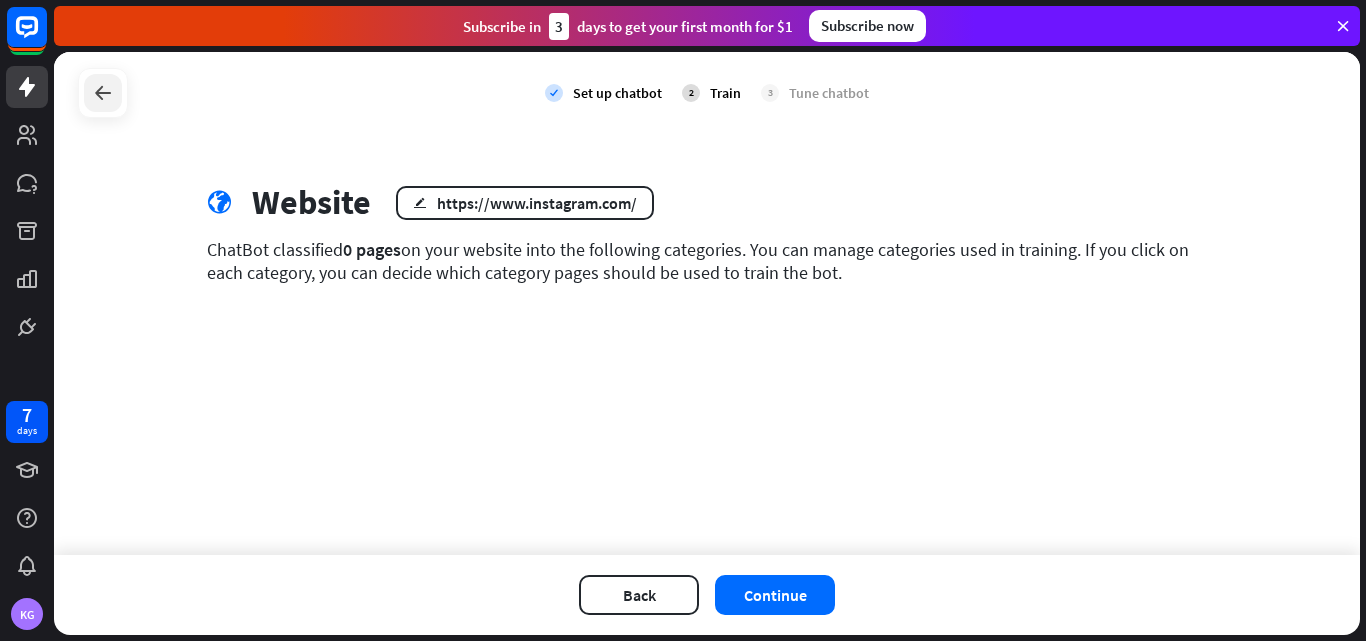click at bounding box center (103, 93) 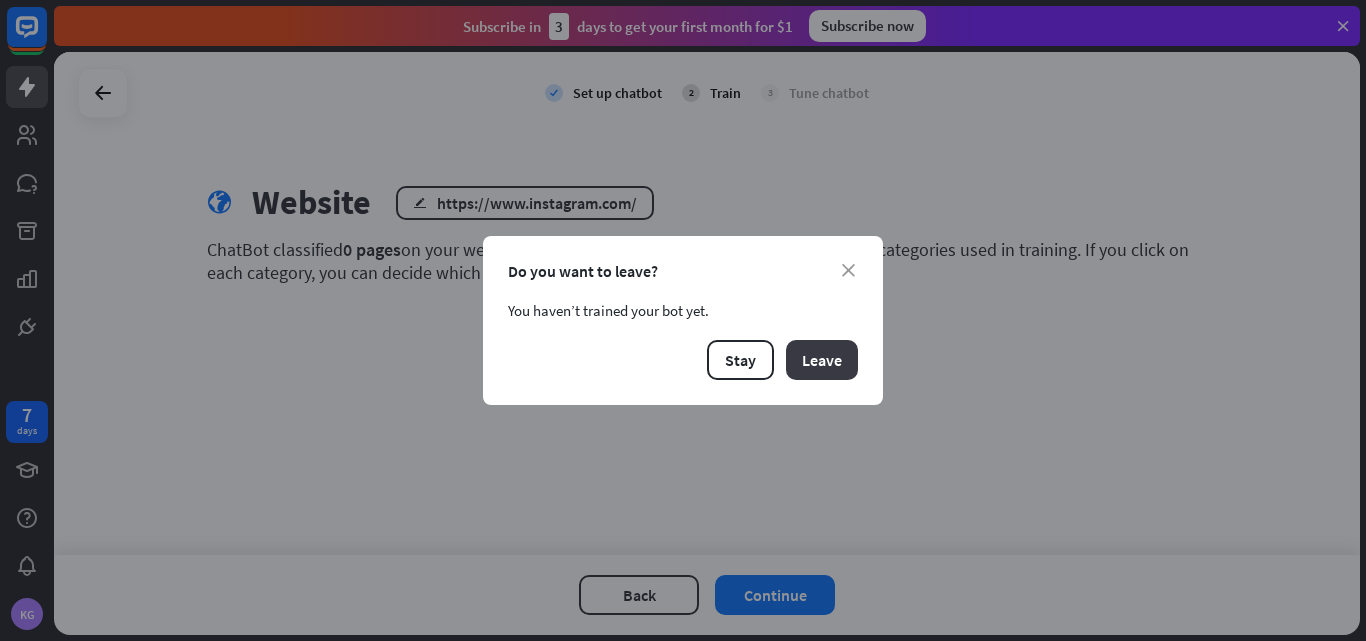 click on "Leave" at bounding box center [822, 360] 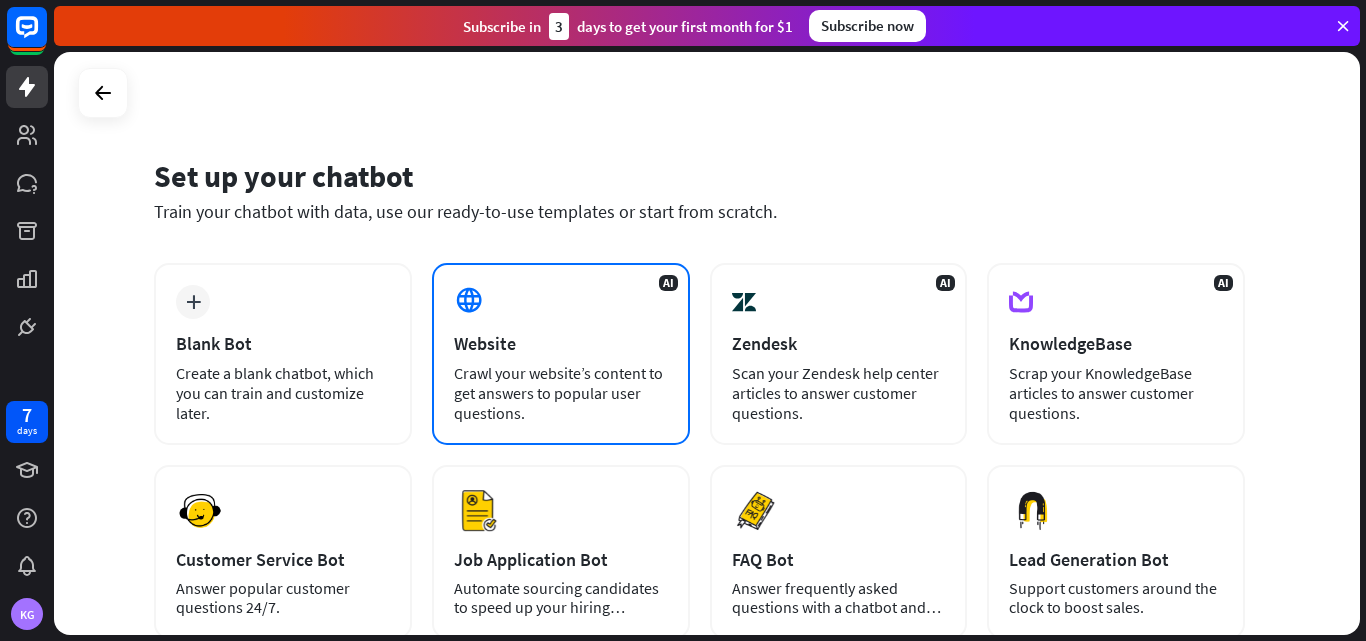 click on "AI     Website
Crawl your website’s content to get answers to
popular user questions." at bounding box center [561, 354] 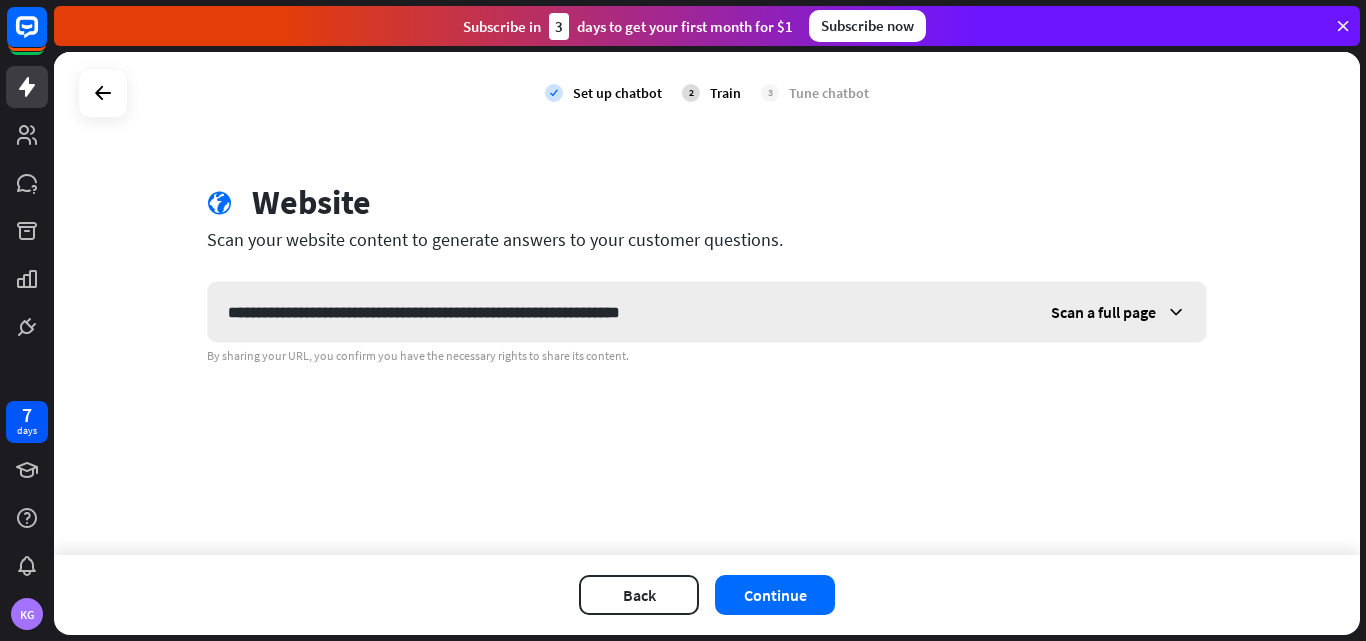 type on "**********" 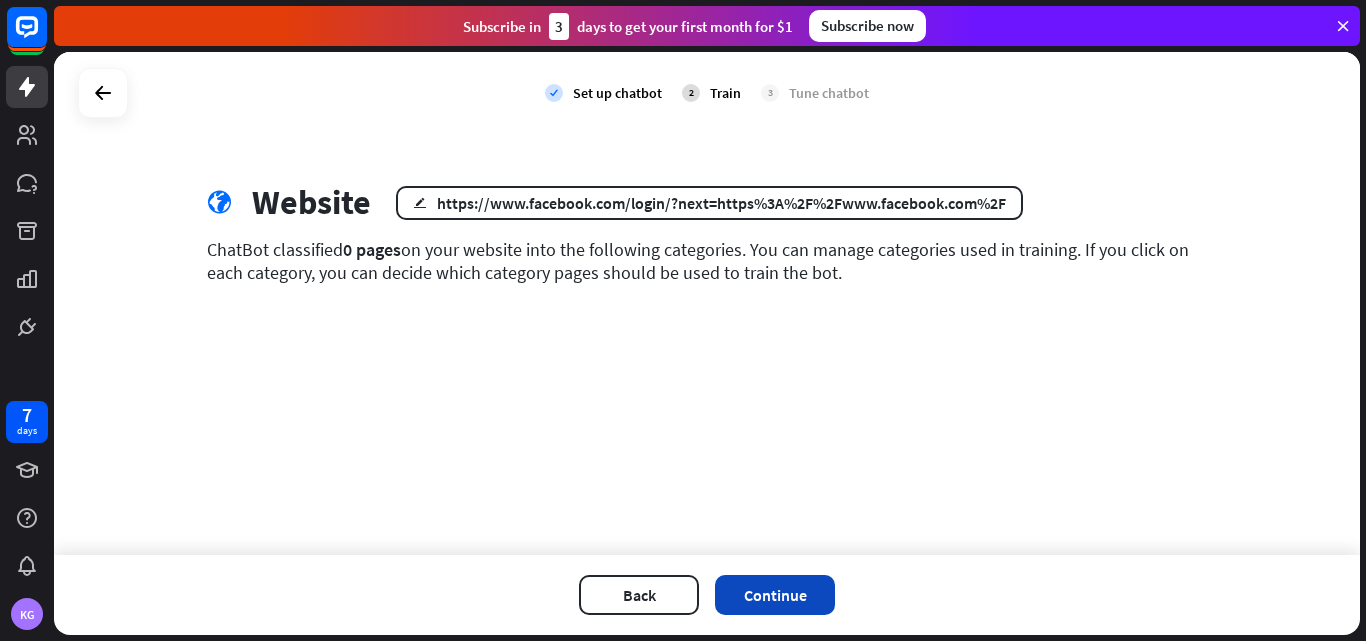 click on "Continue" at bounding box center (775, 595) 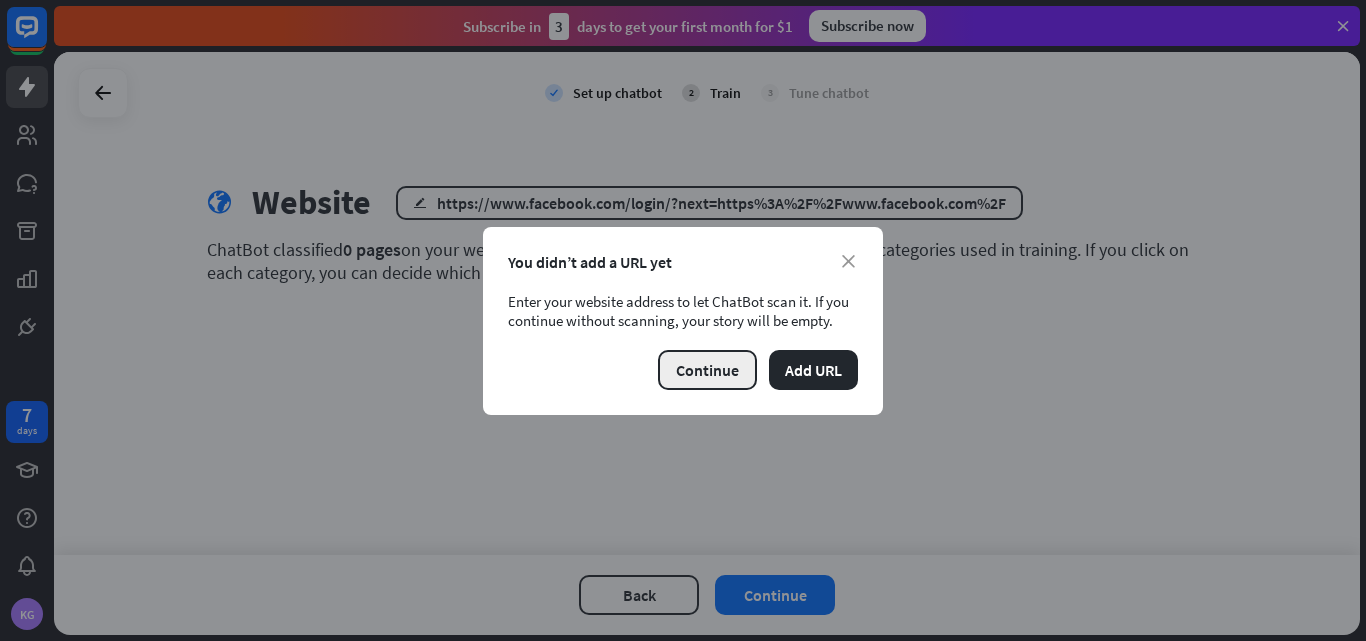click on "Continue" at bounding box center [707, 370] 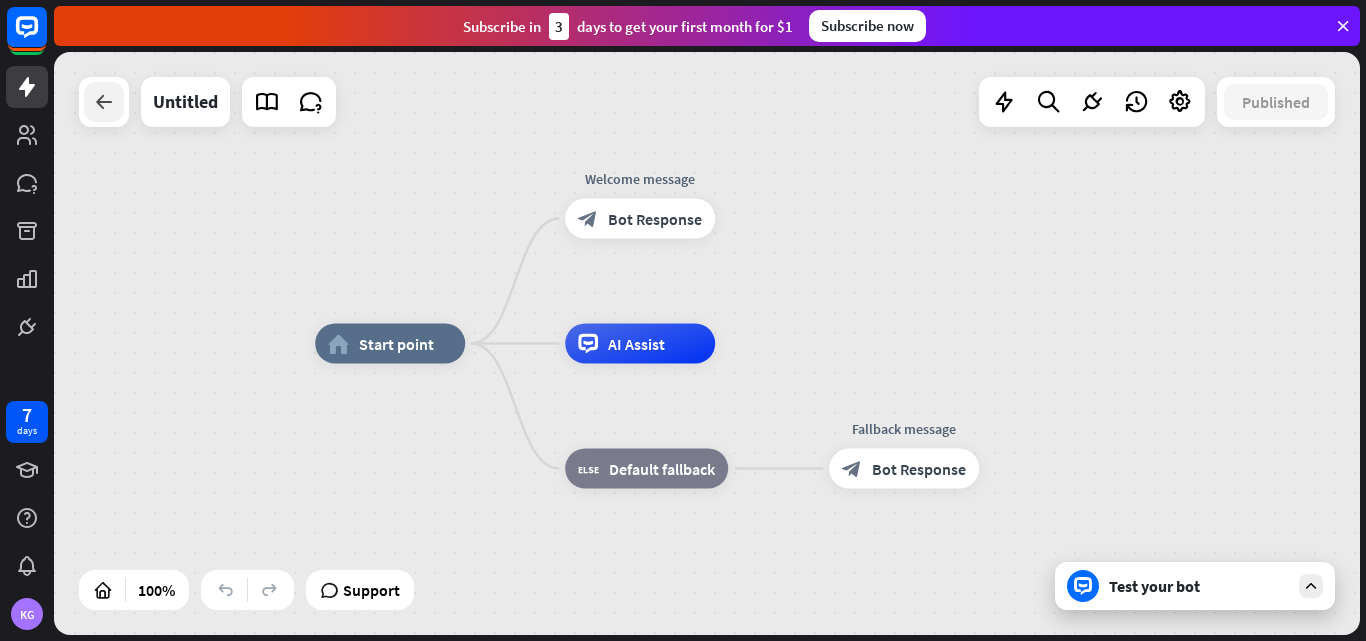 click at bounding box center (104, 102) 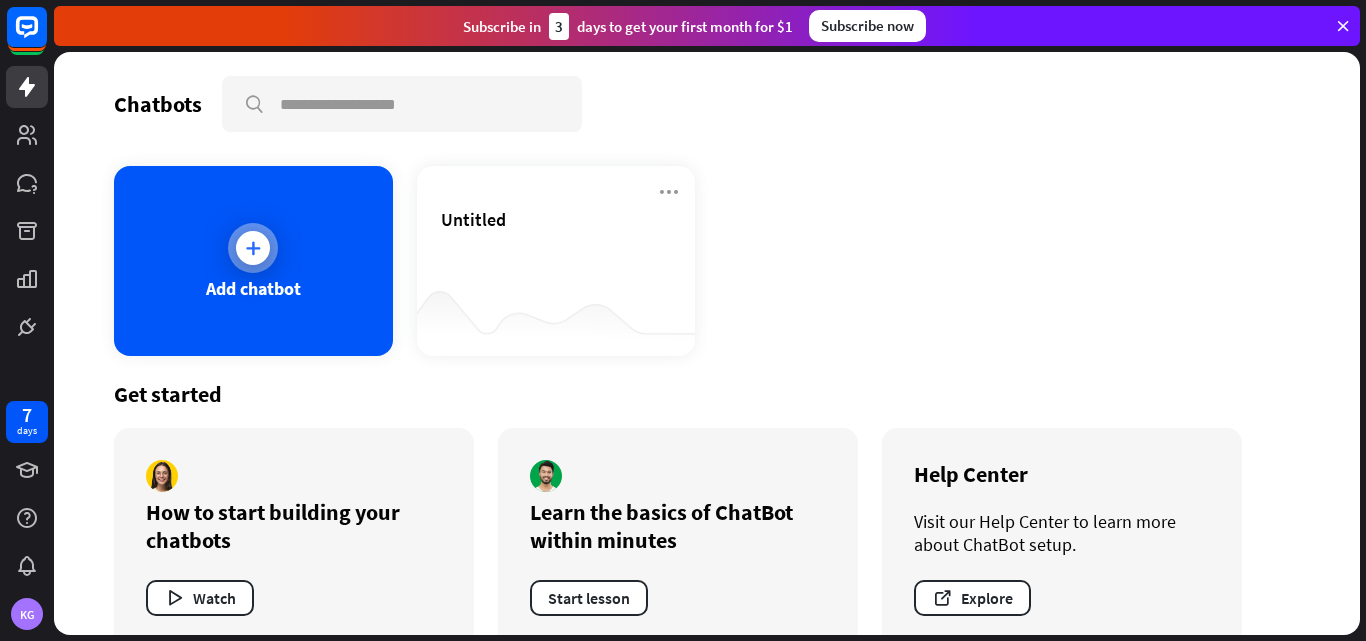 click on "Add chatbot" at bounding box center [253, 261] 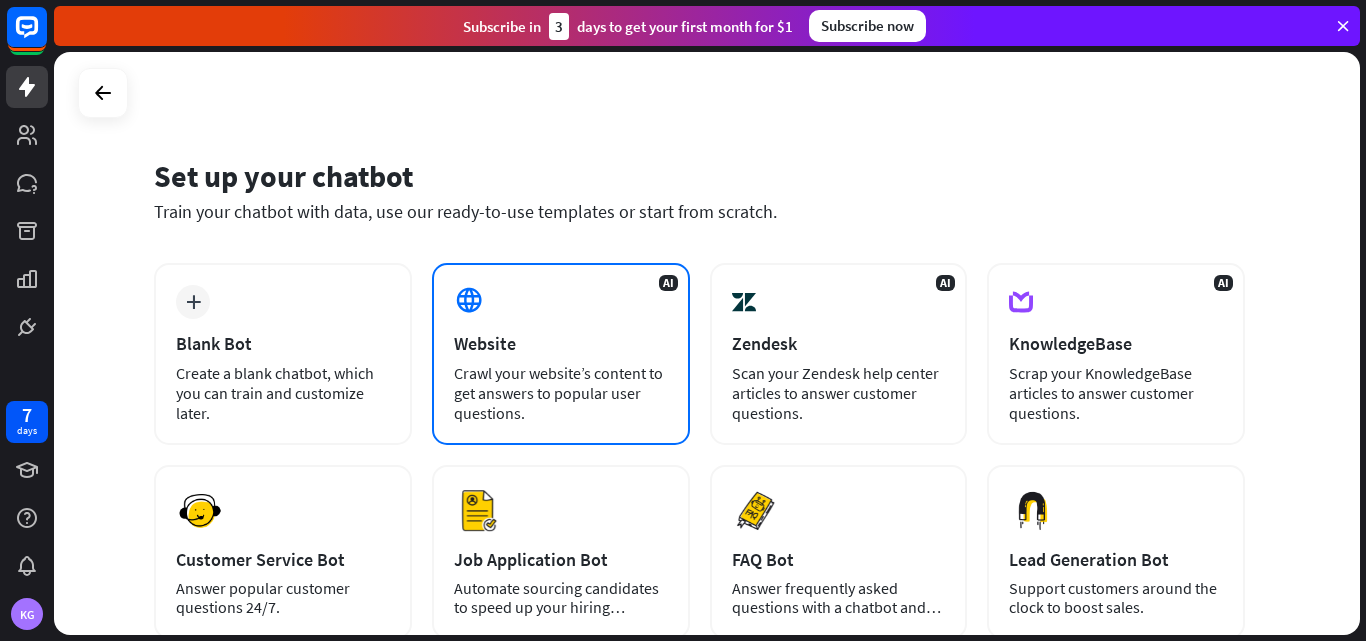 click on "Crawl your website’s content to get answers to
popular user questions." at bounding box center [561, 393] 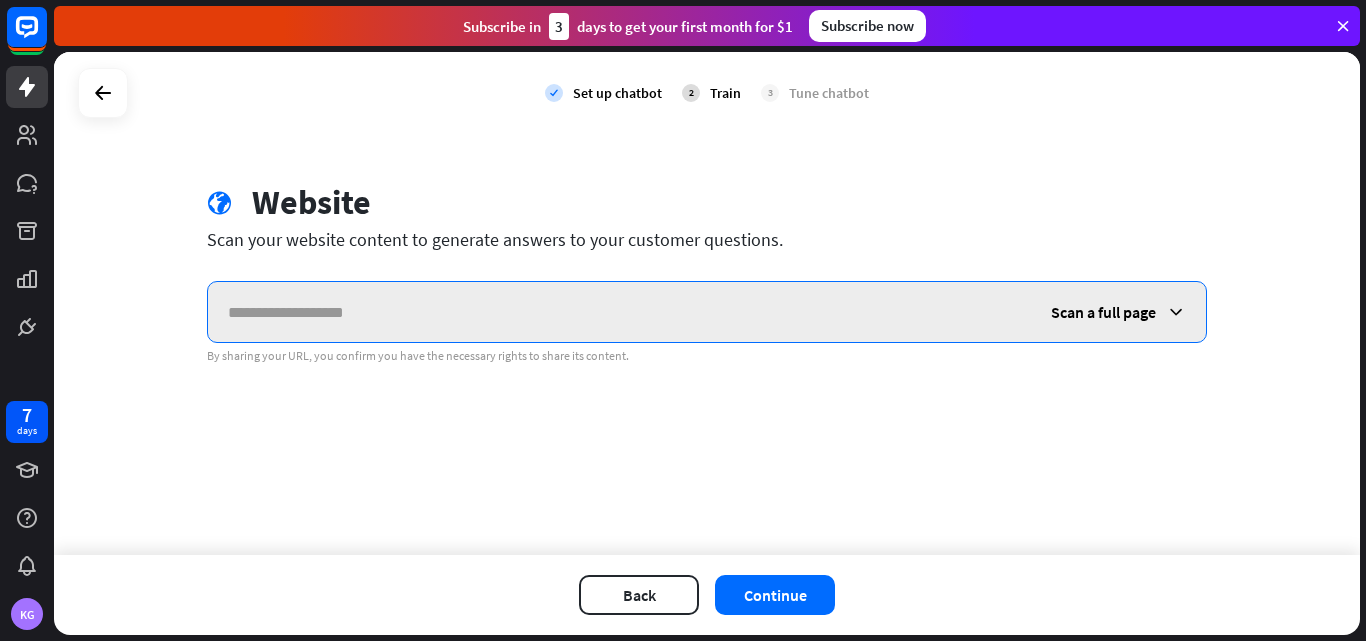 paste on "**********" 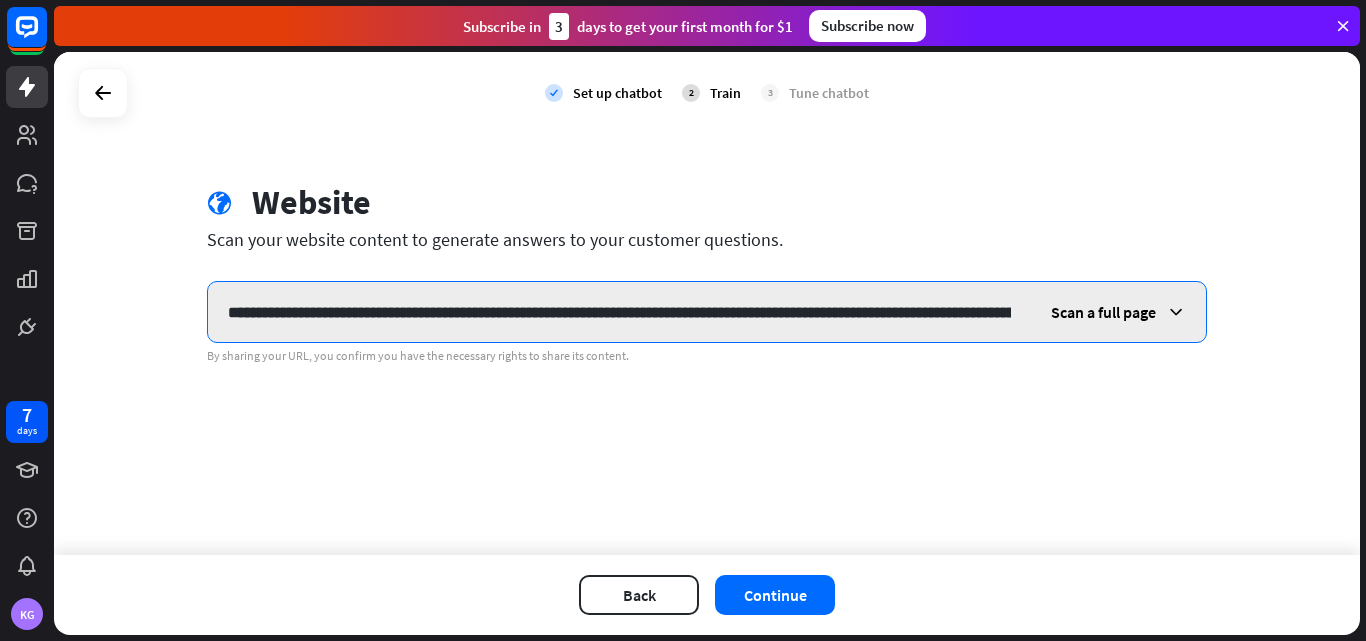 scroll, scrollTop: 0, scrollLeft: 2755, axis: horizontal 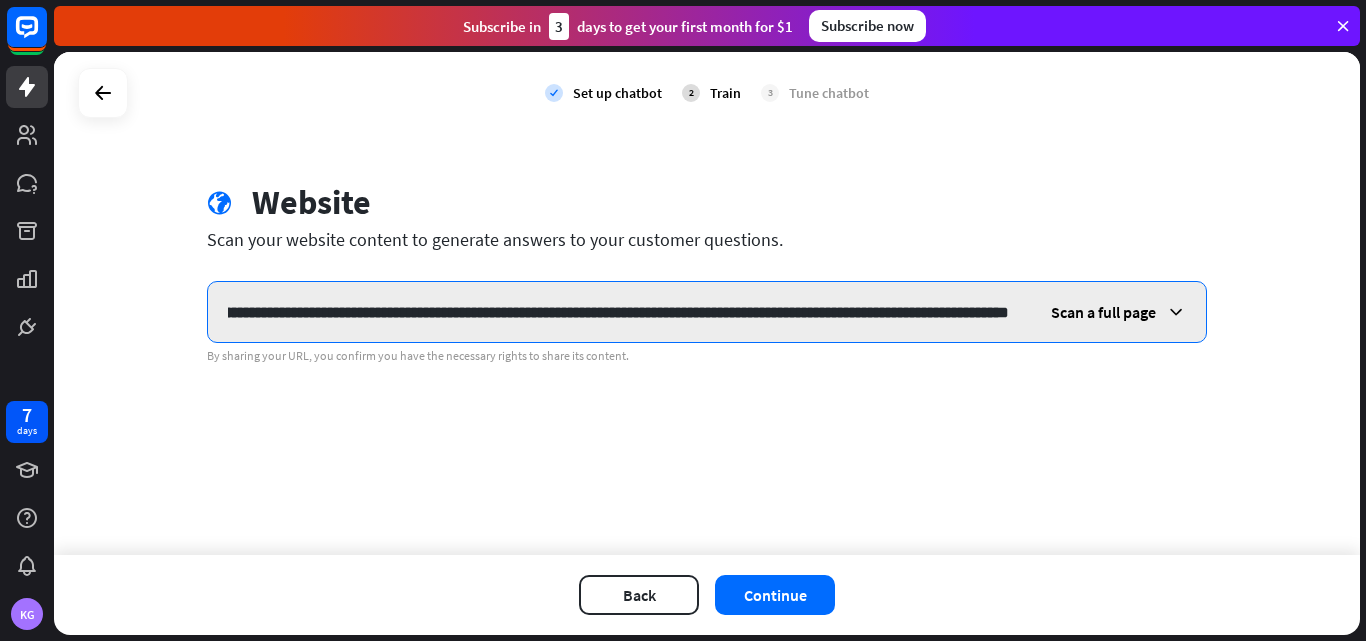 type on "**********" 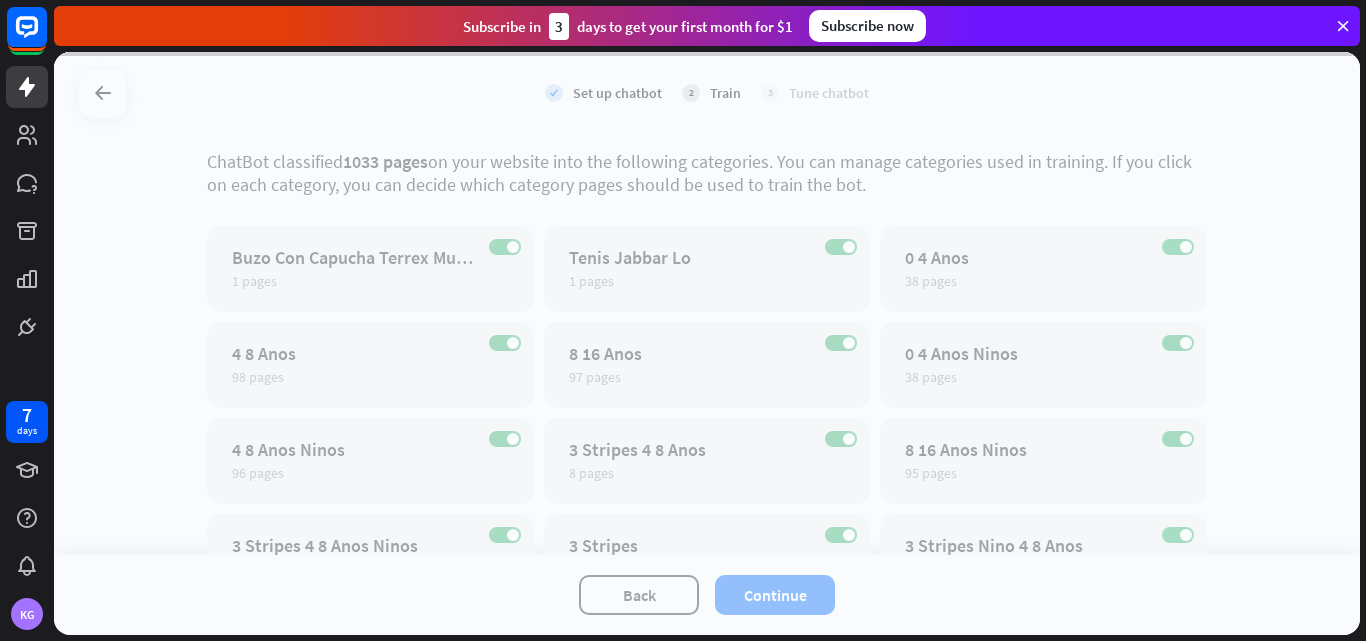 scroll, scrollTop: 100, scrollLeft: 0, axis: vertical 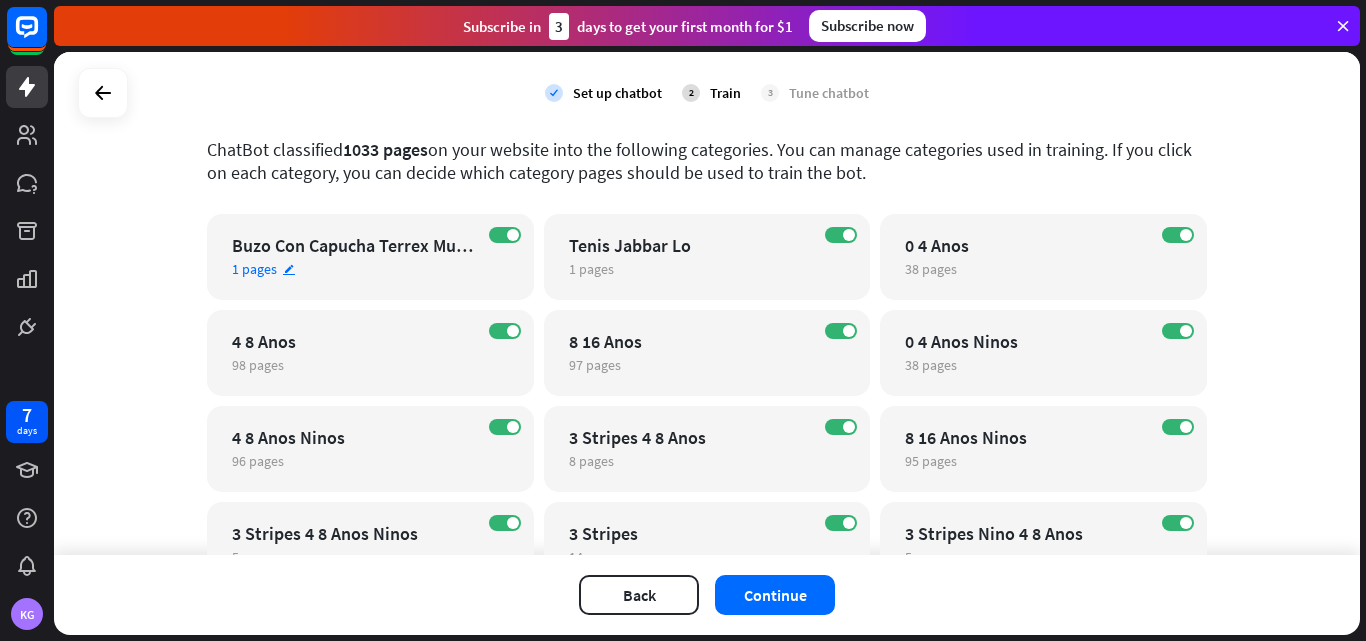 click on "Buzo Con Capucha Terrex Multi Logo Pequeno" at bounding box center [353, 245] 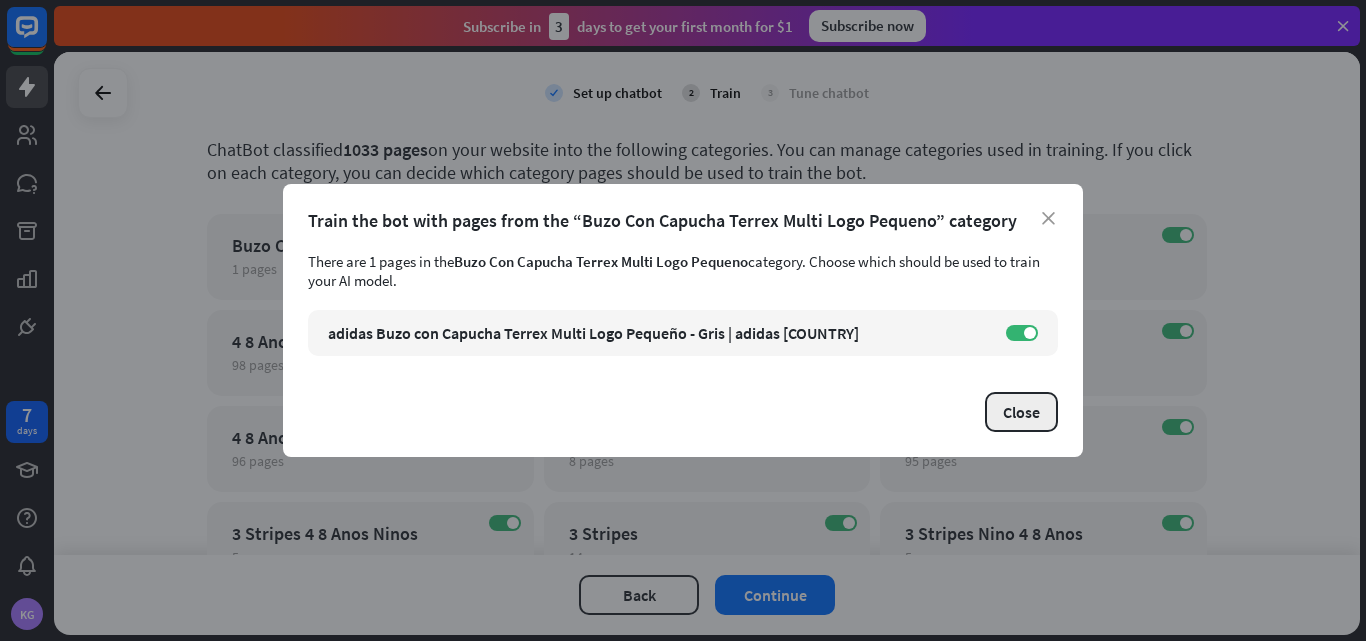 click on "Close" at bounding box center [1021, 412] 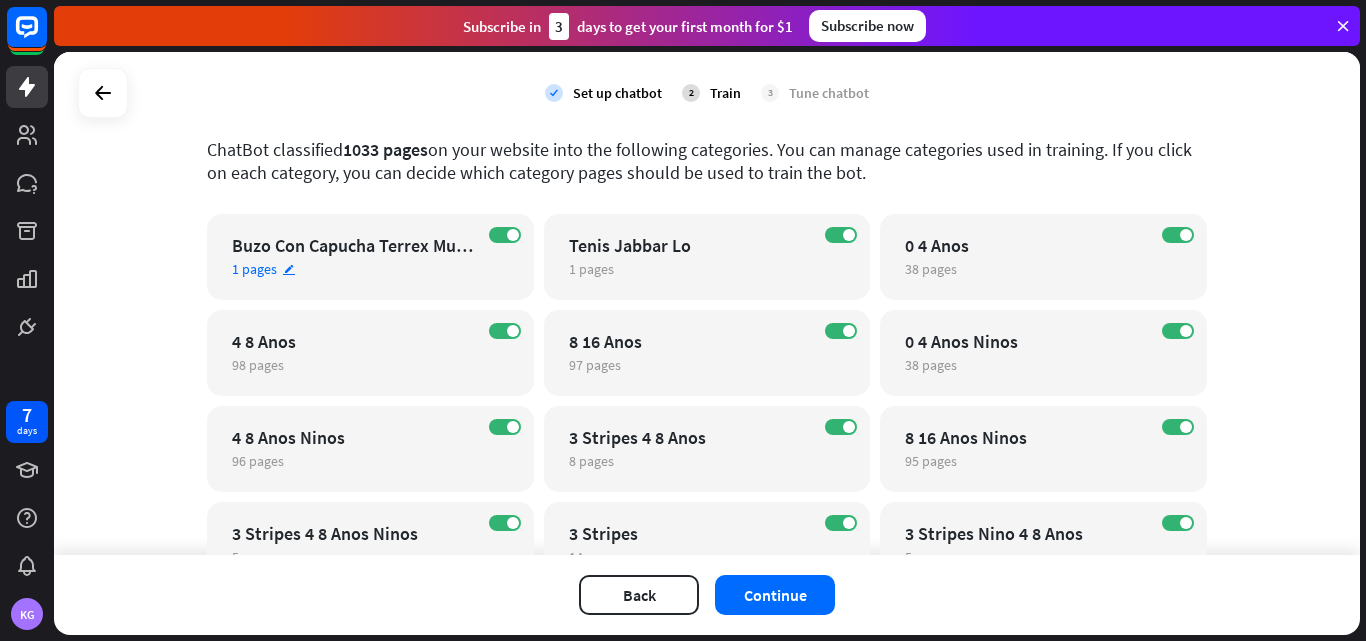click on "1 pages" at bounding box center [254, 269] 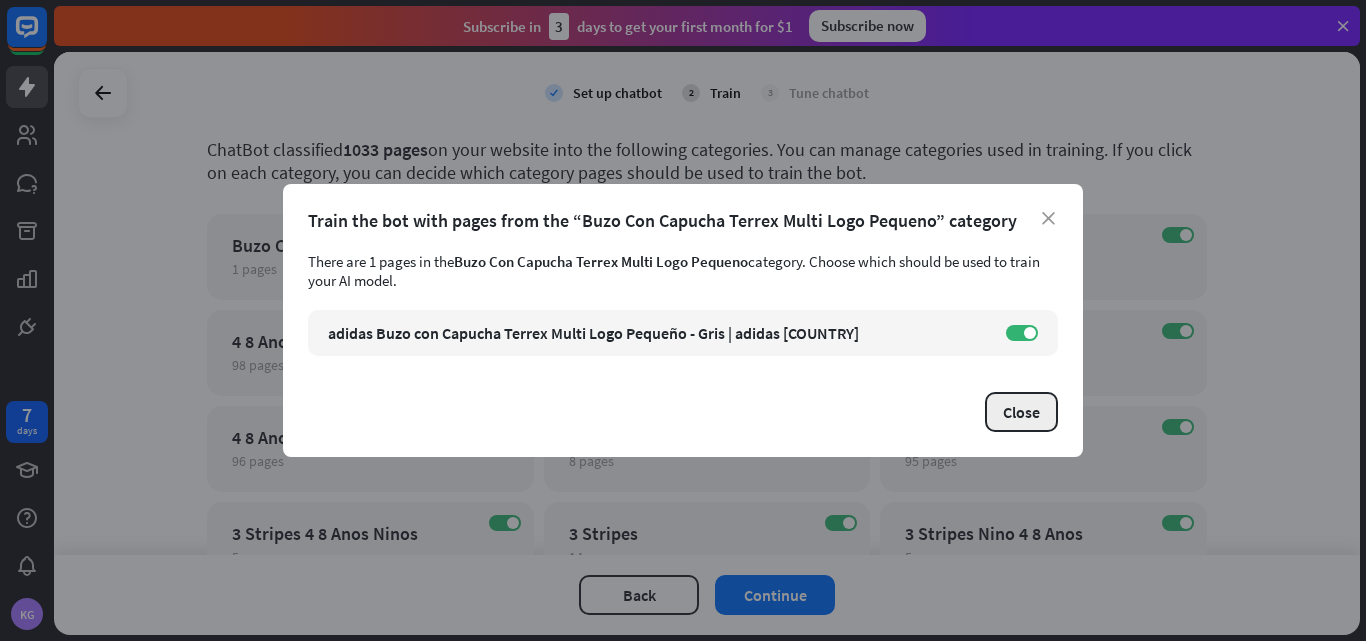 click on "Close" at bounding box center (1021, 412) 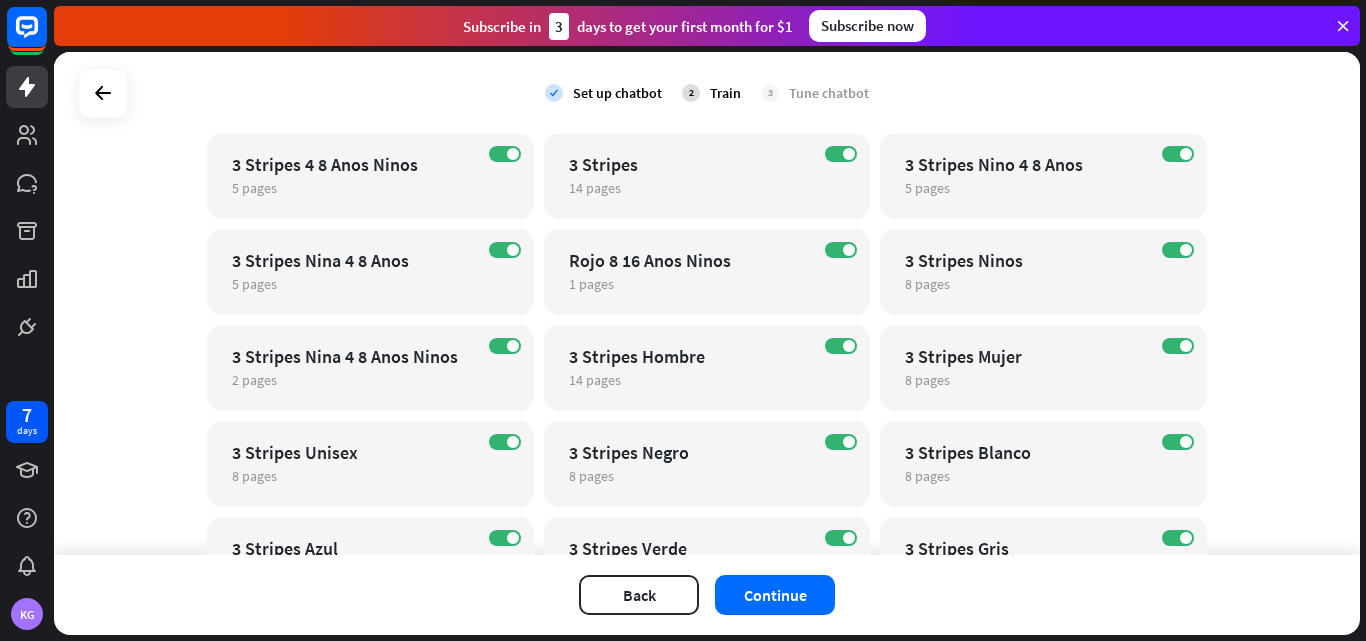 scroll, scrollTop: 0, scrollLeft: 0, axis: both 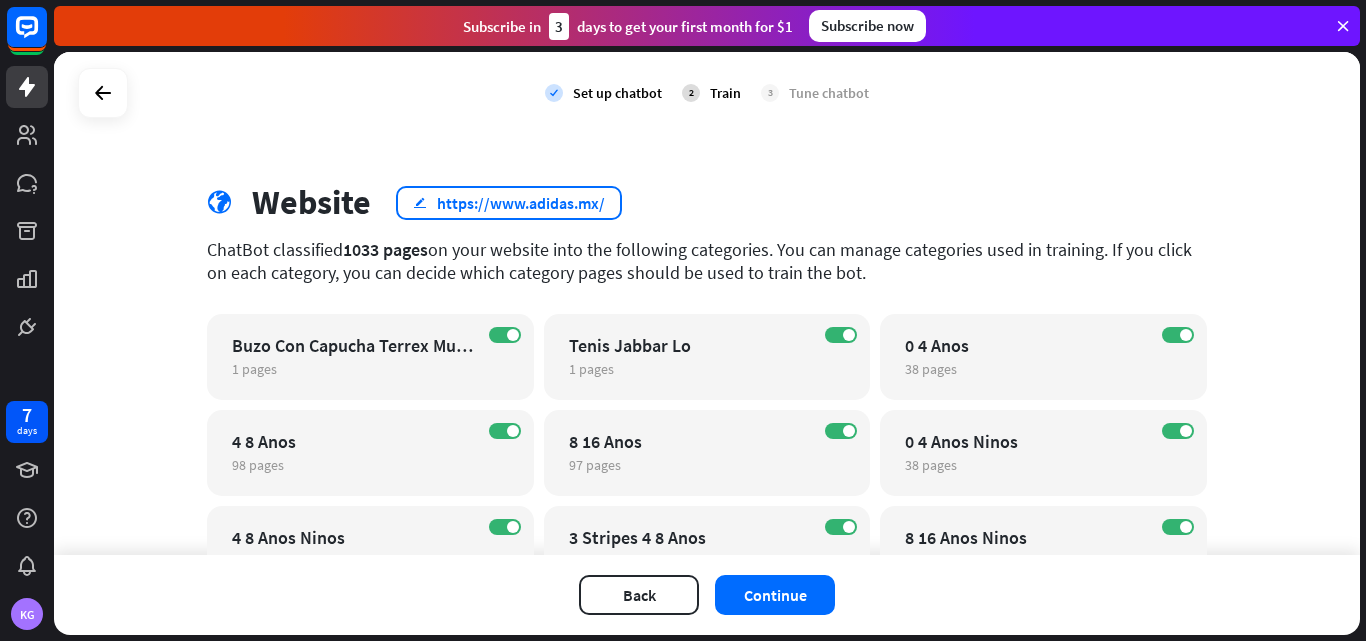click on "https://www.adidas.mx/" at bounding box center (521, 203) 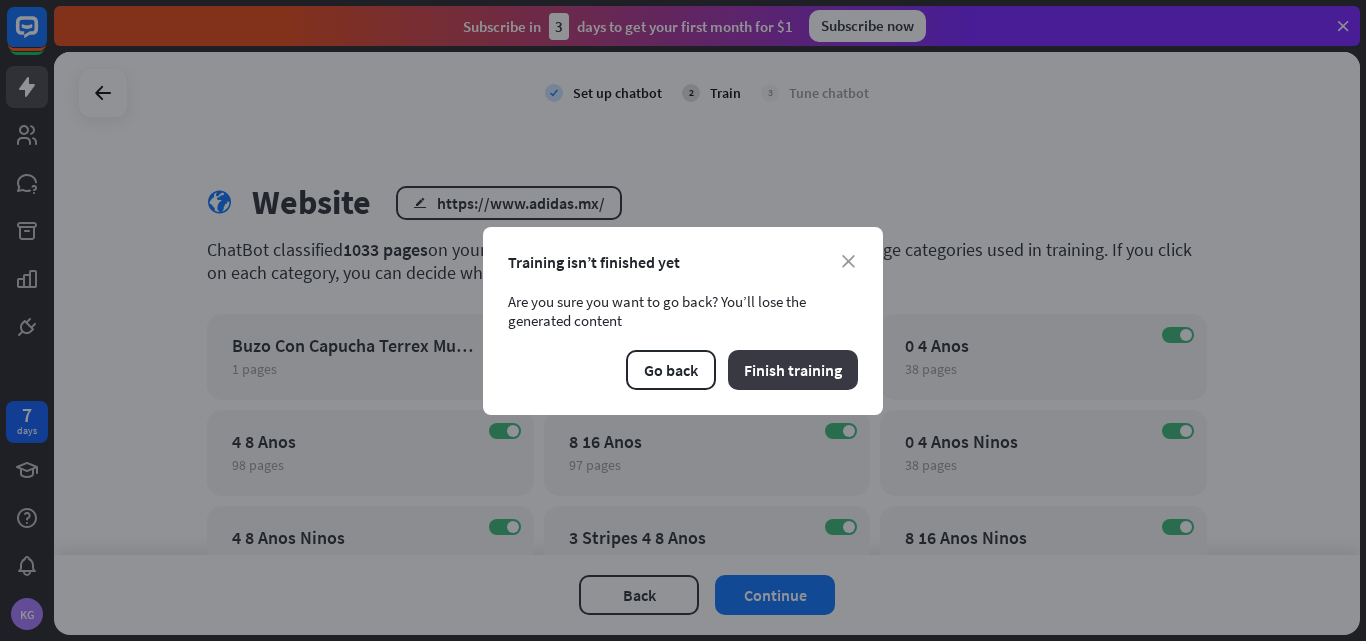 click on "Finish training" at bounding box center (793, 370) 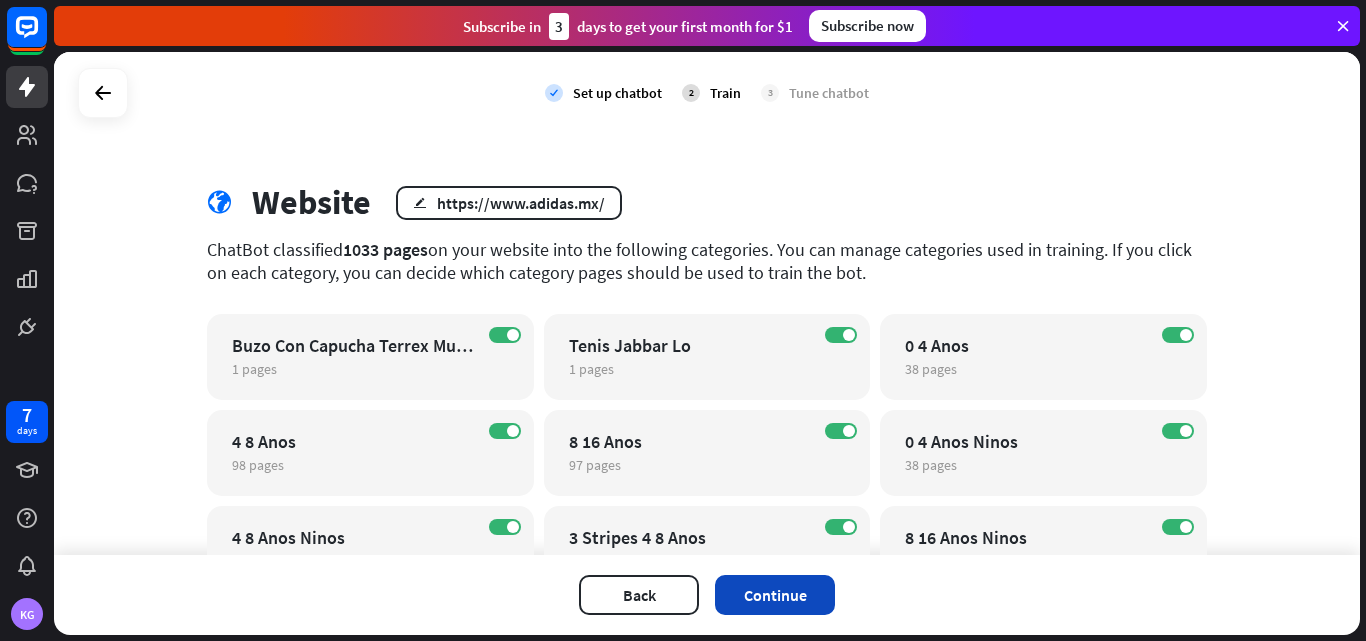 click on "Continue" at bounding box center (775, 595) 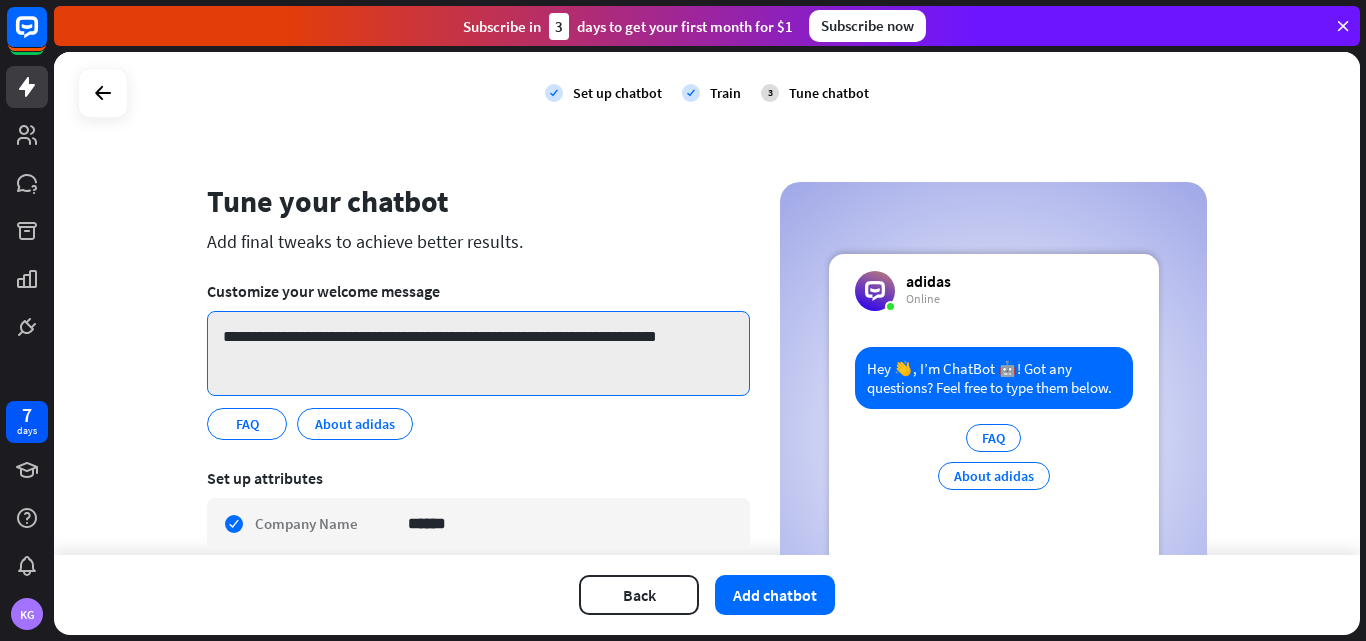 drag, startPoint x: 711, startPoint y: 340, endPoint x: 205, endPoint y: 361, distance: 506.43558 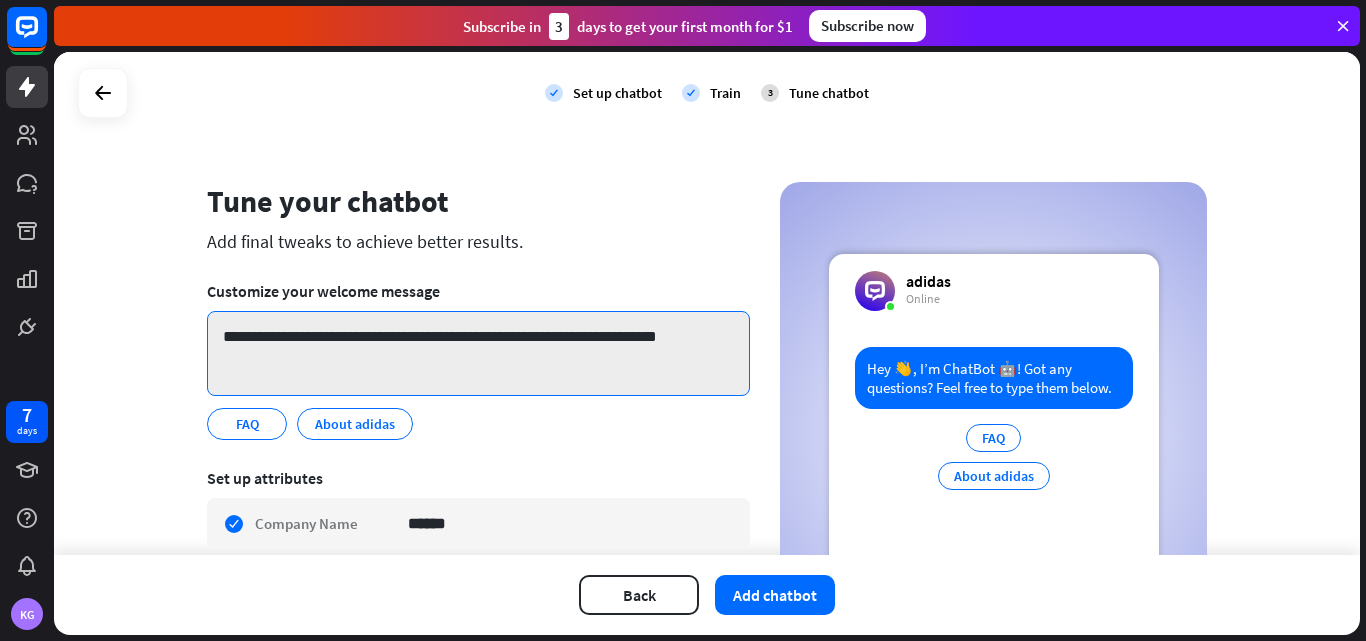 paste 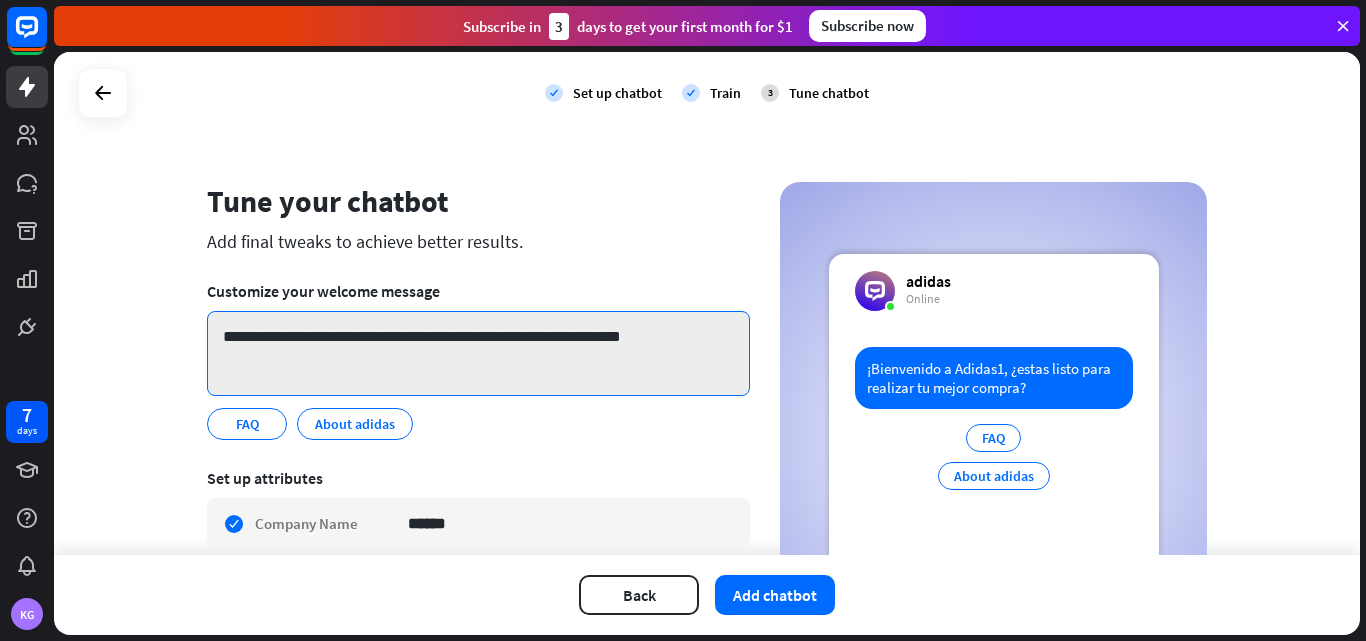 click on "**********" at bounding box center [478, 353] 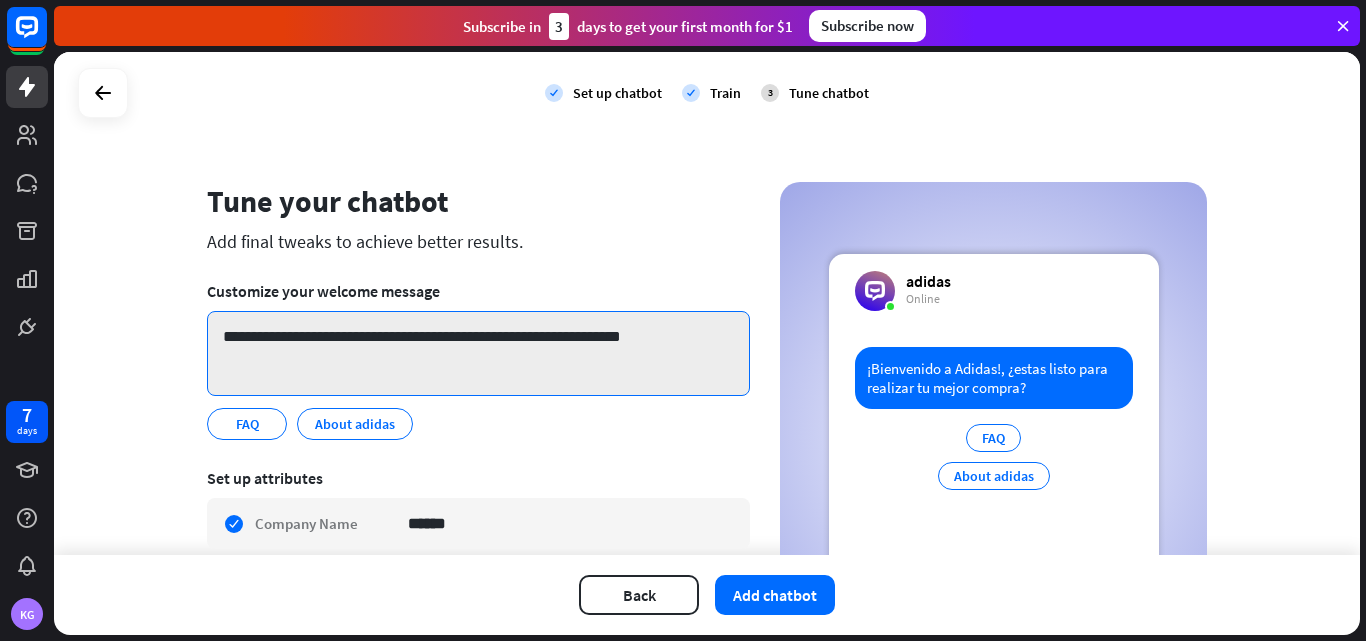 click on "**********" at bounding box center [478, 353] 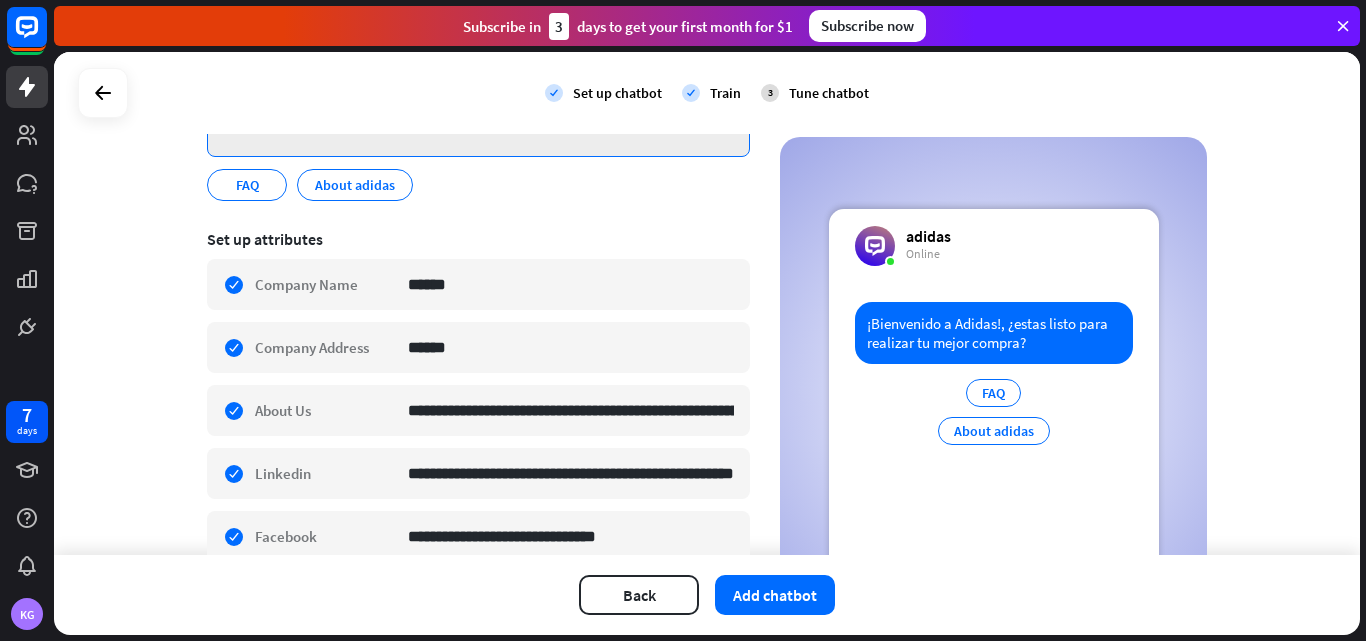 scroll, scrollTop: 100, scrollLeft: 0, axis: vertical 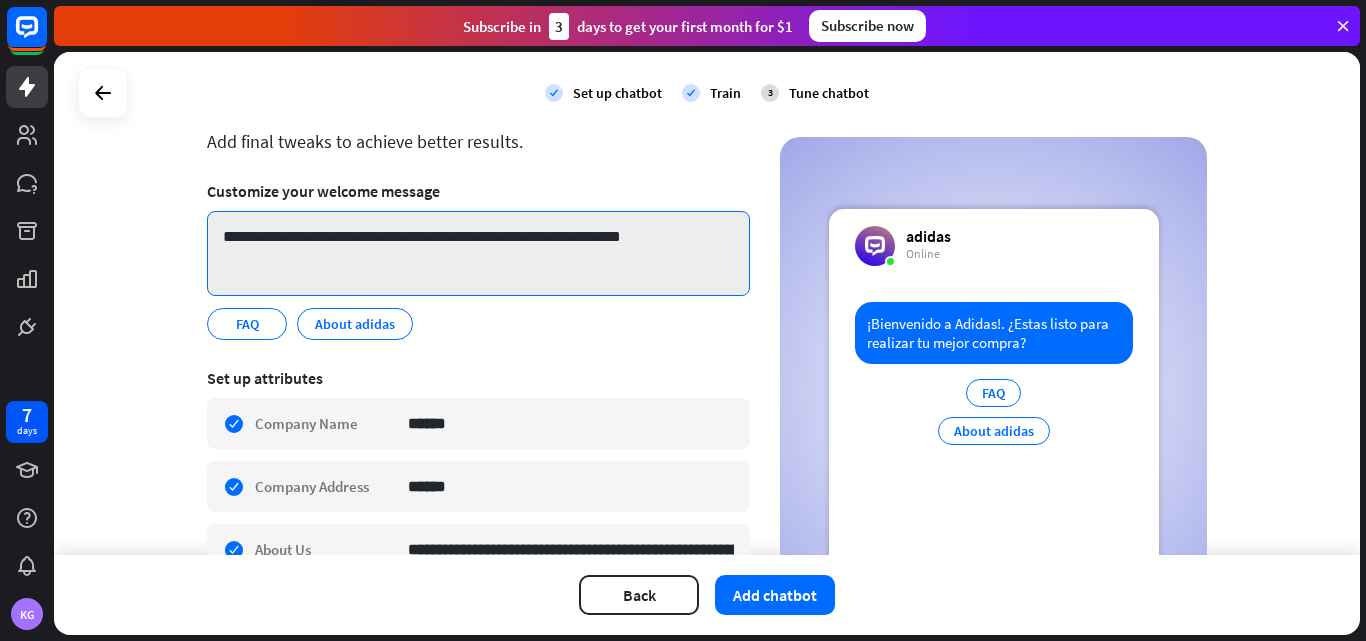 drag, startPoint x: 439, startPoint y: 237, endPoint x: 424, endPoint y: 288, distance: 53.160137 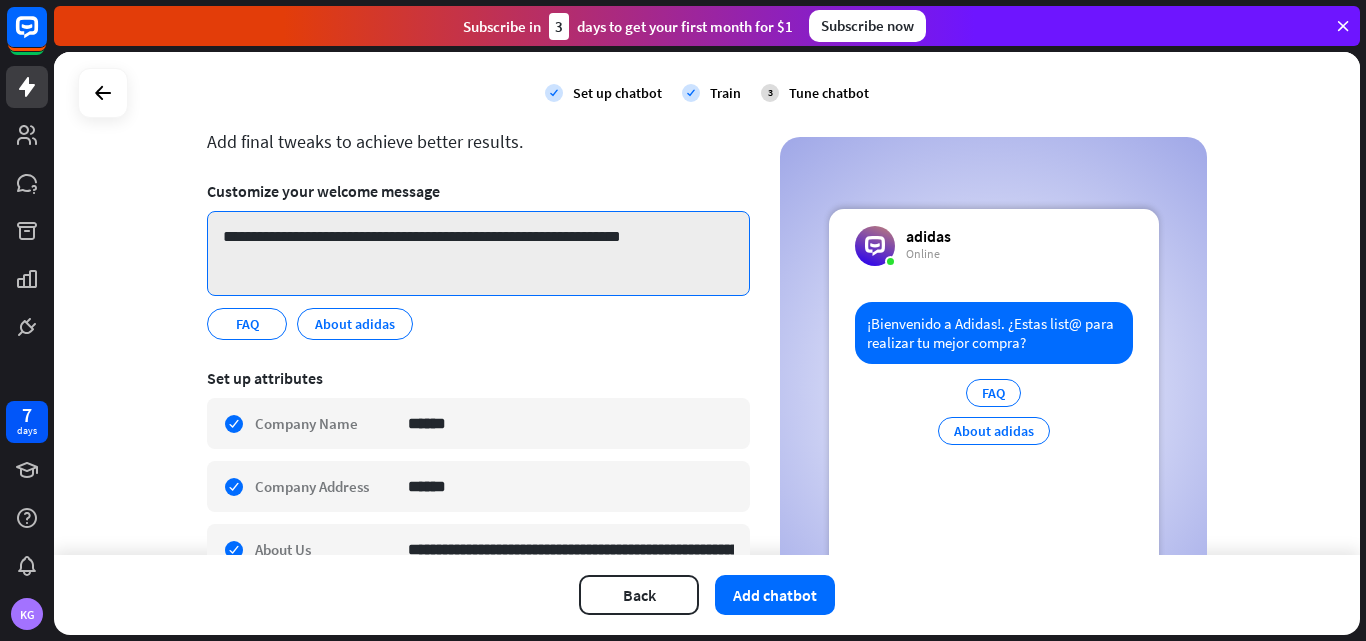 type on "**********" 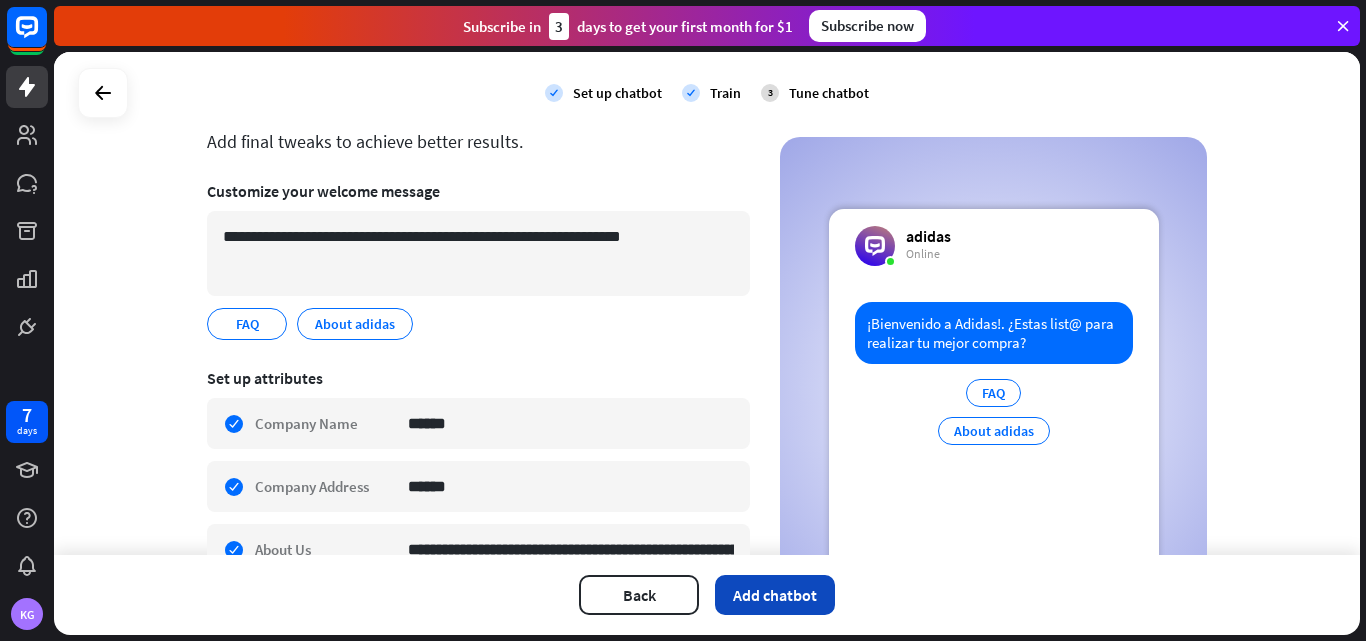 click on "Add chatbot" at bounding box center (775, 595) 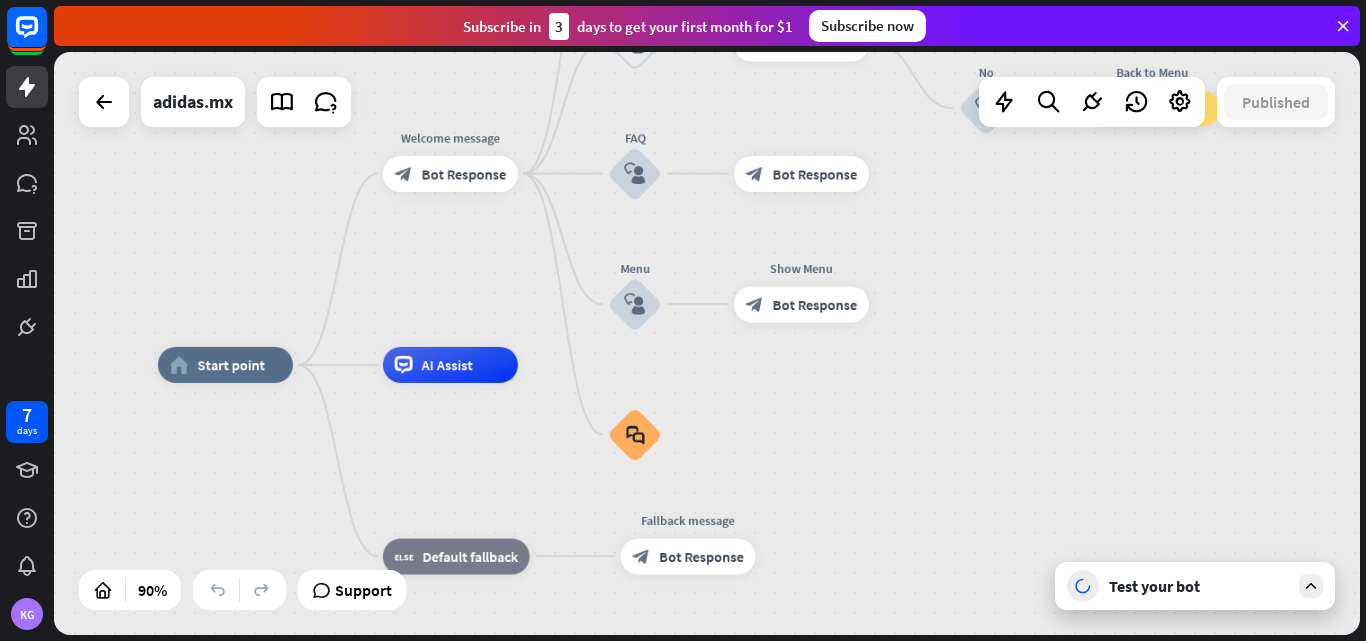 drag, startPoint x: 1309, startPoint y: 307, endPoint x: 1065, endPoint y: 323, distance: 244.52403 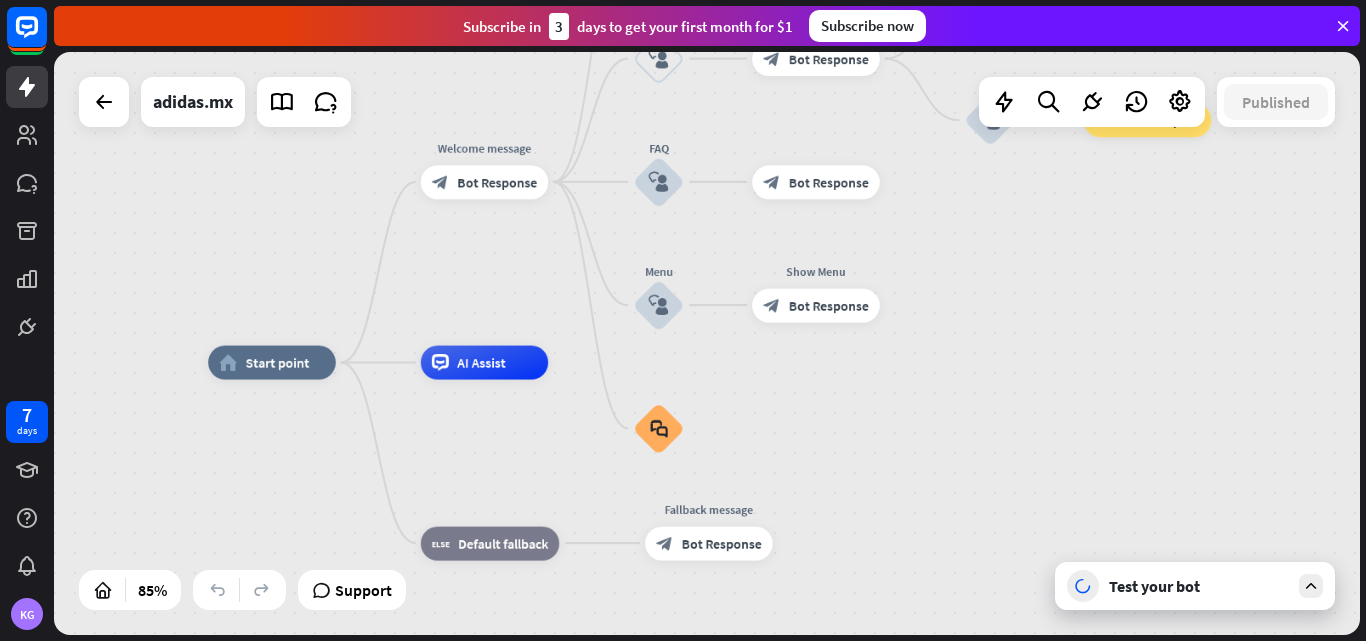 click on "Test your bot" at bounding box center [1195, 586] 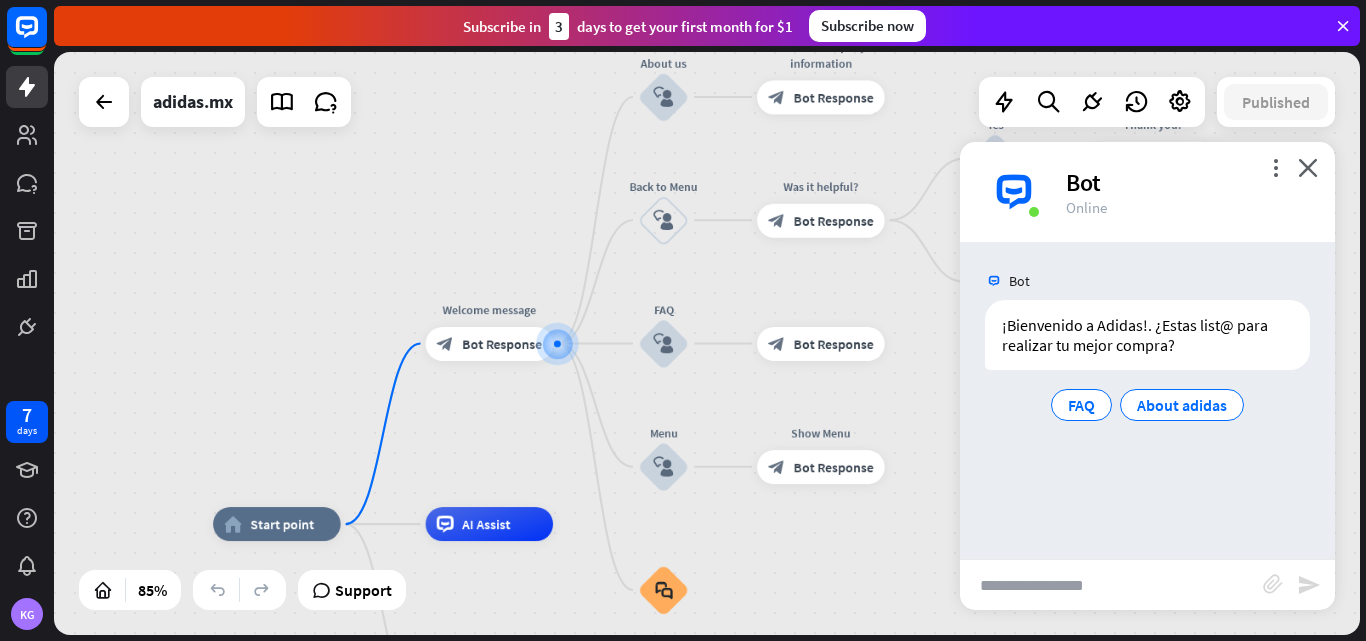 click at bounding box center (1111, 585) 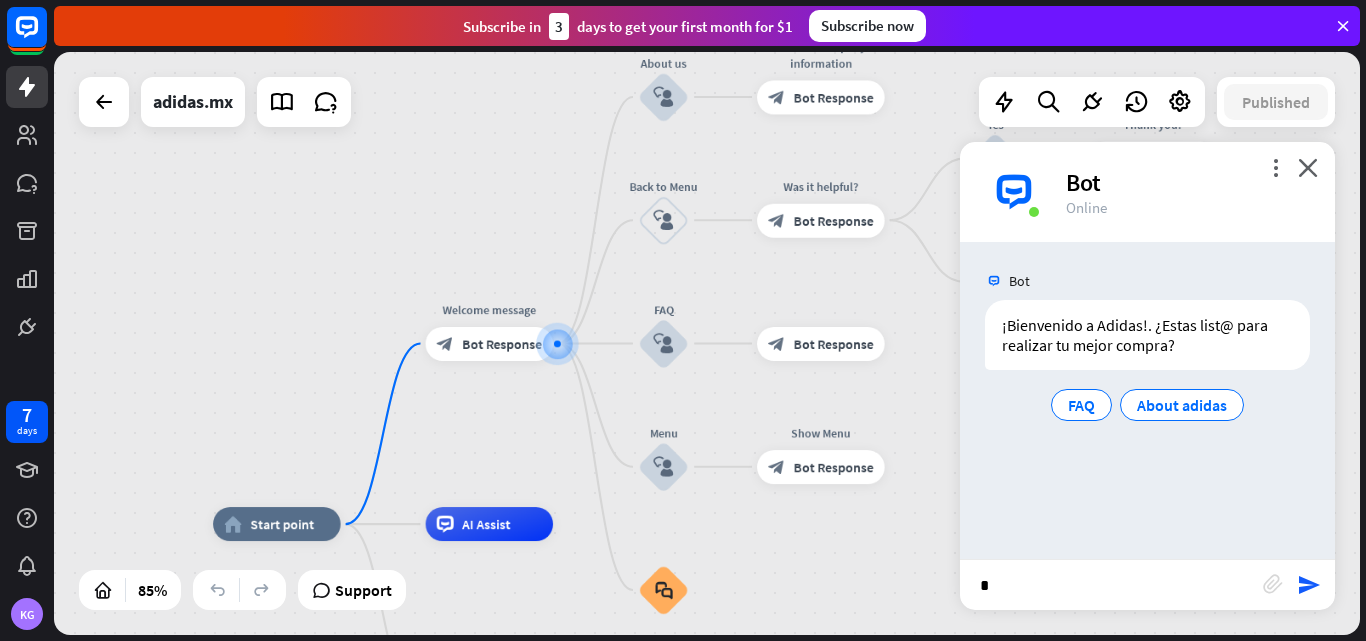 type on "**" 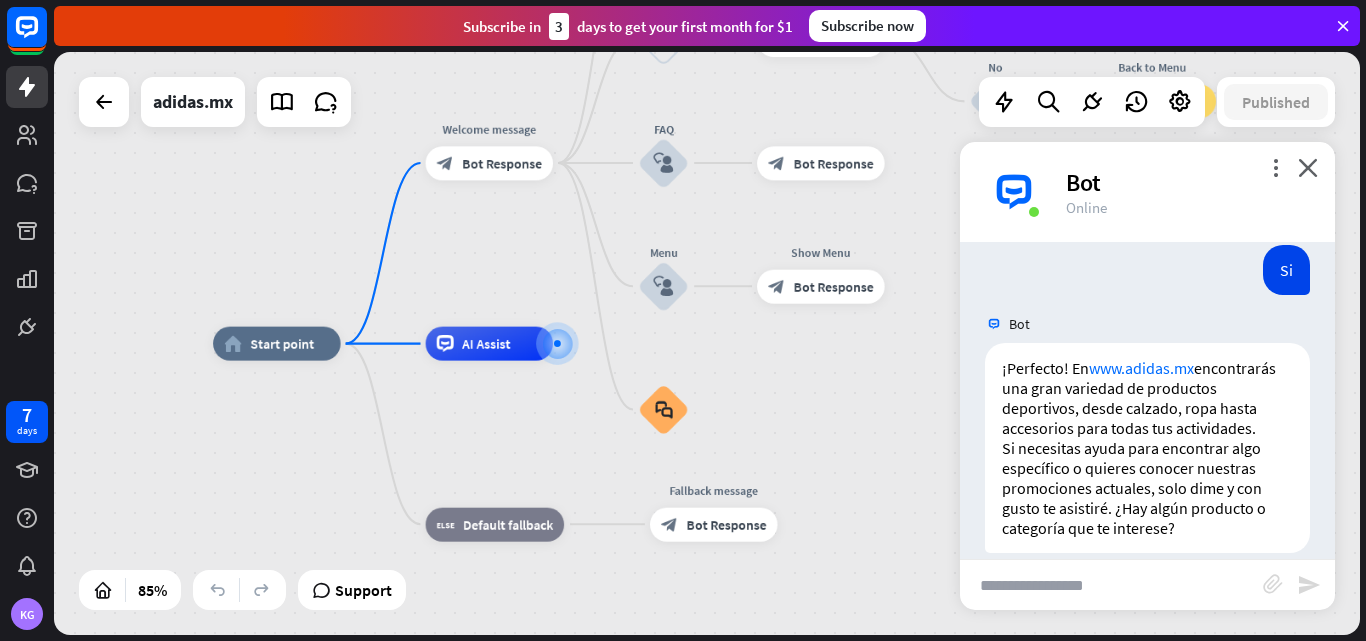 scroll, scrollTop: 217, scrollLeft: 0, axis: vertical 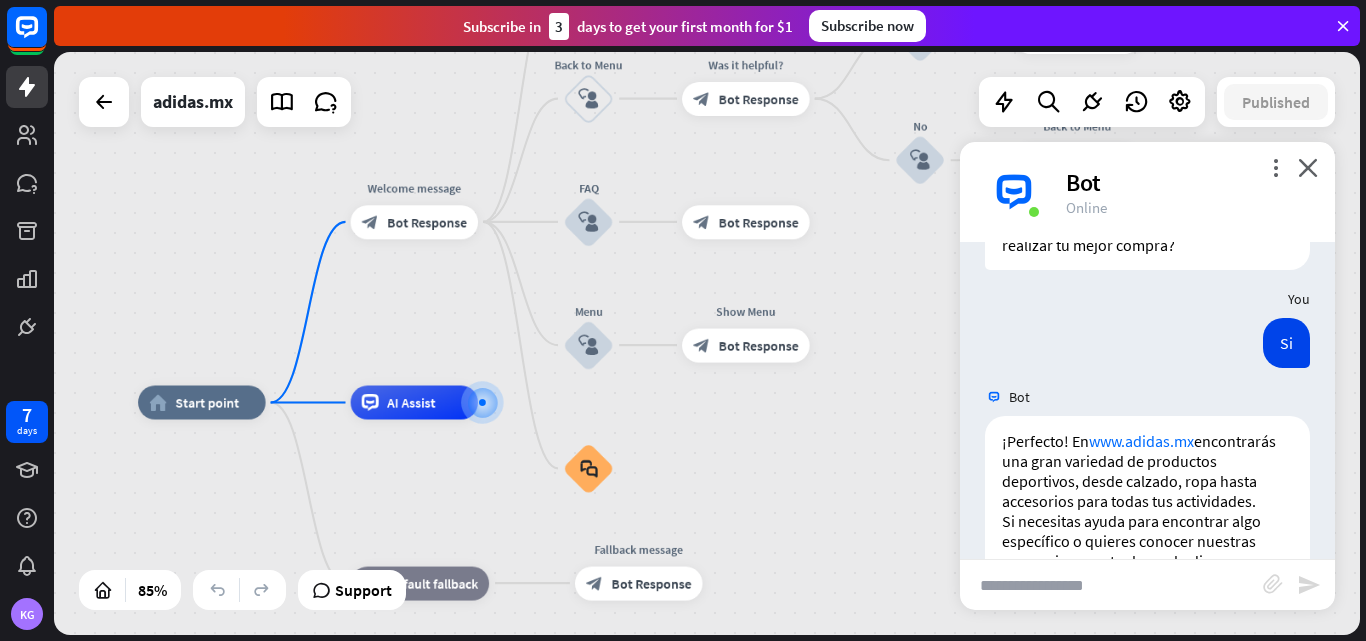 drag, startPoint x: 1152, startPoint y: 136, endPoint x: 972, endPoint y: 14, distance: 217.44884 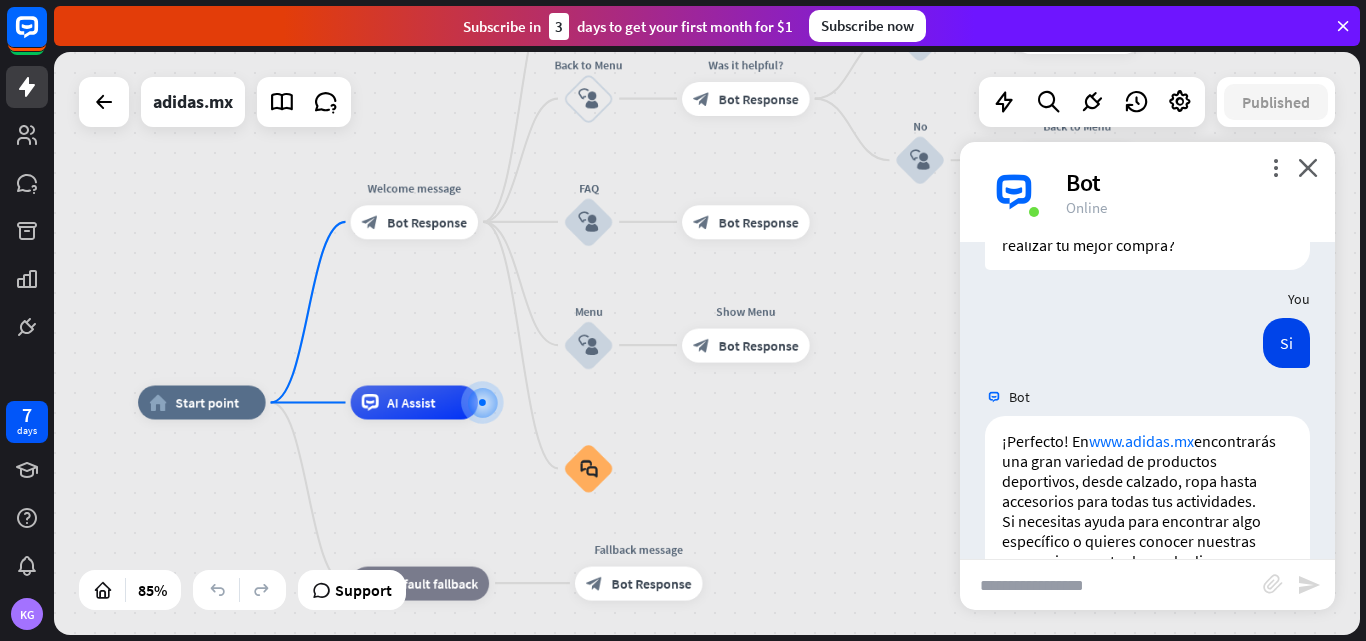 click on "home_2   Start point                 Welcome message   block_bot_response   Bot Response                 About us   block_user_input                 Provide company information   block_bot_response   Bot Response                 Back to Menu   block_user_input                 Was it helpful?   block_bot_response   Bot Response                 Yes   block_user_input                 Thank you!   block_bot_response   Bot Response                 No   block_user_input                 Back to Menu   block_goto   Go to step                 FAQ   block_user_input                   block_bot_response   Bot Response                 Menu   block_user_input                 Show Menu   block_bot_response   Bot Response                   block_faq                     AI Assist                       block_fallback   Default fallback                 Fallback message   block_bot_response   Bot Response
adidas.mx
Published" at bounding box center (707, 343) 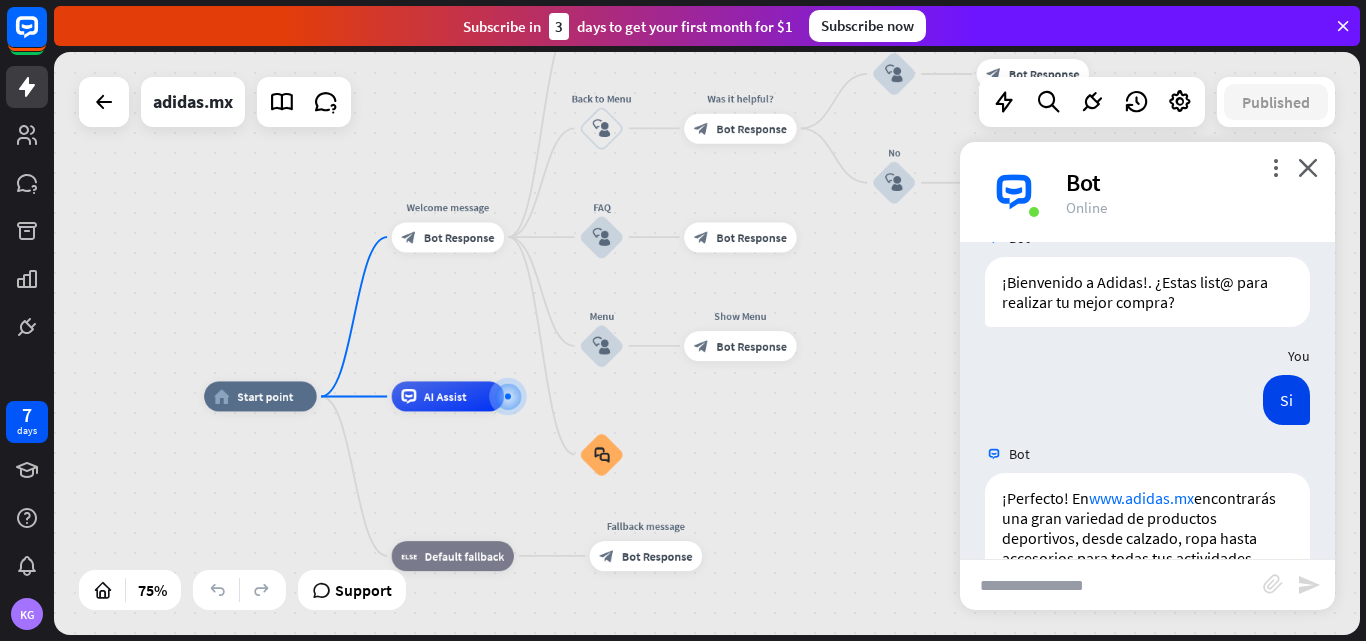 scroll, scrollTop: 52, scrollLeft: 0, axis: vertical 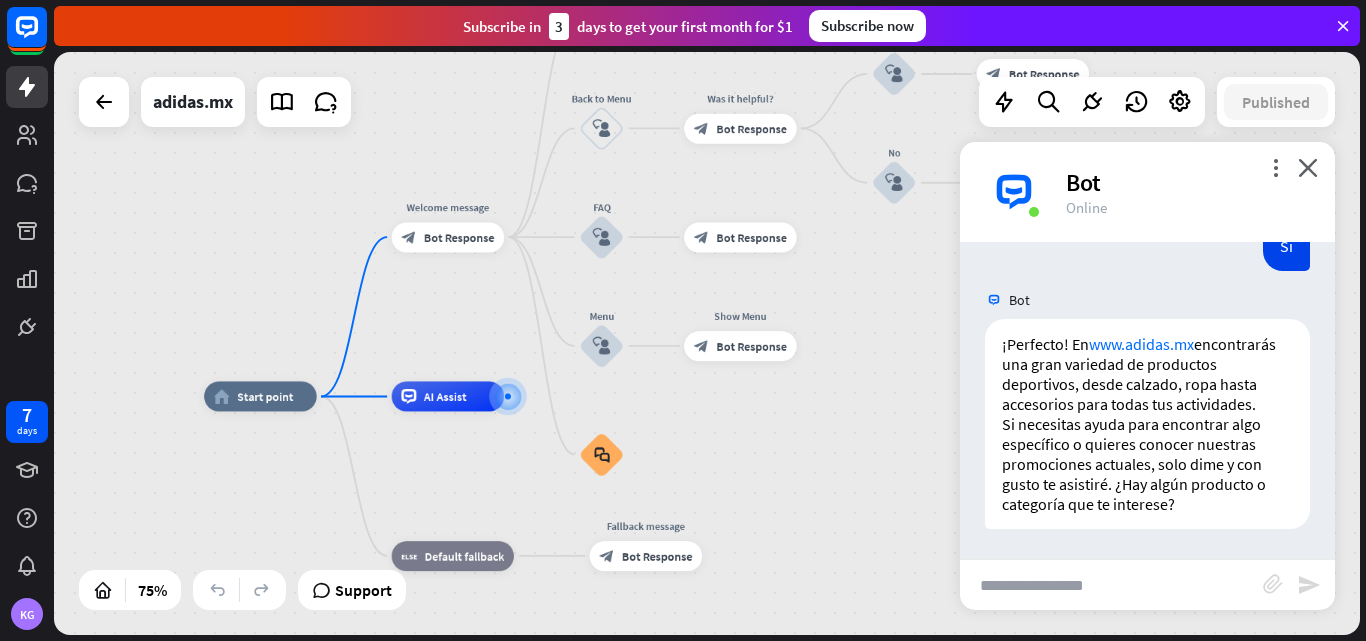 click at bounding box center (1111, 585) 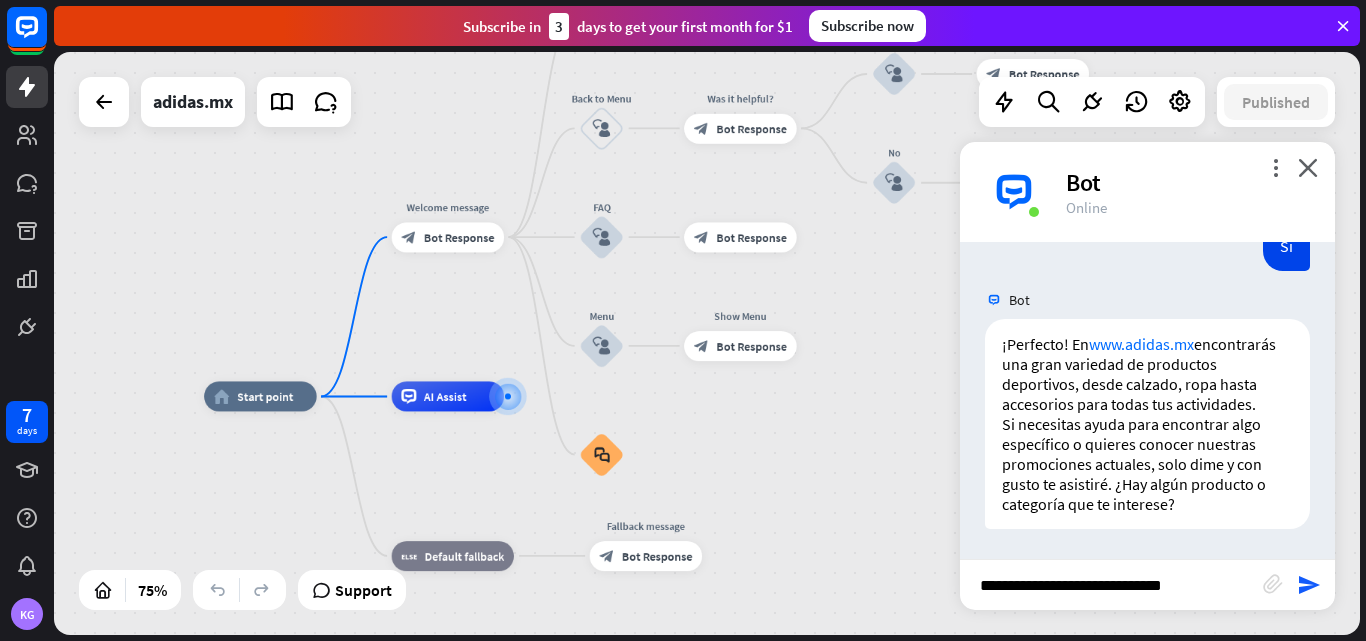 type on "**********" 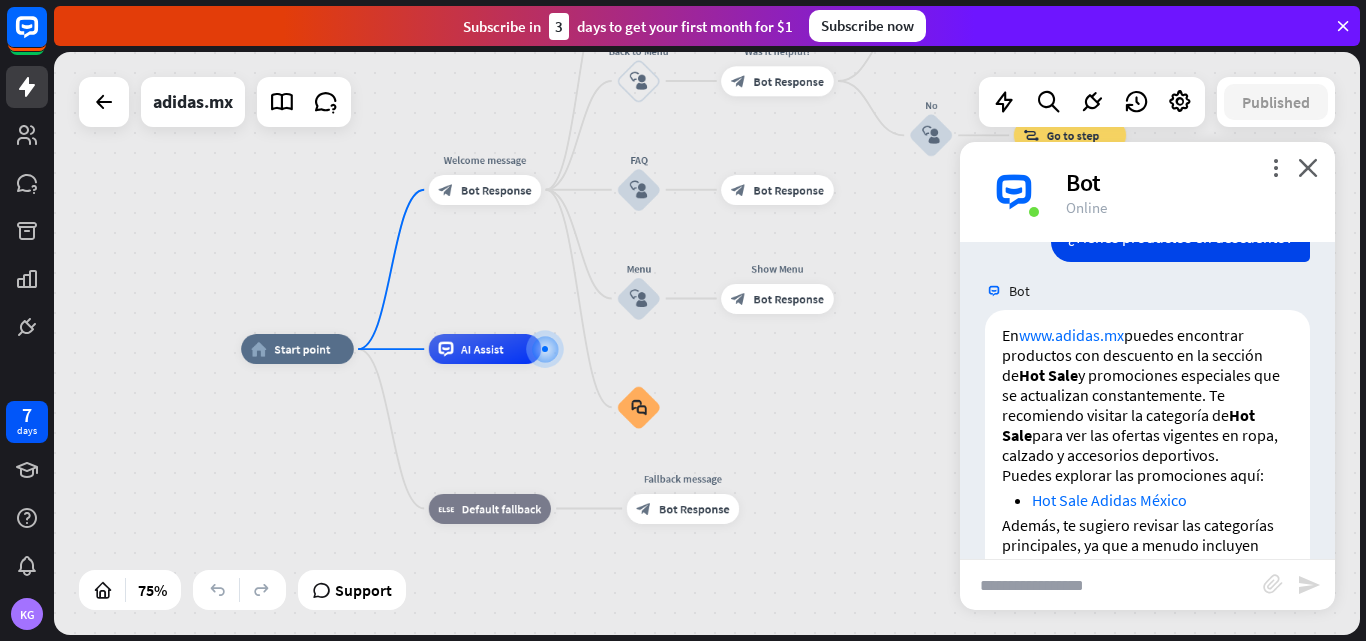 scroll, scrollTop: 683, scrollLeft: 0, axis: vertical 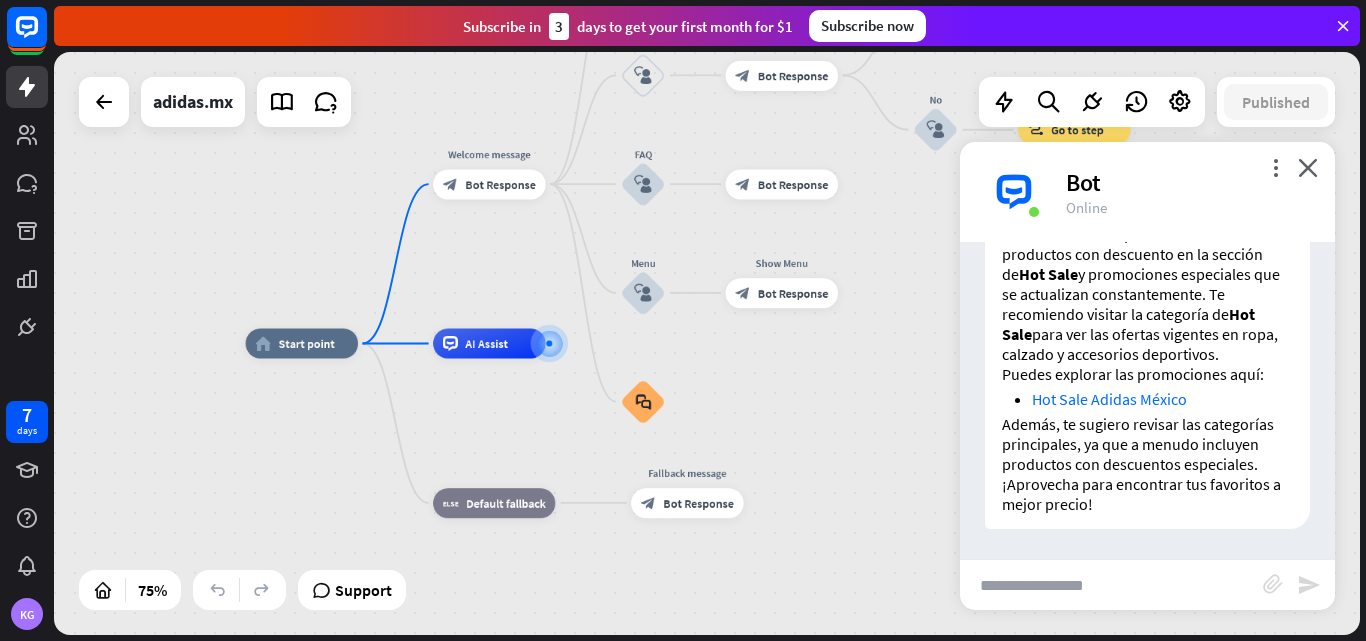 click at bounding box center (1111, 585) 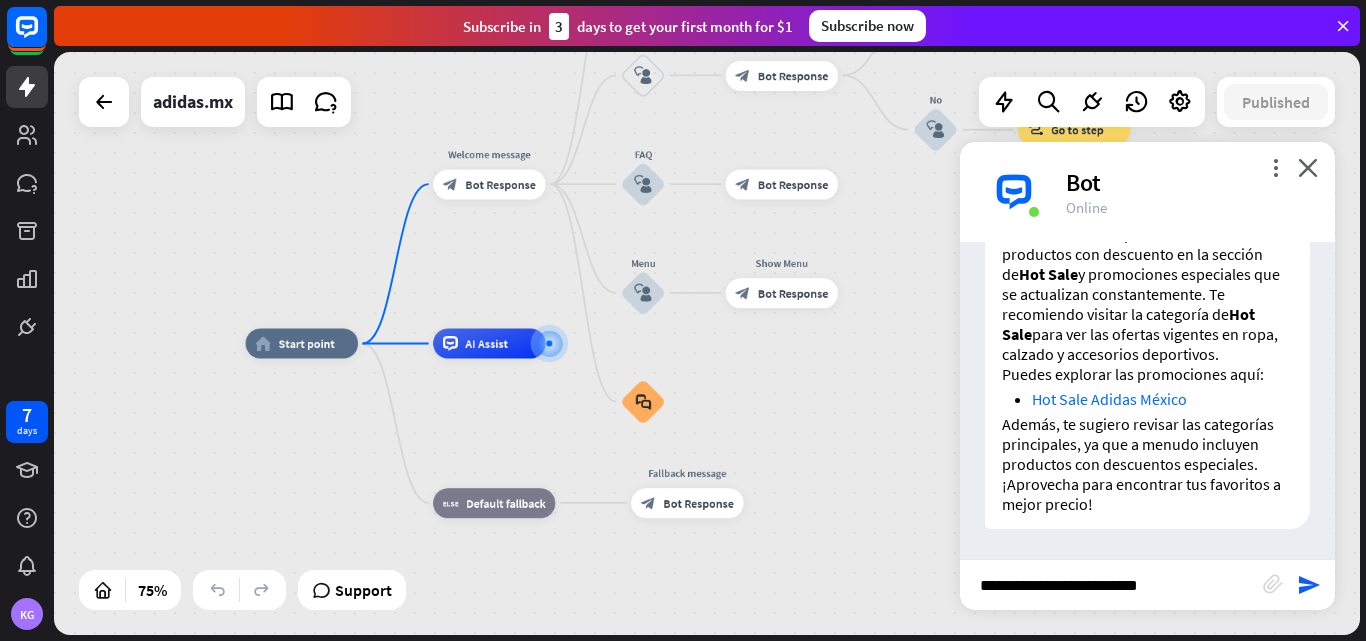 type on "**********" 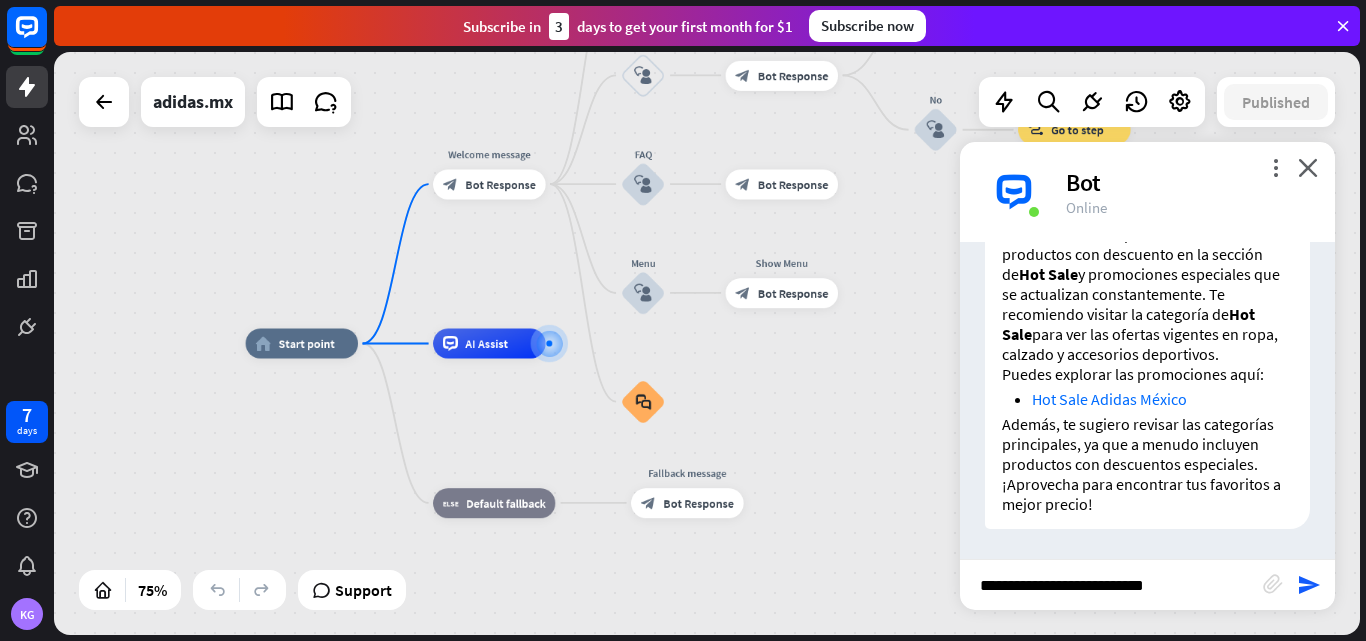 type 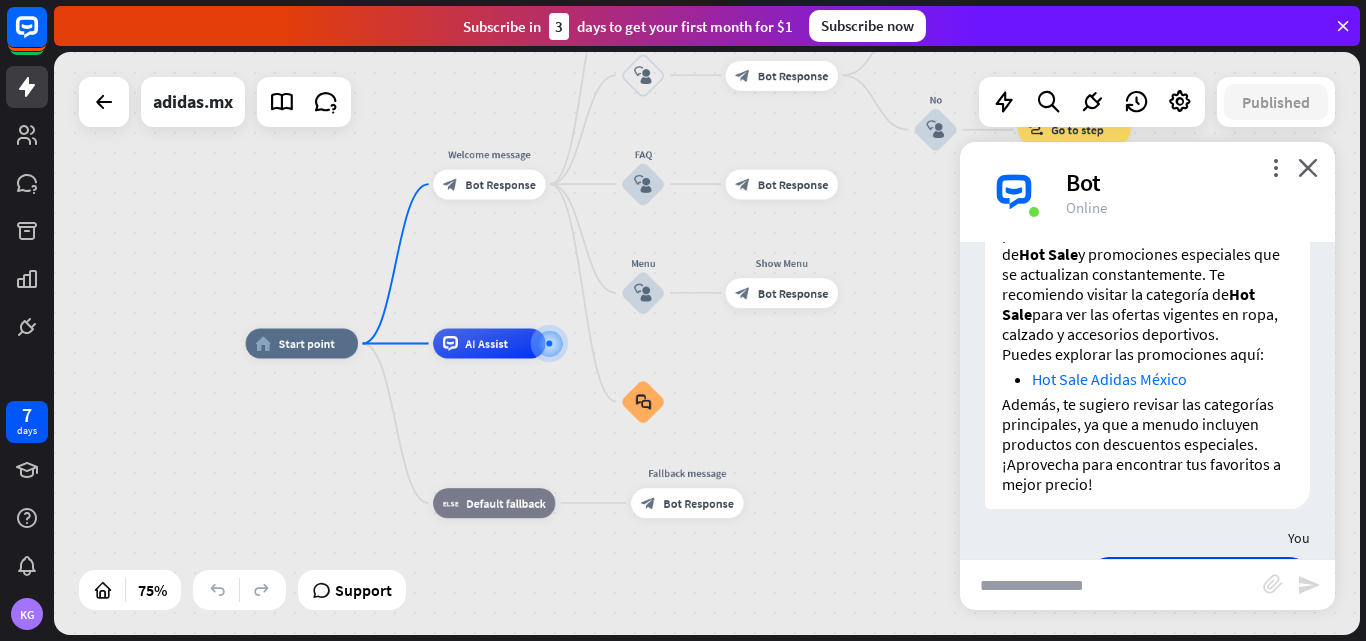 scroll, scrollTop: 900, scrollLeft: 0, axis: vertical 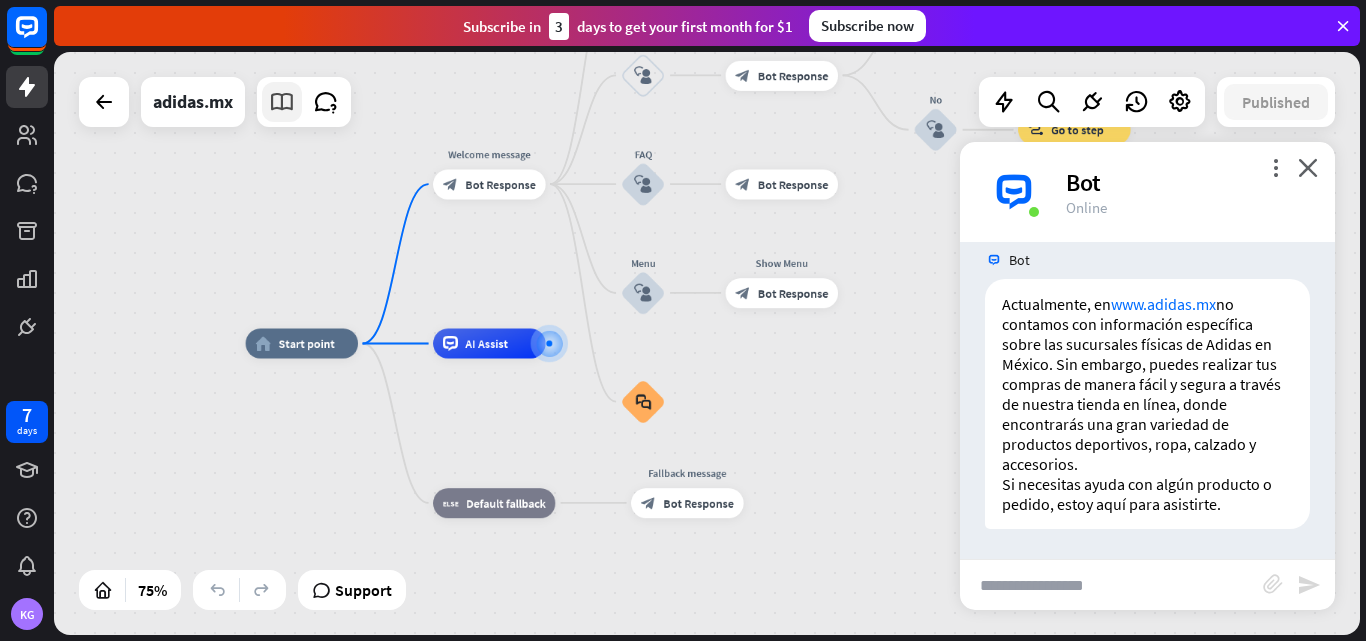 click at bounding box center [282, 102] 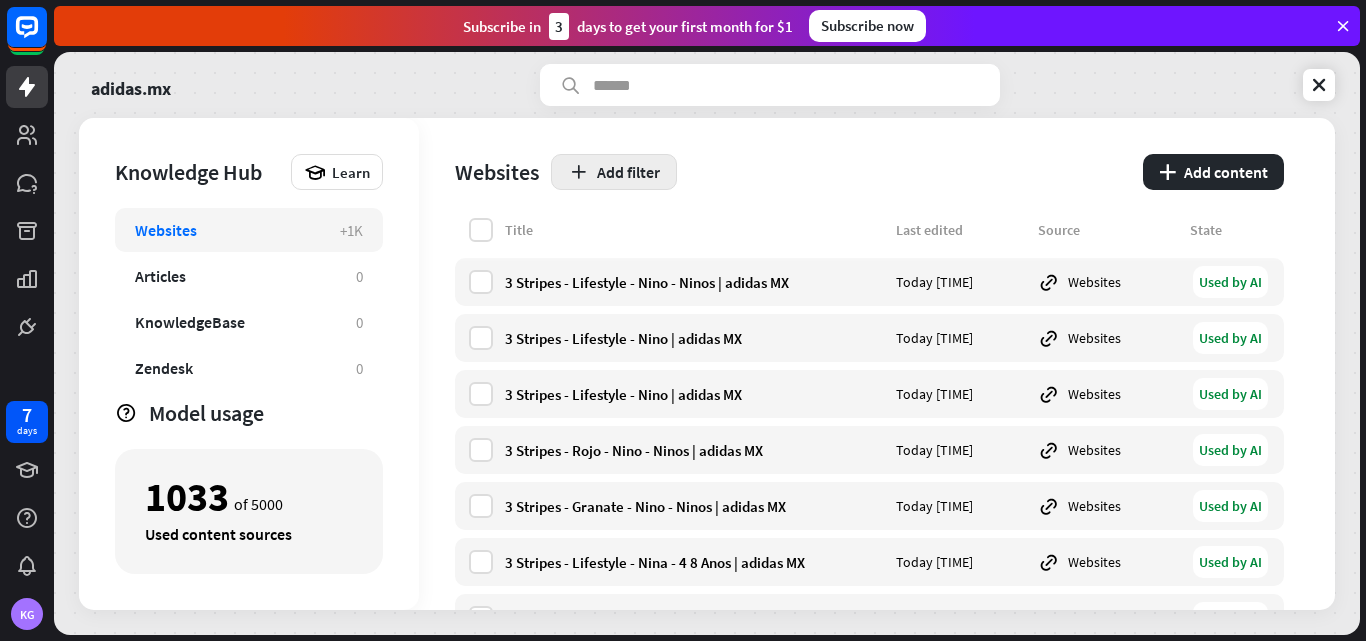 click on "Add filter" at bounding box center [614, 172] 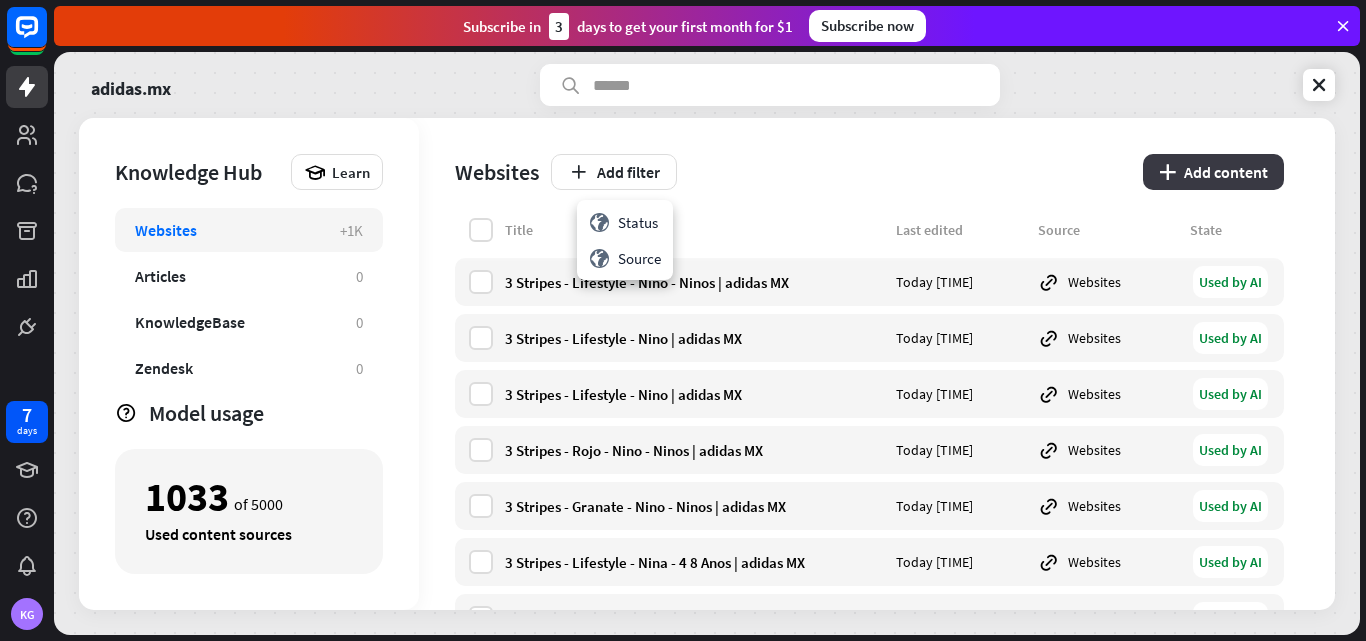 click on "plus
Add content" at bounding box center [1213, 172] 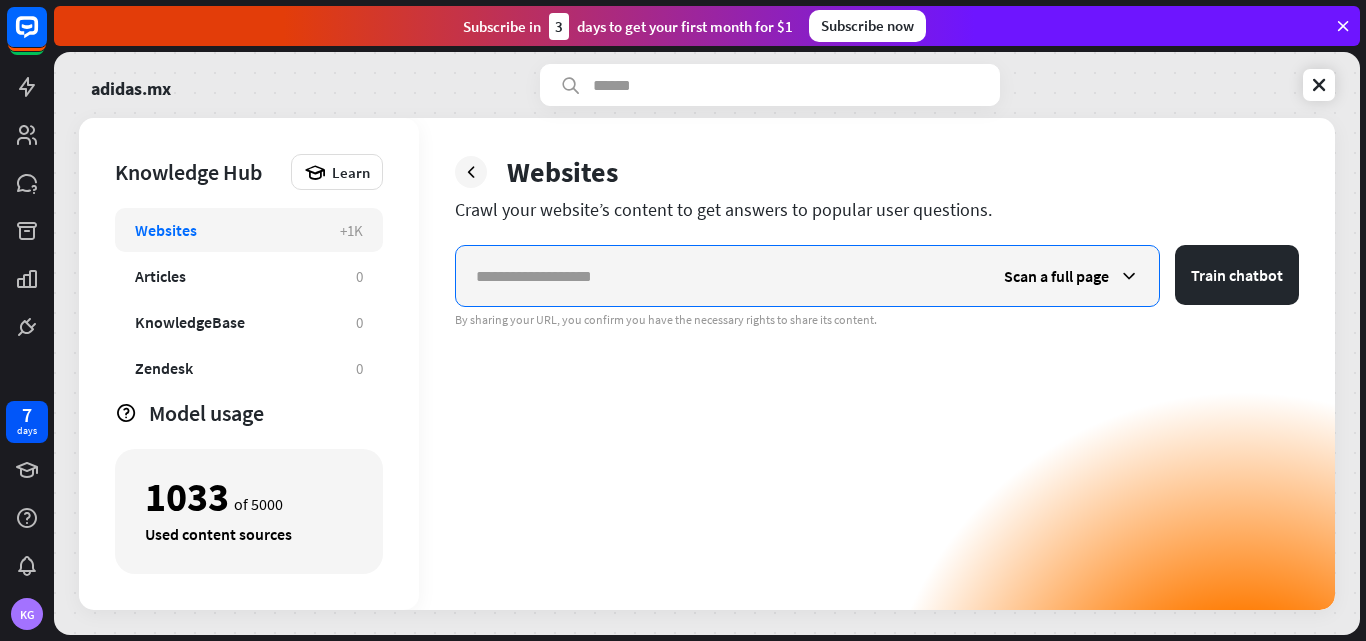 paste on "**********" 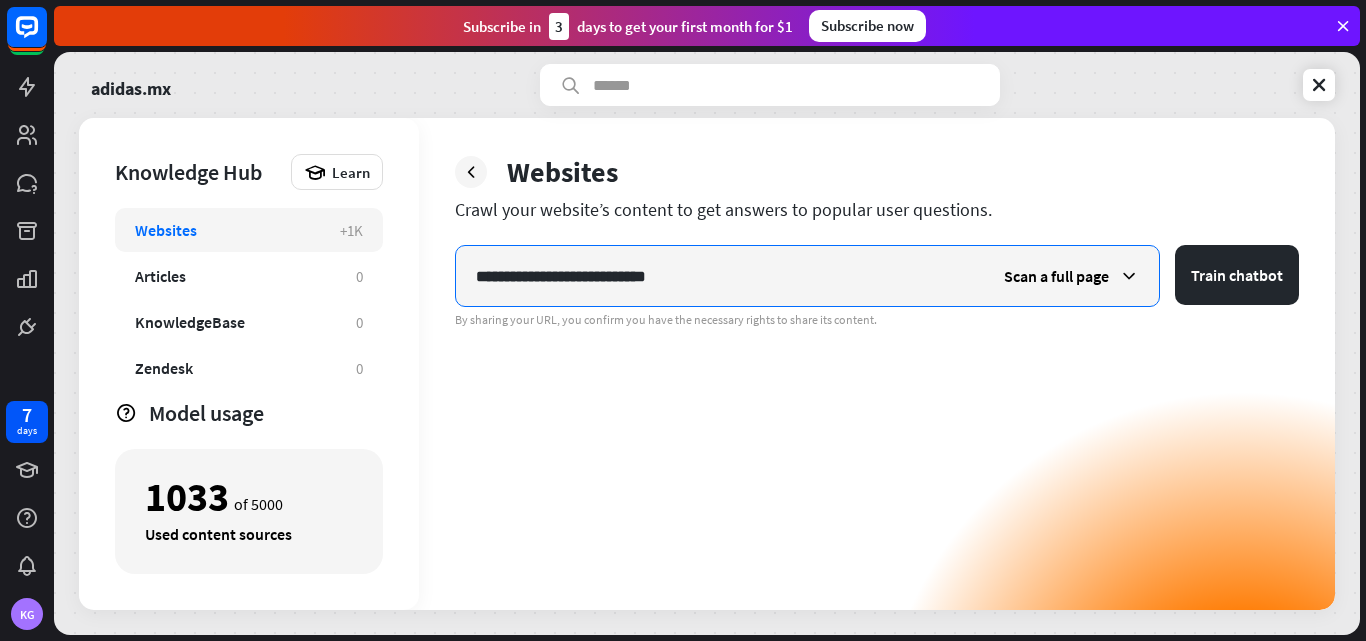 type on "**********" 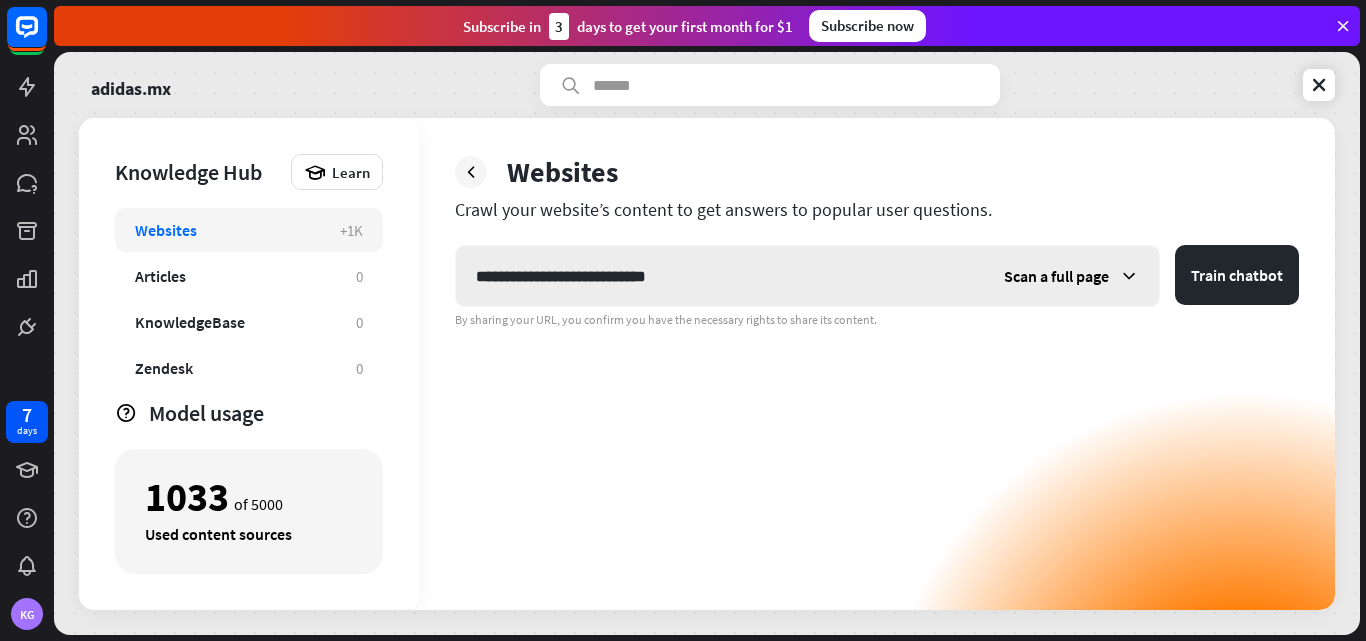 click at bounding box center (1129, 276) 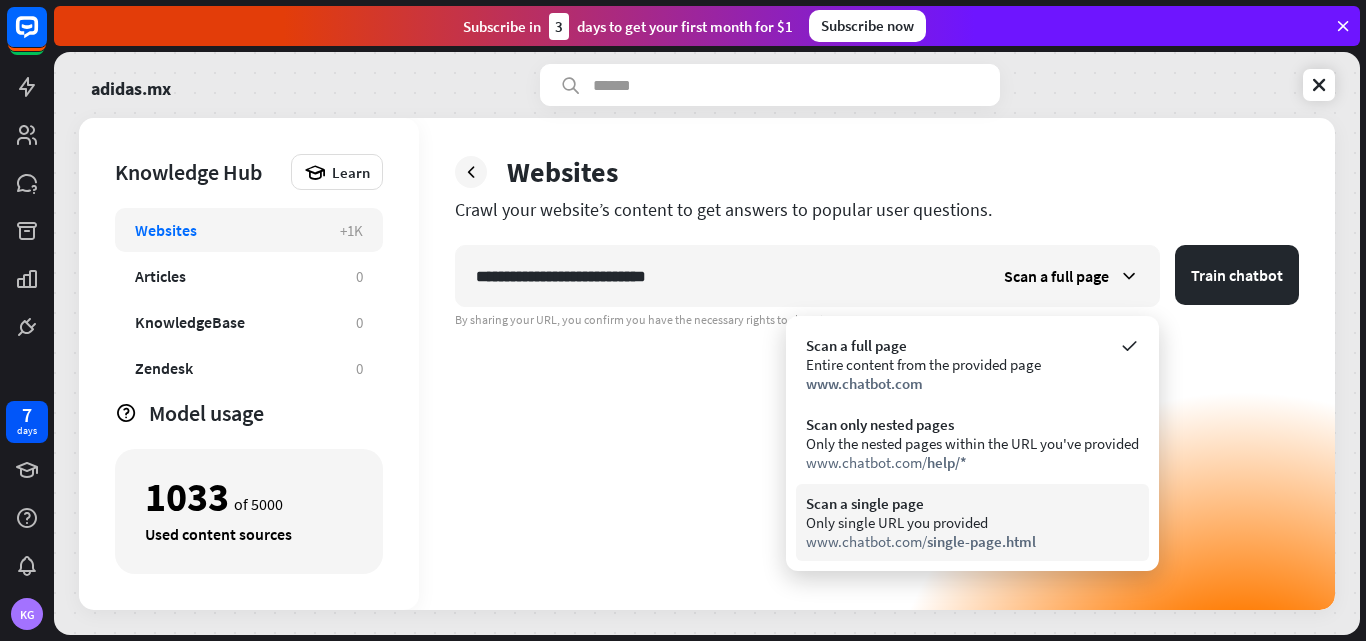 click on "Scan a single page" at bounding box center [972, 503] 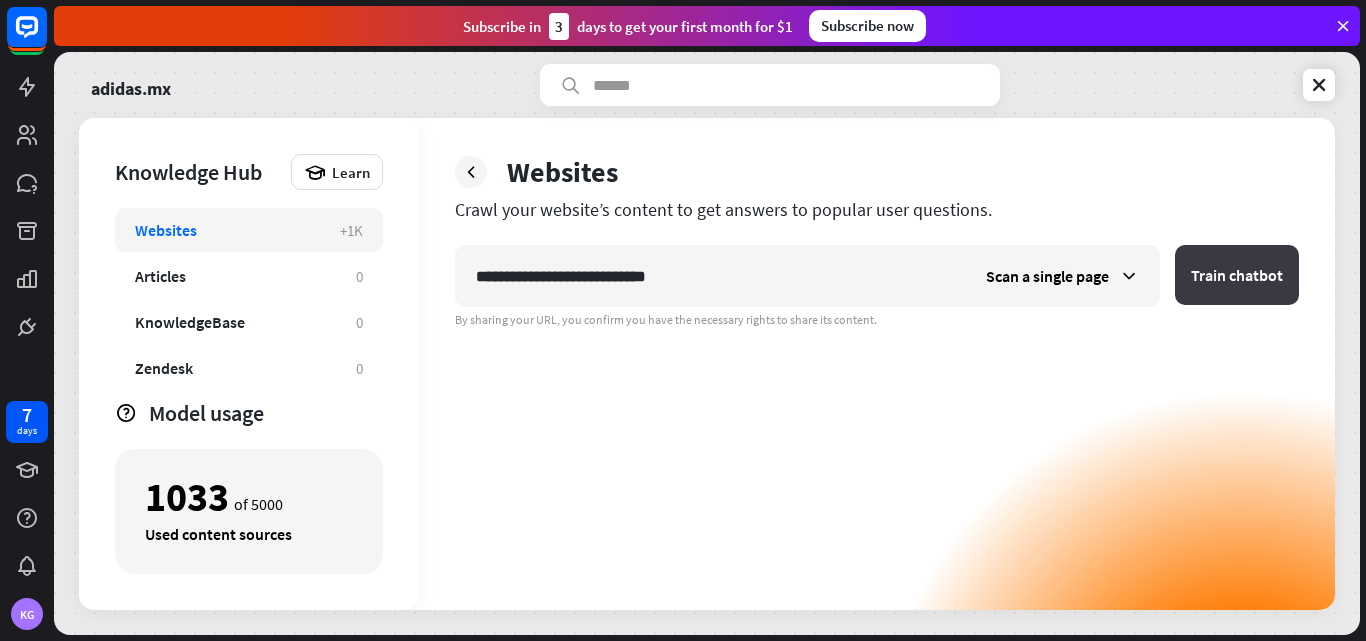 click on "Train chatbot" at bounding box center (1237, 275) 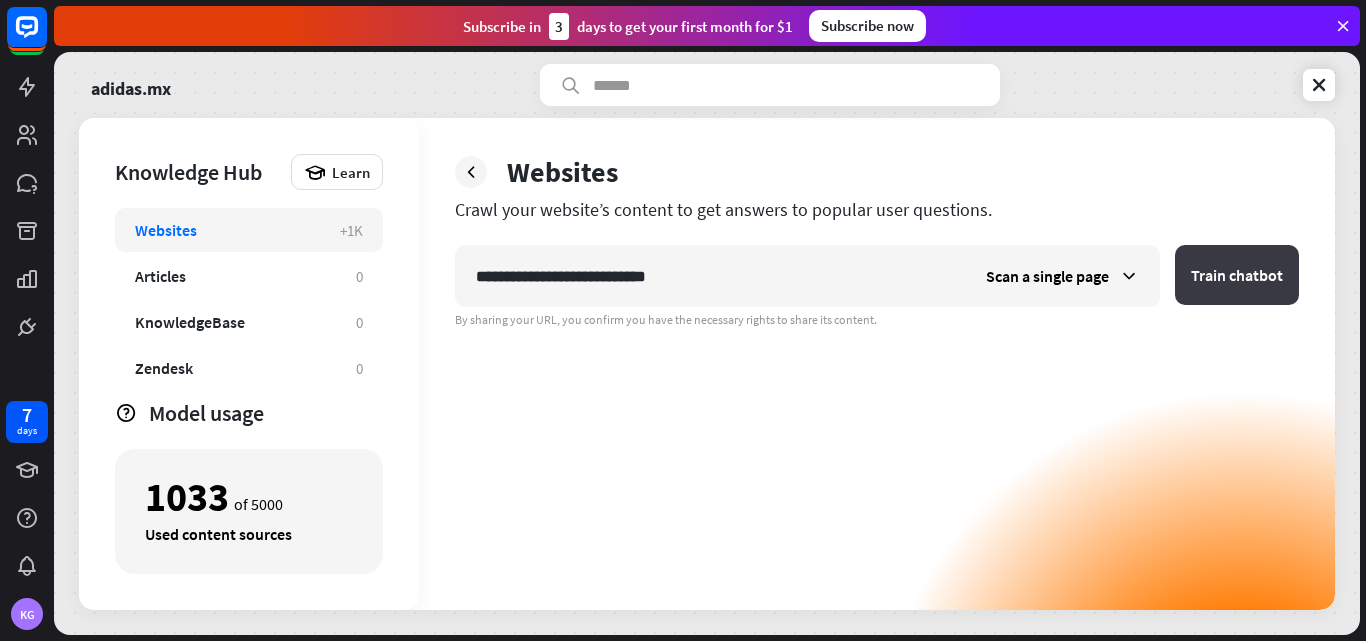 click on "Train chatbot" at bounding box center [1237, 275] 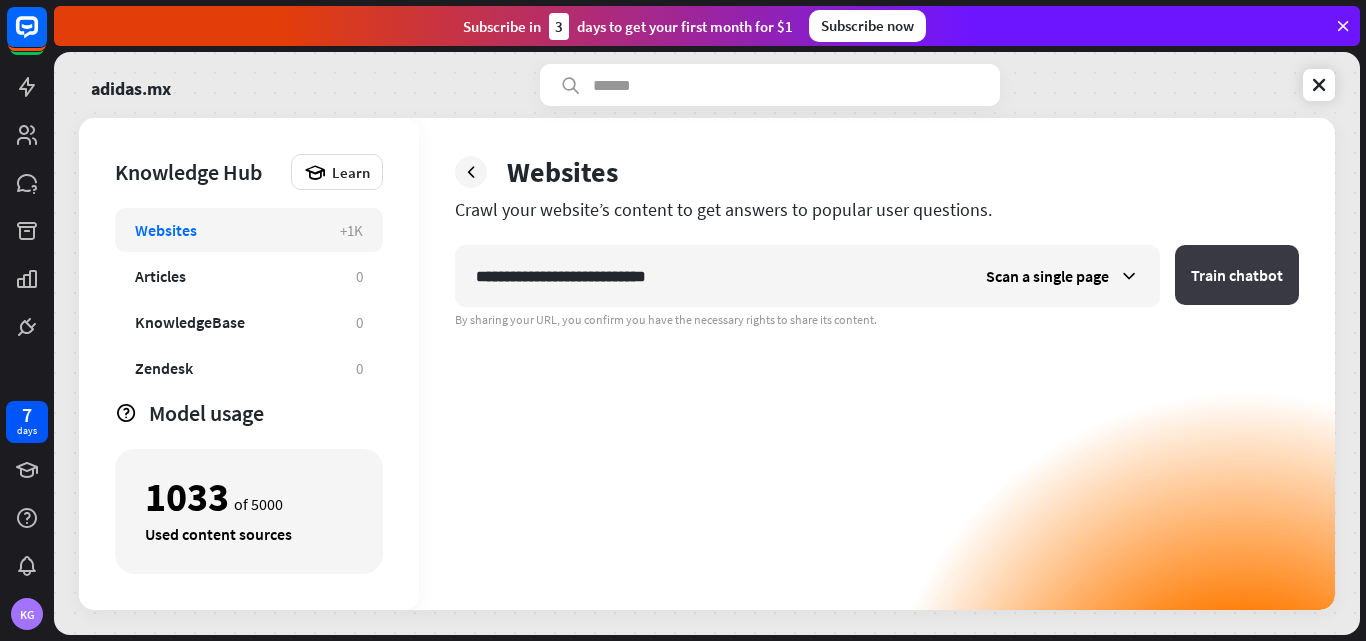 click on "Train chatbot" at bounding box center [1237, 275] 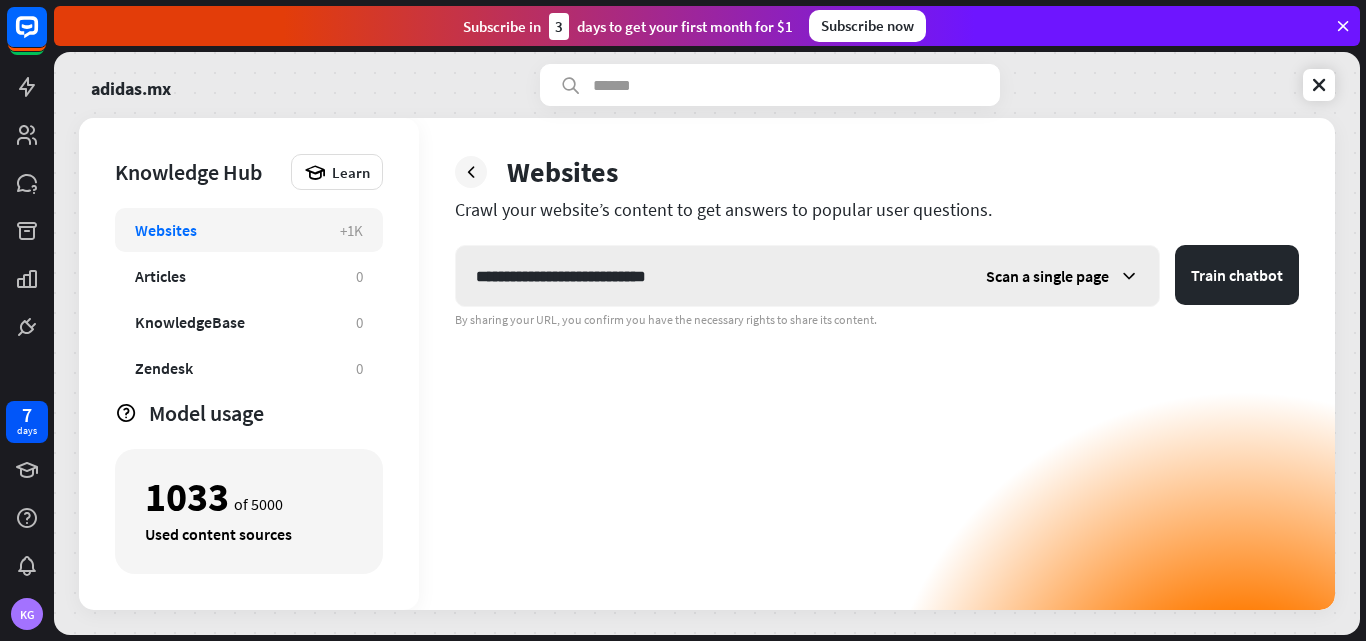 click on "Scan a single page" at bounding box center (1047, 276) 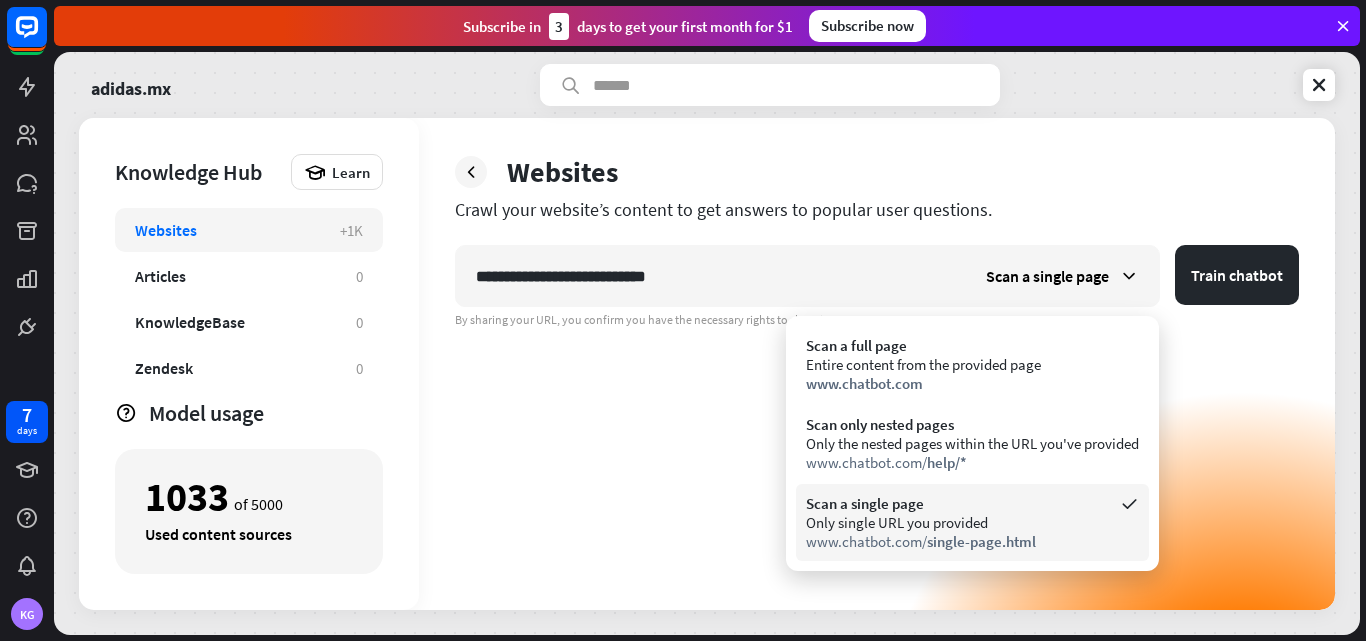 click on "https://www.chatbot.com/ single-page.html" at bounding box center (972, 541) 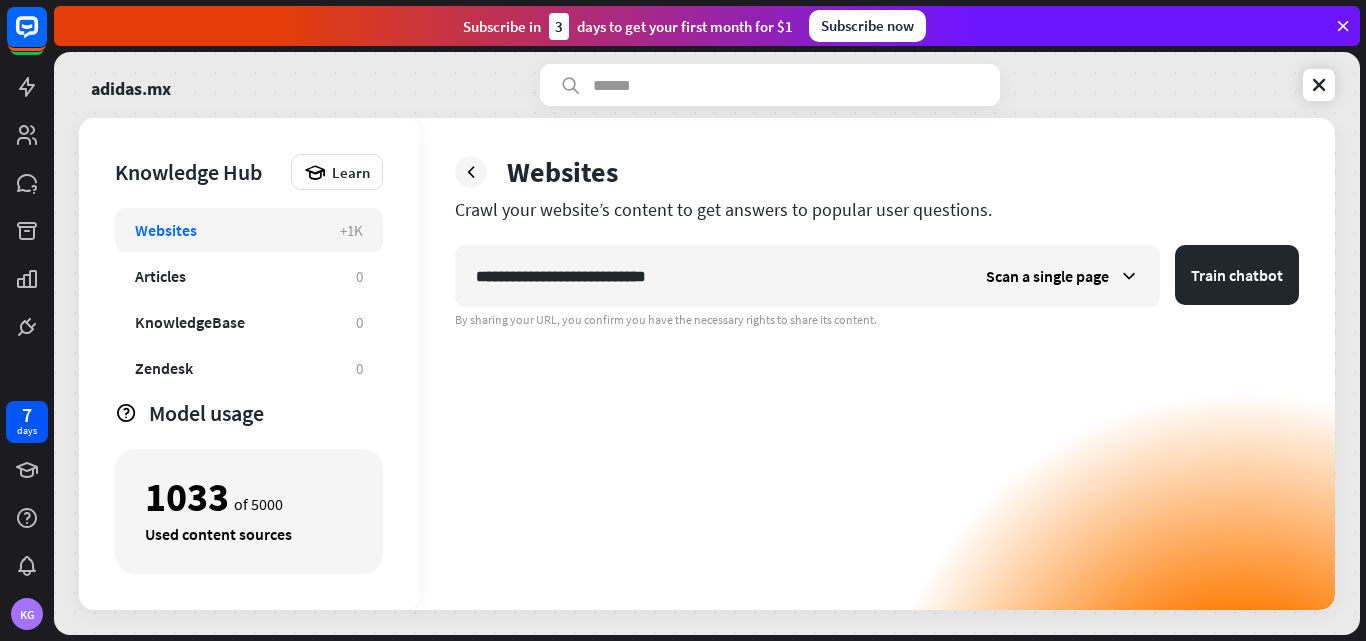 click on "Websites" at bounding box center [562, 172] 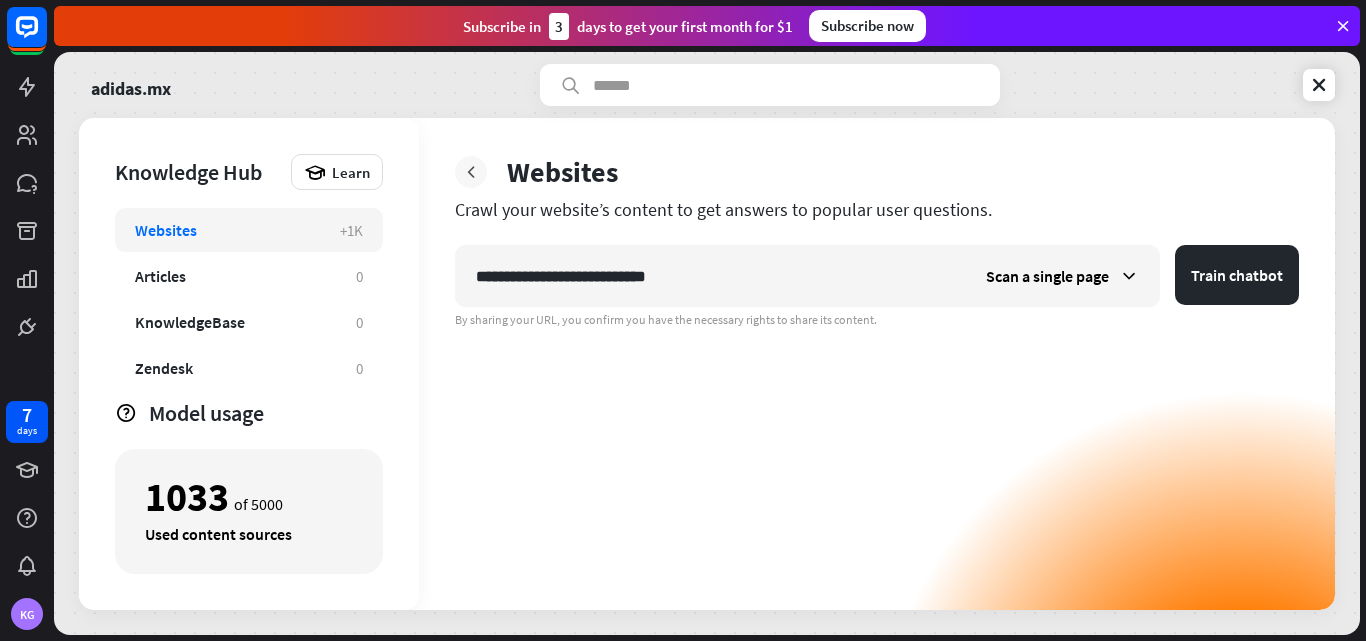 click at bounding box center [471, 172] 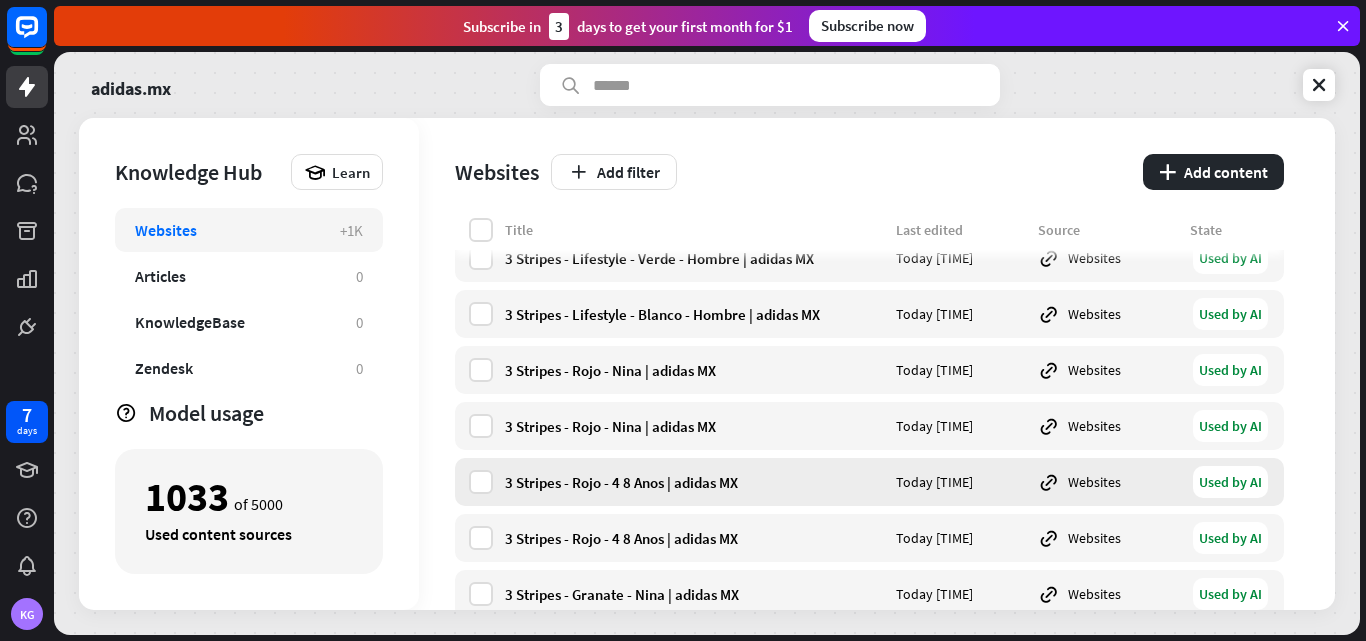 scroll, scrollTop: 2400, scrollLeft: 0, axis: vertical 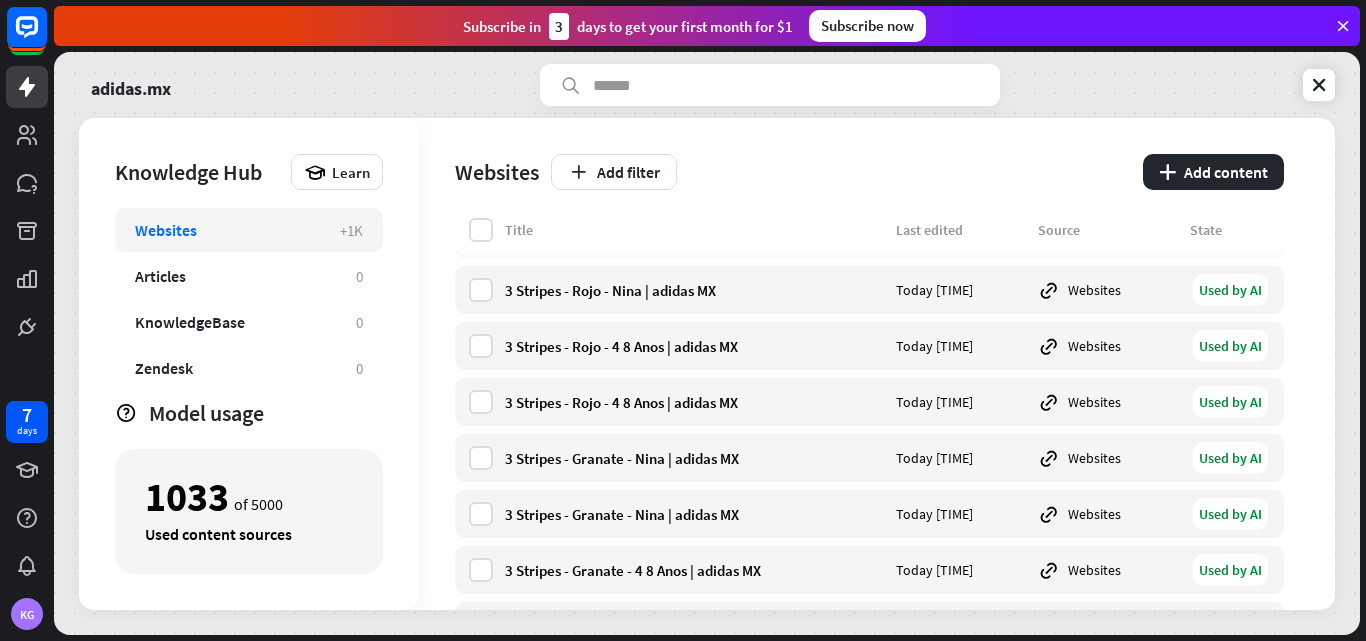 click on "Websites" at bounding box center [166, 230] 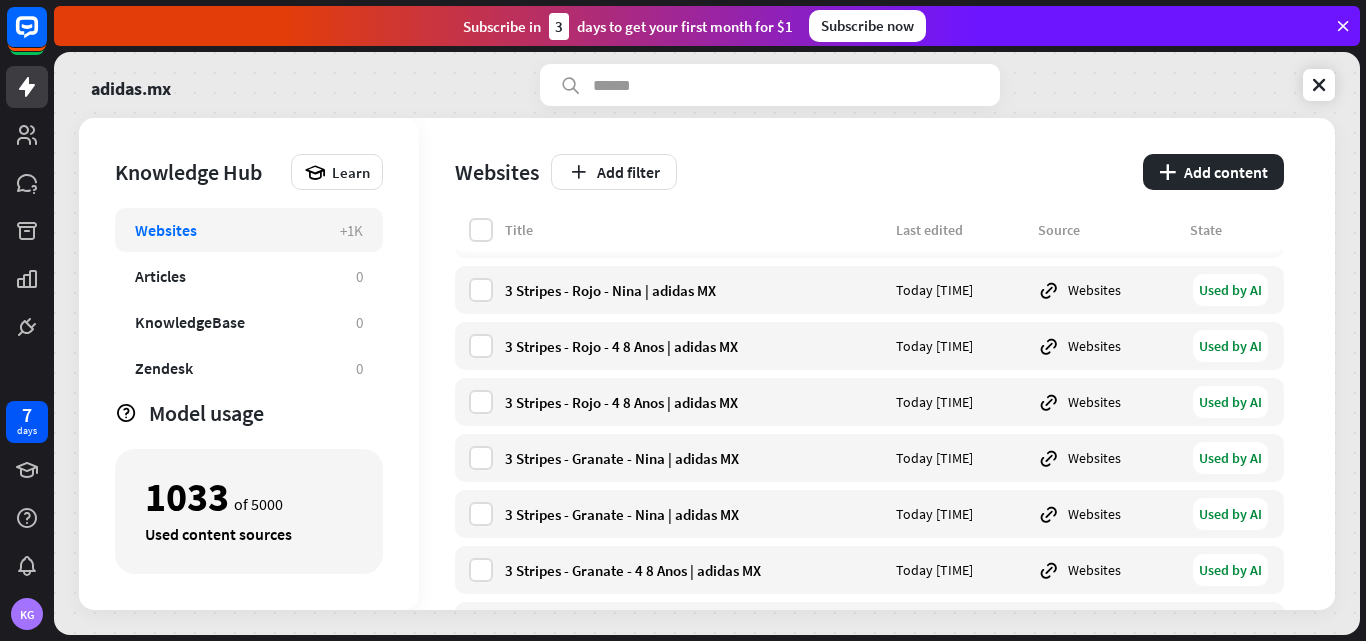 click on "Websites" at bounding box center (166, 230) 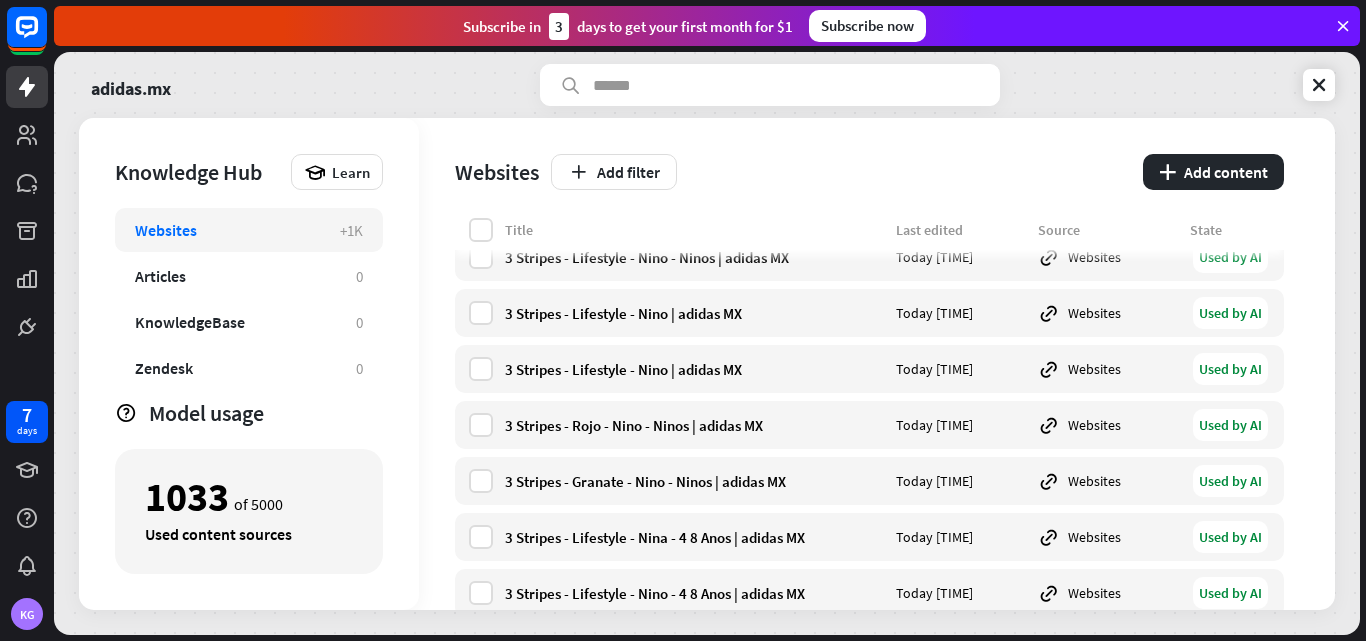 scroll, scrollTop: 0, scrollLeft: 0, axis: both 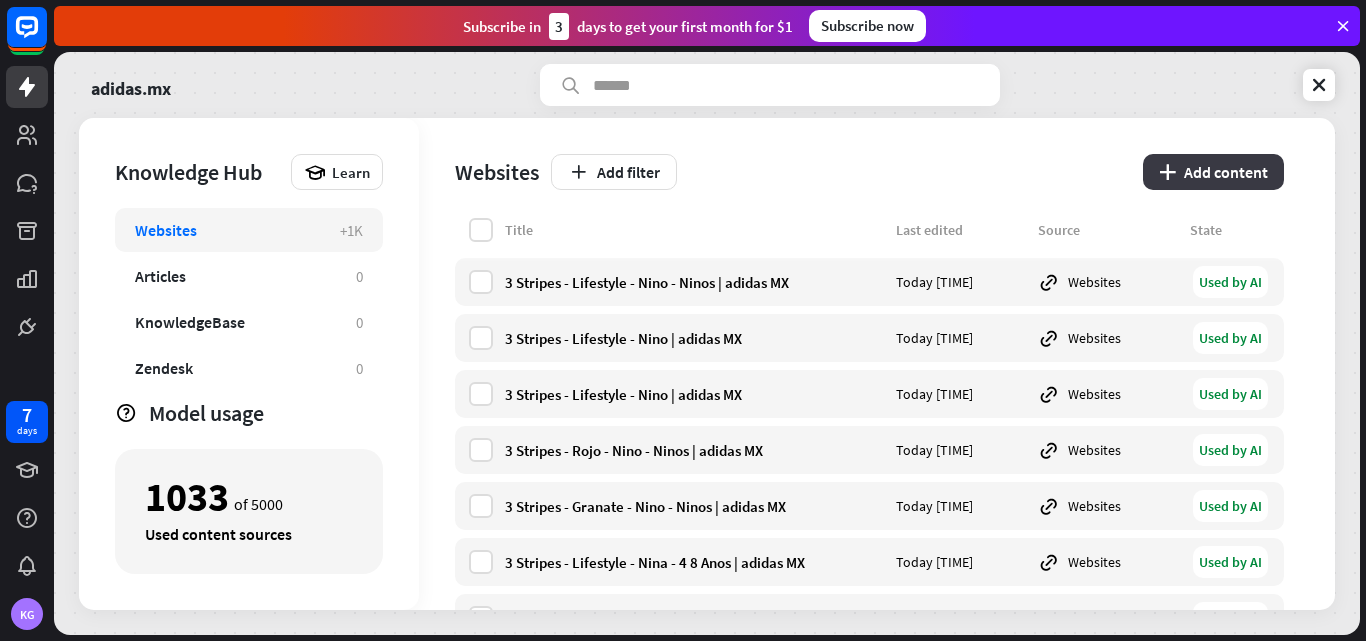click on "plus
Add content" at bounding box center (1213, 172) 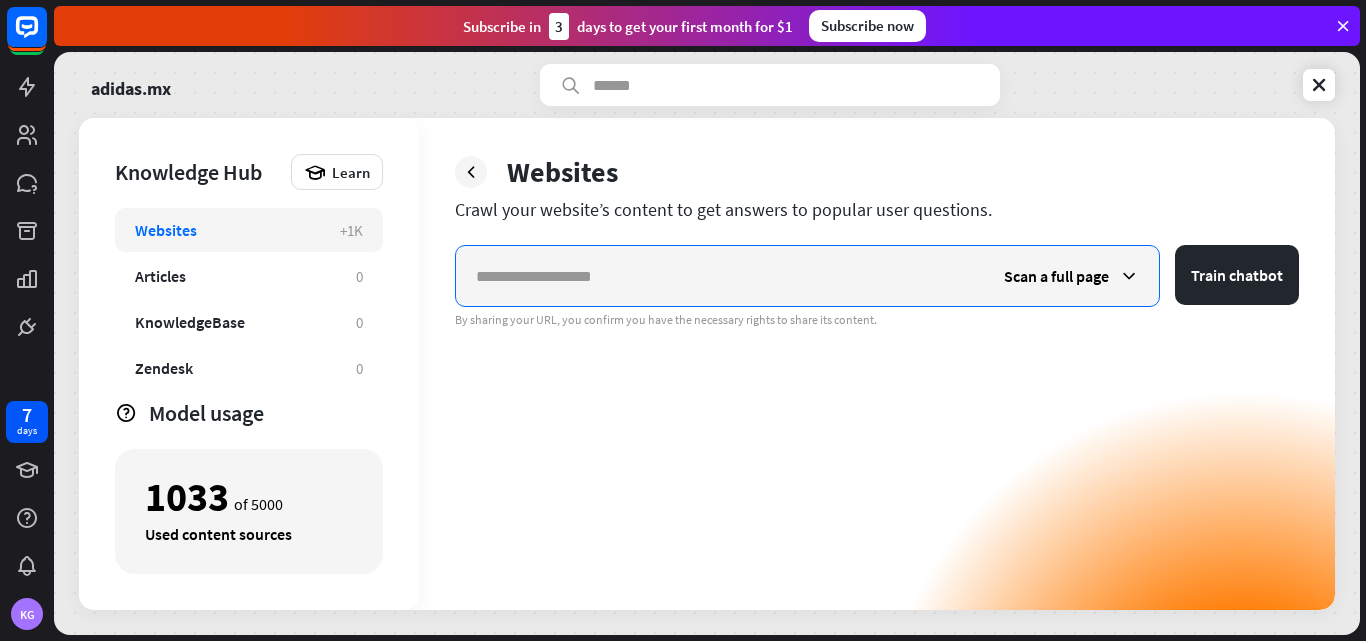 paste on "**********" 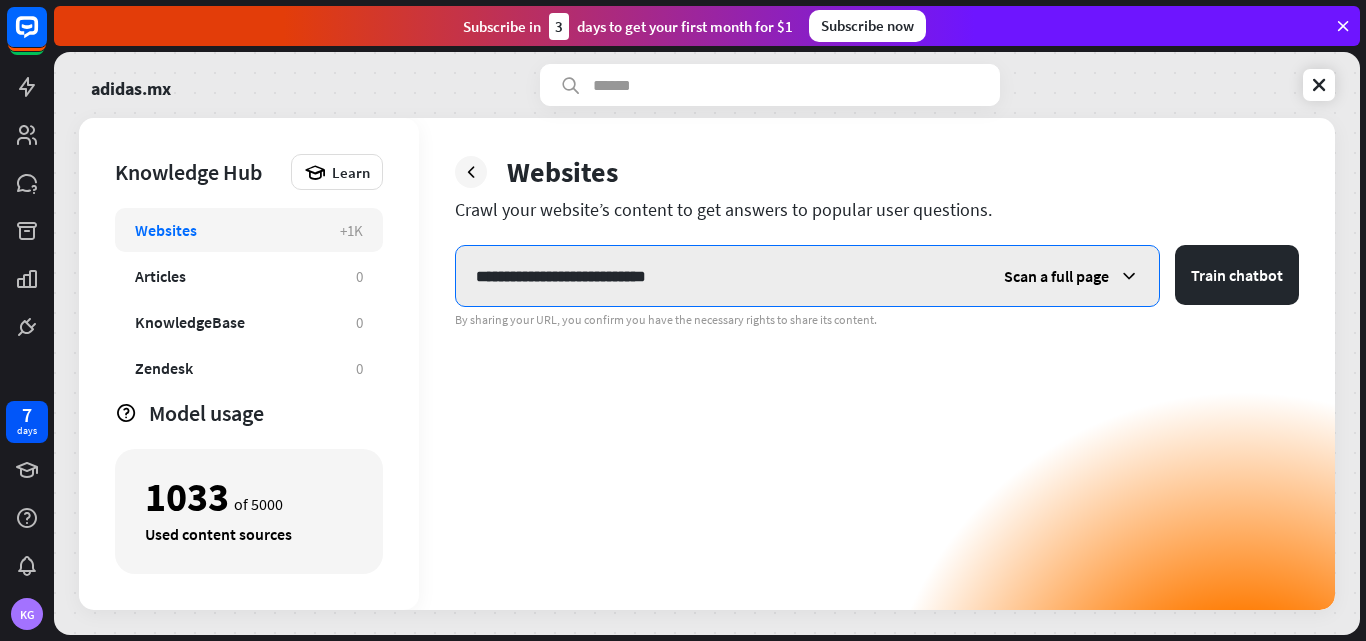 type on "**********" 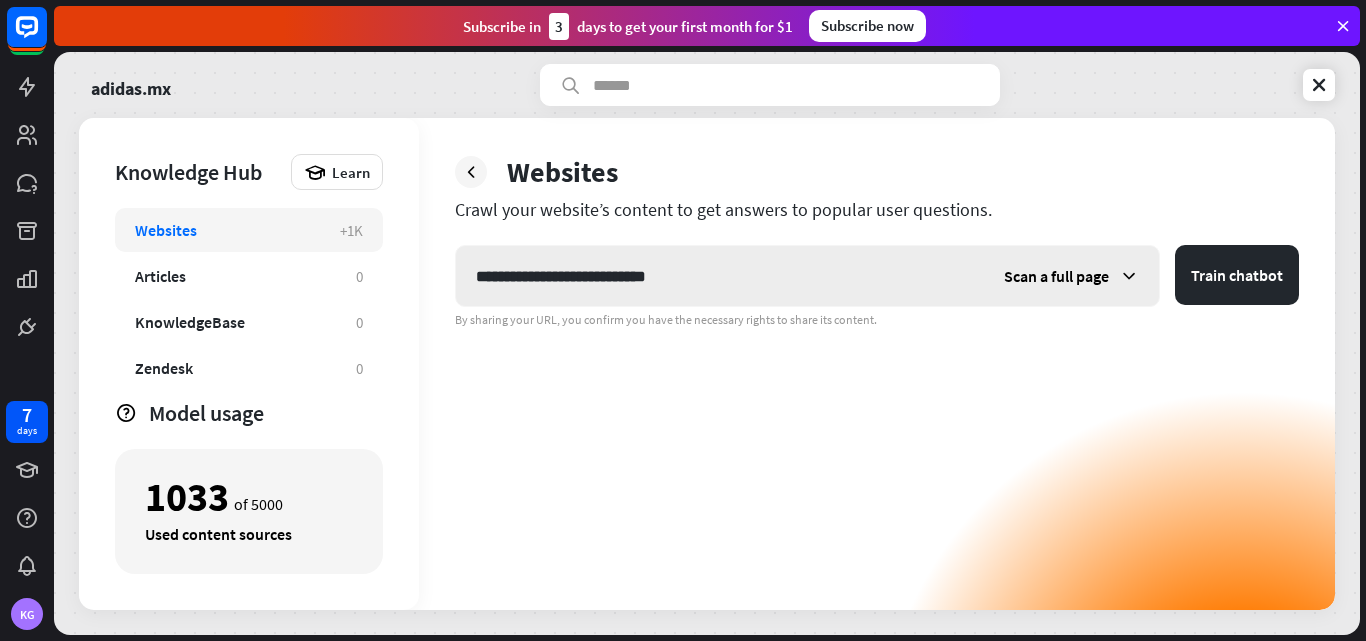 click at bounding box center (1129, 276) 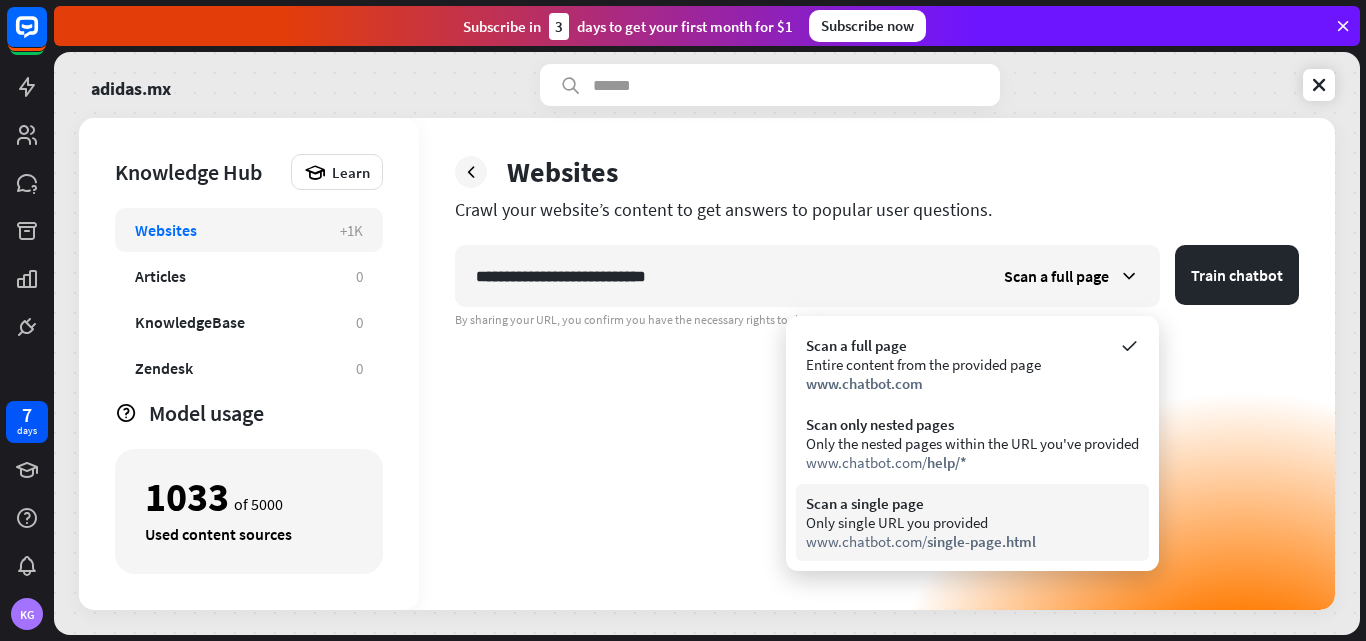 click on "Scan a single page" at bounding box center [972, 503] 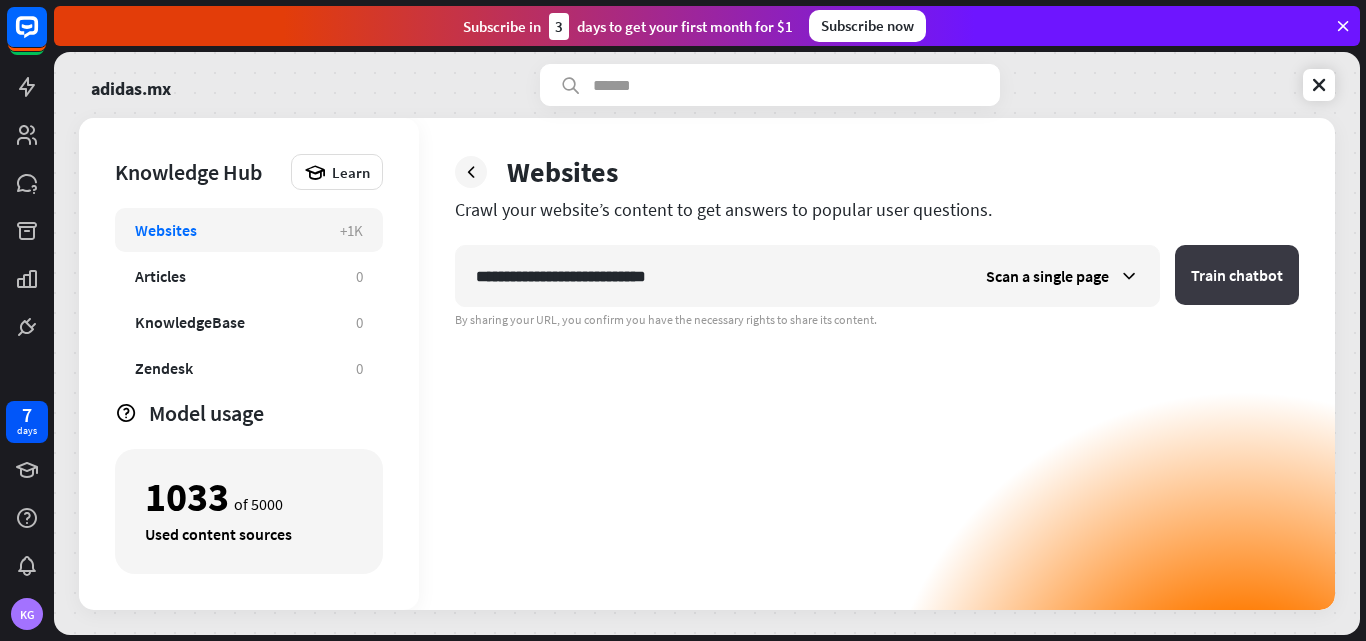 click on "Train chatbot" at bounding box center (1237, 275) 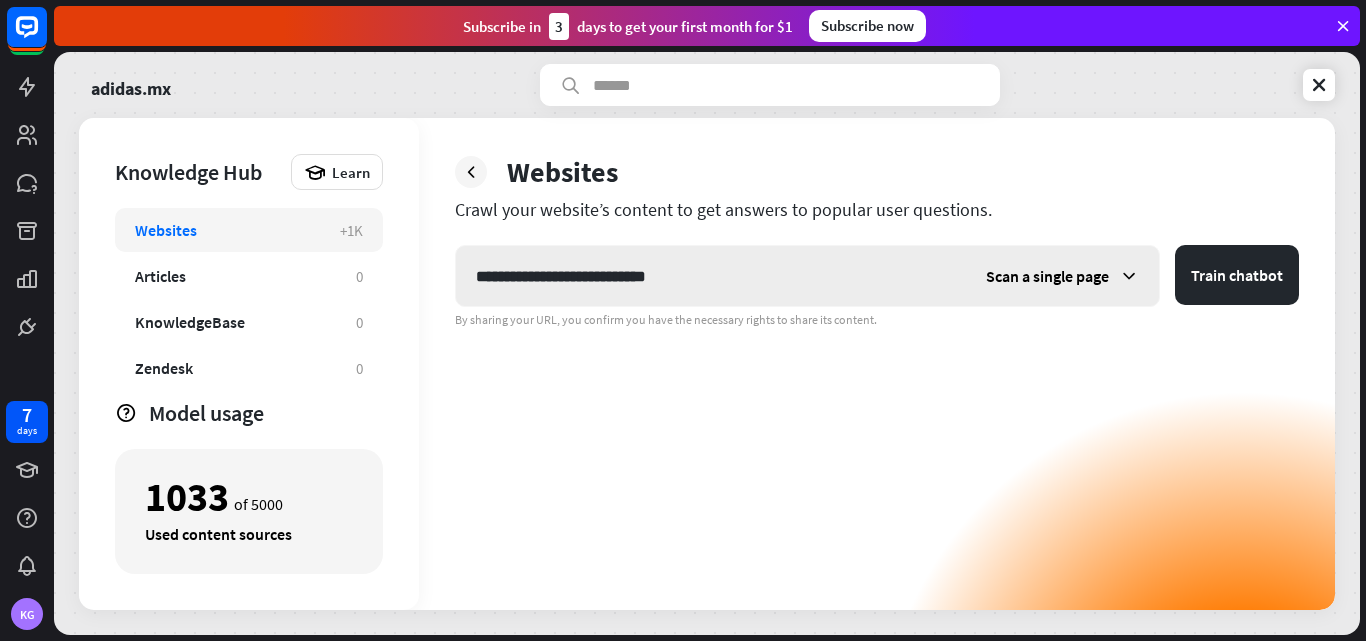 click on "Scan a single page" at bounding box center (1047, 276) 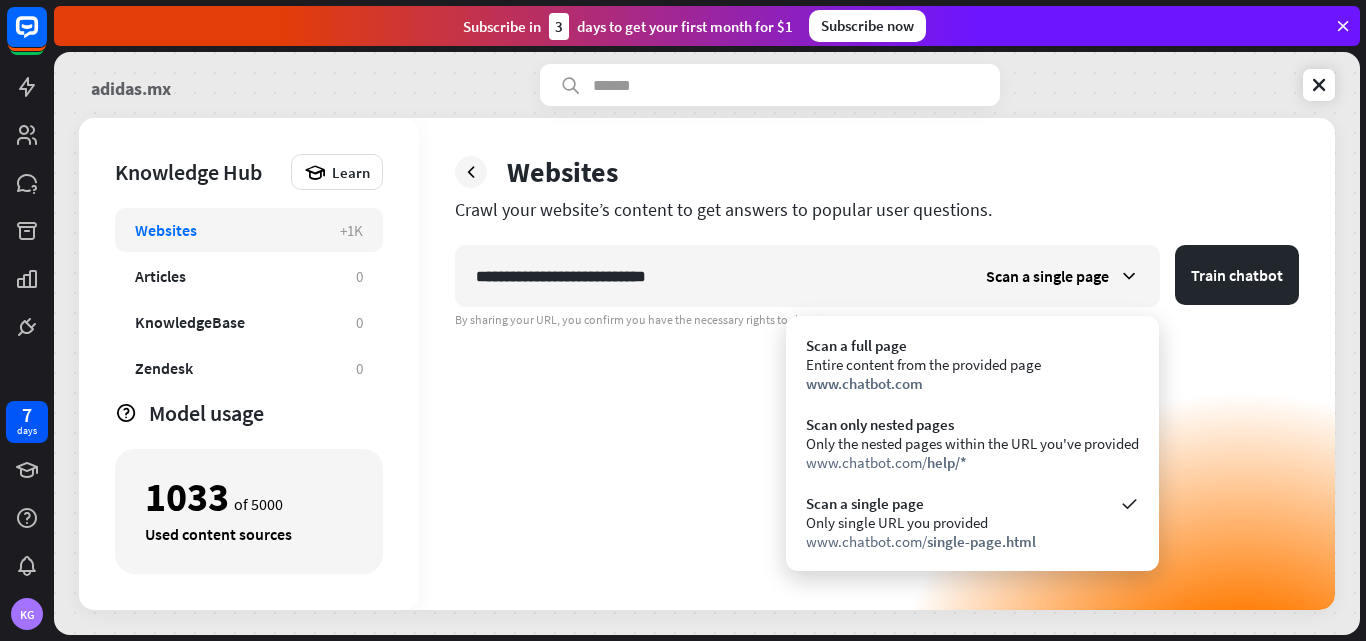 click on "adidas.mx" at bounding box center [131, 85] 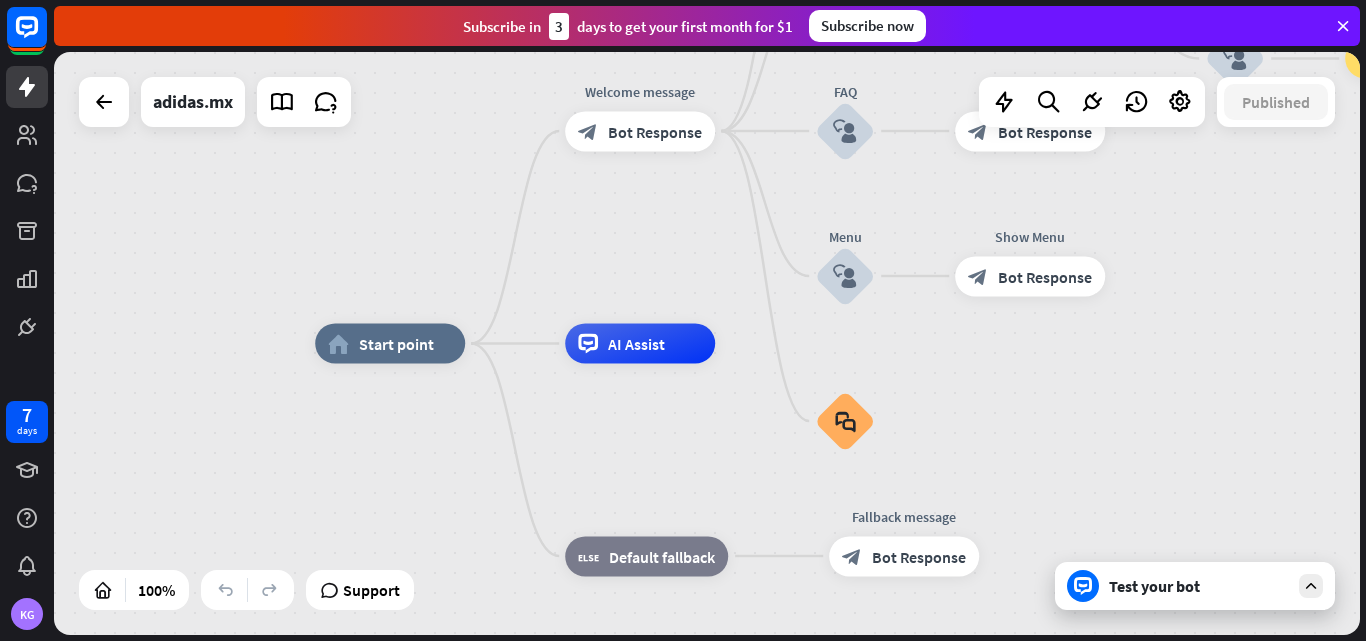 click on "Test your bot" at bounding box center [1195, 586] 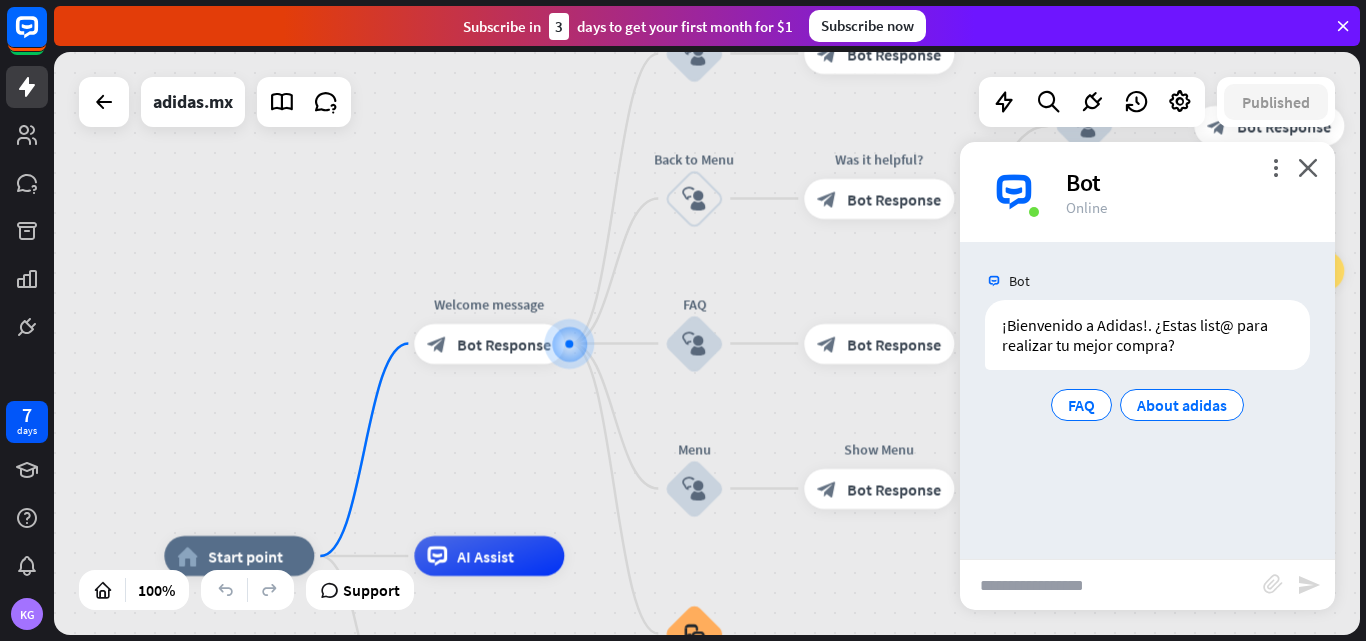 click at bounding box center (1111, 585) 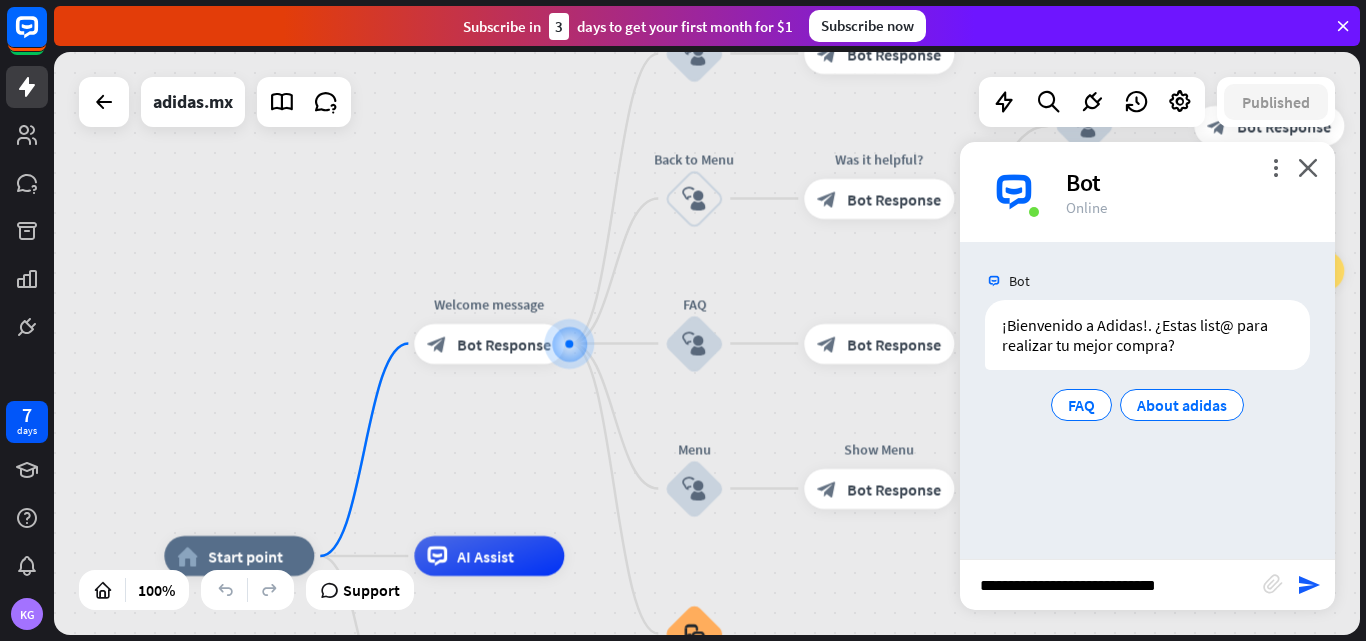 type on "**********" 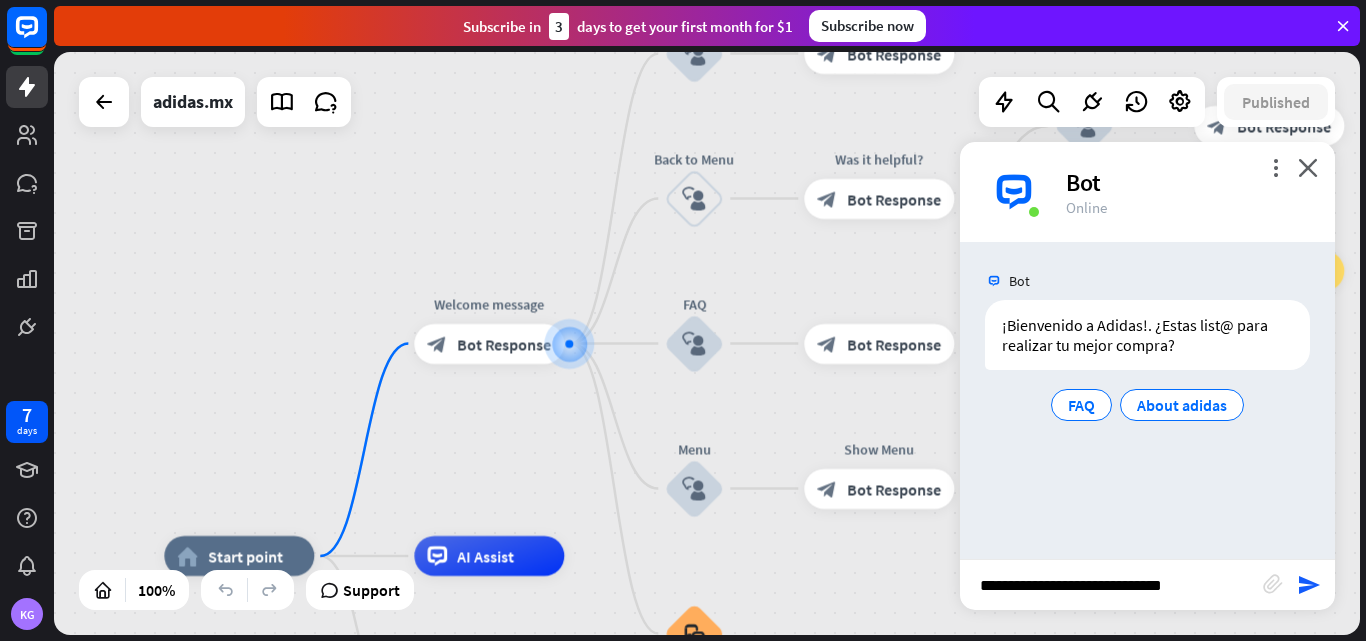 type 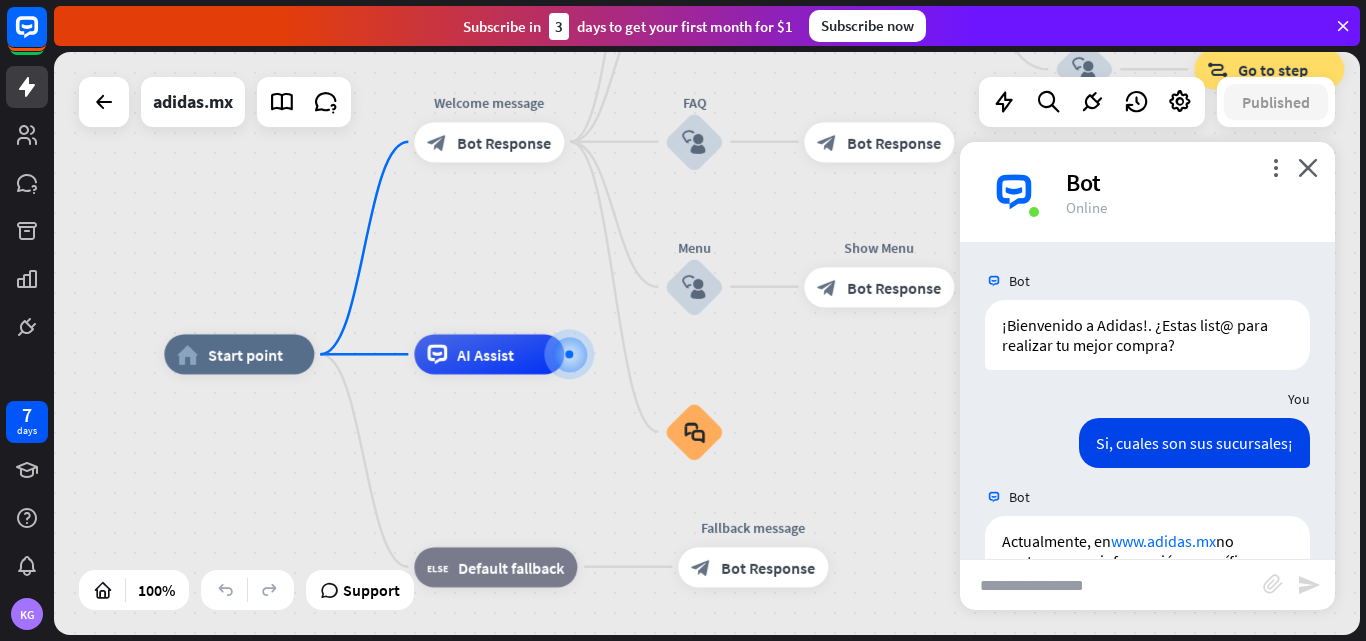scroll, scrollTop: 217, scrollLeft: 0, axis: vertical 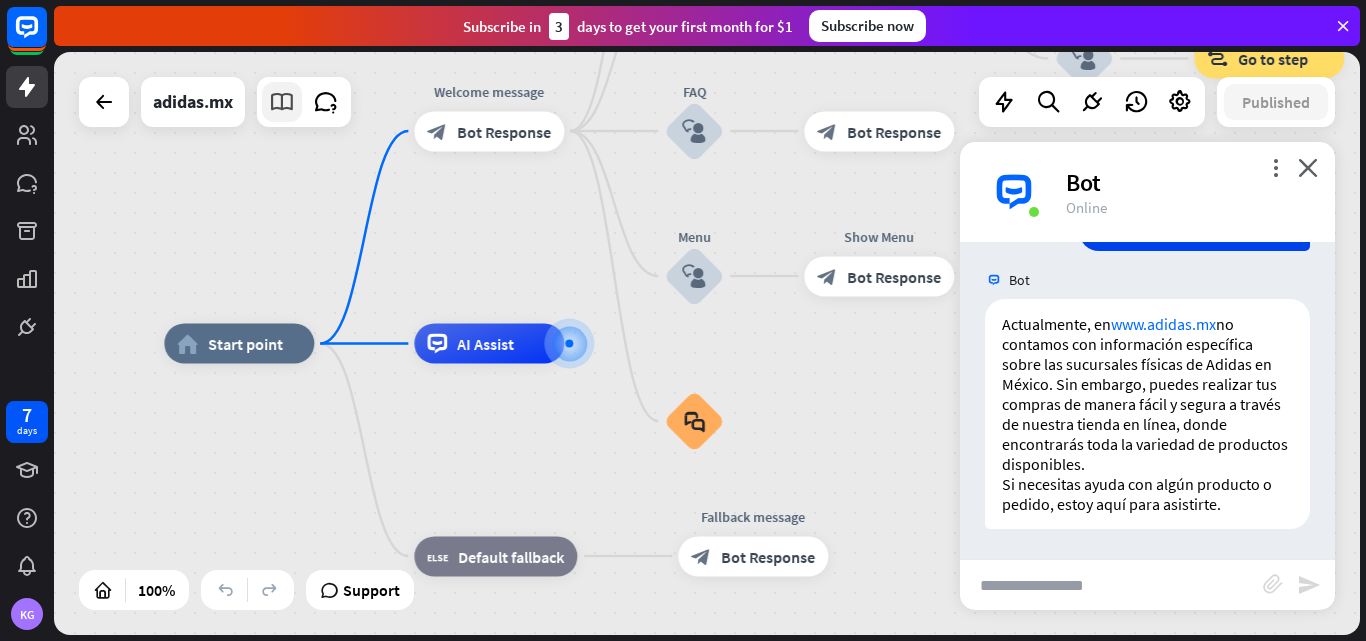 click at bounding box center [282, 102] 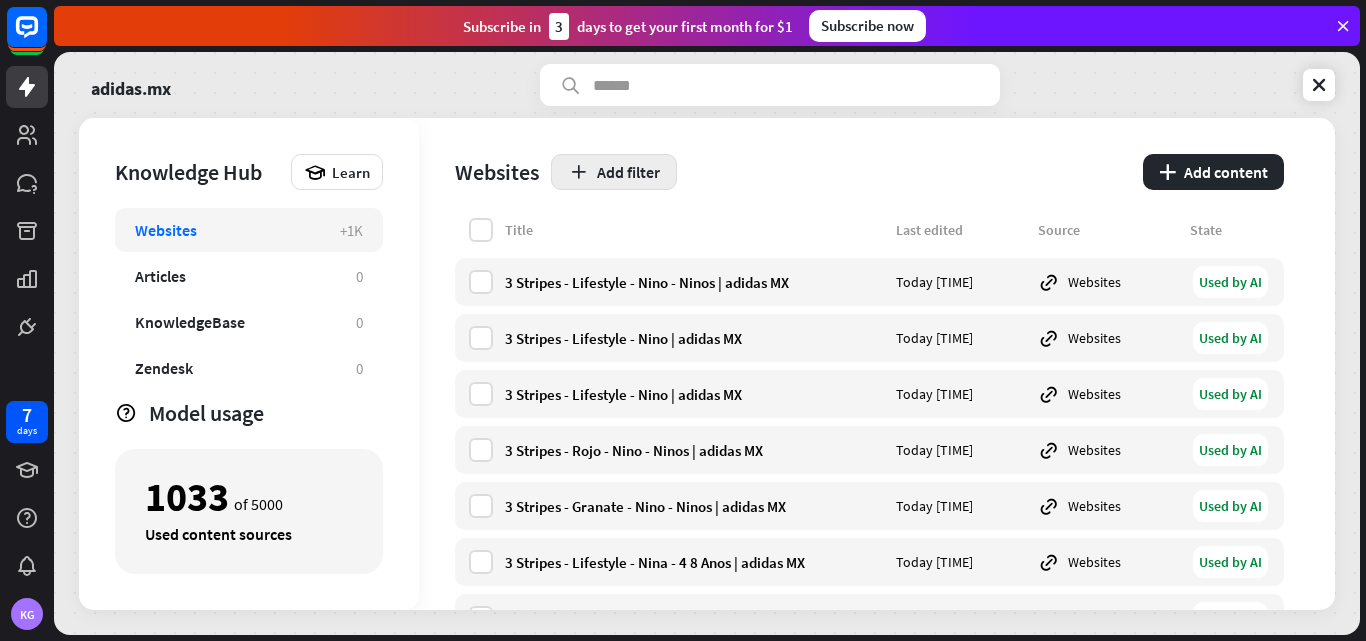 click at bounding box center [578, 172] 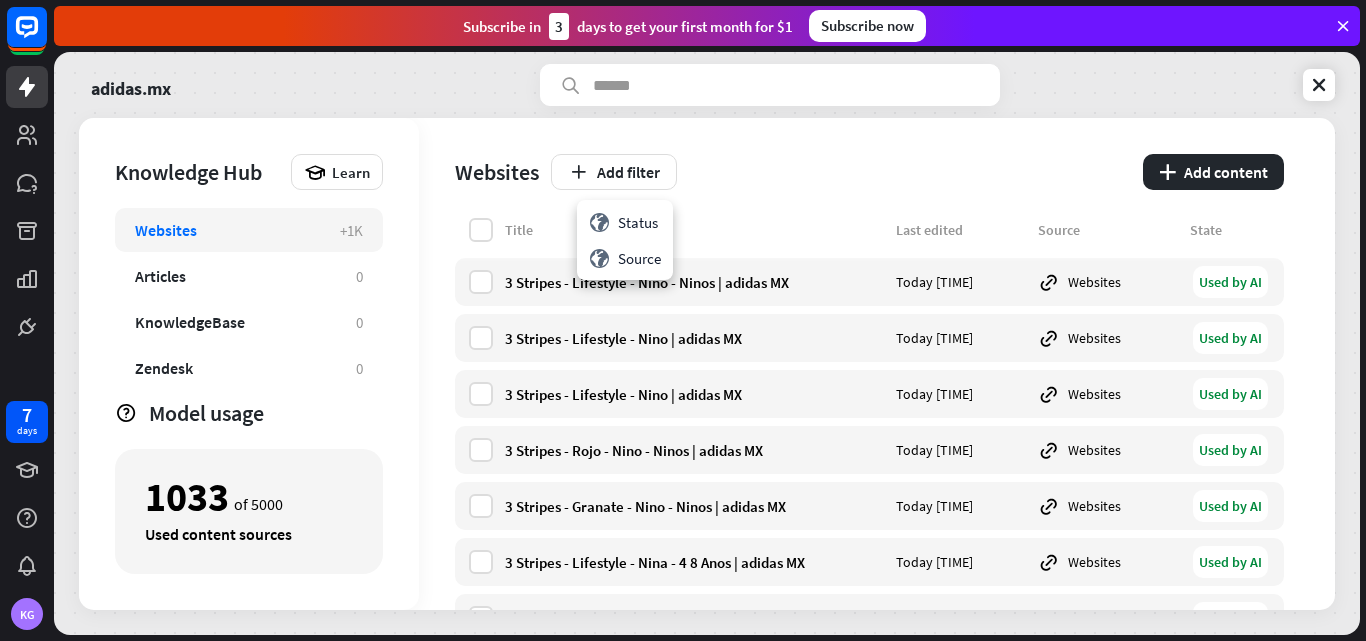 click on "Websites
Add filter
plus
Add content" at bounding box center [869, 168] 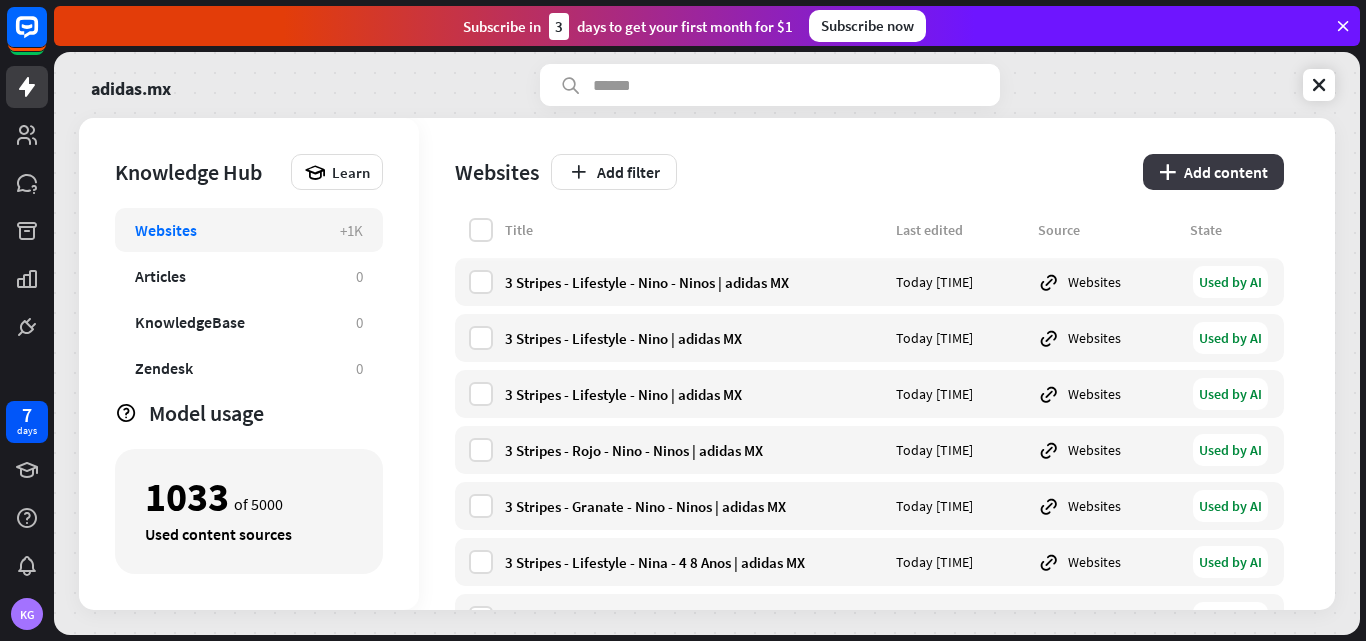 click on "plus
Add content" at bounding box center [1213, 172] 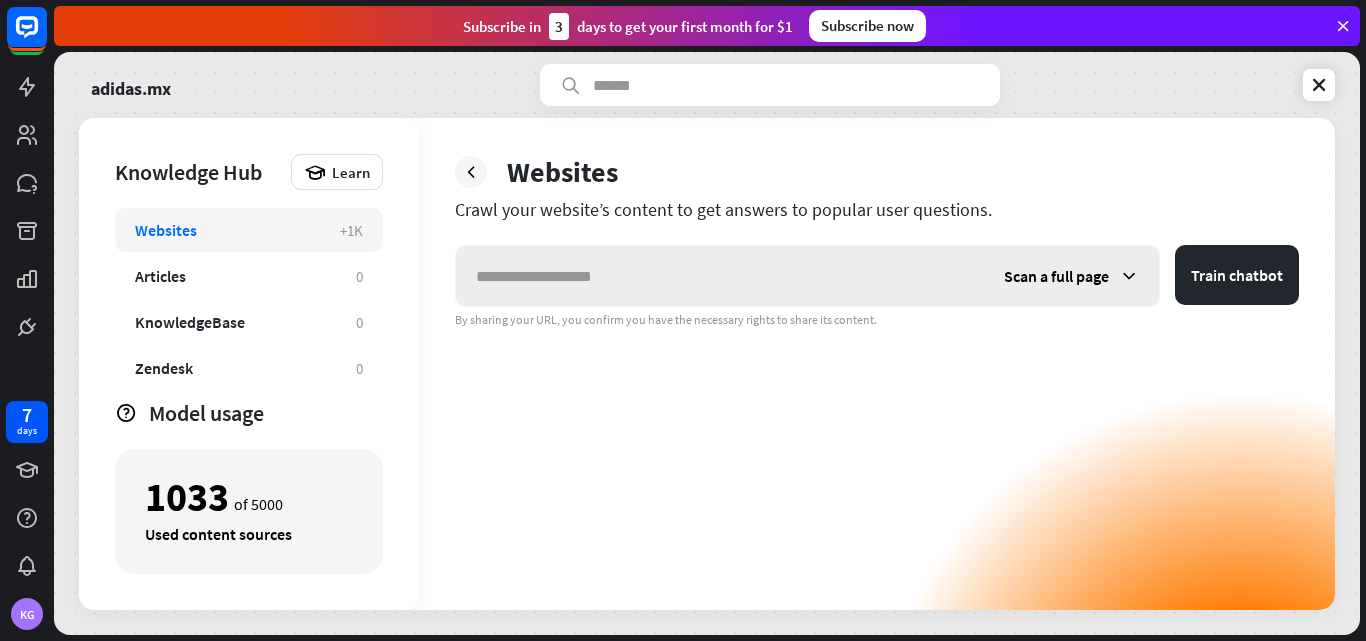 click at bounding box center [1129, 276] 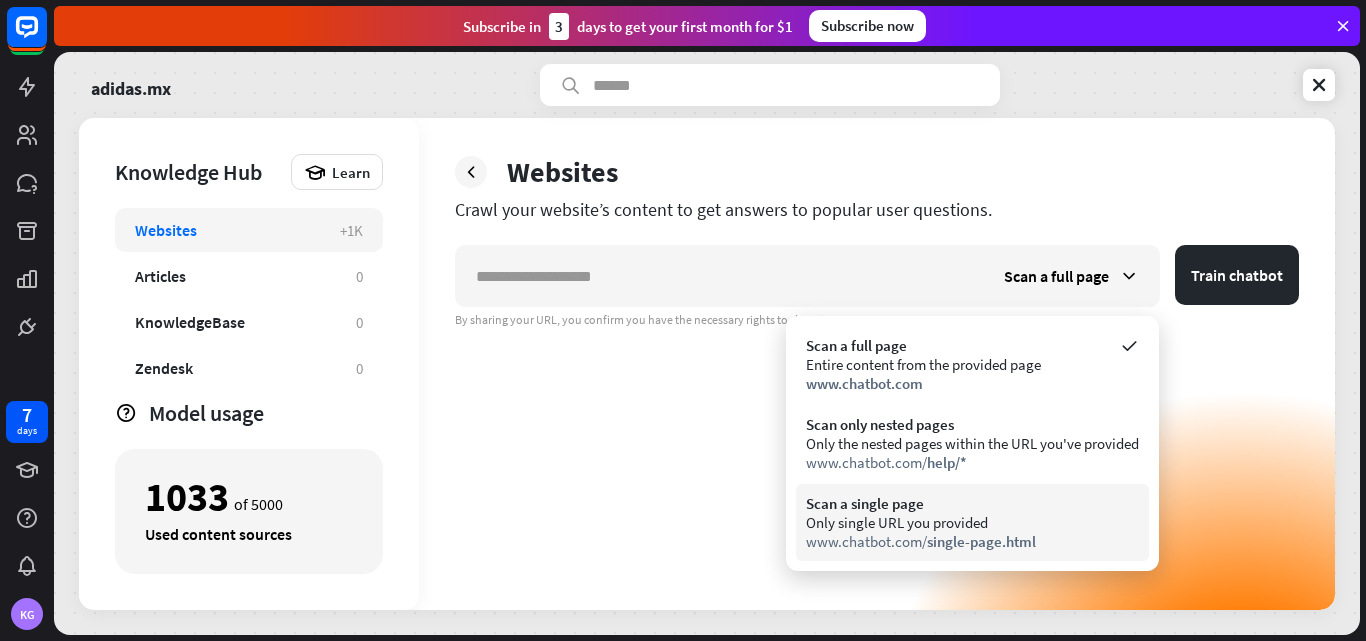 click on "Scan a single page" at bounding box center (972, 503) 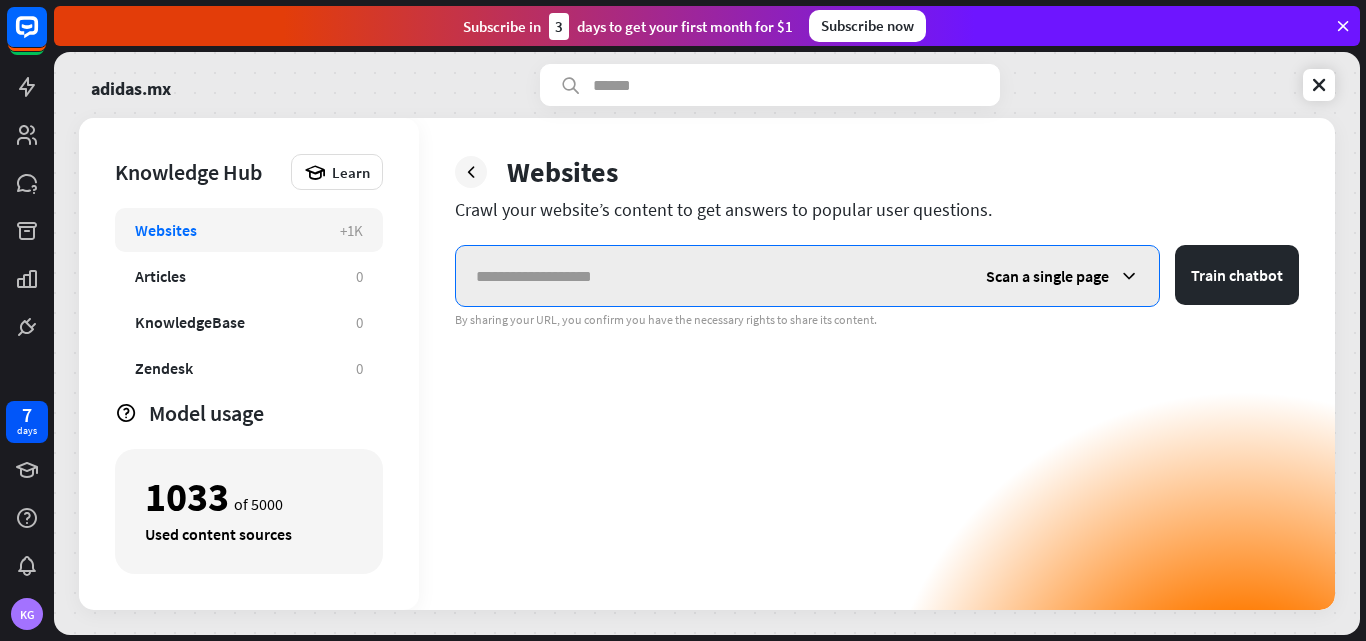 click at bounding box center [711, 276] 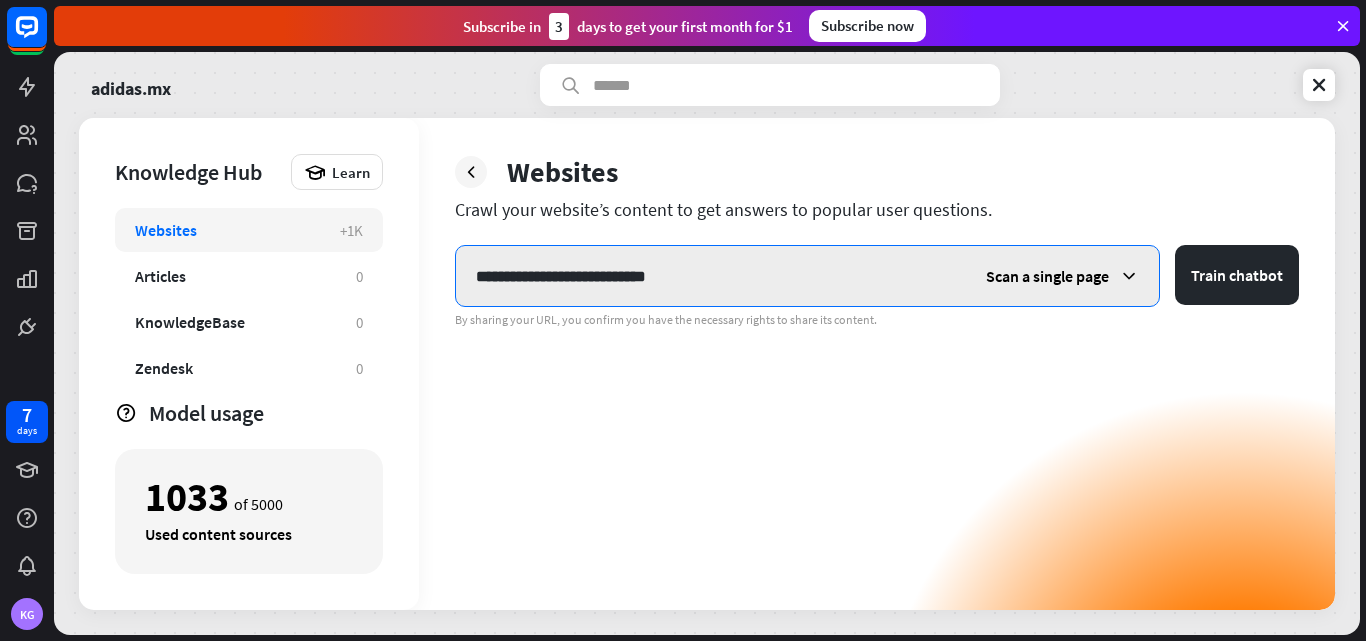 type on "**********" 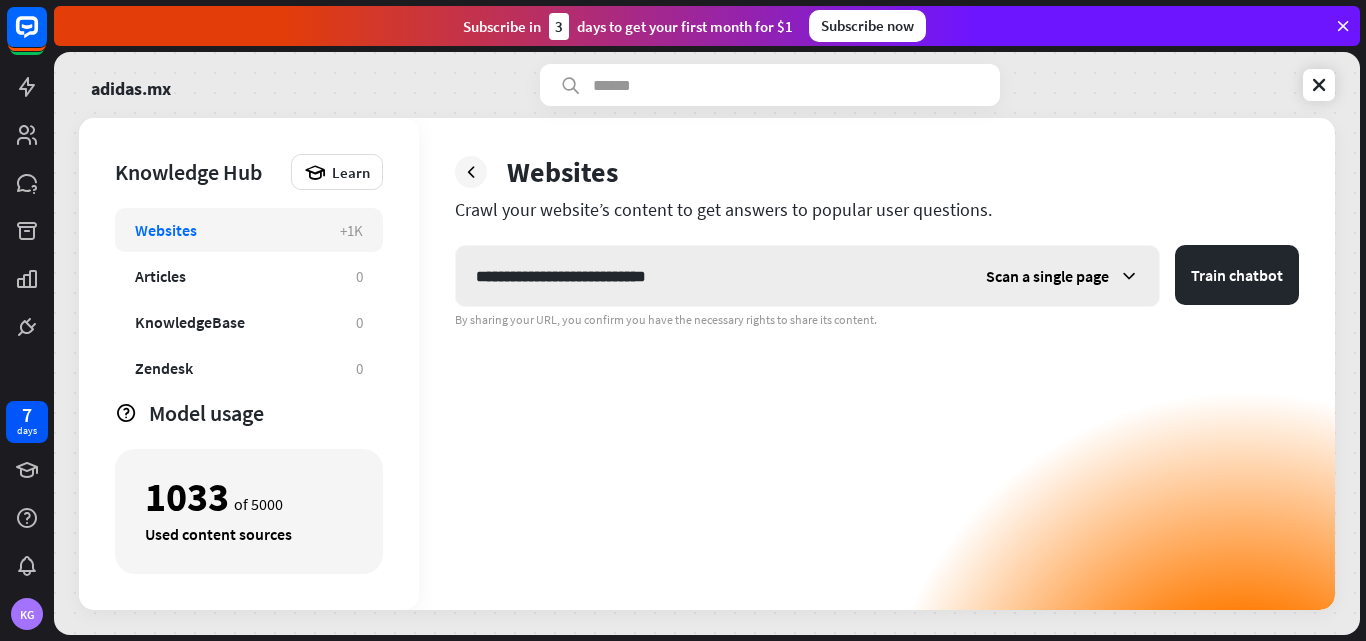 click on "Scan a single page" at bounding box center (1047, 276) 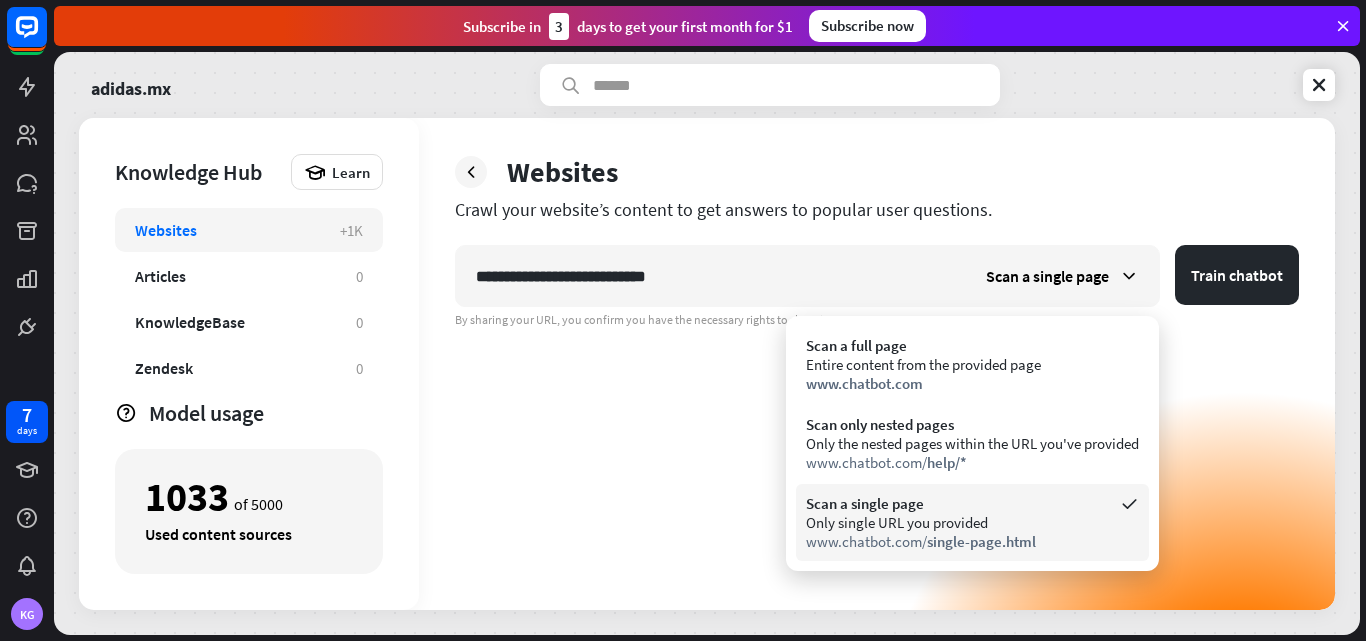 click on "Scan a single page" at bounding box center (972, 503) 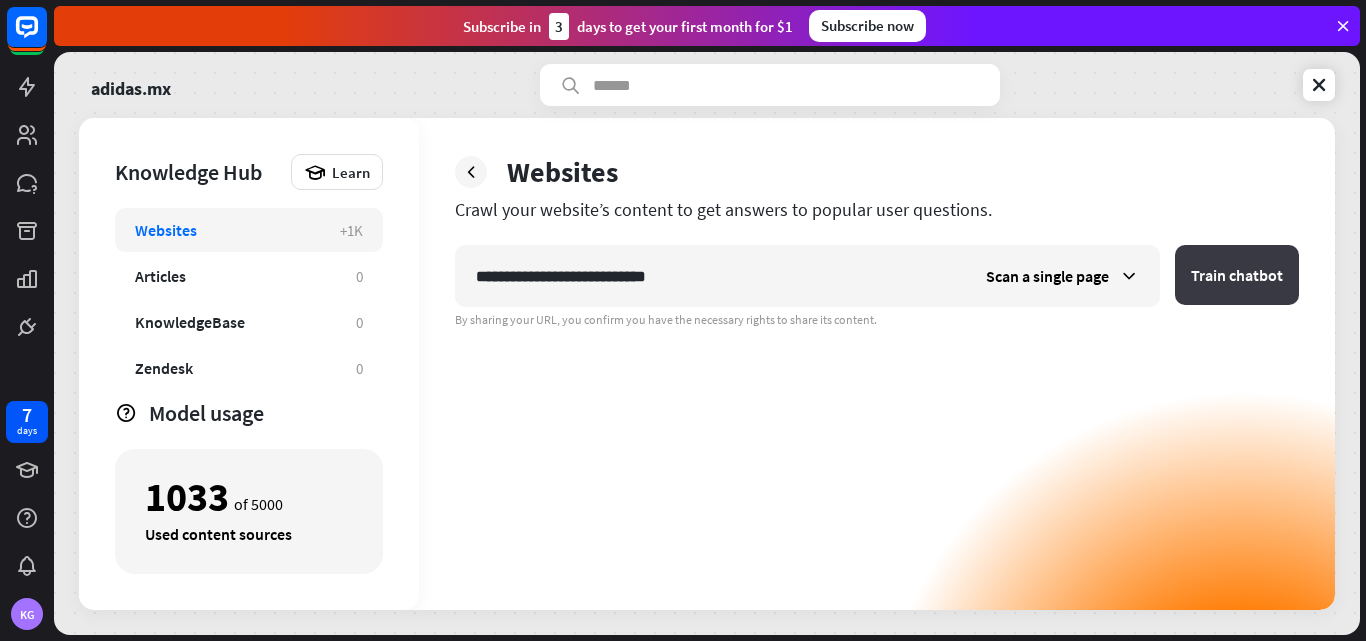 click on "Train chatbot" at bounding box center [1237, 275] 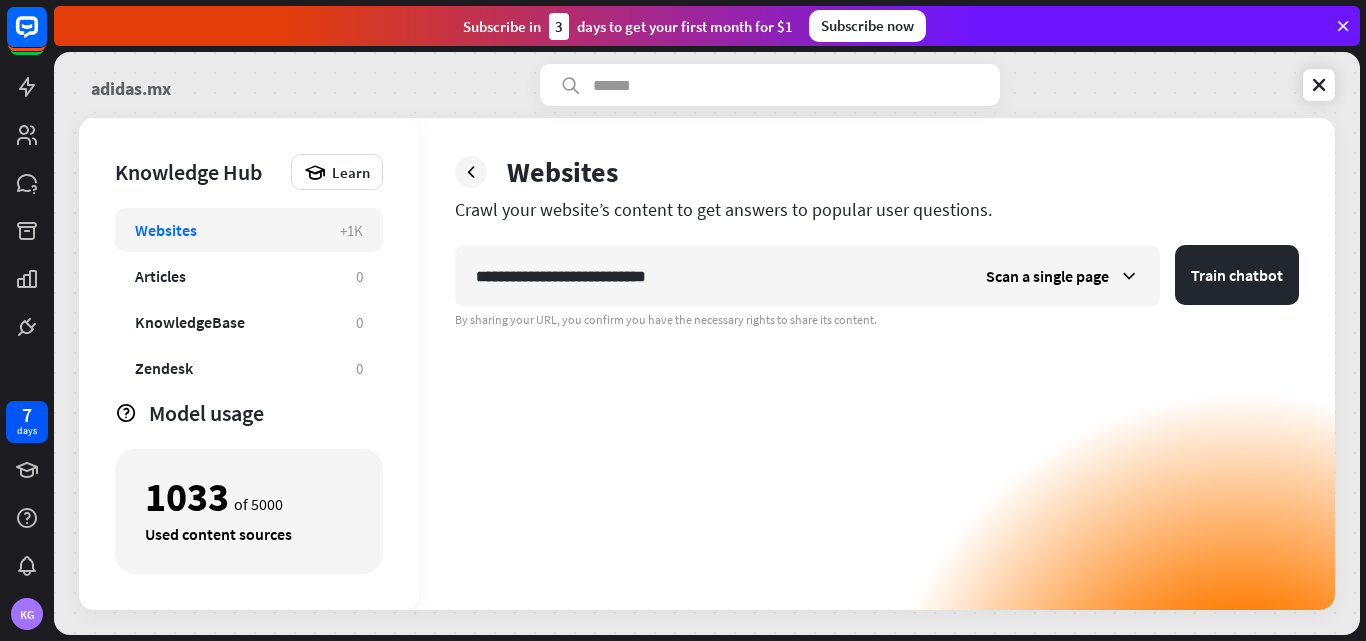 click on "adidas.mx" at bounding box center [131, 85] 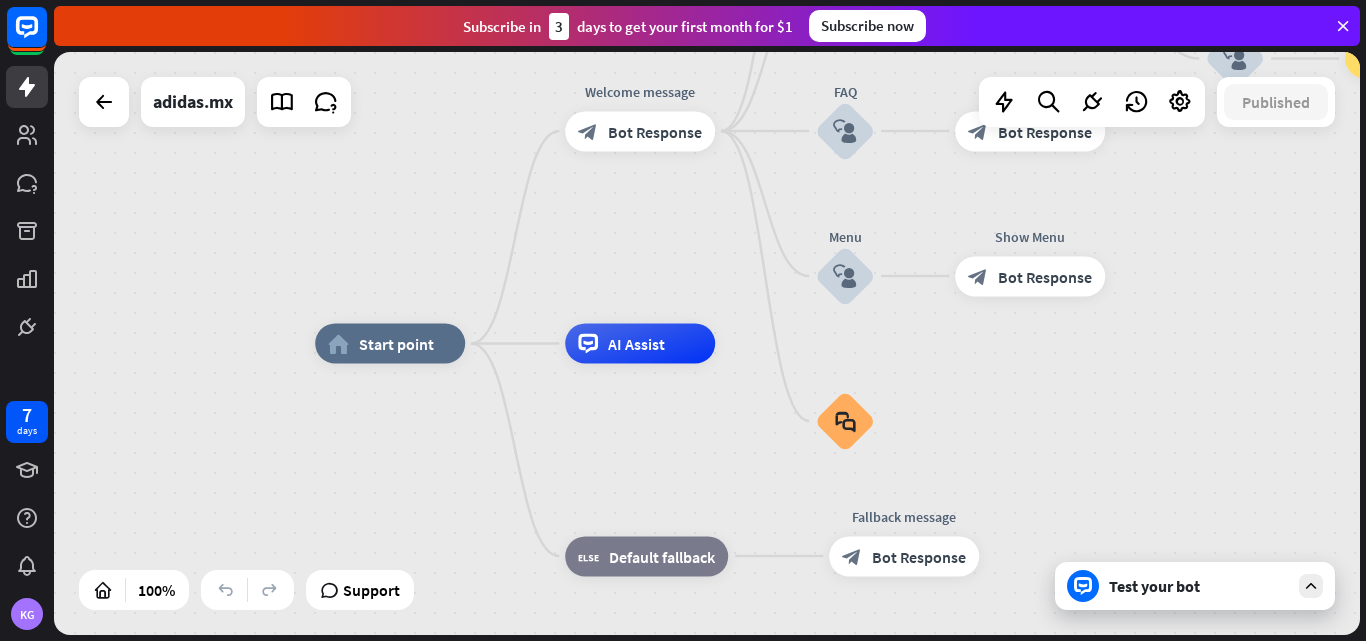 click on "Test your bot" at bounding box center (1195, 586) 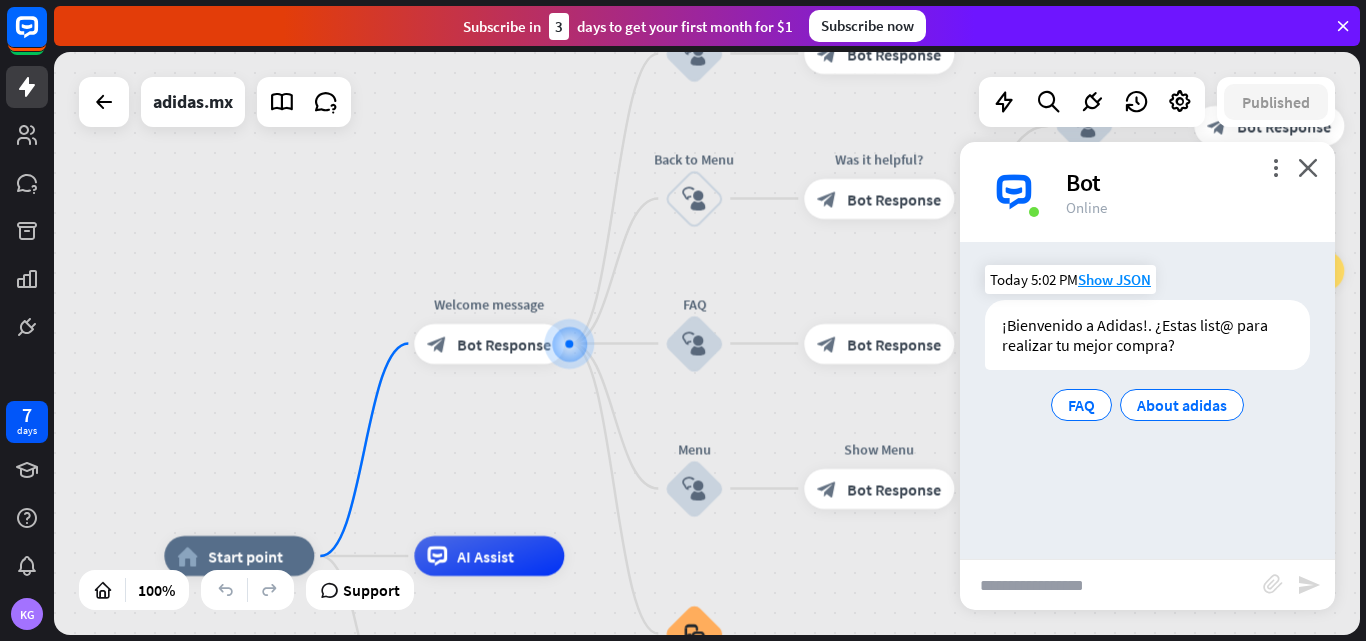click on "¡Bienvenido a Adidas!. ¿Estas list@ para realizar tu mejor compra?" at bounding box center [1147, 335] 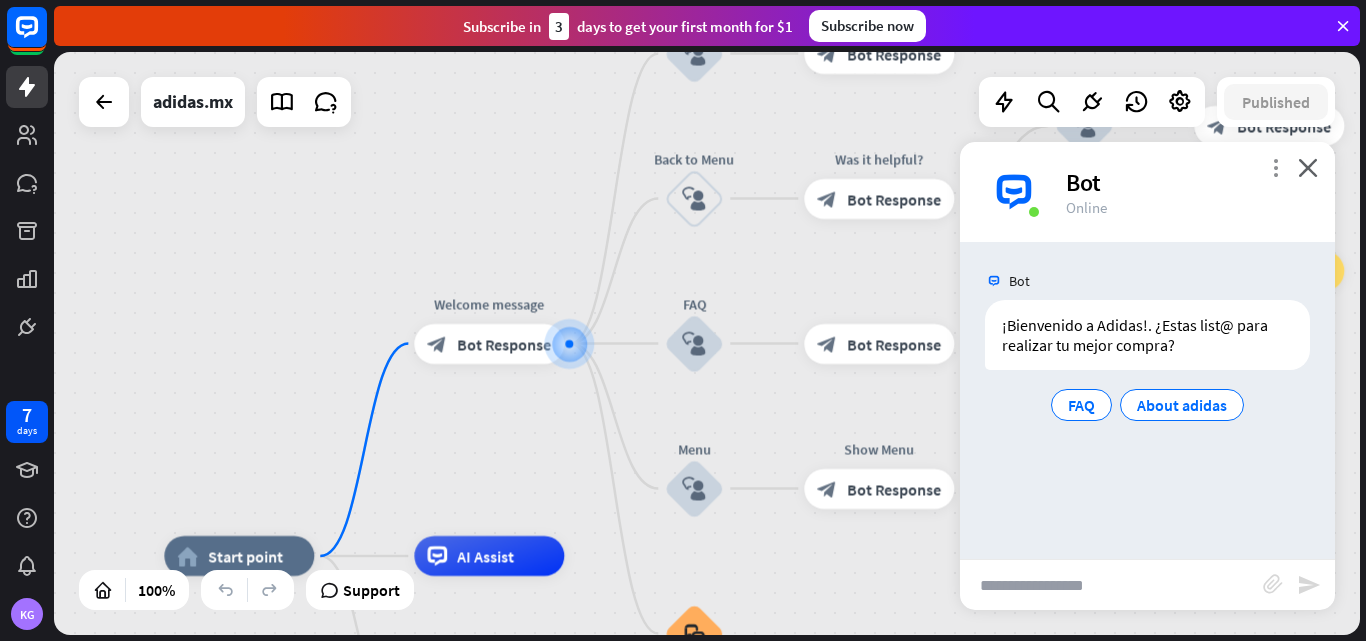 click on "more_vert" at bounding box center [1275, 167] 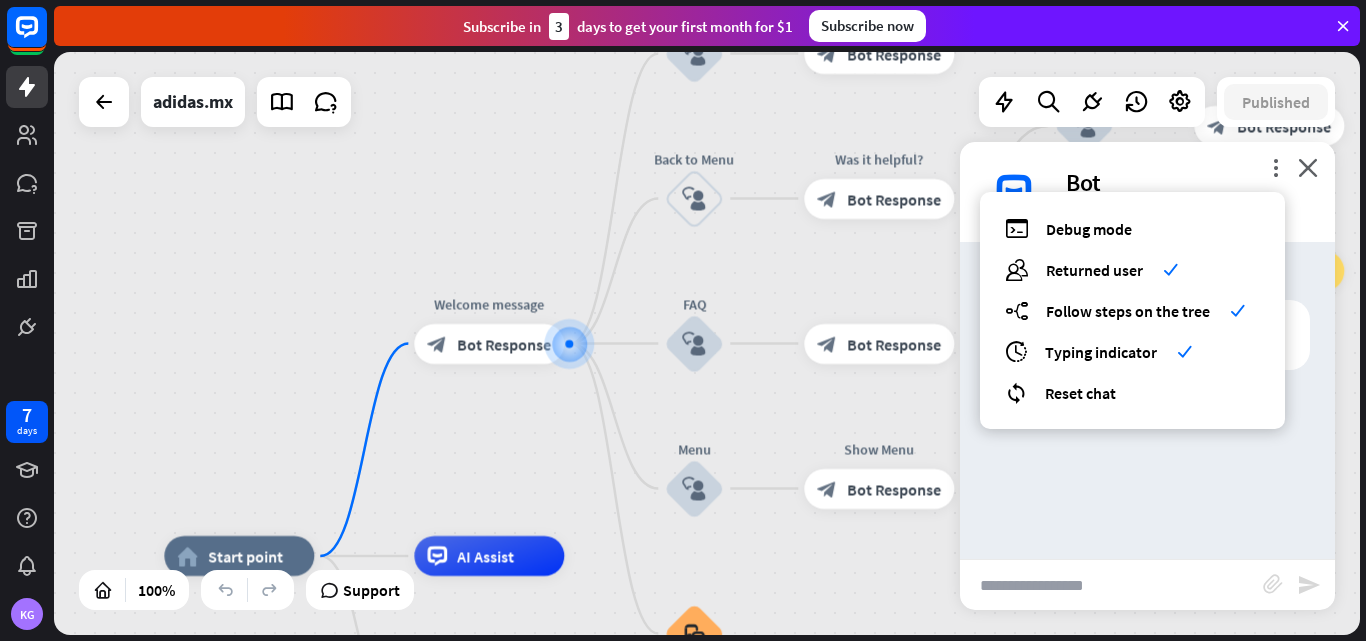 click on "Bot
¡Bienvenido a Adidas!. ¿Estas list@ para realizar tu mejor compra?   FAQ About adidas
Today [TIME]
Show JSON" at bounding box center [1147, 400] 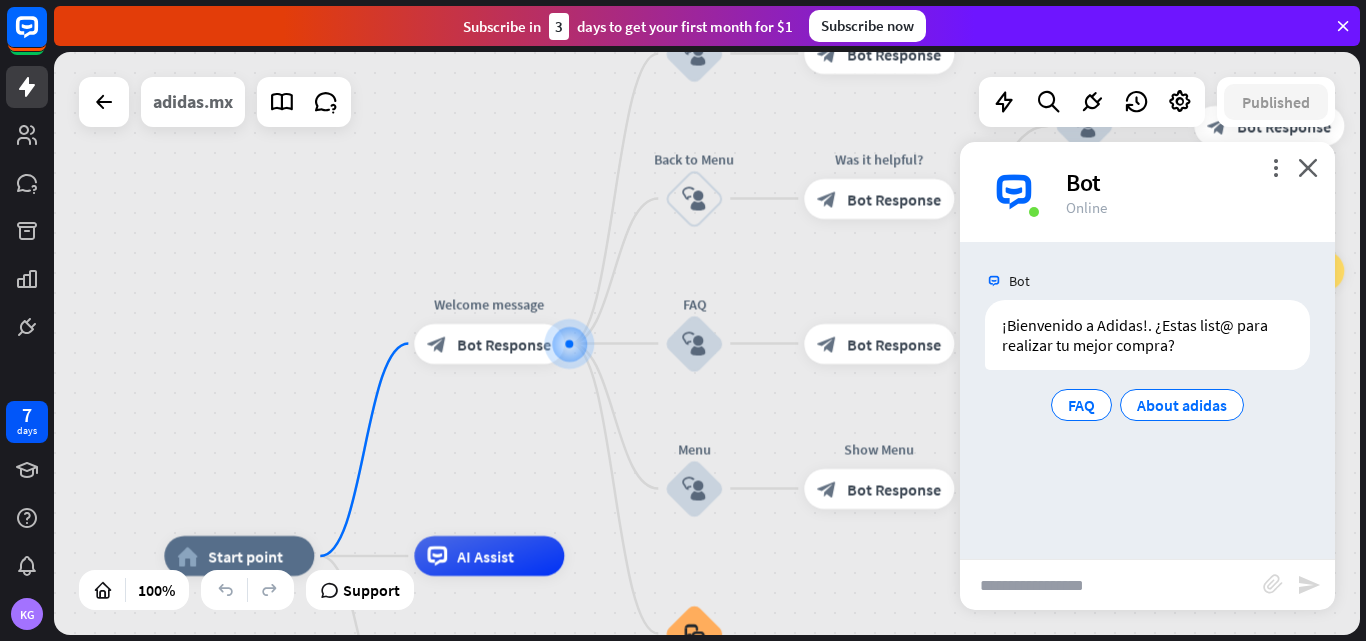 click on "adidas.mx" at bounding box center (193, 102) 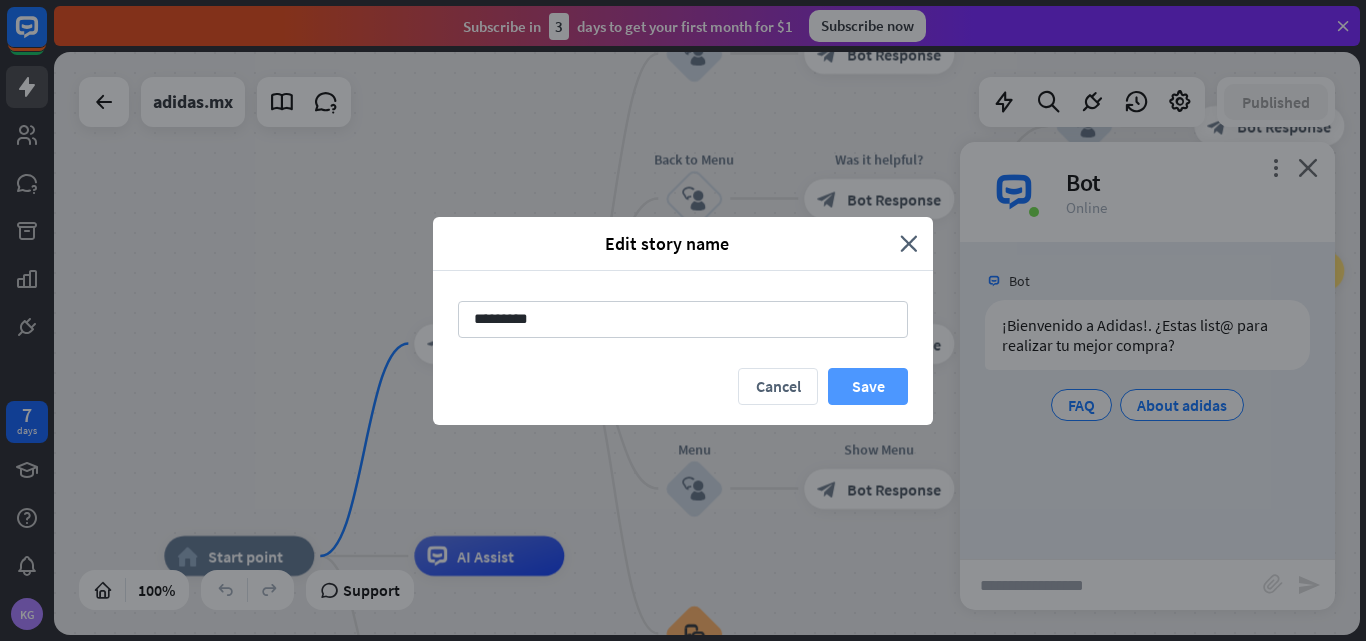 click on "Save" at bounding box center (868, 386) 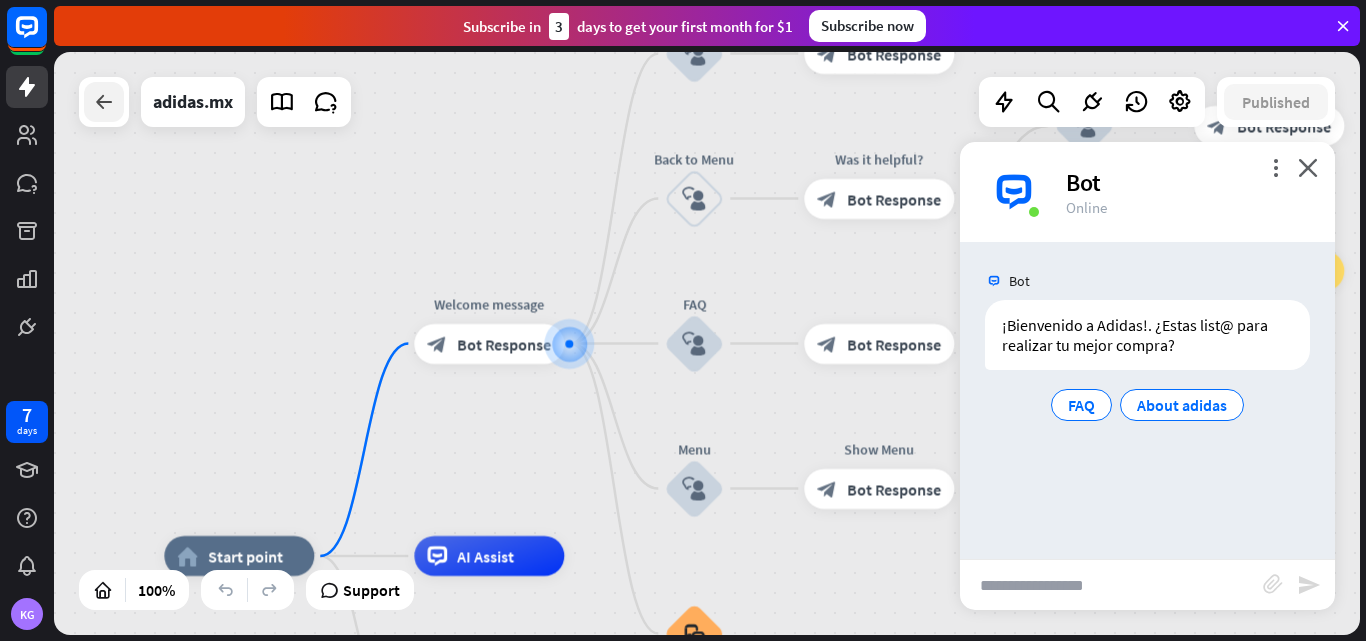 click at bounding box center [104, 102] 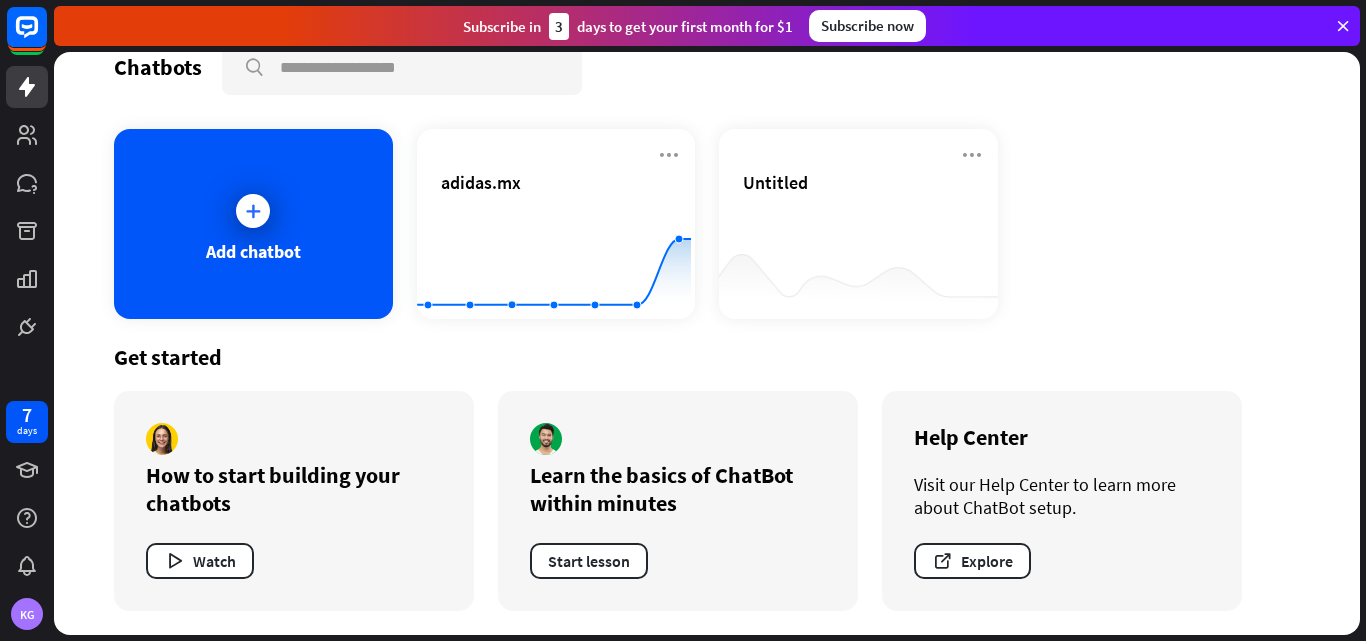 scroll, scrollTop: 0, scrollLeft: 0, axis: both 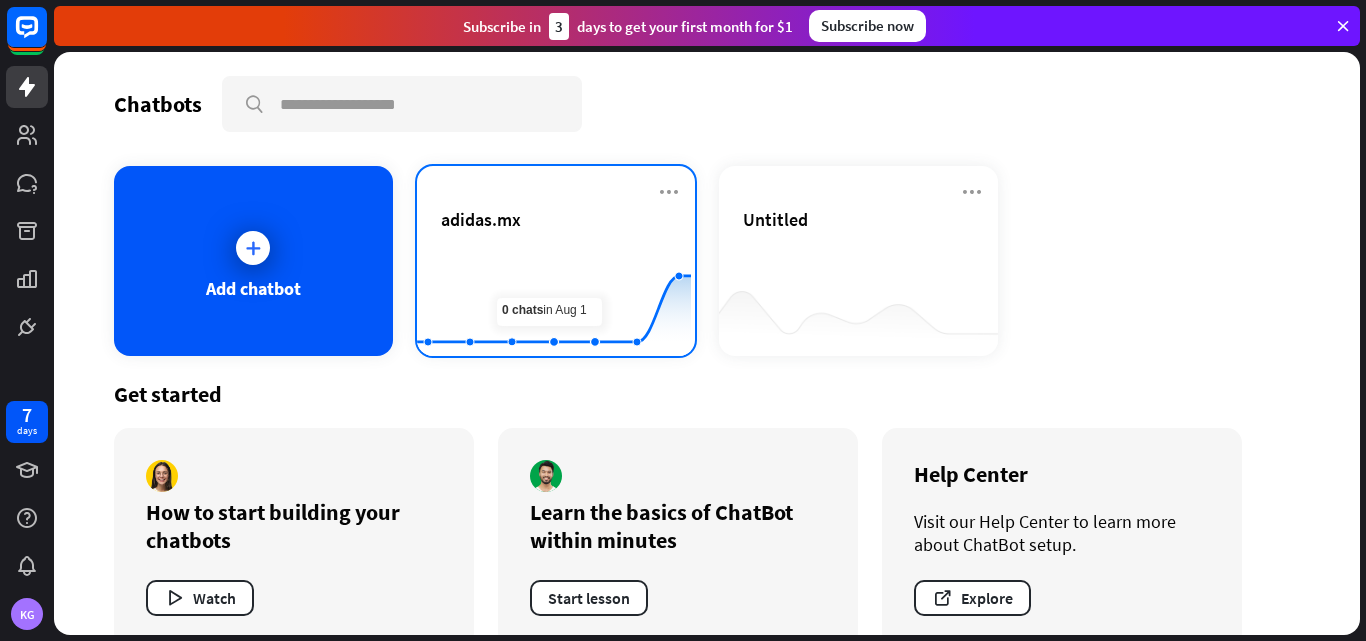 click on "adidas.mx" at bounding box center [481, 219] 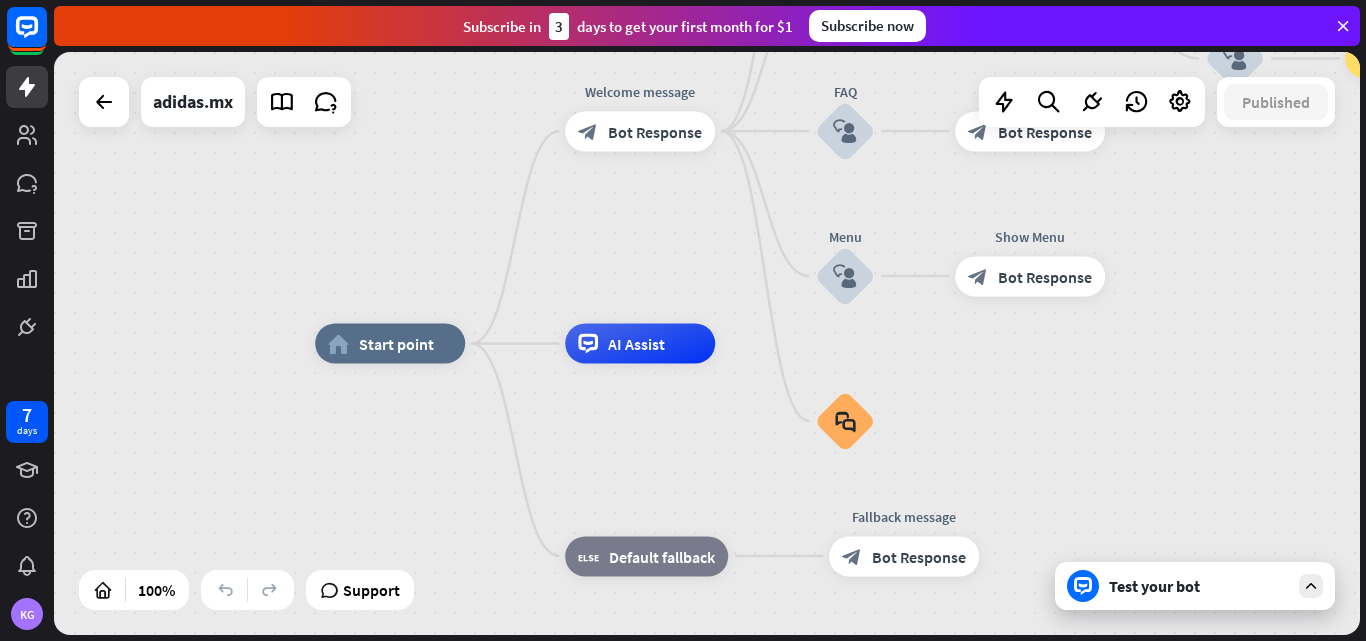 click at bounding box center [1083, 586] 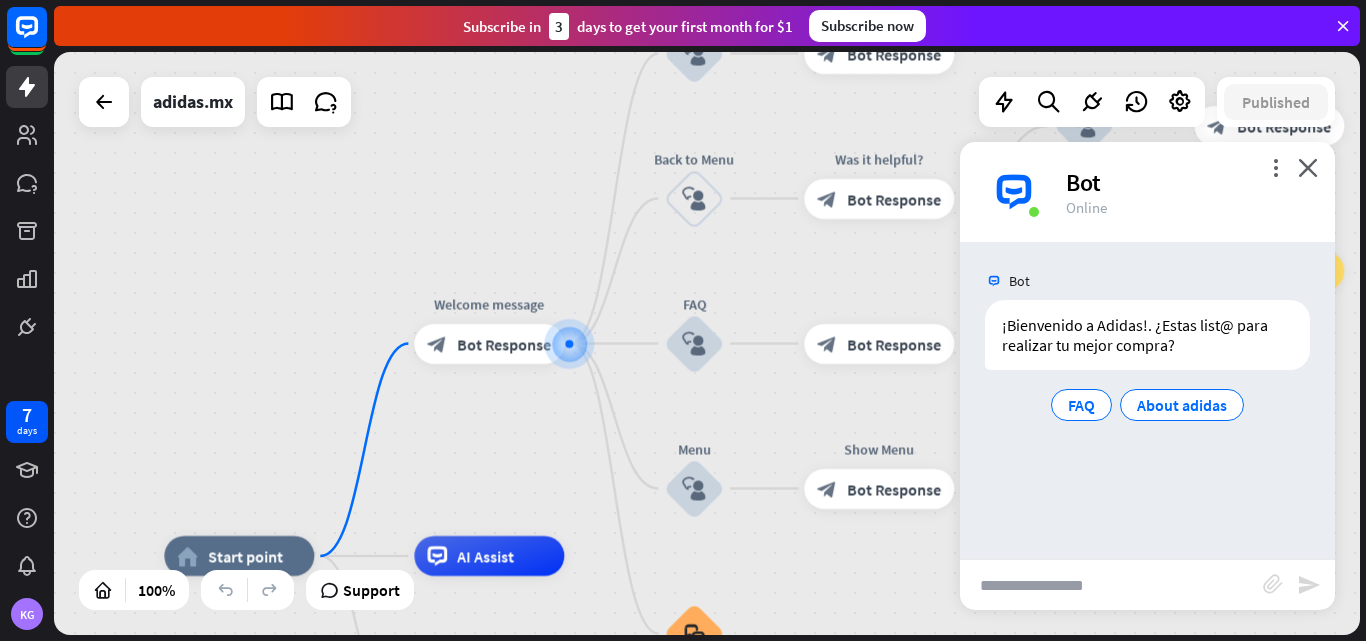 click at bounding box center (1111, 585) 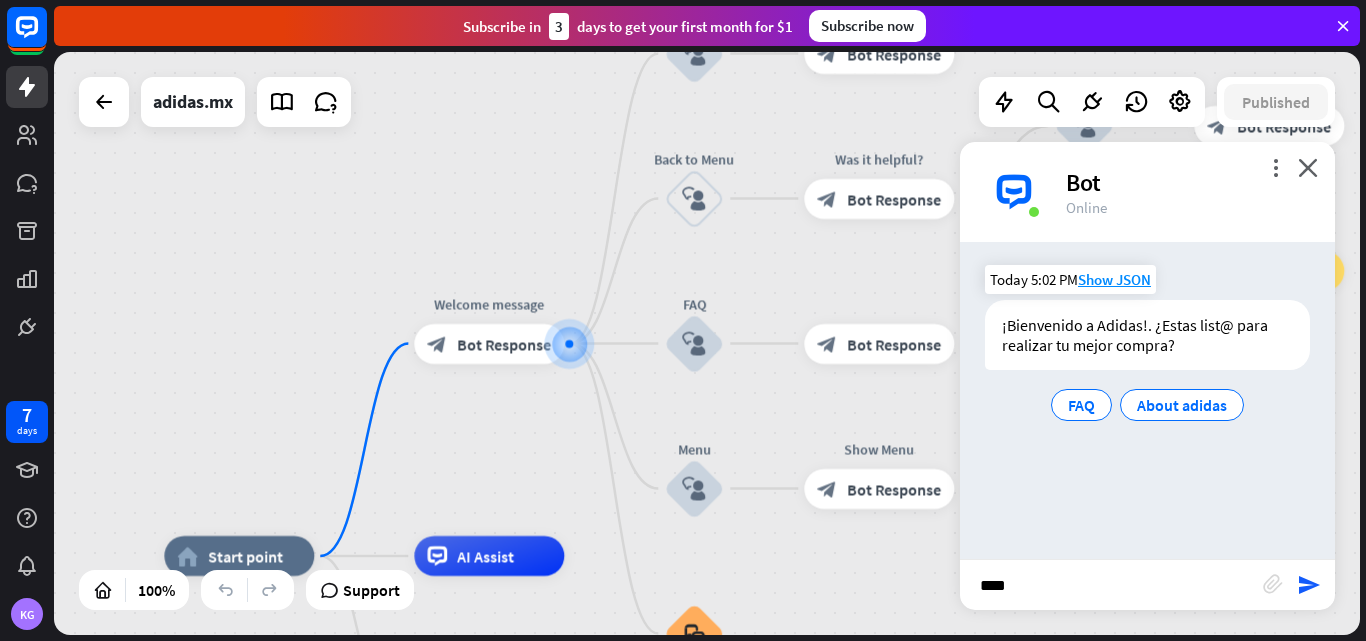 type on "***" 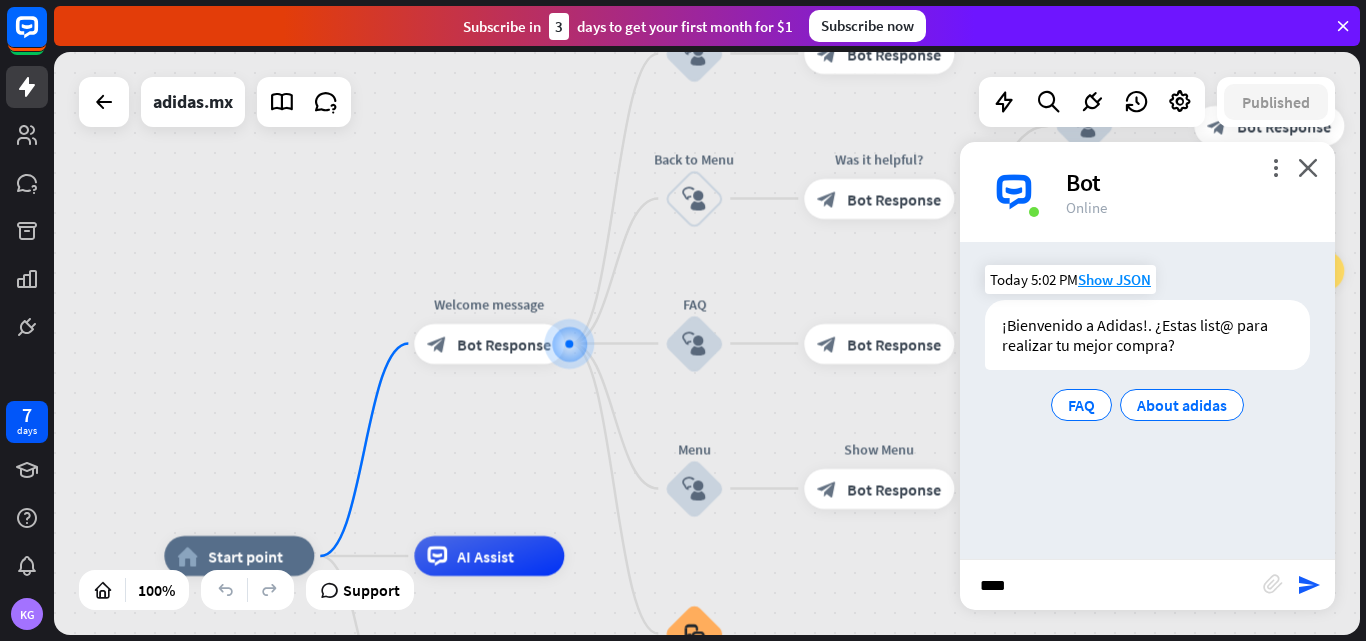 click on "¡Bienvenido a Adidas!. ¿Estas list@ para realizar tu mejor compra?" at bounding box center [1147, 335] 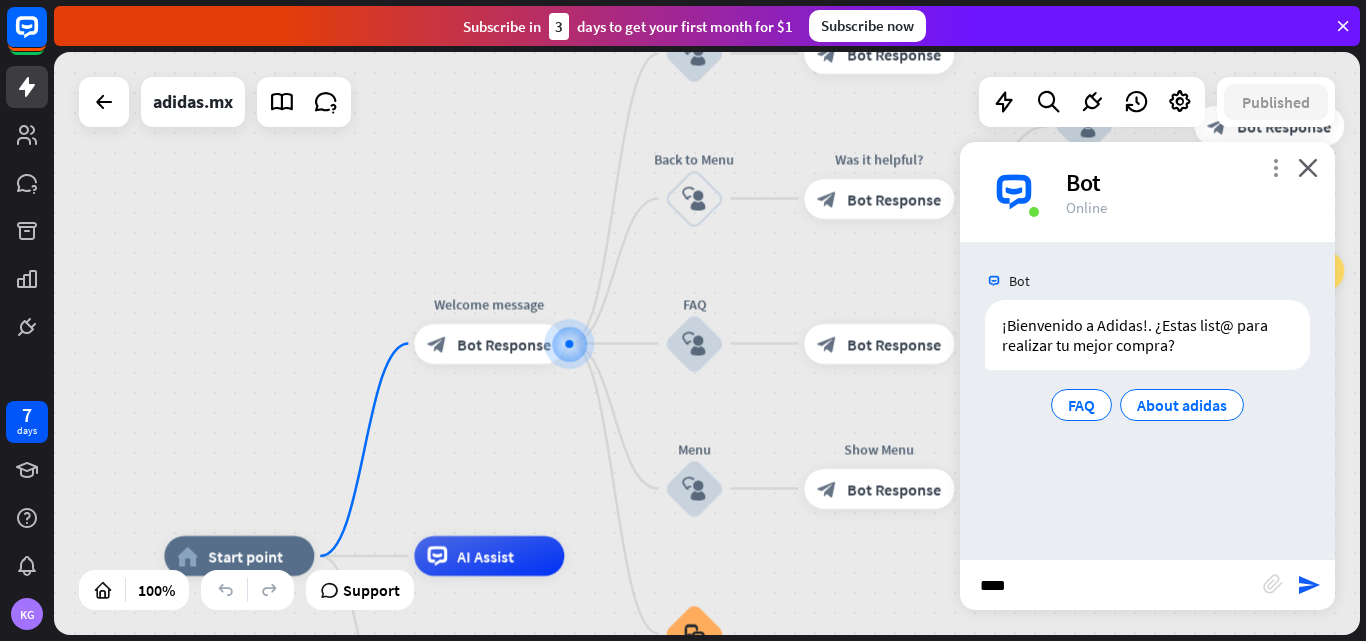 click on "more_vert" at bounding box center (1275, 167) 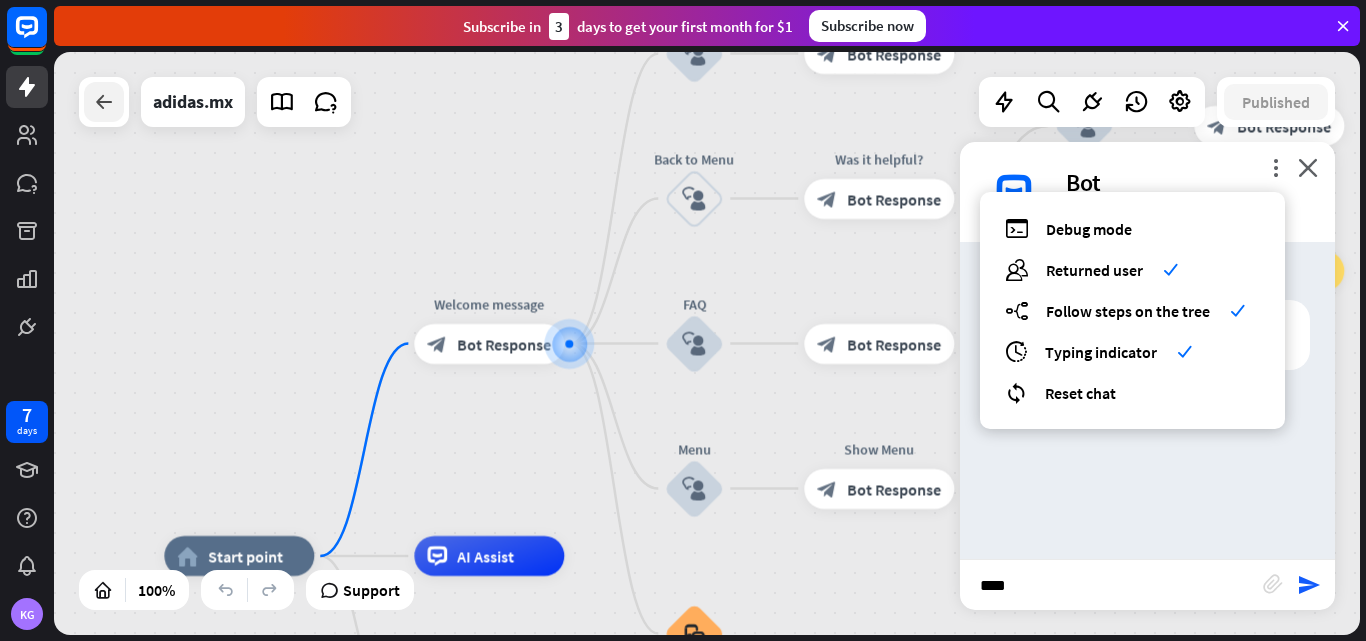 click at bounding box center (104, 102) 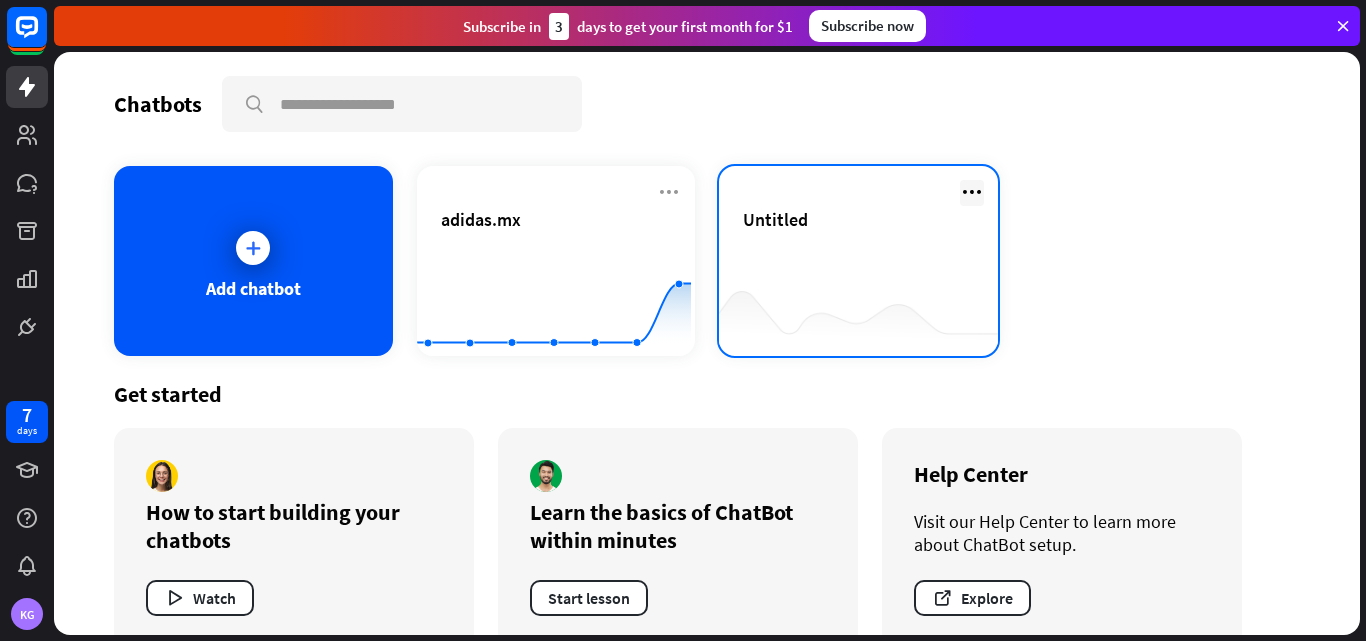 click at bounding box center (972, 192) 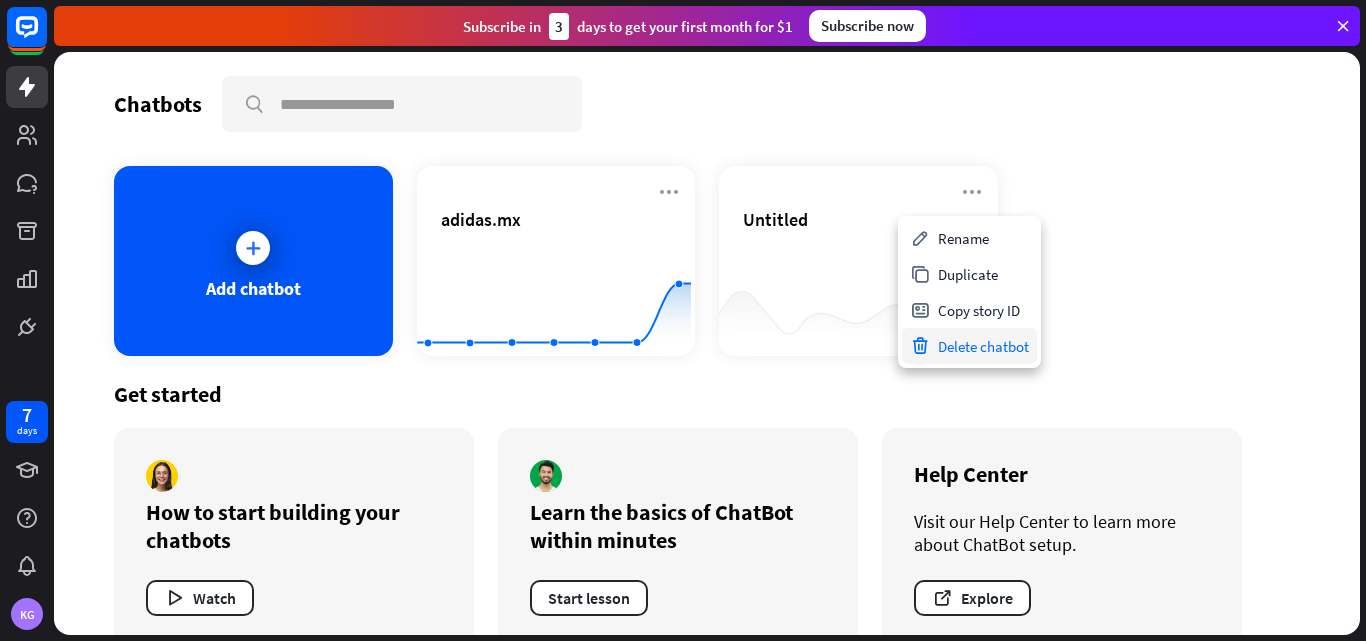 click on "Delete chatbot" at bounding box center [969, 346] 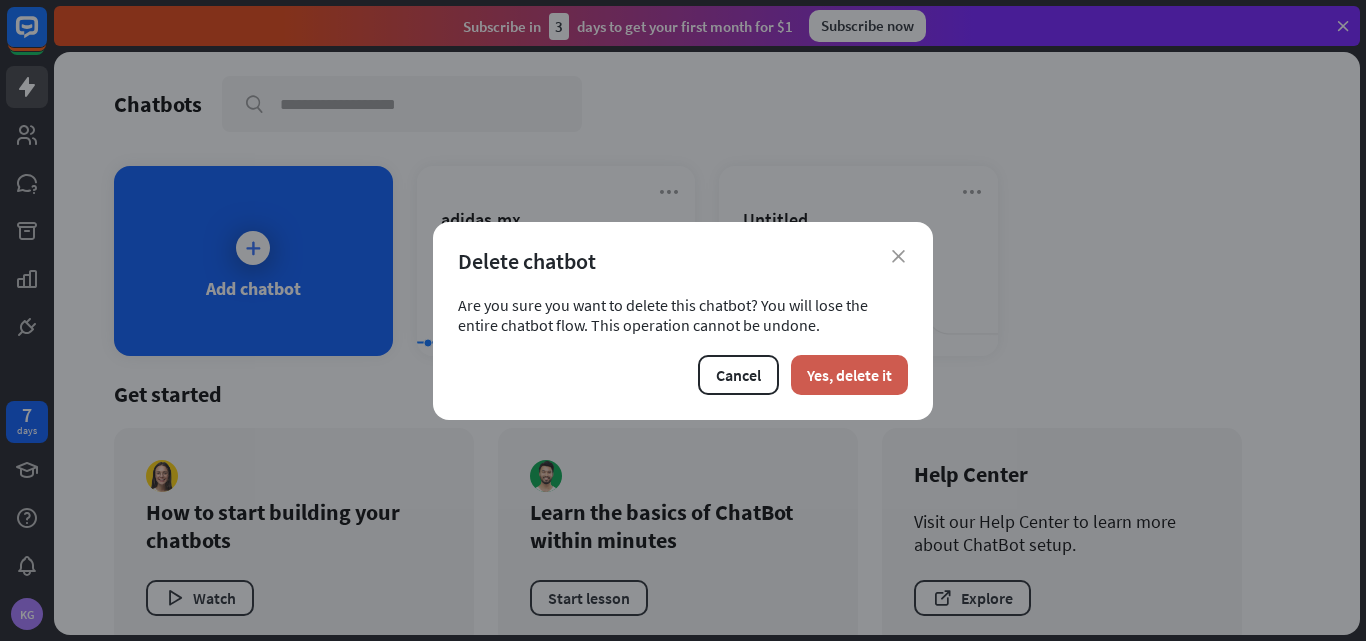 click on "Yes, delete it" at bounding box center [849, 375] 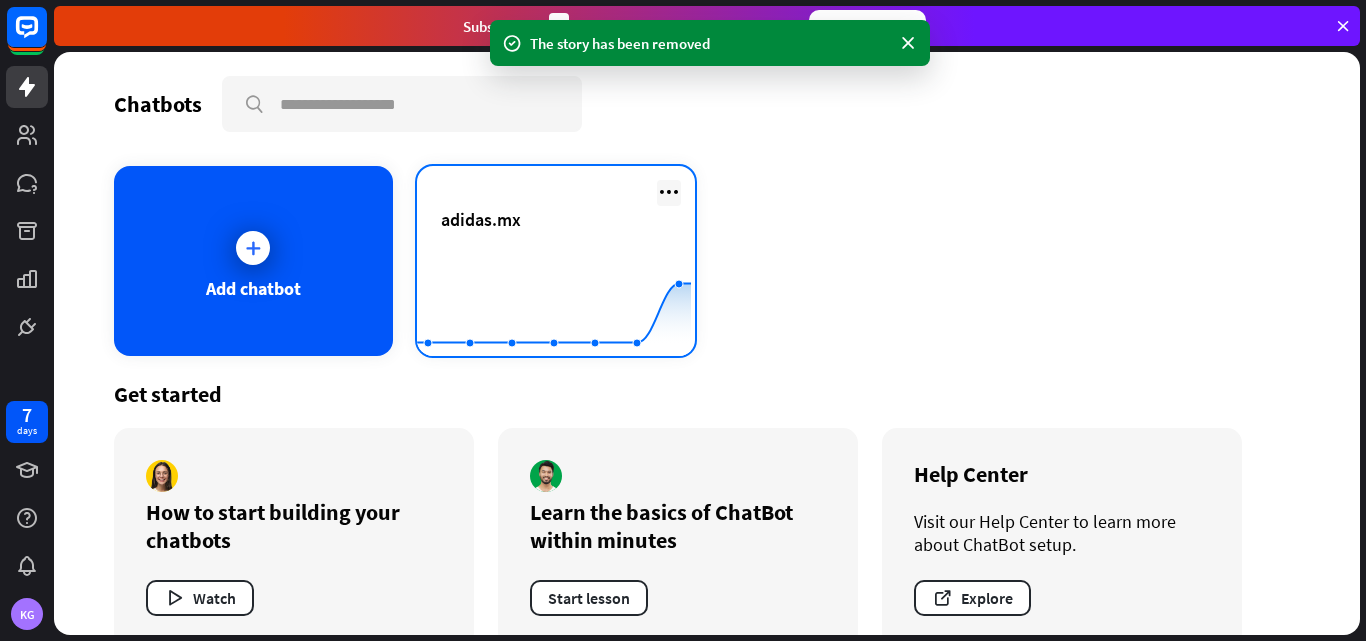 click at bounding box center (669, 192) 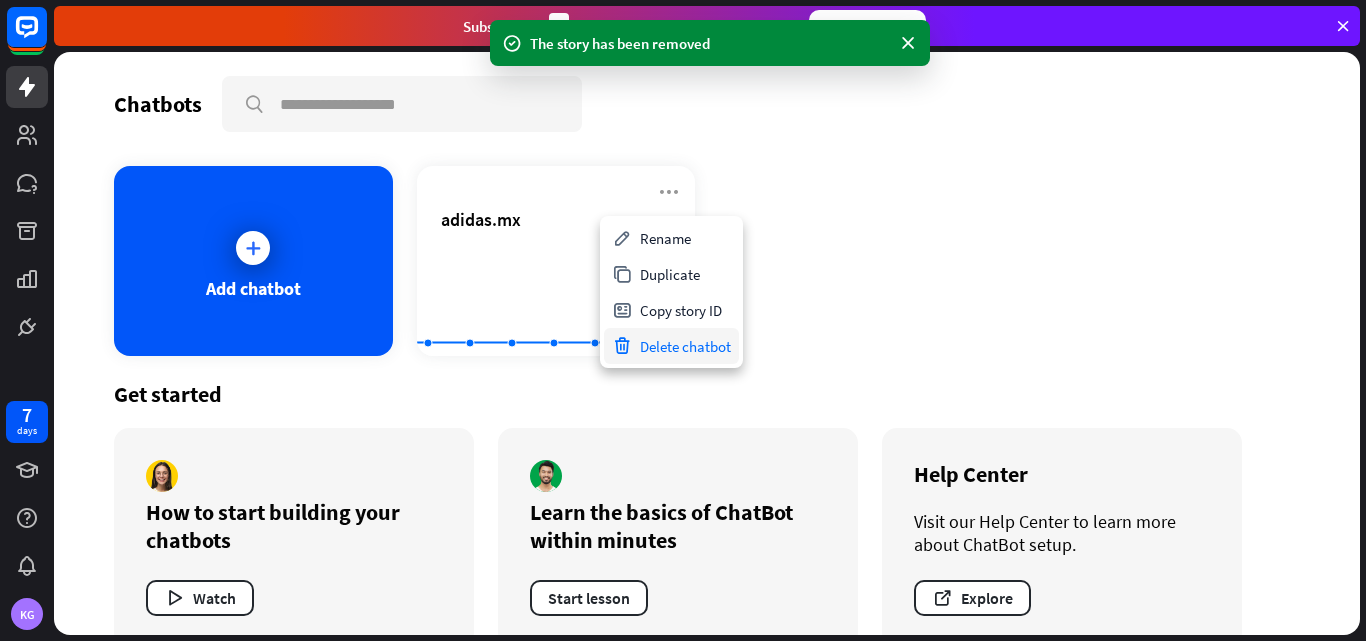 click on "Delete chatbot" at bounding box center [671, 346] 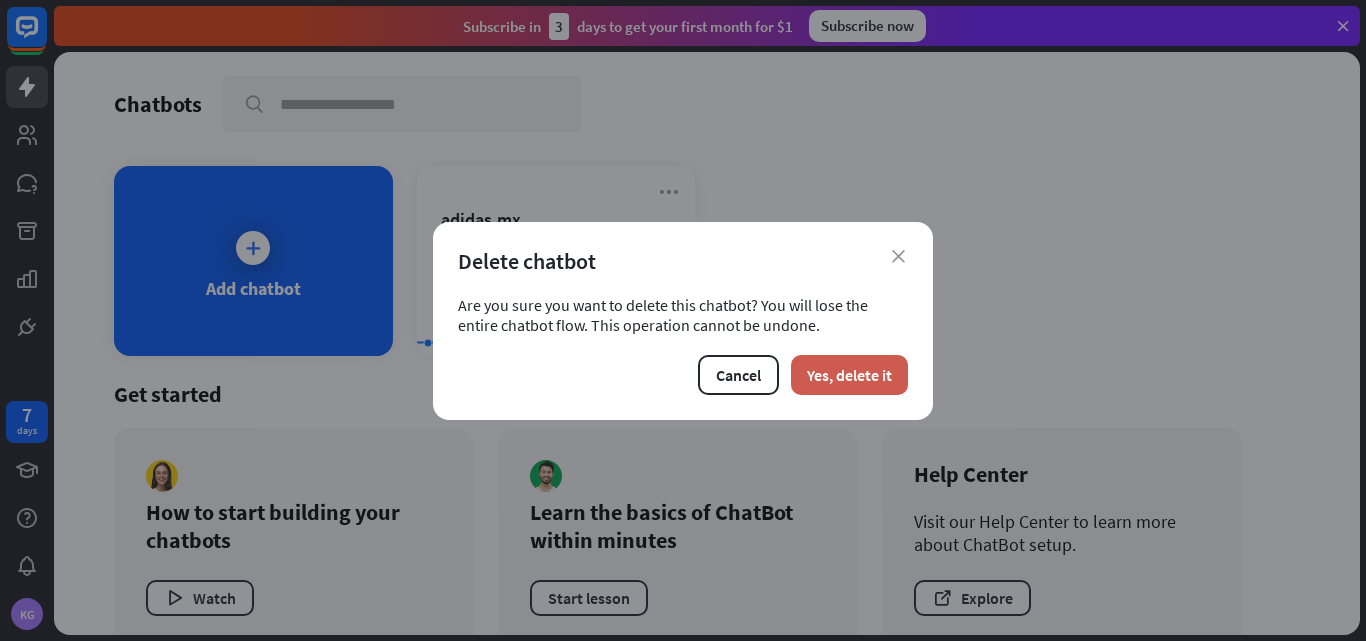 click on "Yes, delete it" at bounding box center [849, 375] 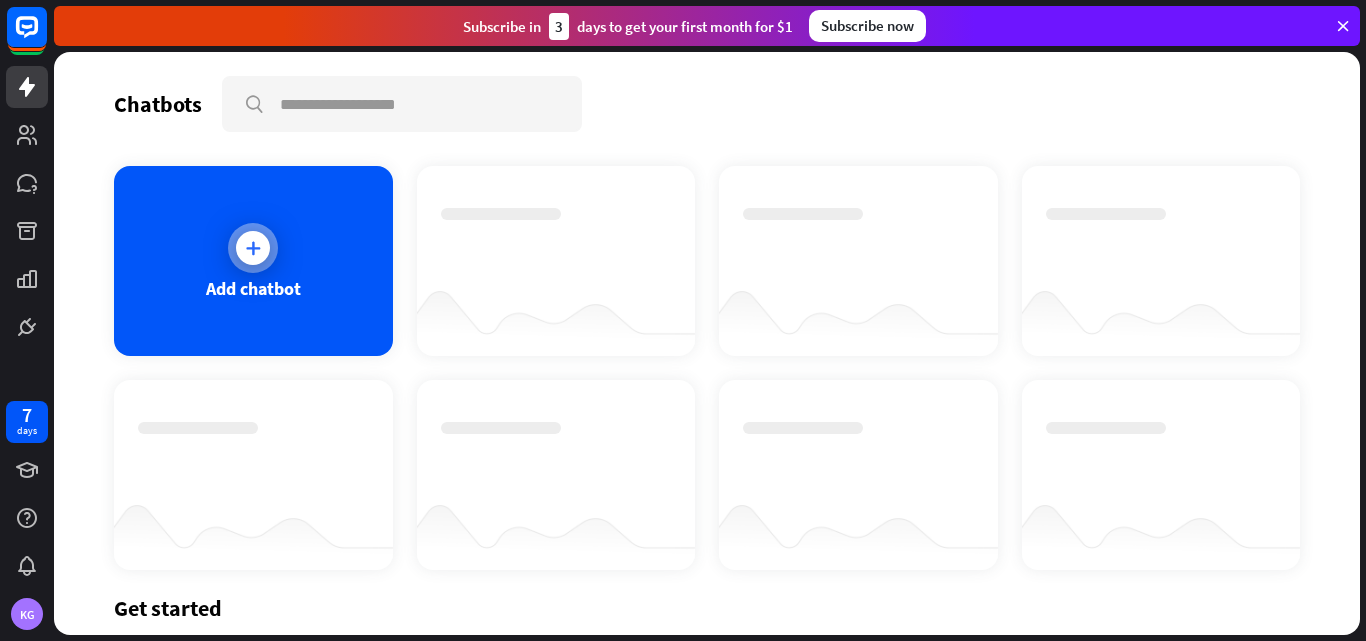 click at bounding box center [253, 248] 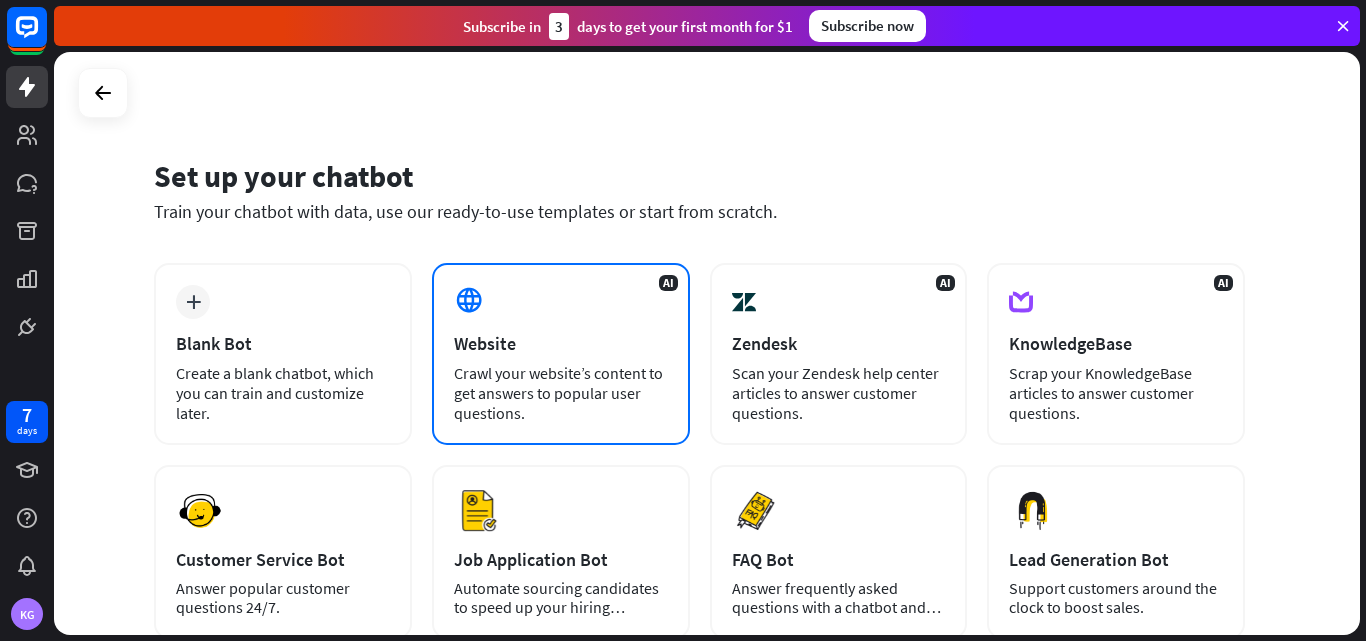 click on "Crawl your website’s content to get answers to
popular user questions." at bounding box center [561, 393] 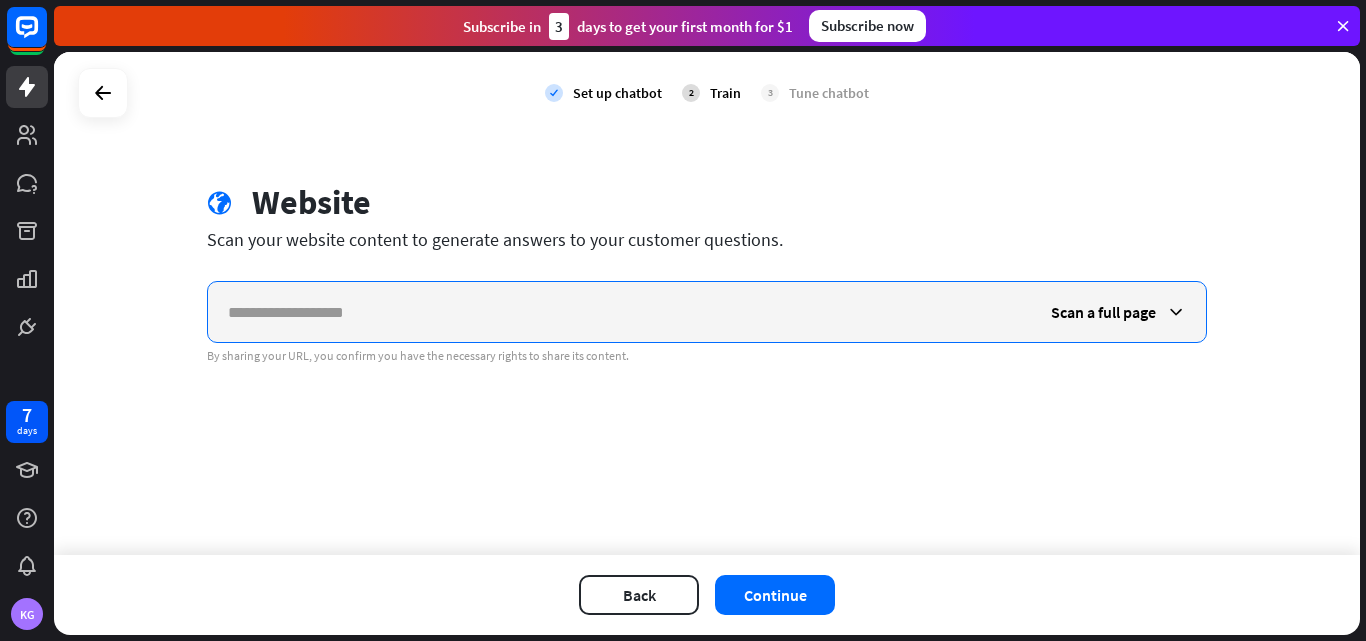 paste on "**********" 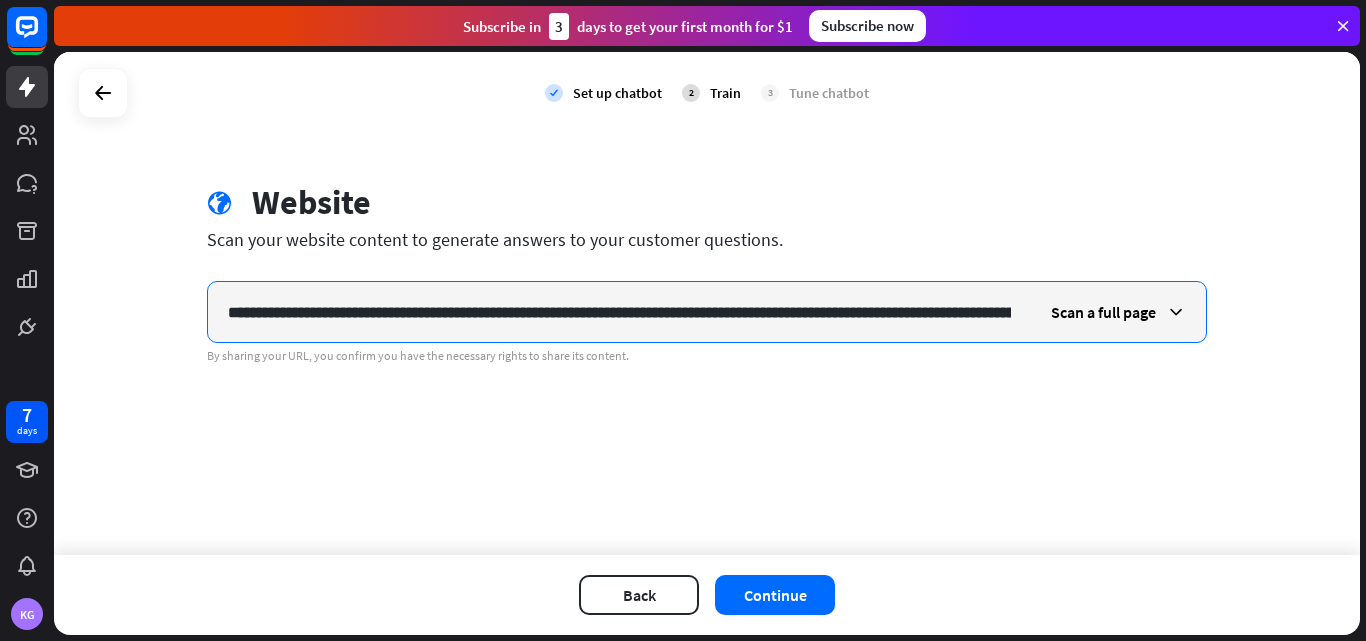 scroll, scrollTop: 0, scrollLeft: 2755, axis: horizontal 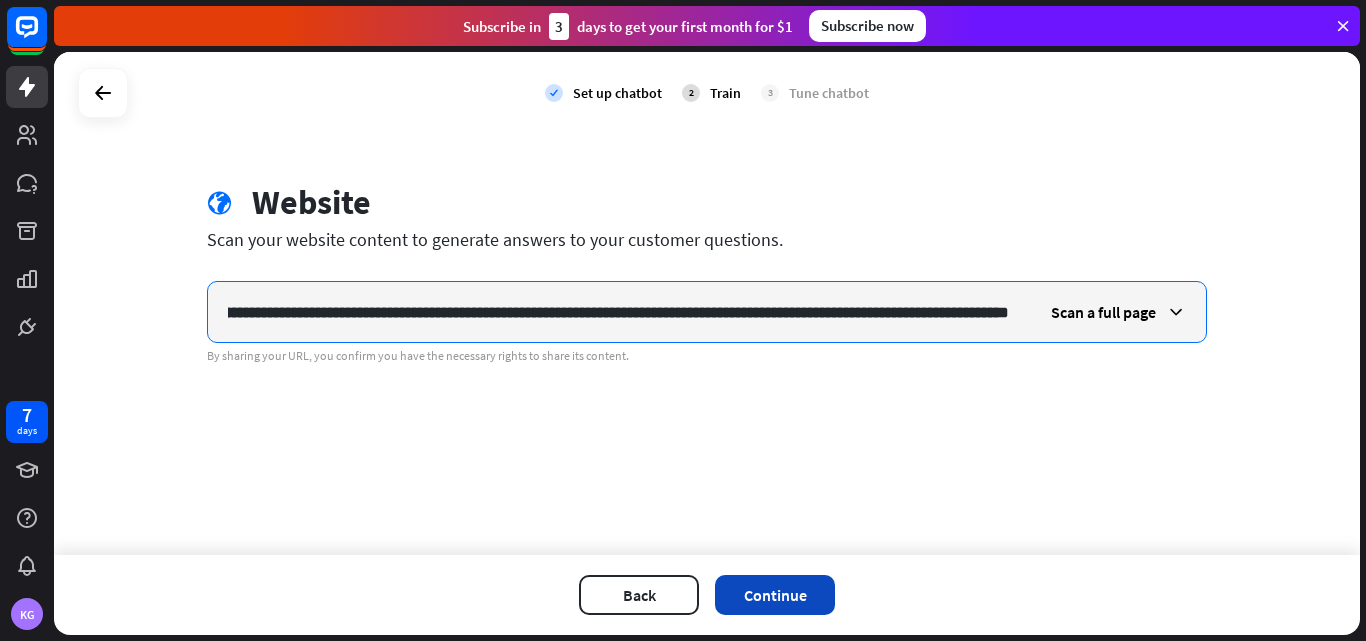 type on "**********" 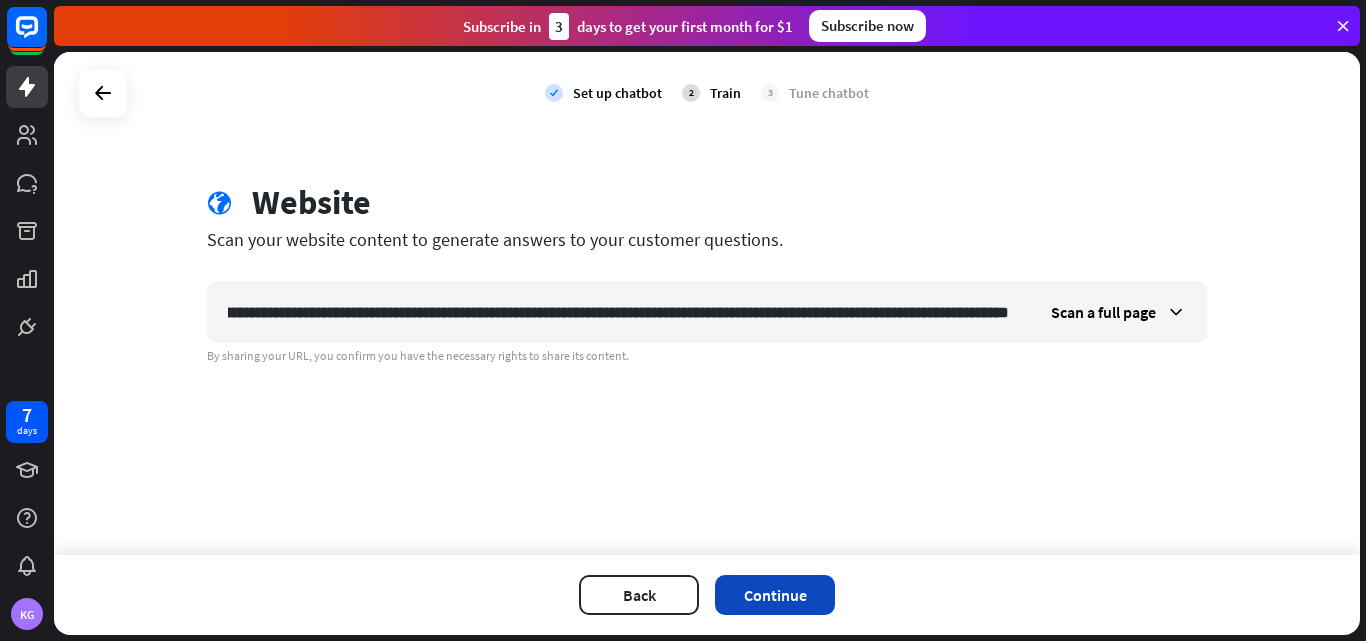 scroll, scrollTop: 0, scrollLeft: 0, axis: both 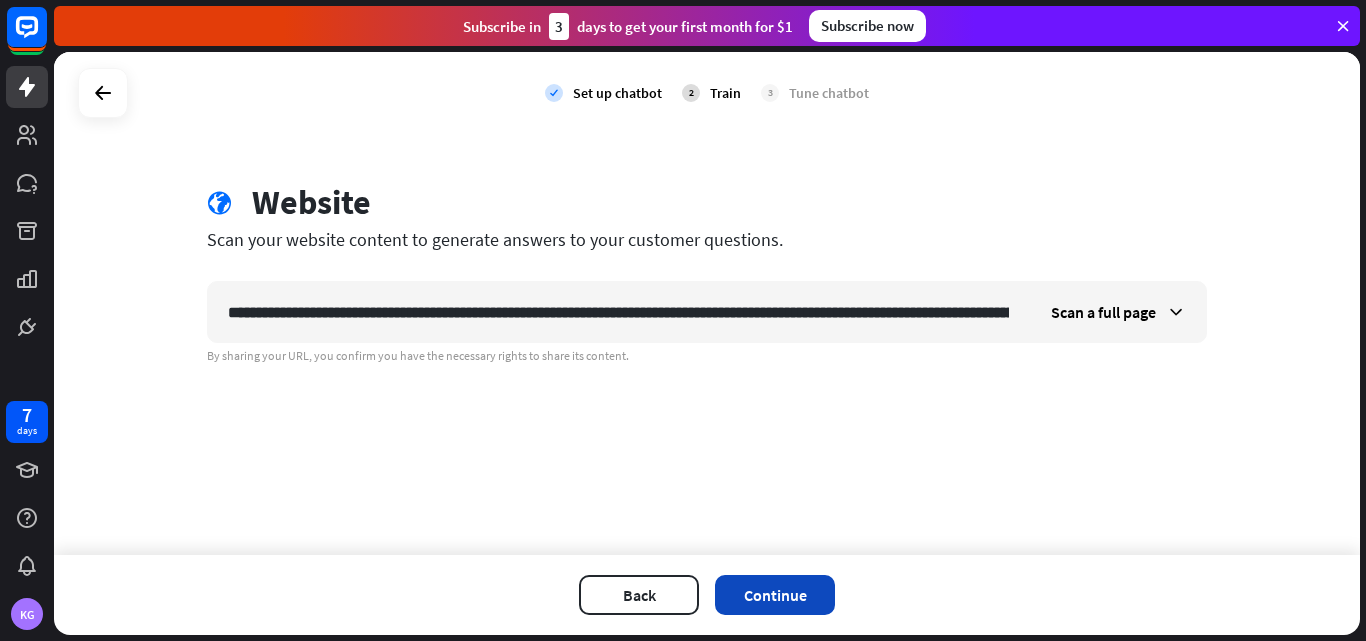 click on "Continue" at bounding box center [775, 595] 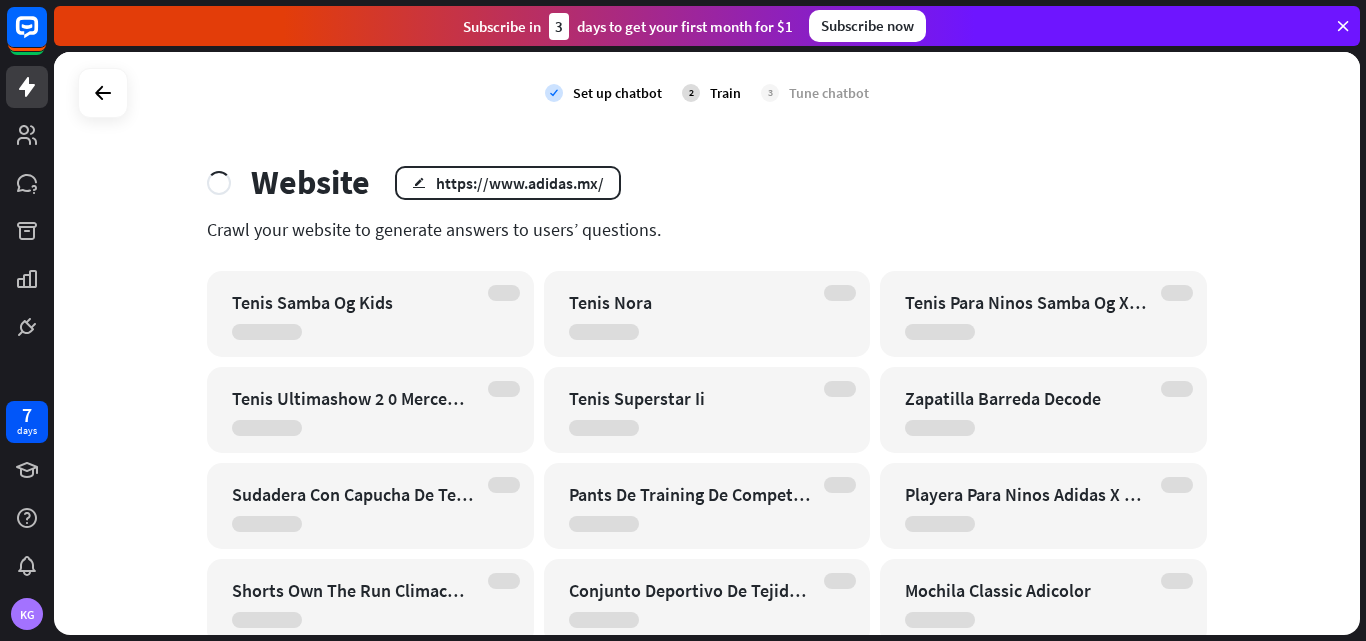 scroll, scrollTop: 0, scrollLeft: 0, axis: both 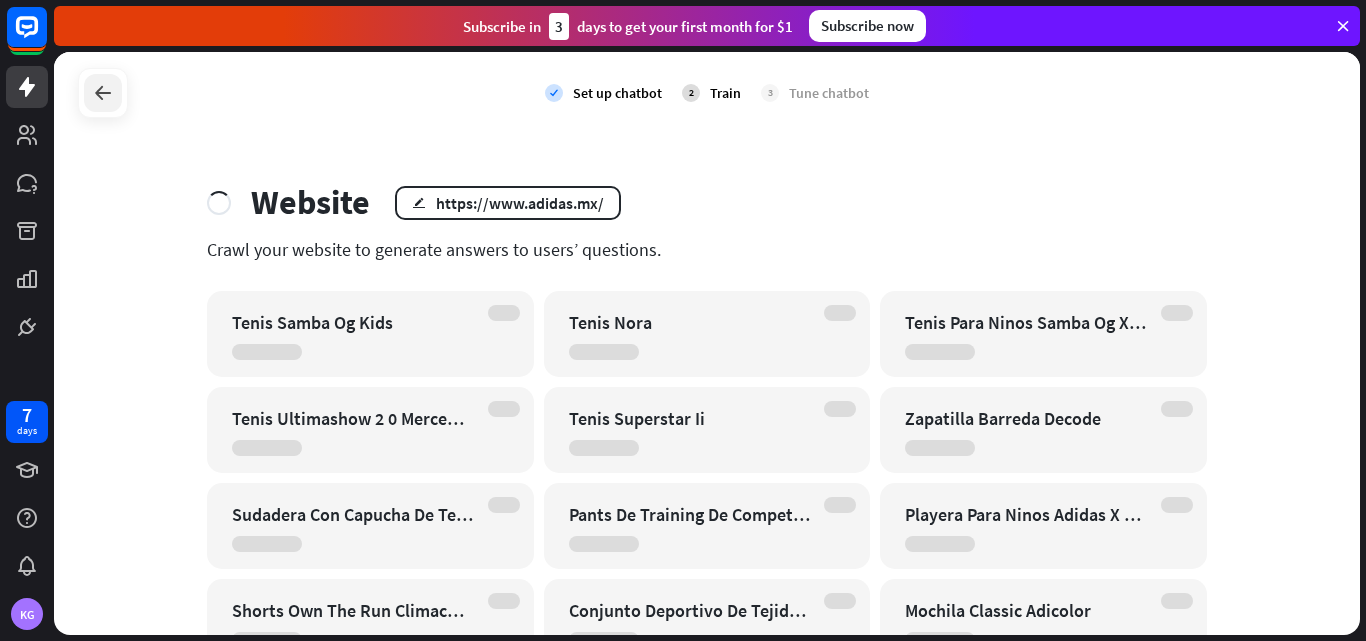 click at bounding box center (103, 93) 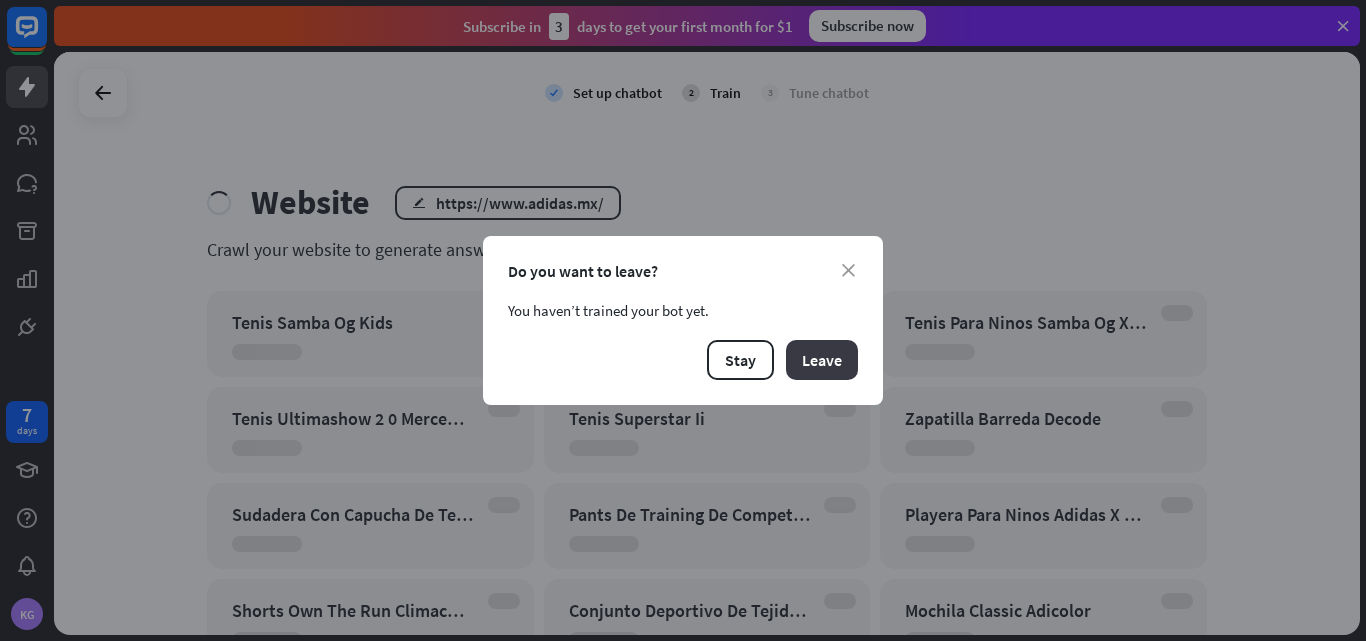 click on "Leave" at bounding box center (822, 360) 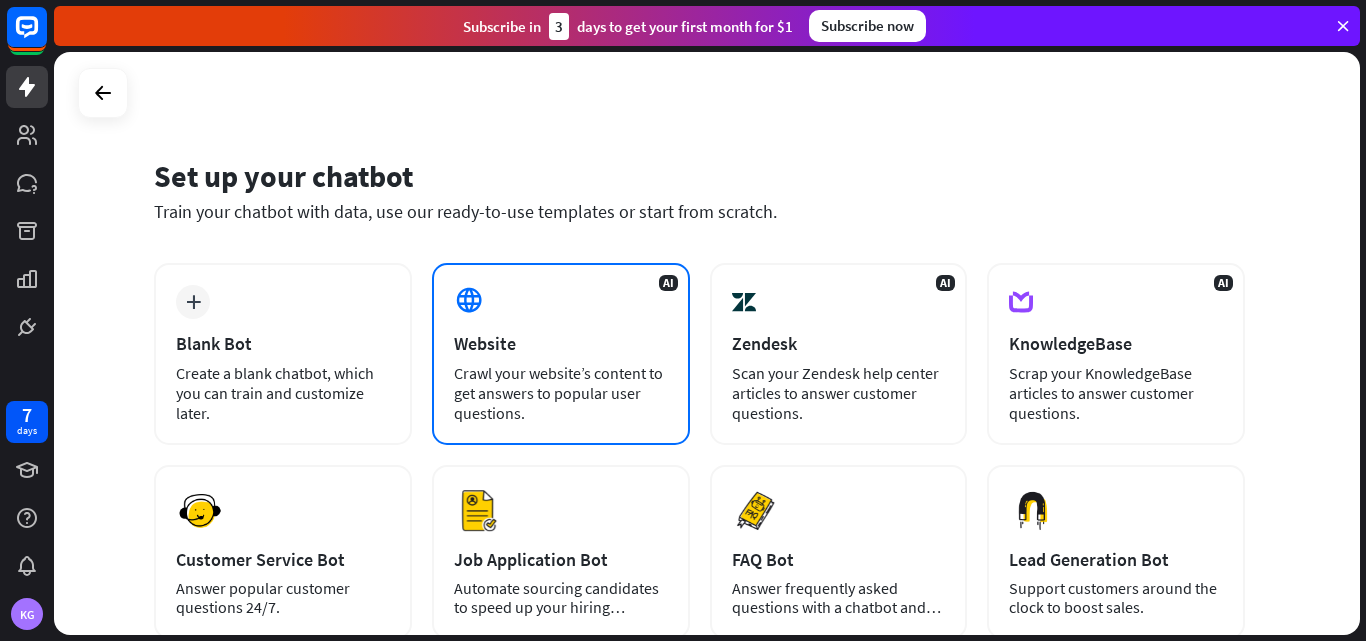 click on "Website" at bounding box center (561, 343) 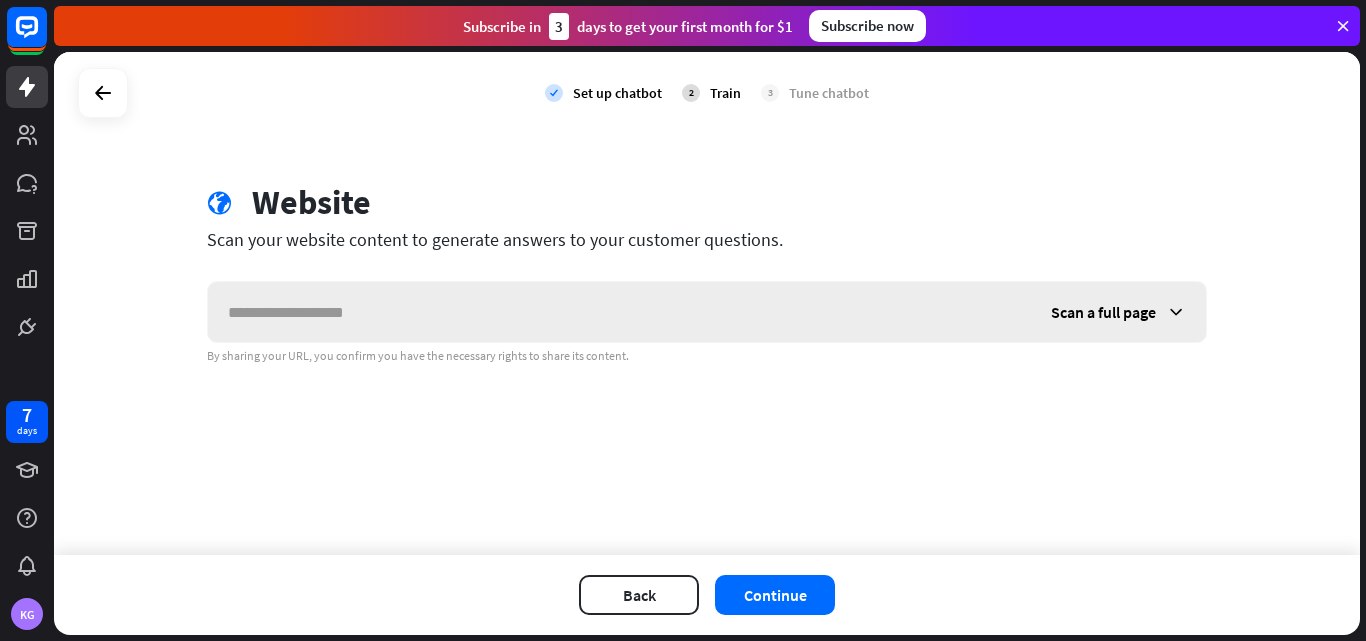 click at bounding box center [1176, 312] 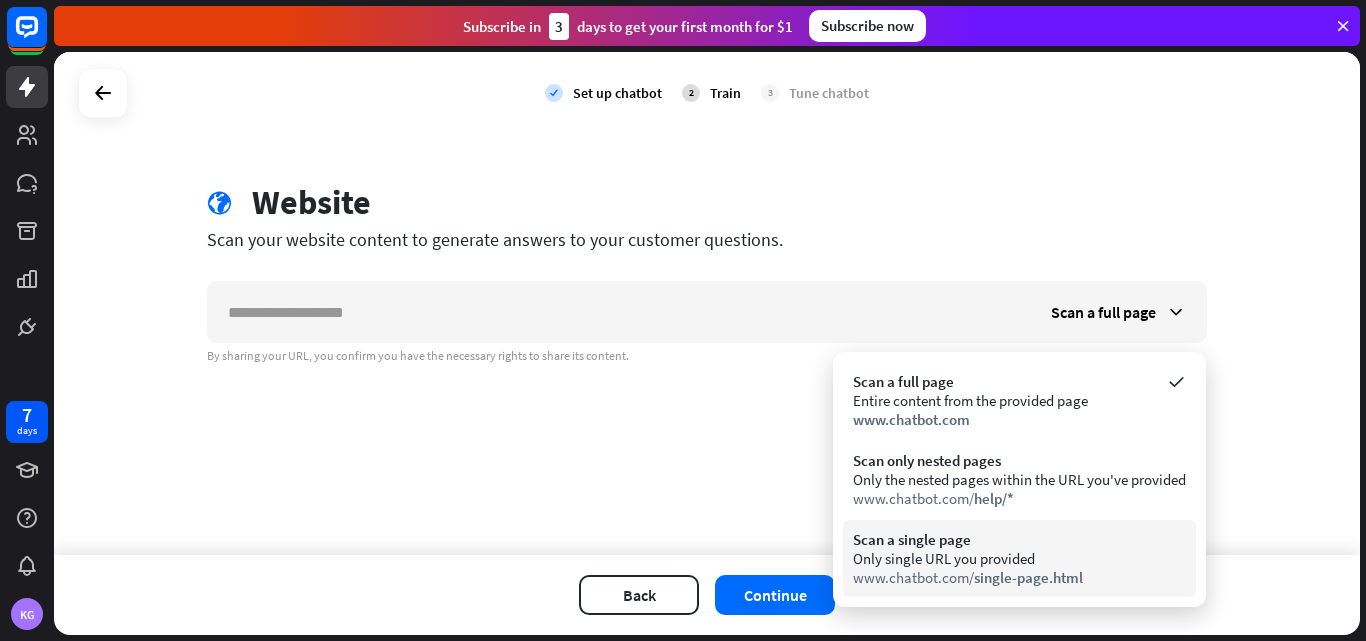 click on "Only single URL you provided" at bounding box center [1019, 558] 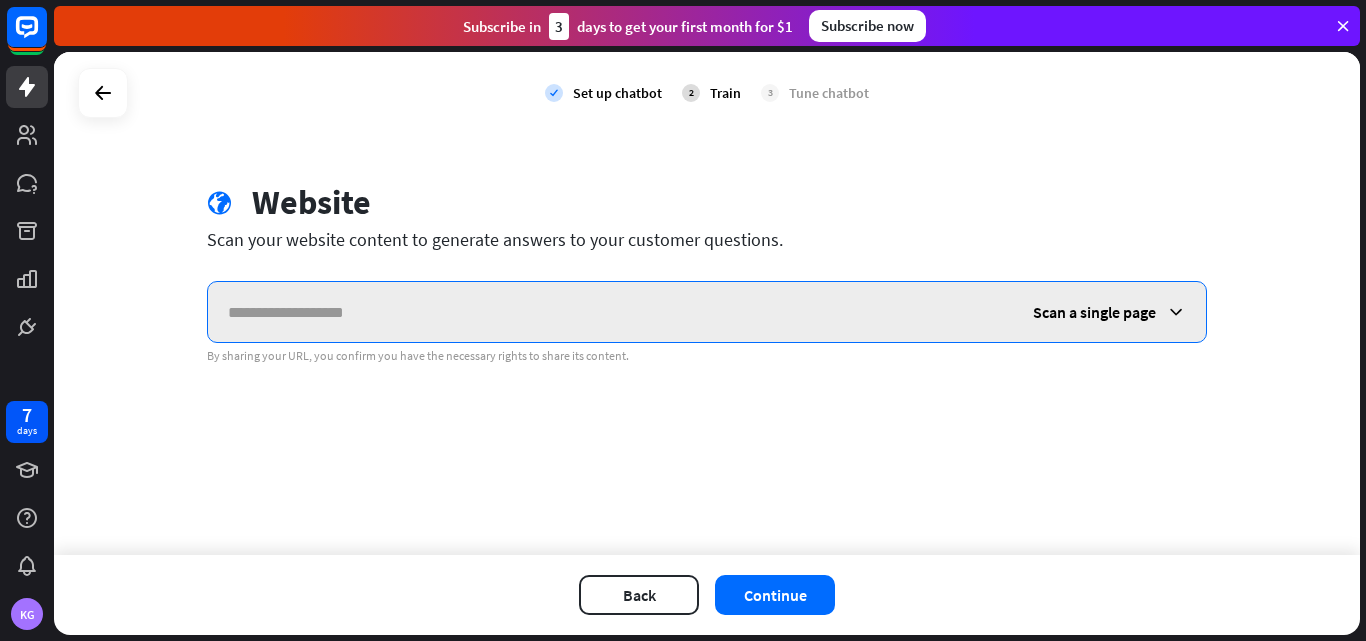 click at bounding box center (610, 312) 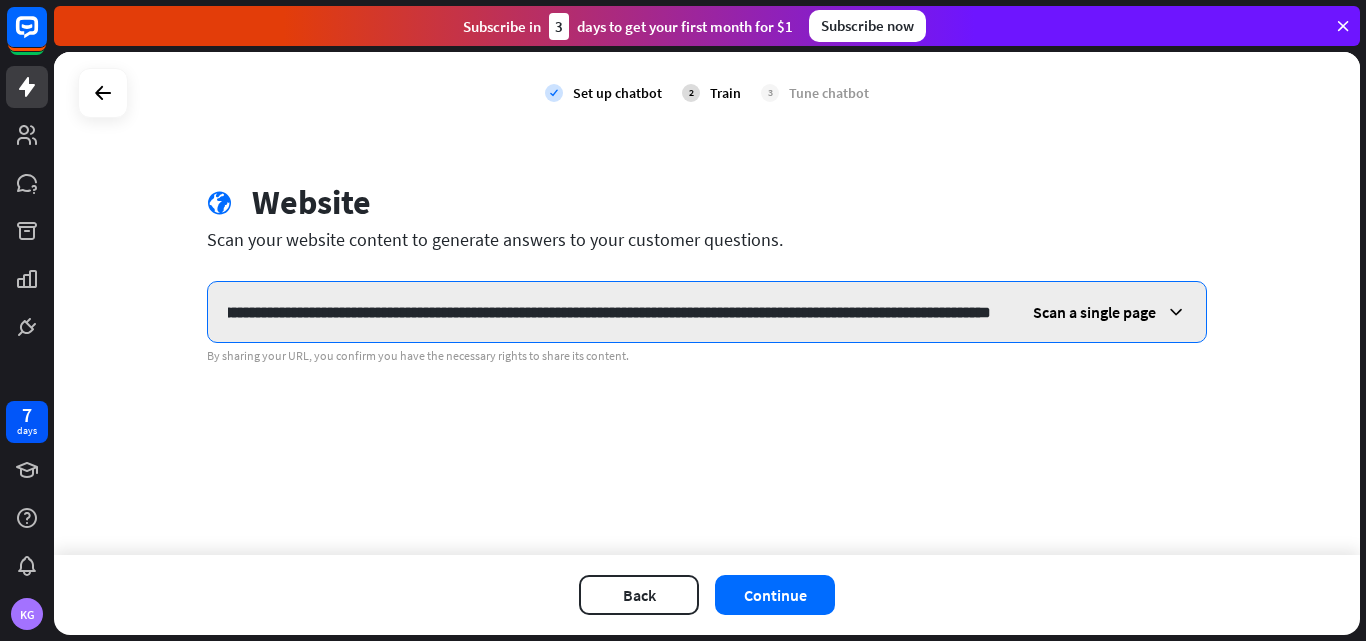 scroll, scrollTop: 0, scrollLeft: 1295, axis: horizontal 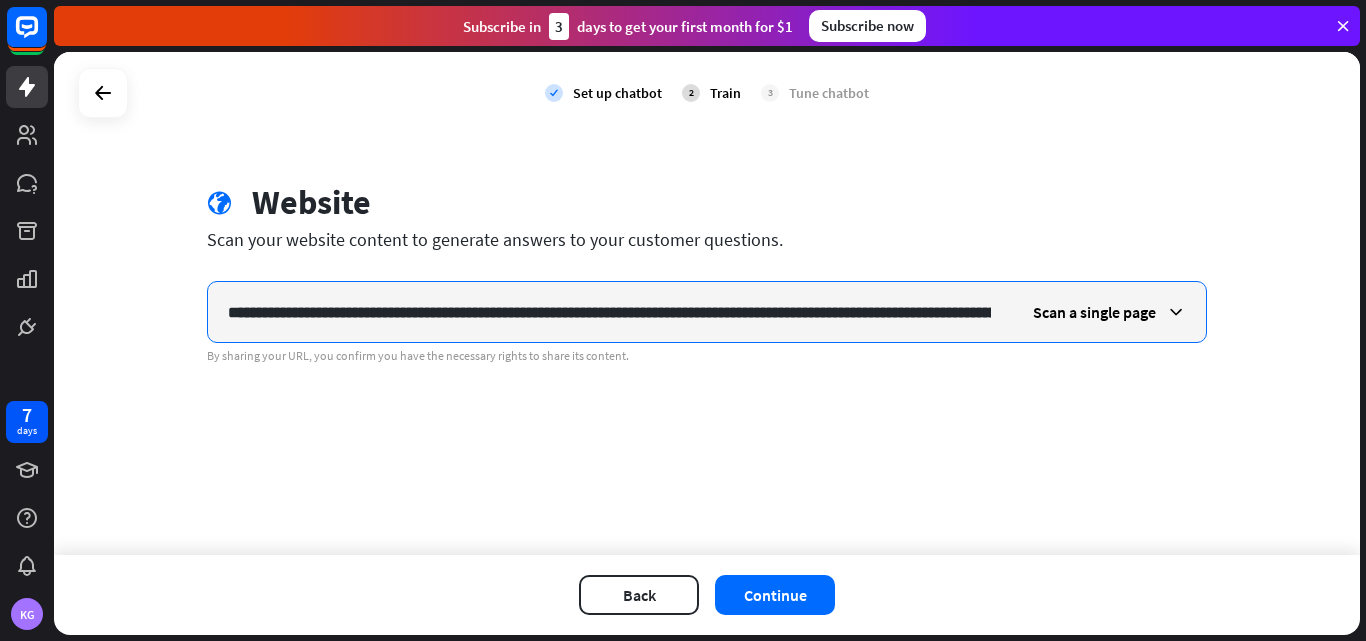 drag, startPoint x: 992, startPoint y: 316, endPoint x: 2, endPoint y: 232, distance: 993.55725 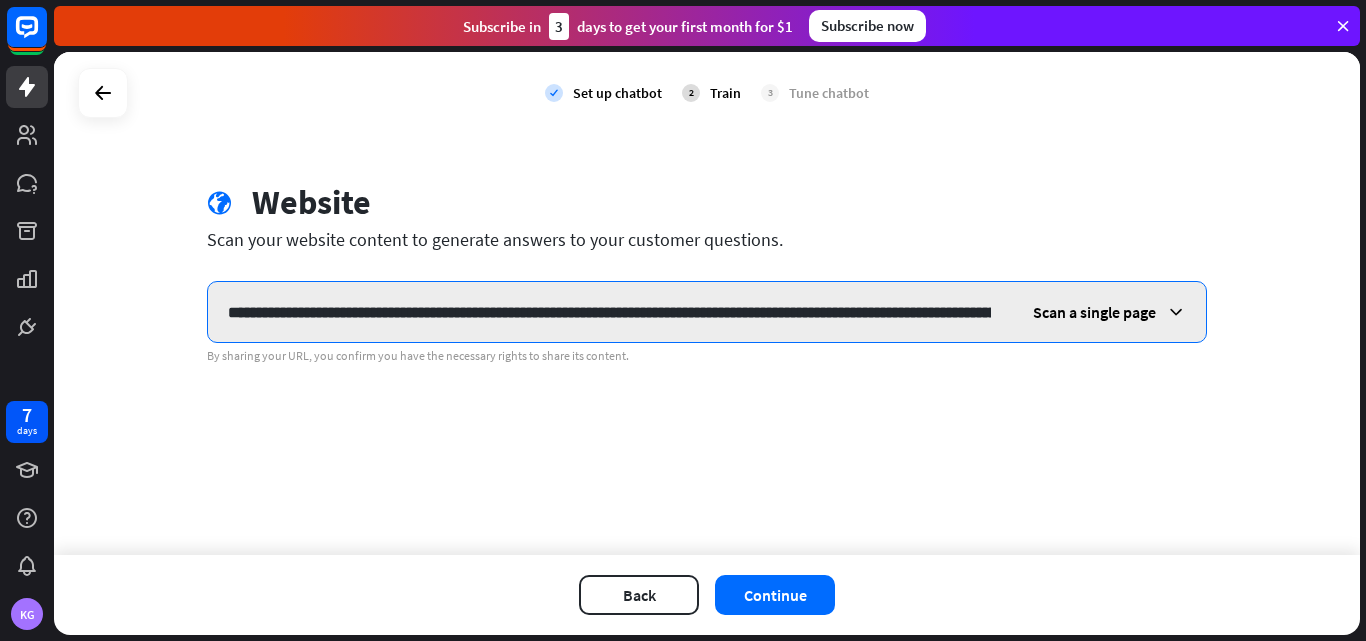 click on "**********" at bounding box center (609, 312) 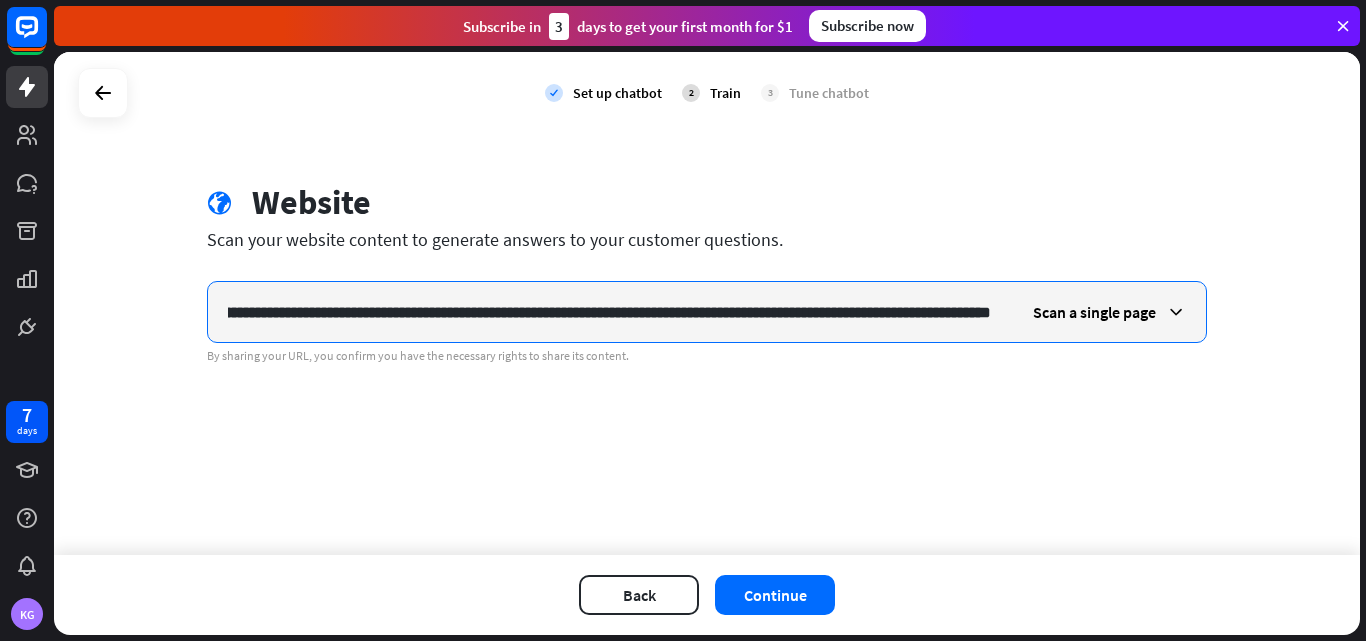 scroll, scrollTop: 0, scrollLeft: 1295, axis: horizontal 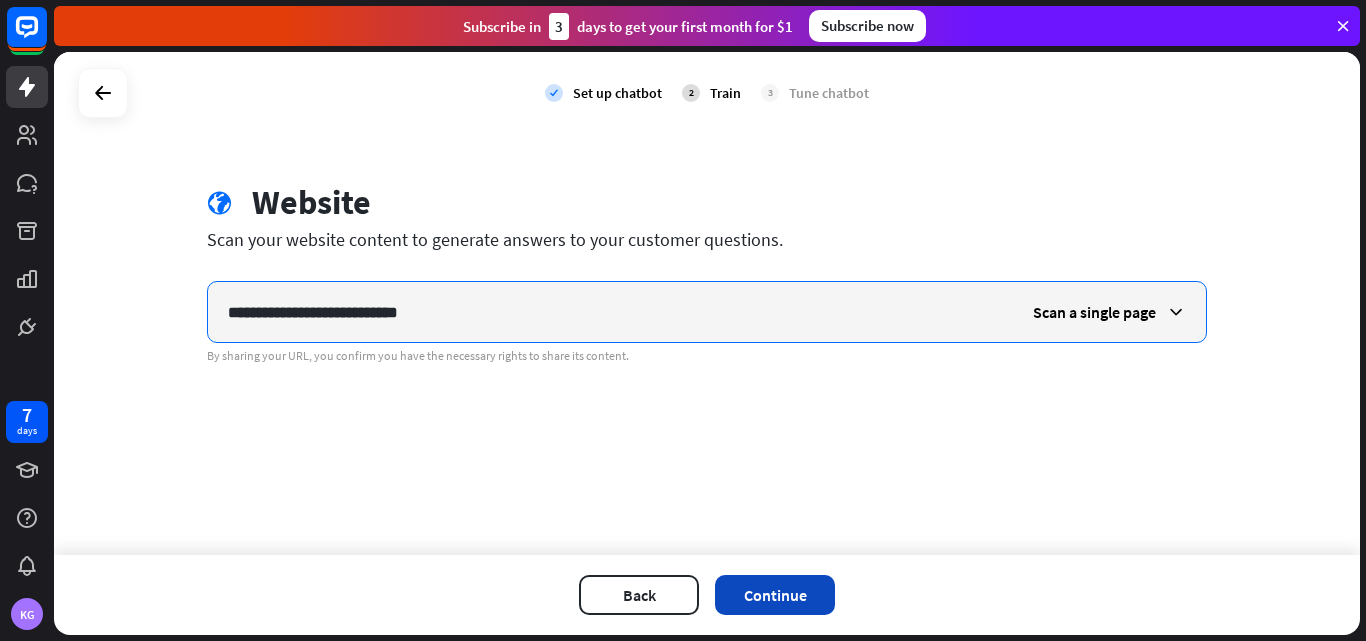 type on "**********" 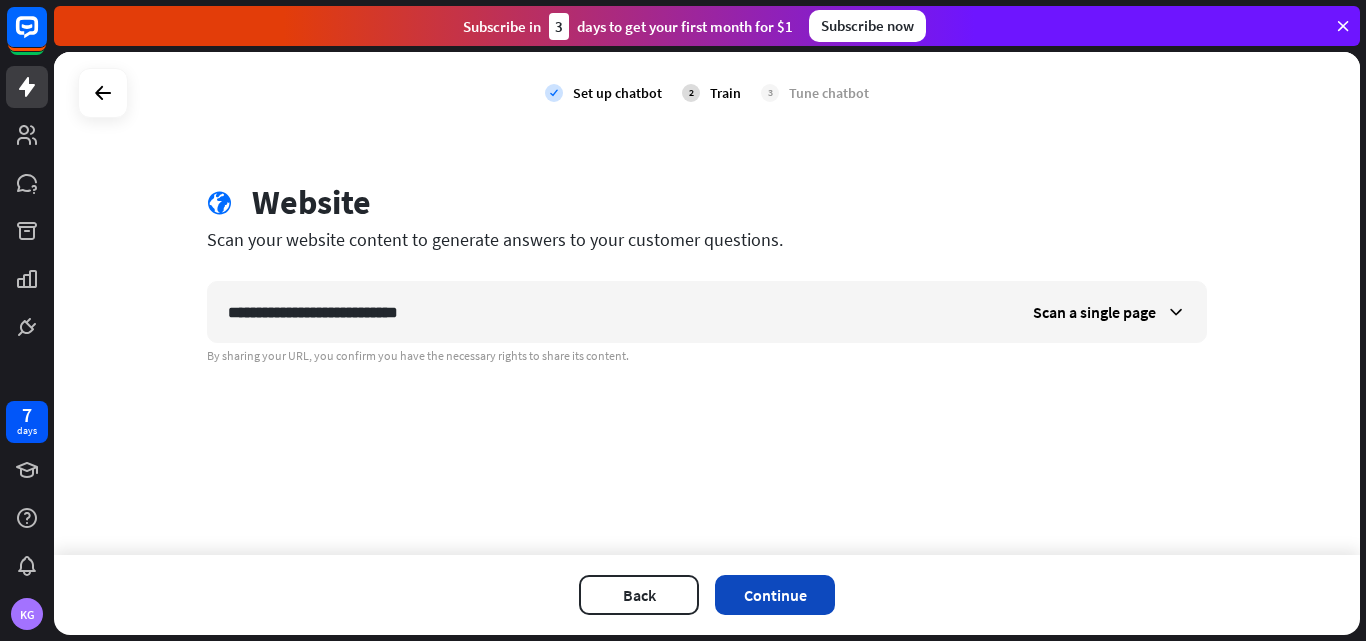 click on "Continue" at bounding box center [775, 595] 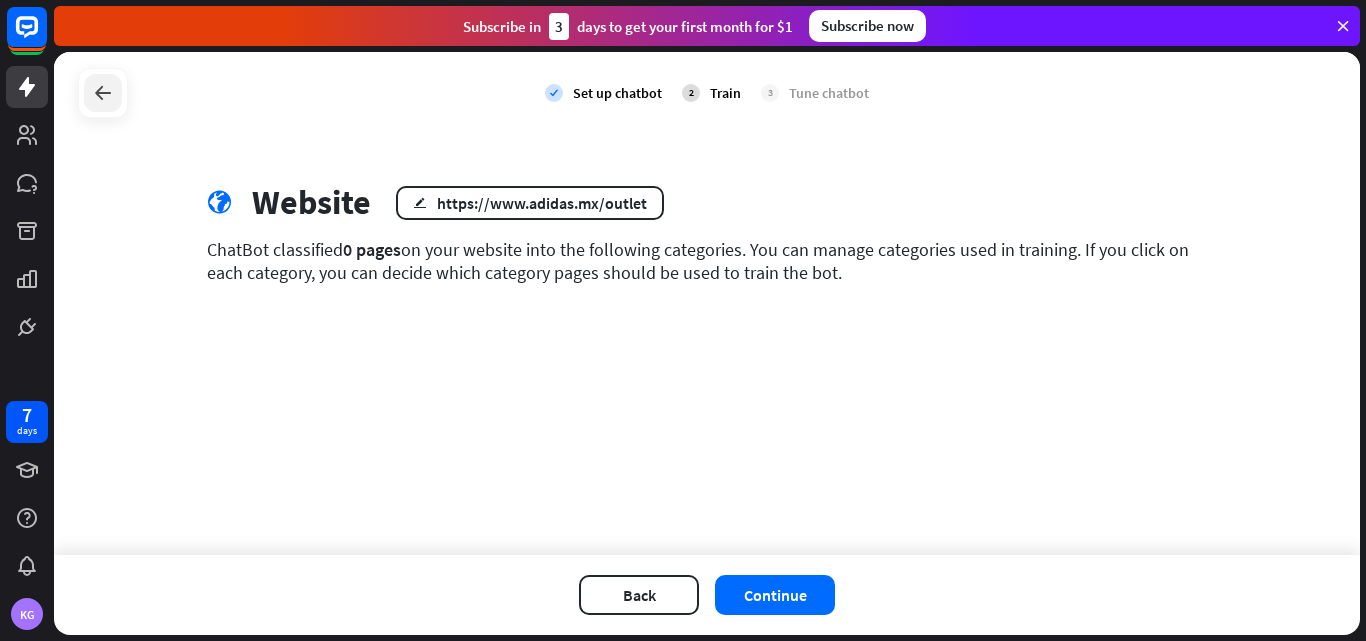 click at bounding box center (103, 93) 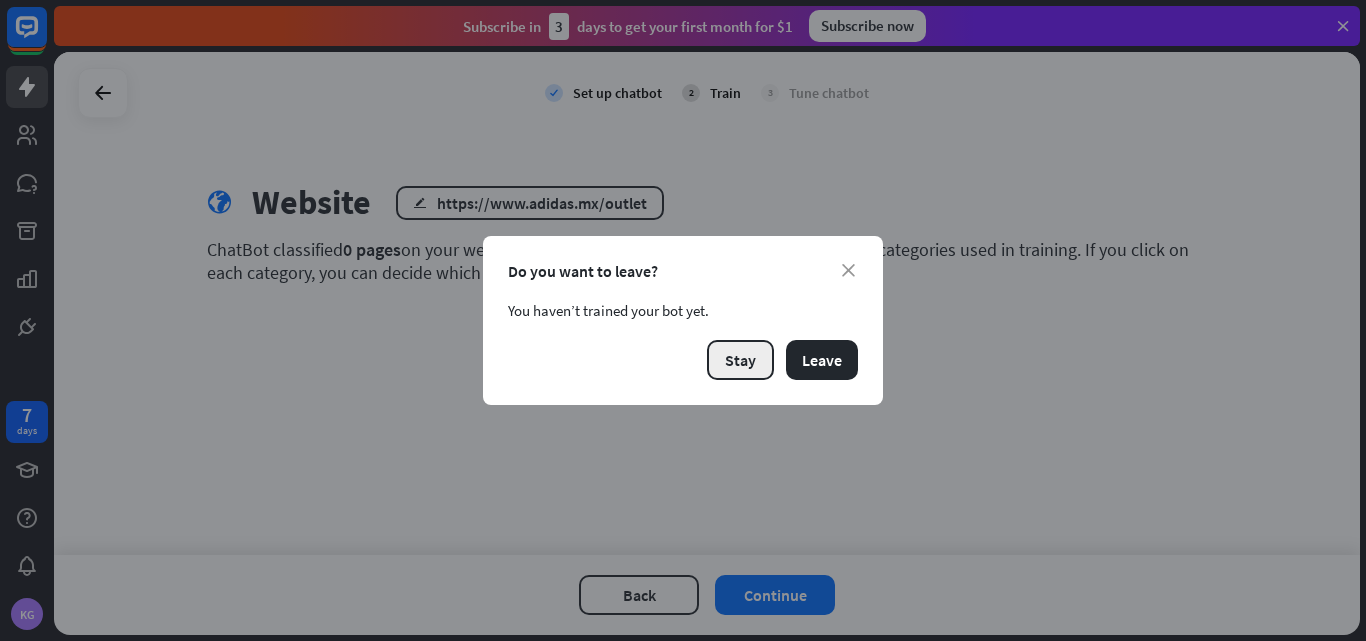 click on "Stay" at bounding box center [740, 360] 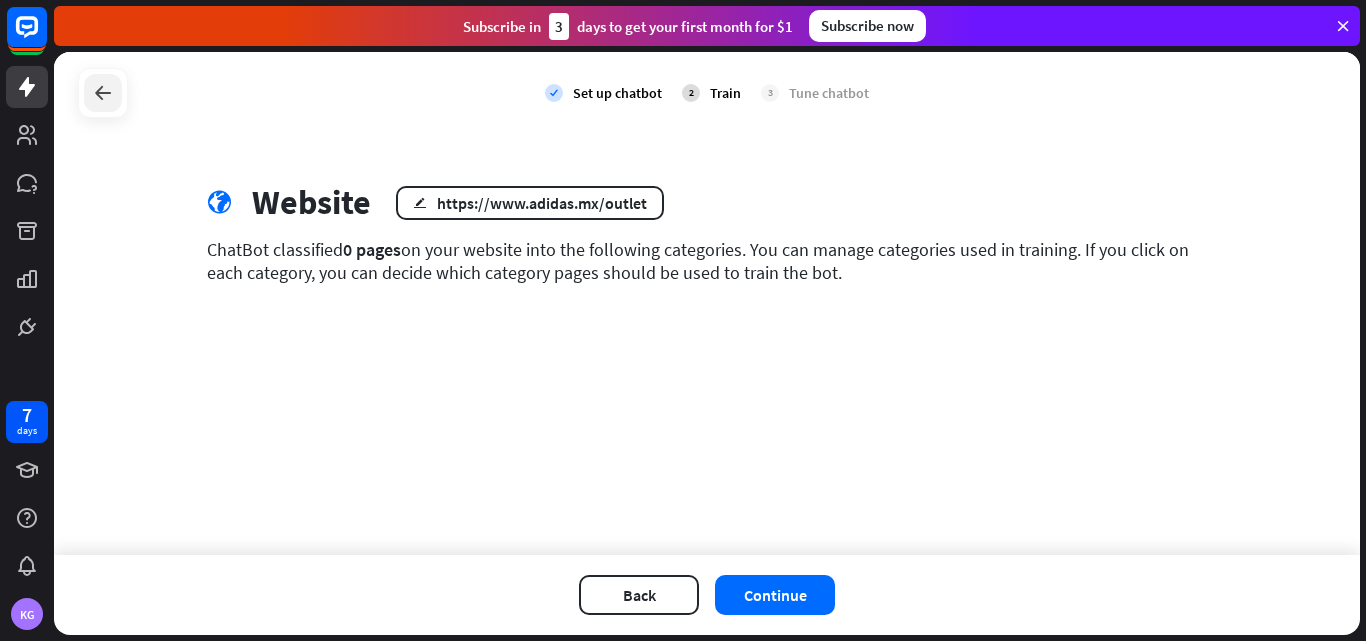 click at bounding box center (103, 93) 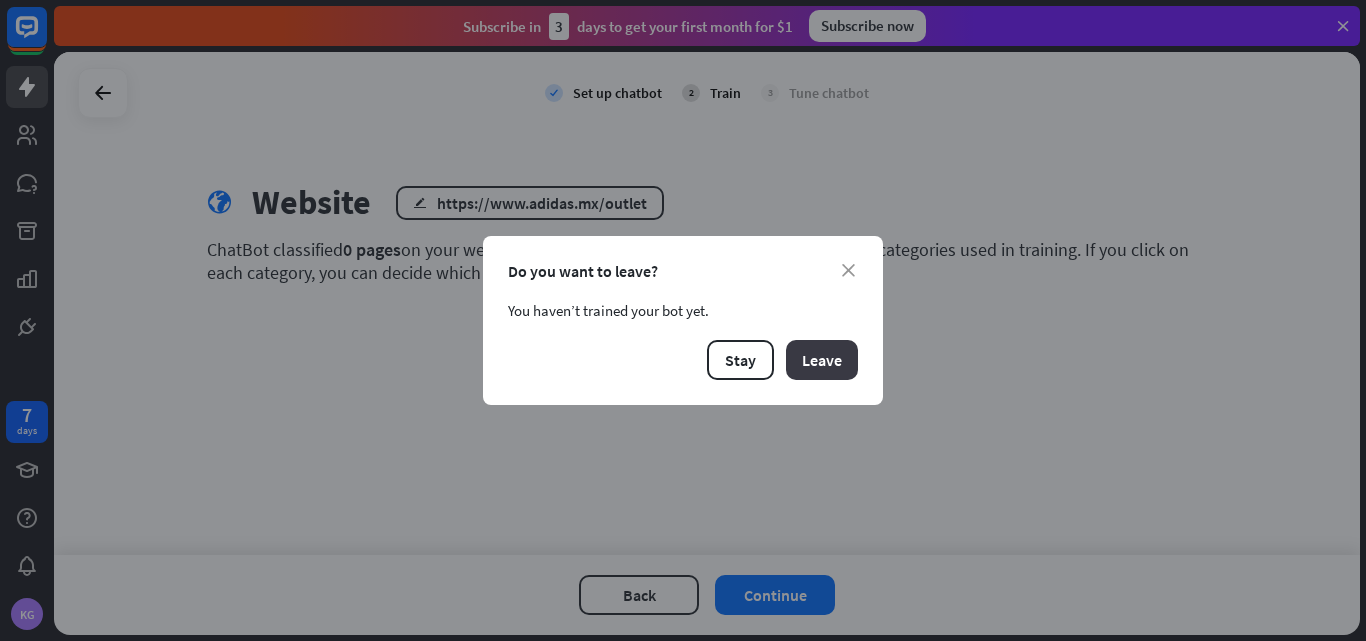 click on "Leave" at bounding box center (822, 360) 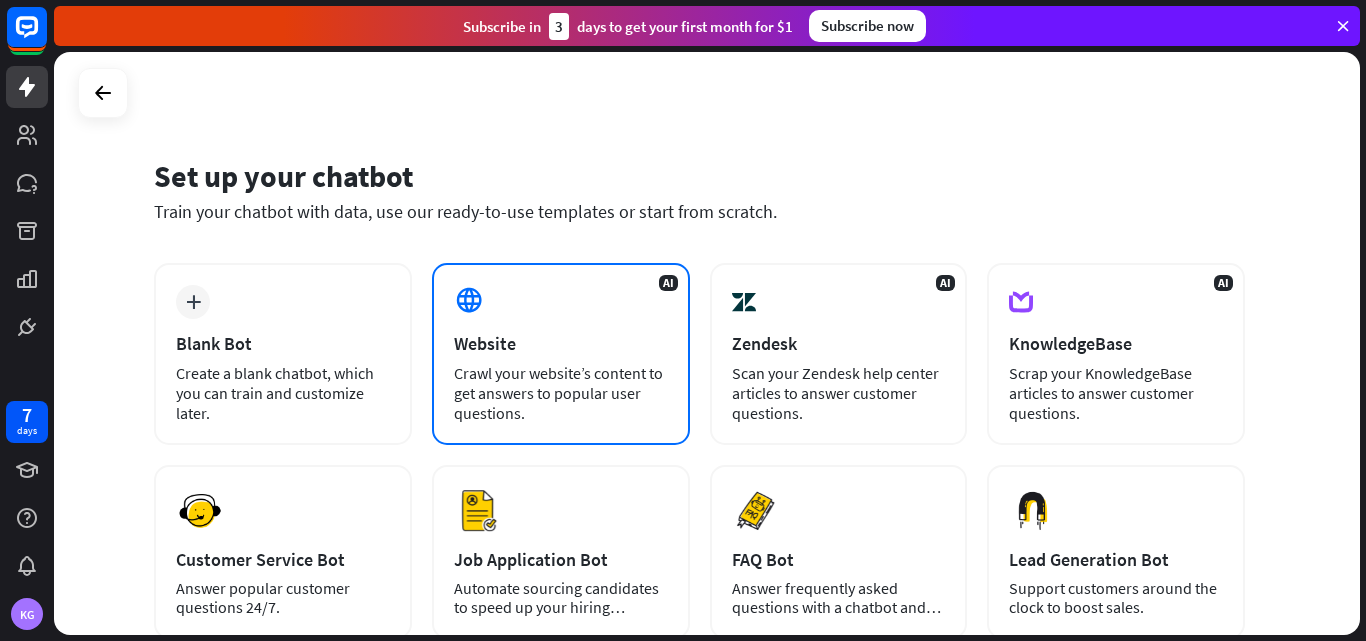 click on "Website" at bounding box center [561, 343] 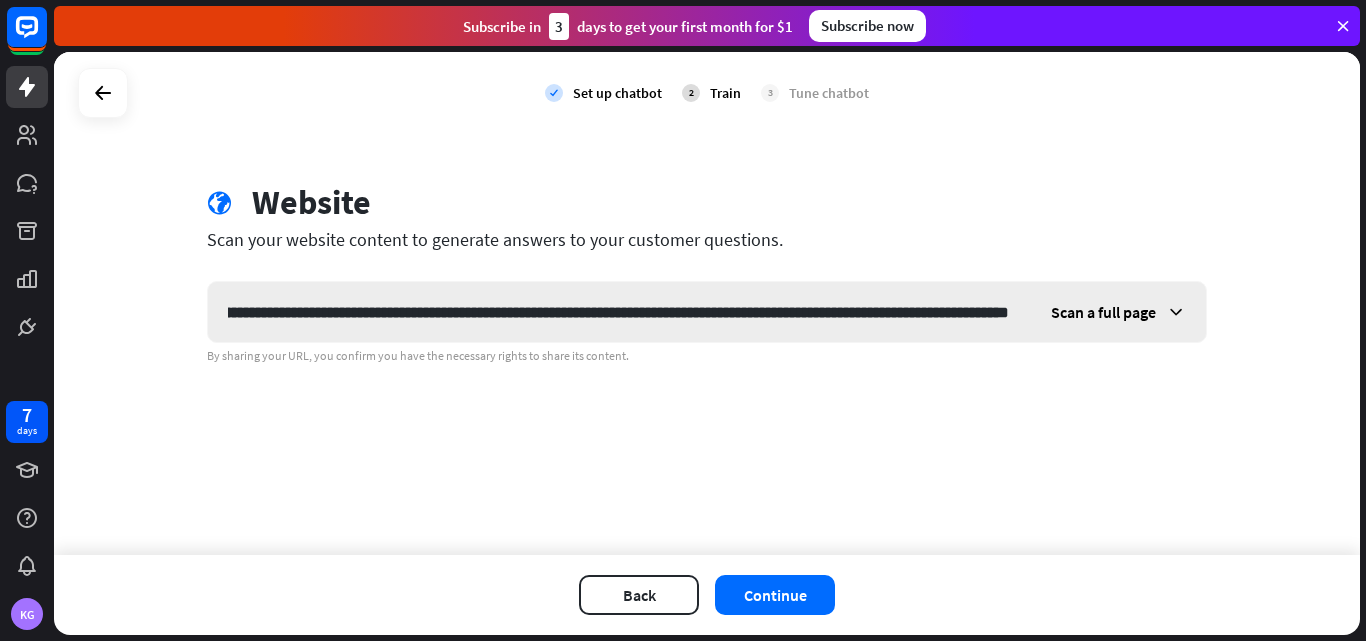 scroll, scrollTop: 0, scrollLeft: 1223, axis: horizontal 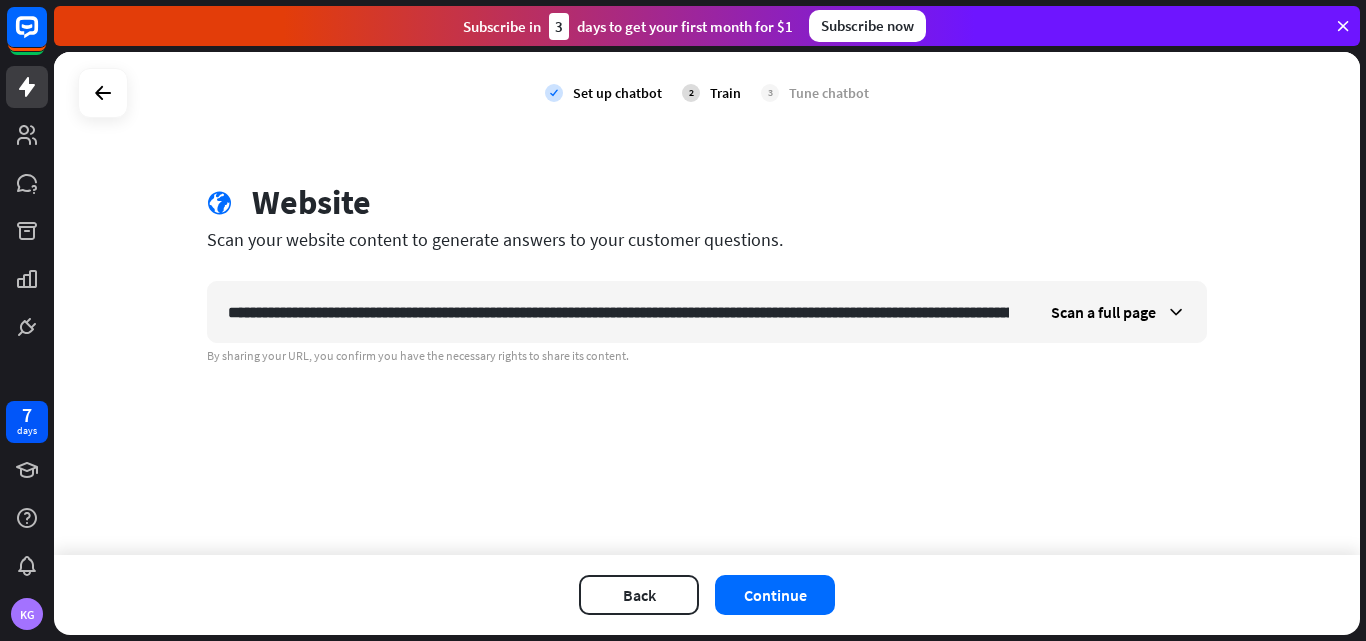 drag, startPoint x: 1011, startPoint y: 310, endPoint x: 489, endPoint y: 422, distance: 533.8801 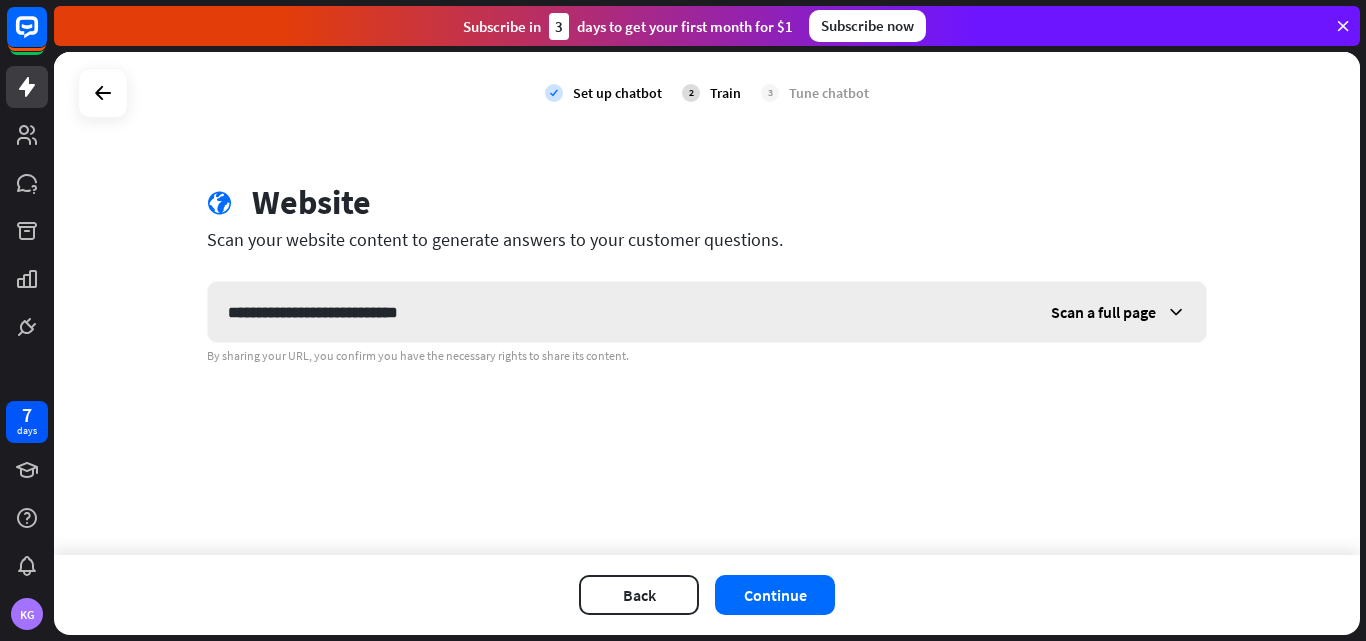 type on "**********" 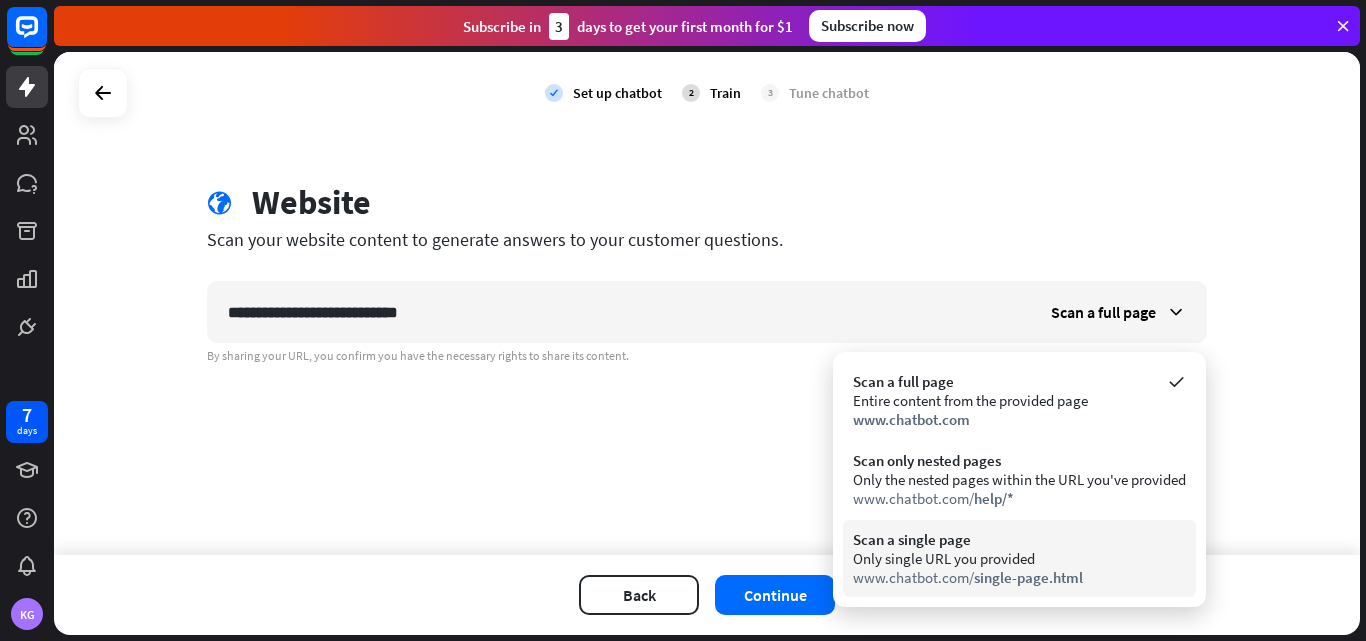 click on "Only single URL you provided" at bounding box center [1019, 558] 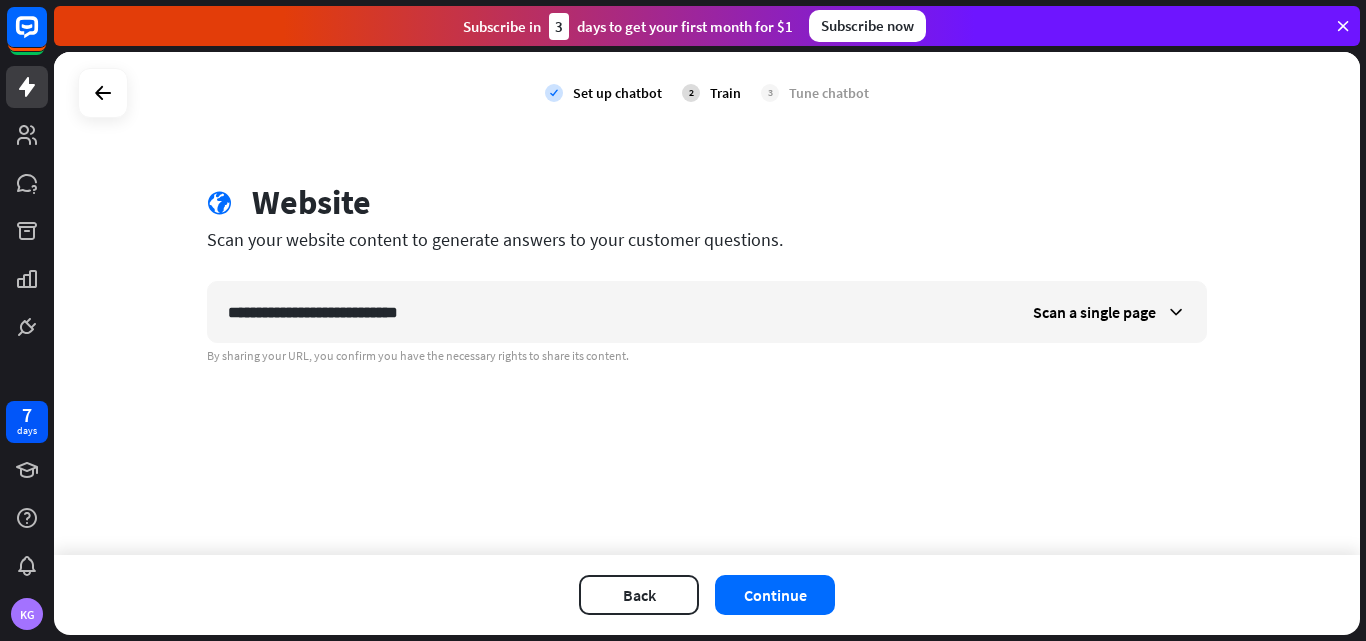 click on "globe
Website" at bounding box center (707, 205) 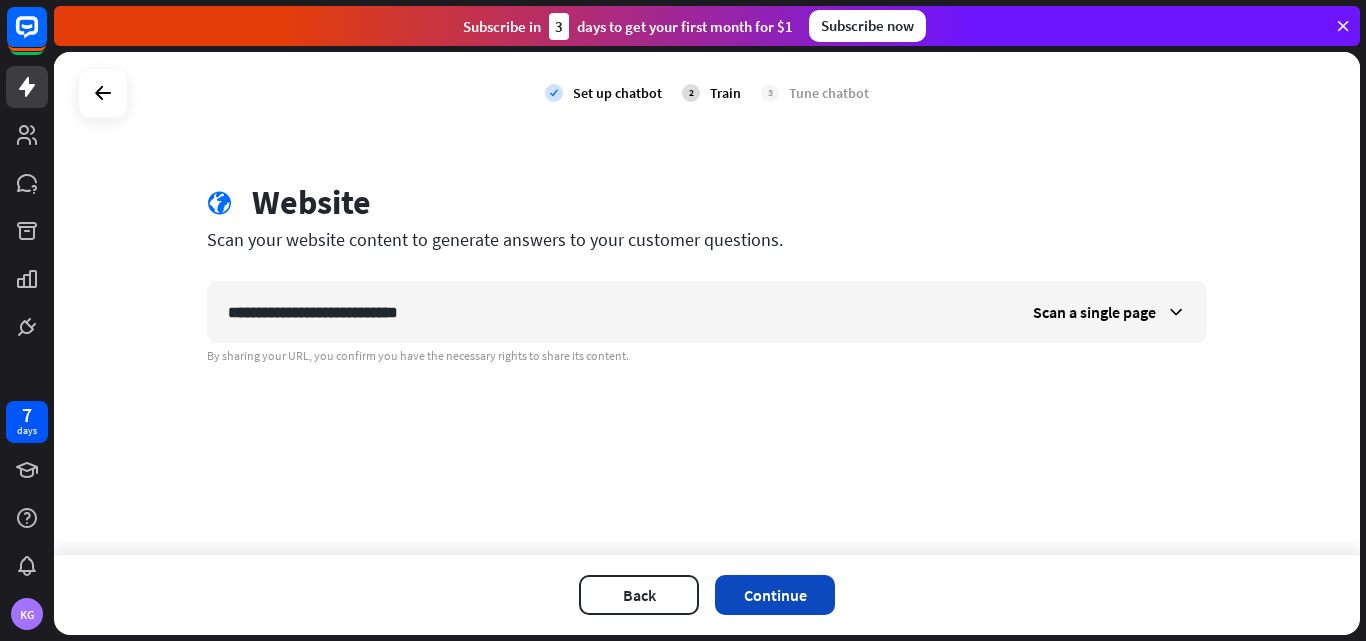 click on "Continue" at bounding box center (775, 595) 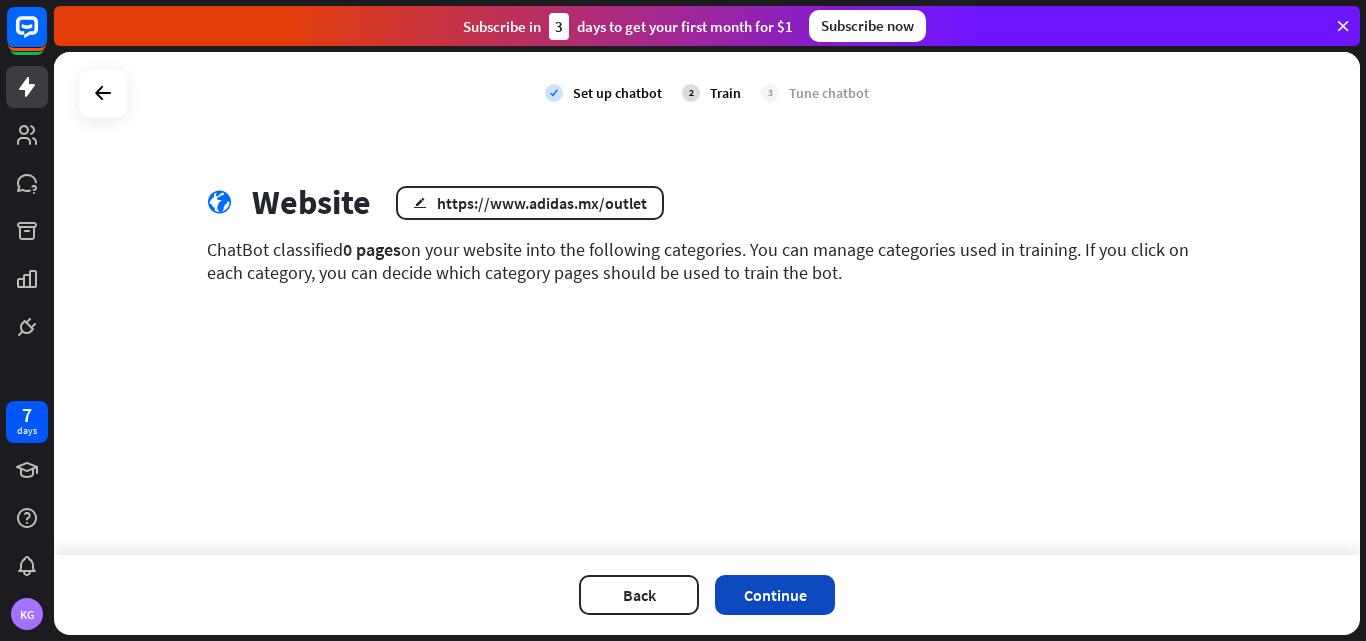 click on "Continue" at bounding box center (775, 595) 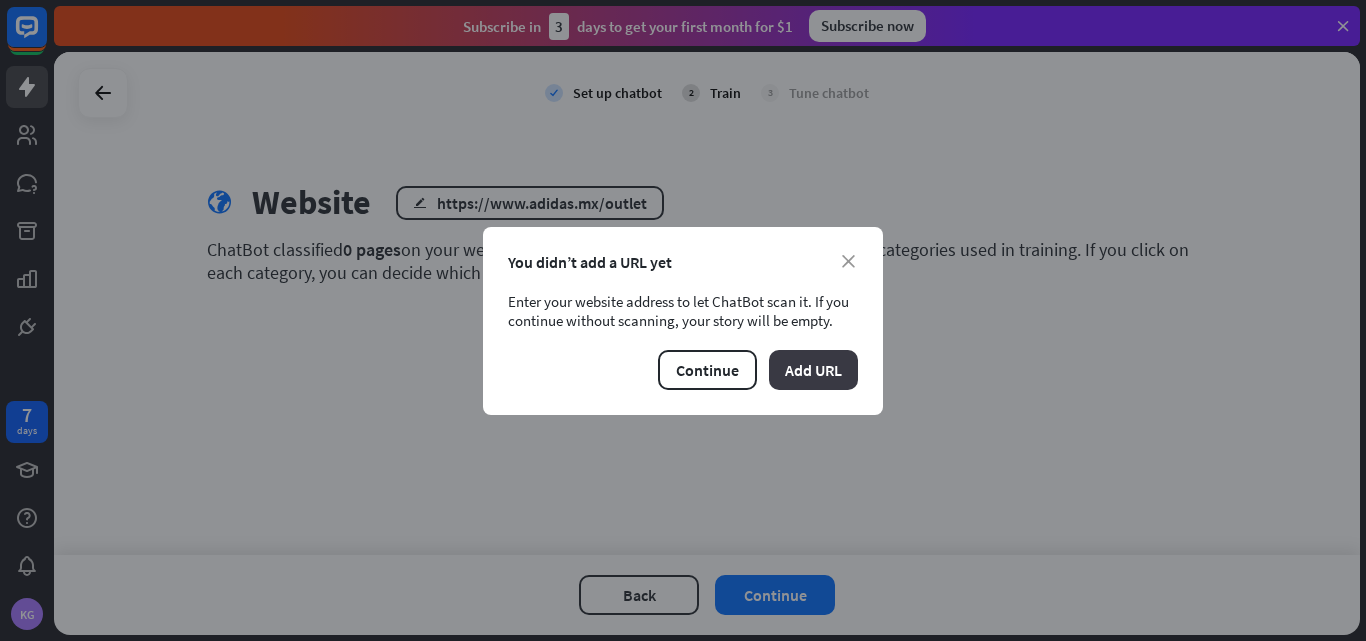 click on "Add URL" at bounding box center [813, 370] 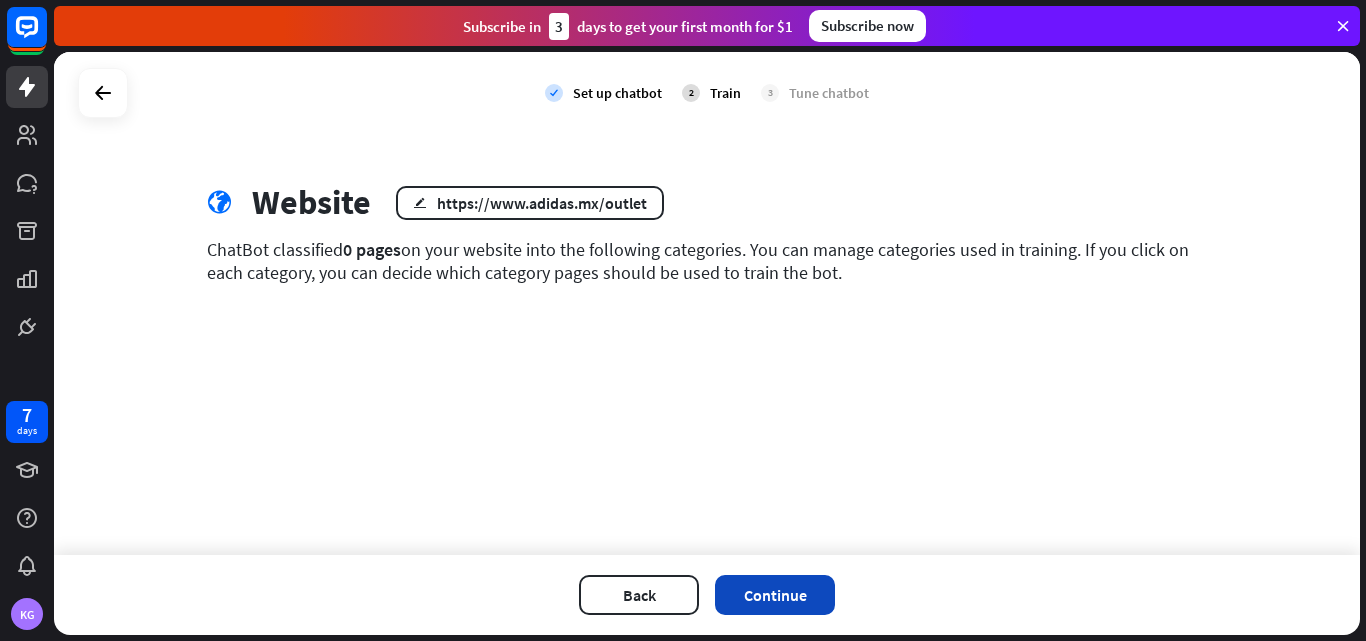 click on "Continue" at bounding box center [775, 595] 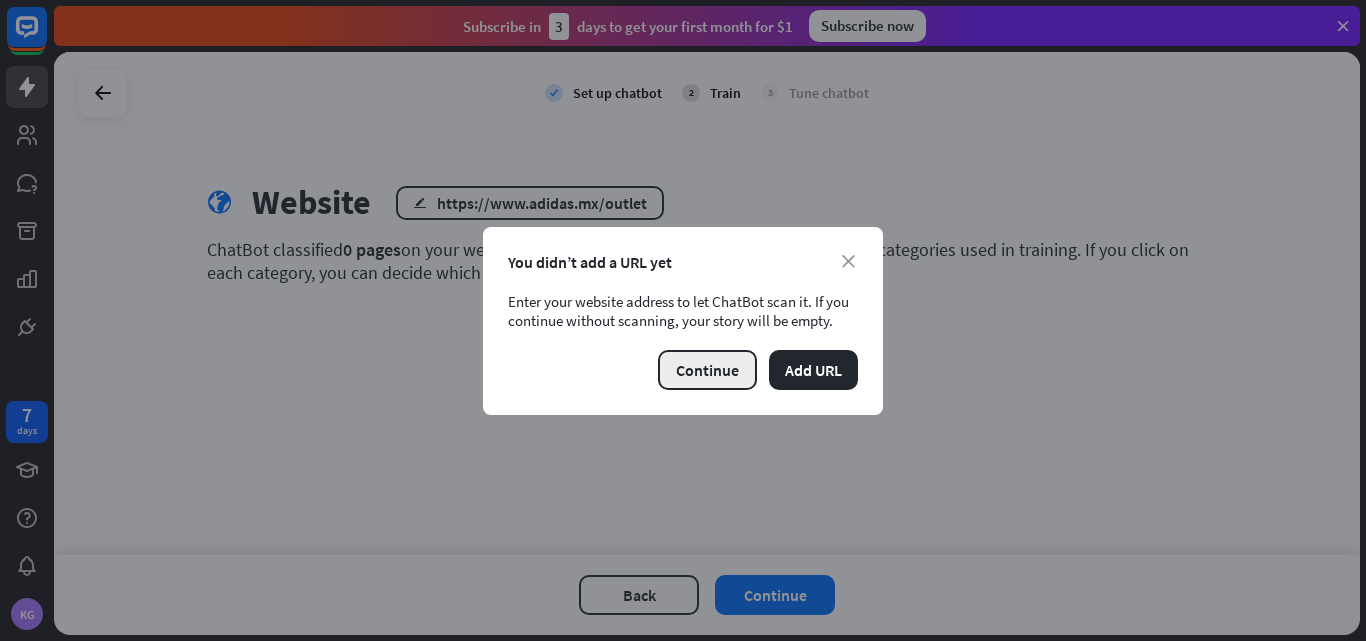 click on "Continue" at bounding box center [707, 370] 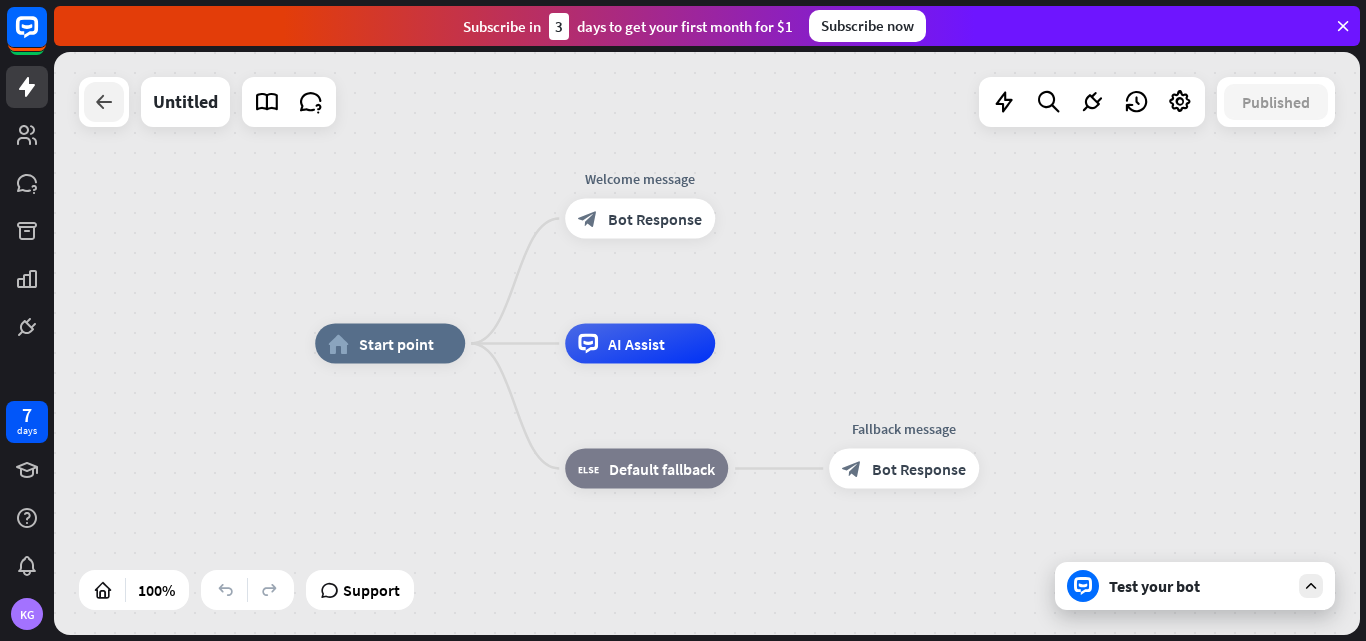 click at bounding box center (104, 102) 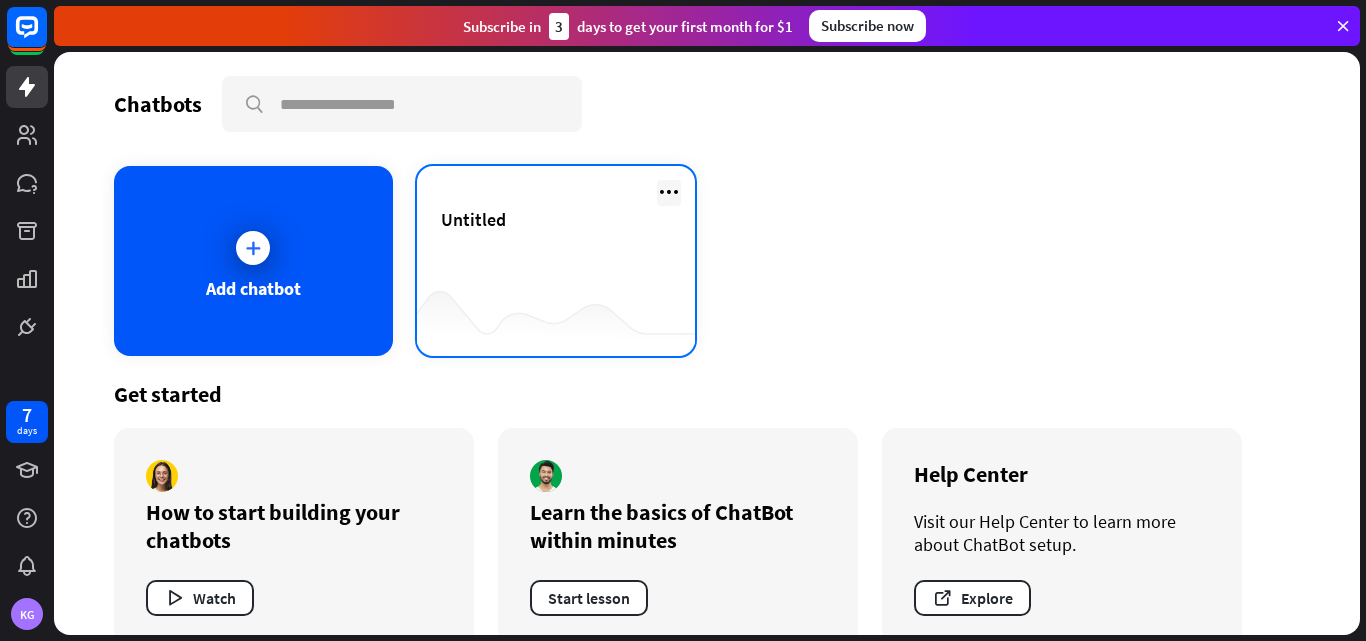 click at bounding box center [669, 192] 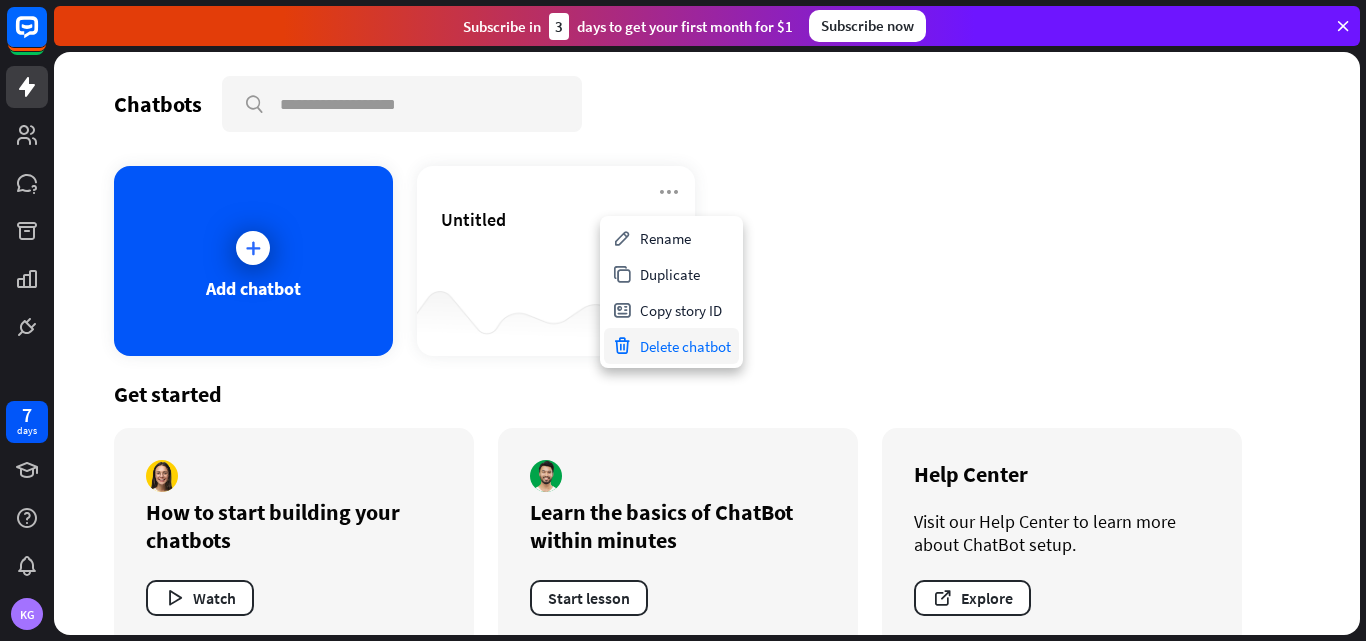 click on "Delete chatbot" at bounding box center (671, 346) 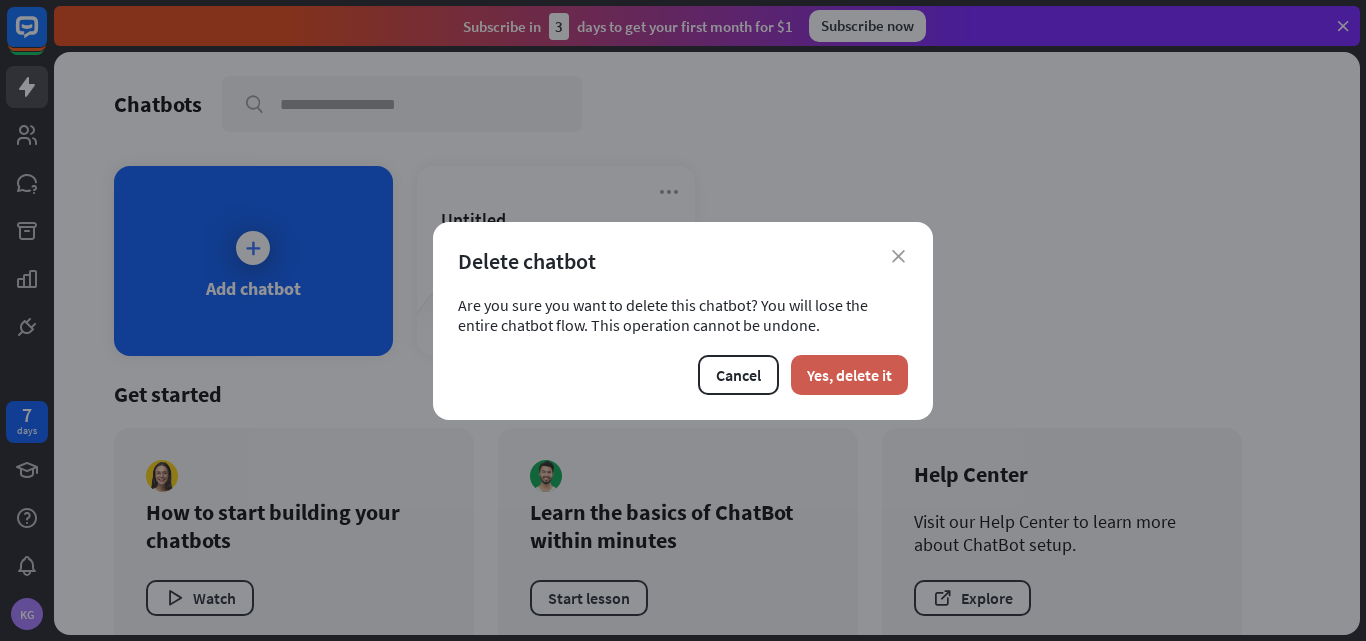 click on "Yes, delete it" at bounding box center [849, 375] 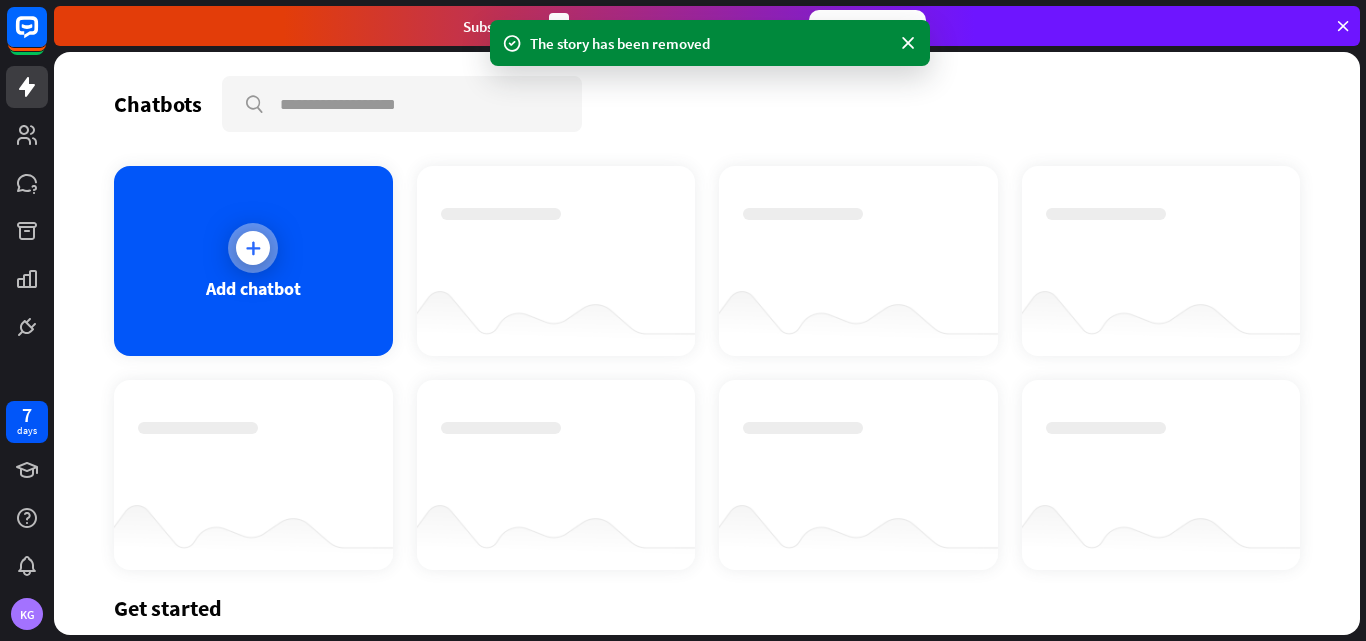 click at bounding box center [253, 248] 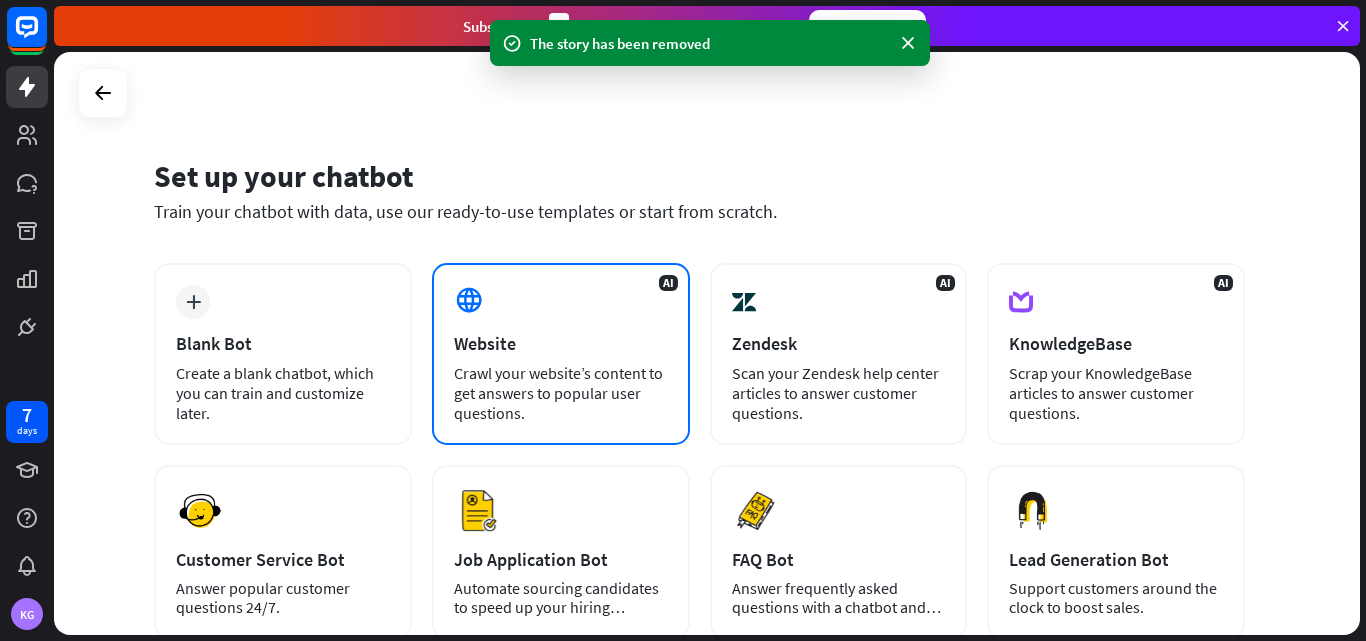 click on "Website" at bounding box center [561, 343] 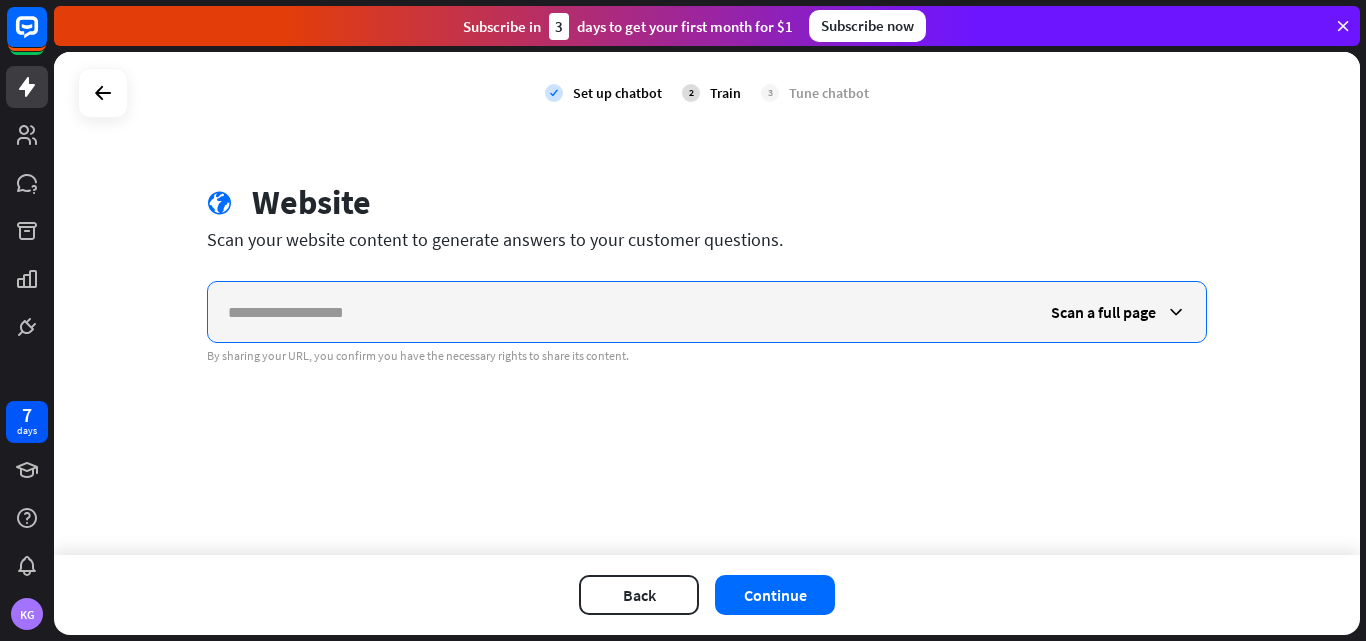paste on "**********" 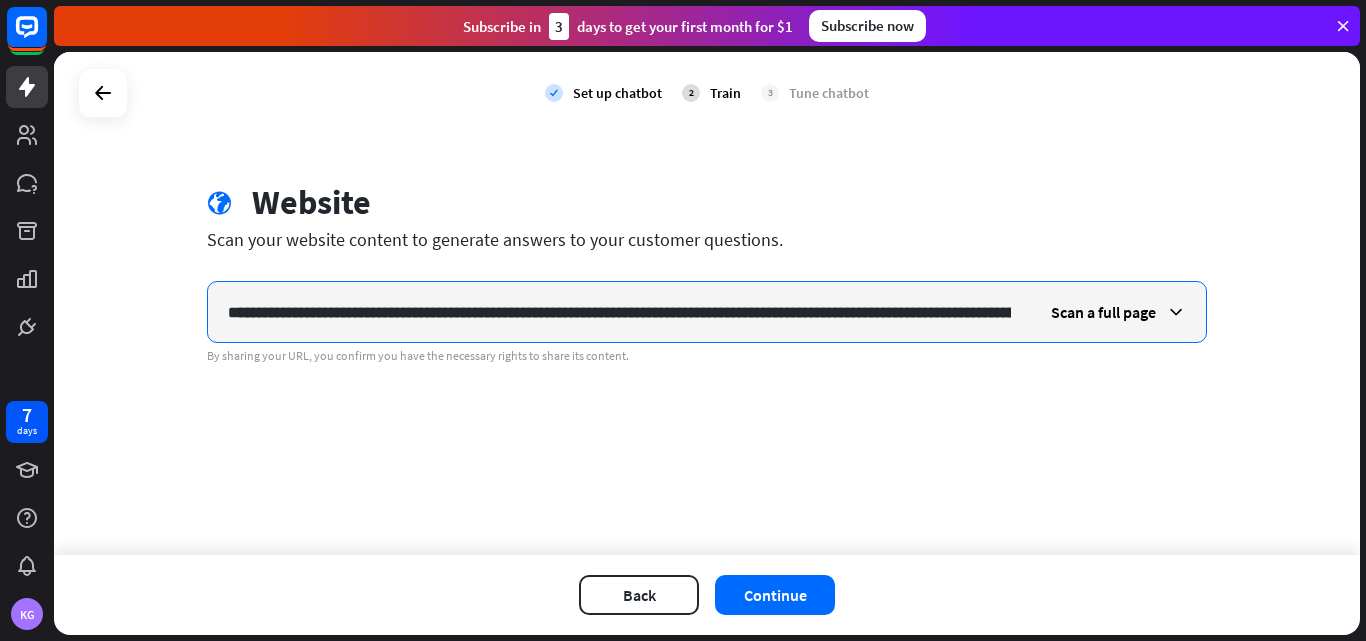 scroll, scrollTop: 0, scrollLeft: 2755, axis: horizontal 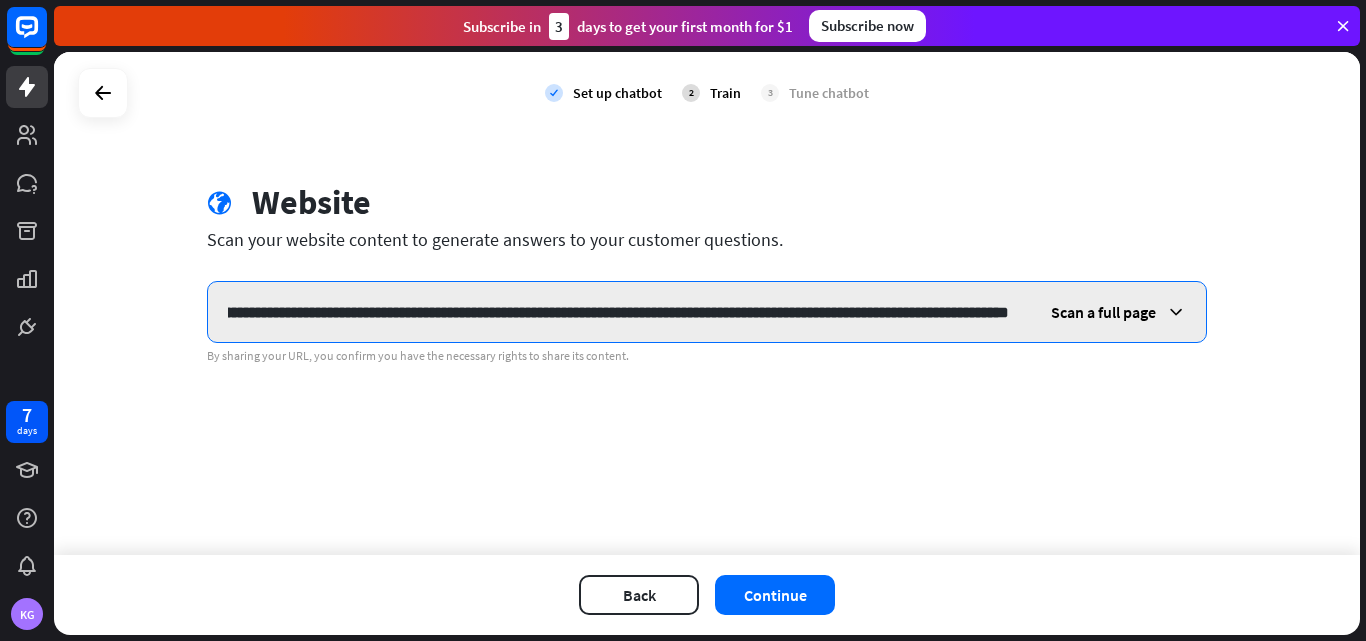 type on "**********" 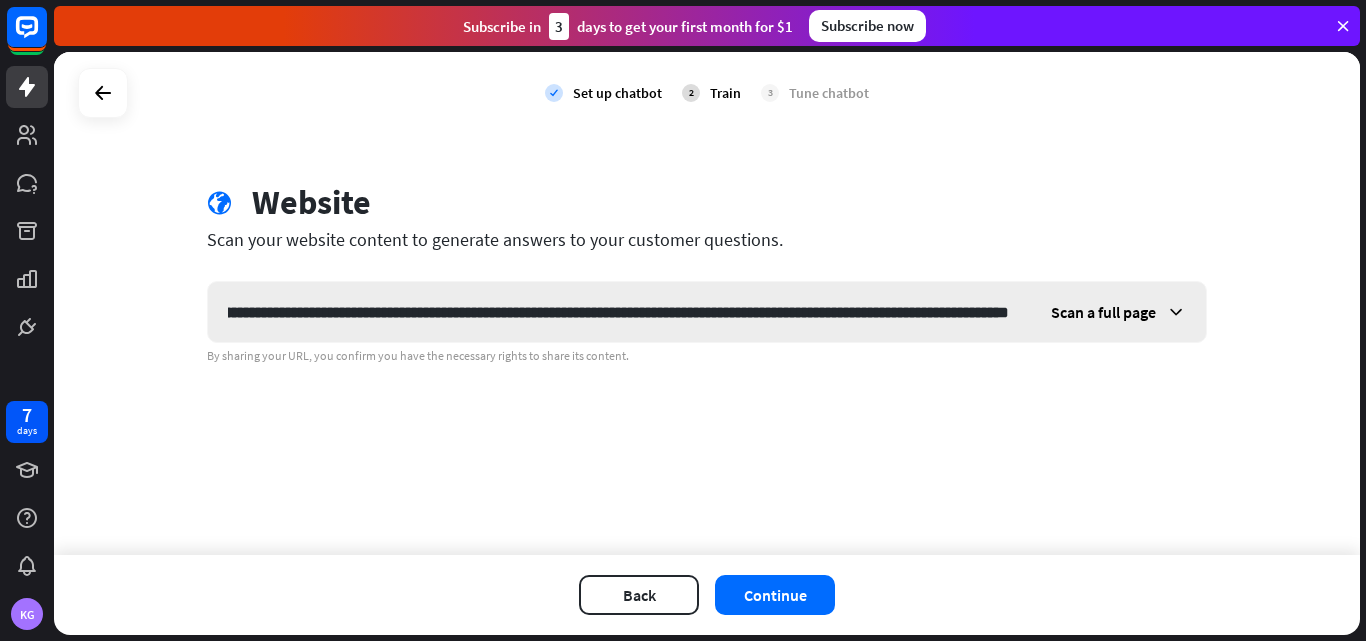 click on "Scan a full page" at bounding box center [1118, 312] 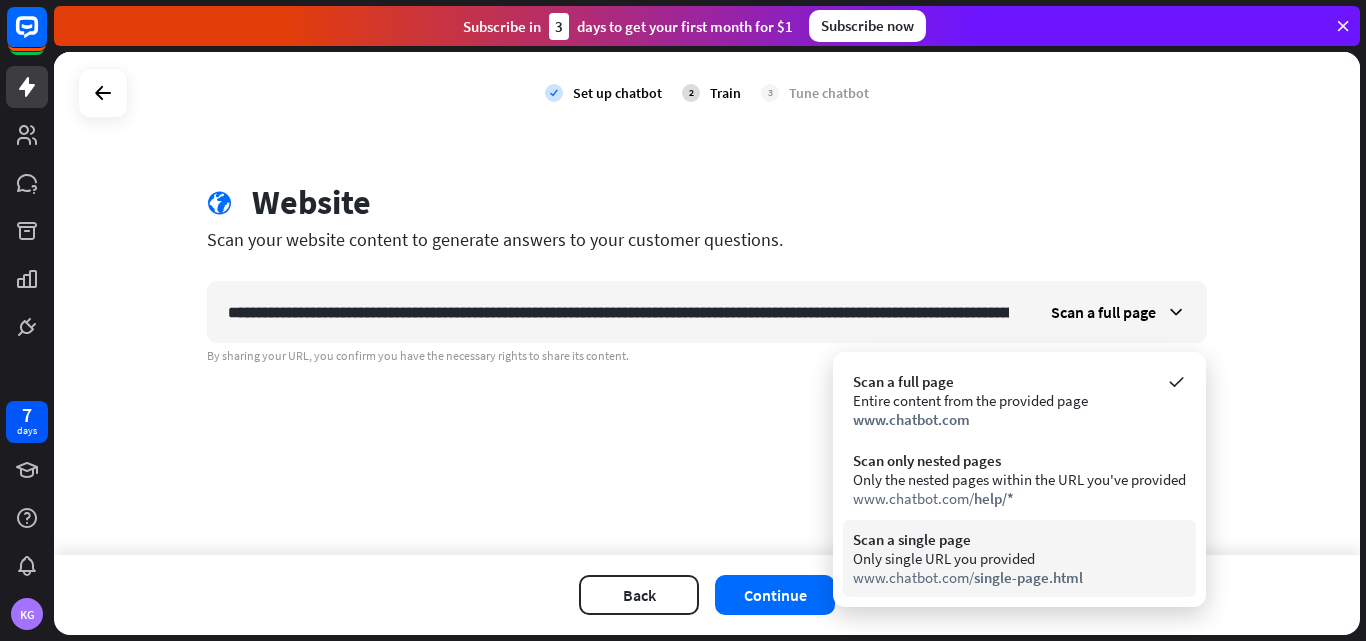 click on "Only single URL you provided" at bounding box center [1019, 558] 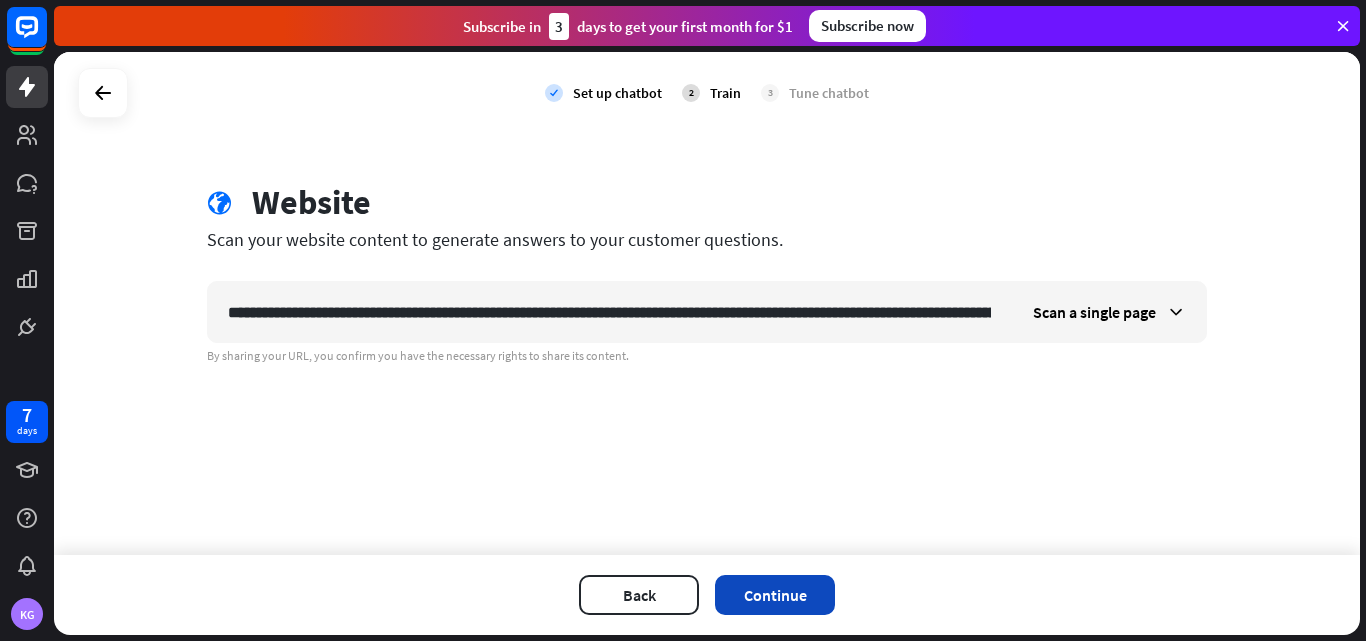 click on "Continue" at bounding box center [775, 595] 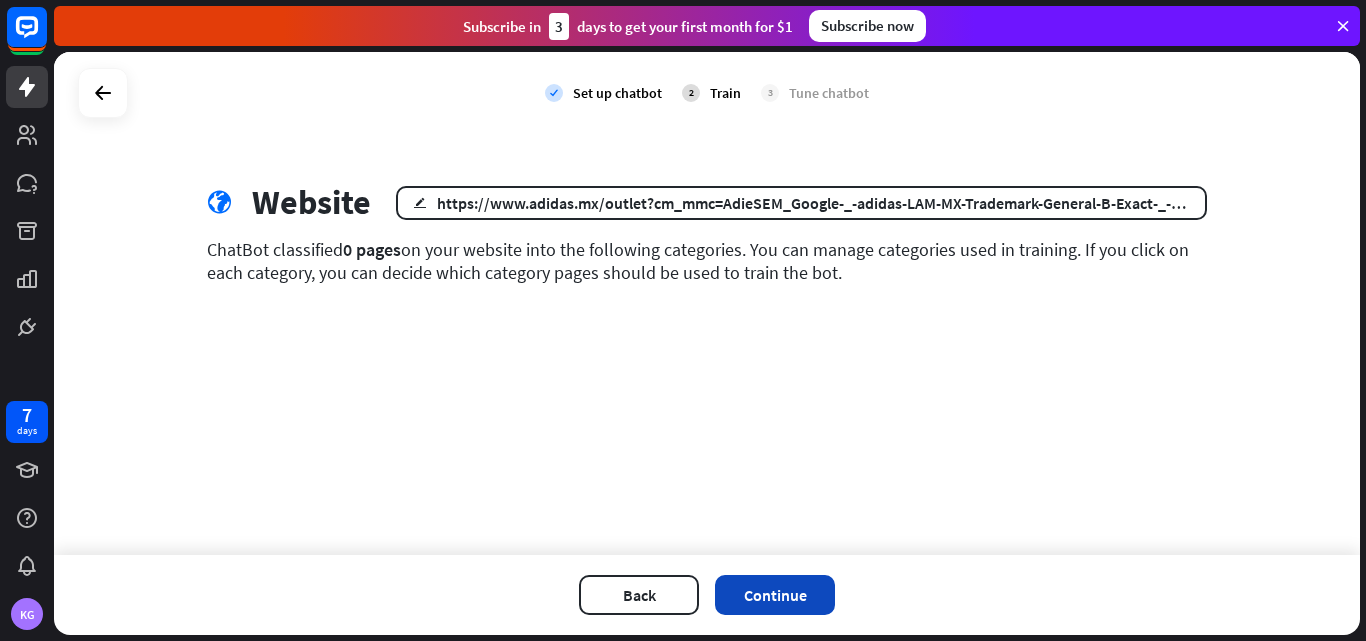 click on "Continue" at bounding box center (775, 595) 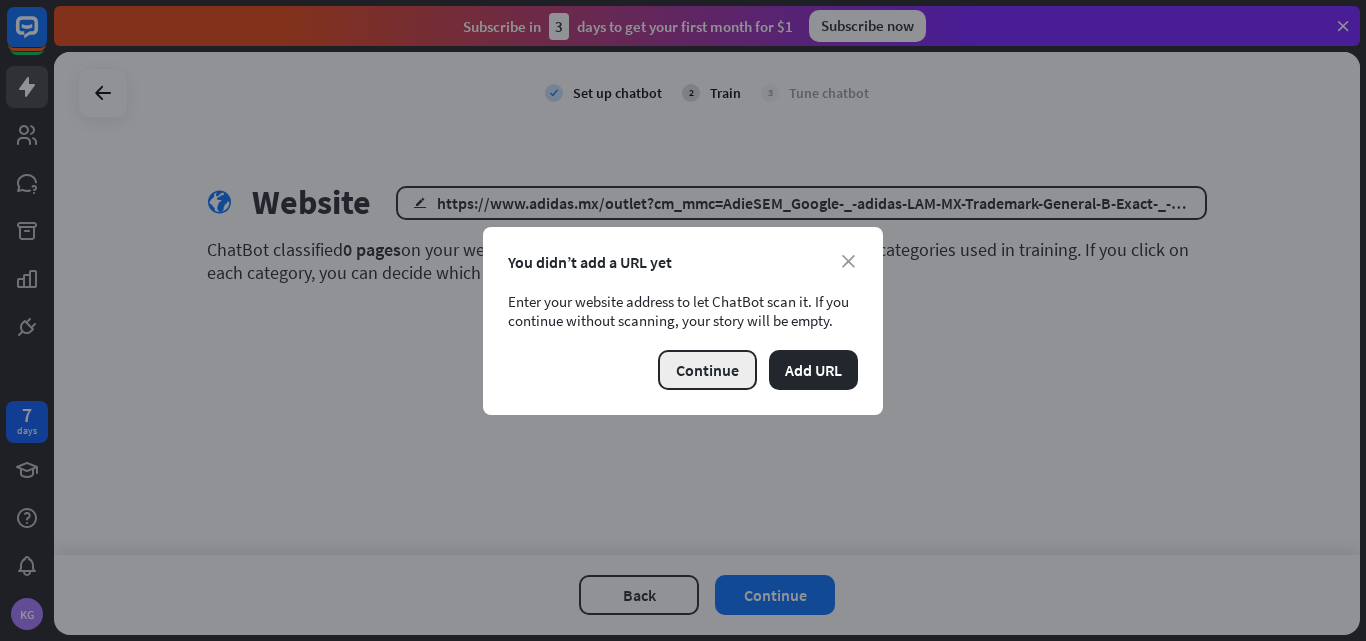 click on "Continue" at bounding box center [707, 370] 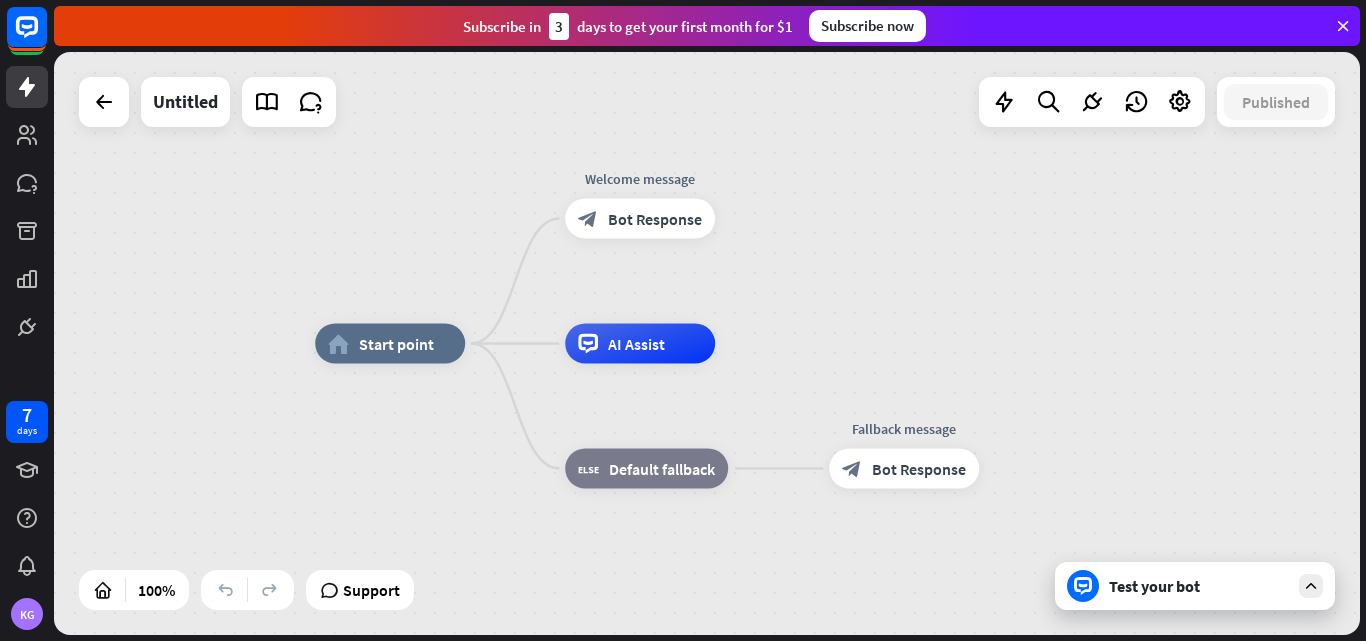 click at bounding box center (1311, 586) 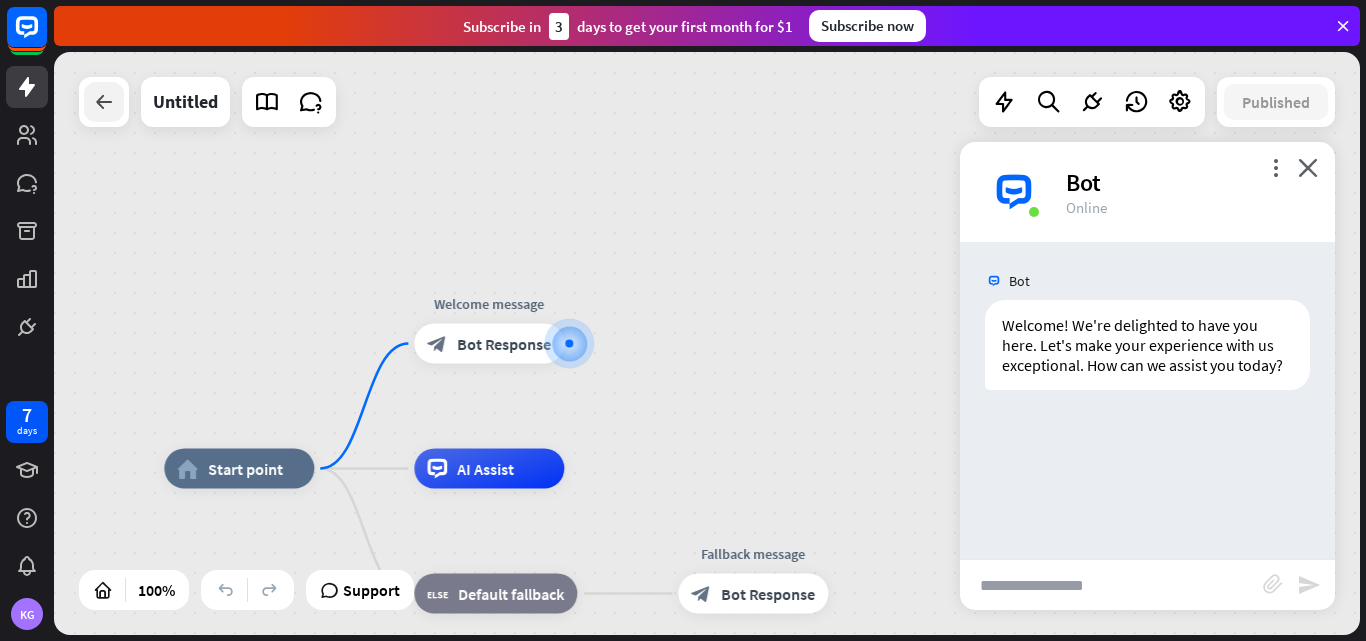 click at bounding box center (104, 102) 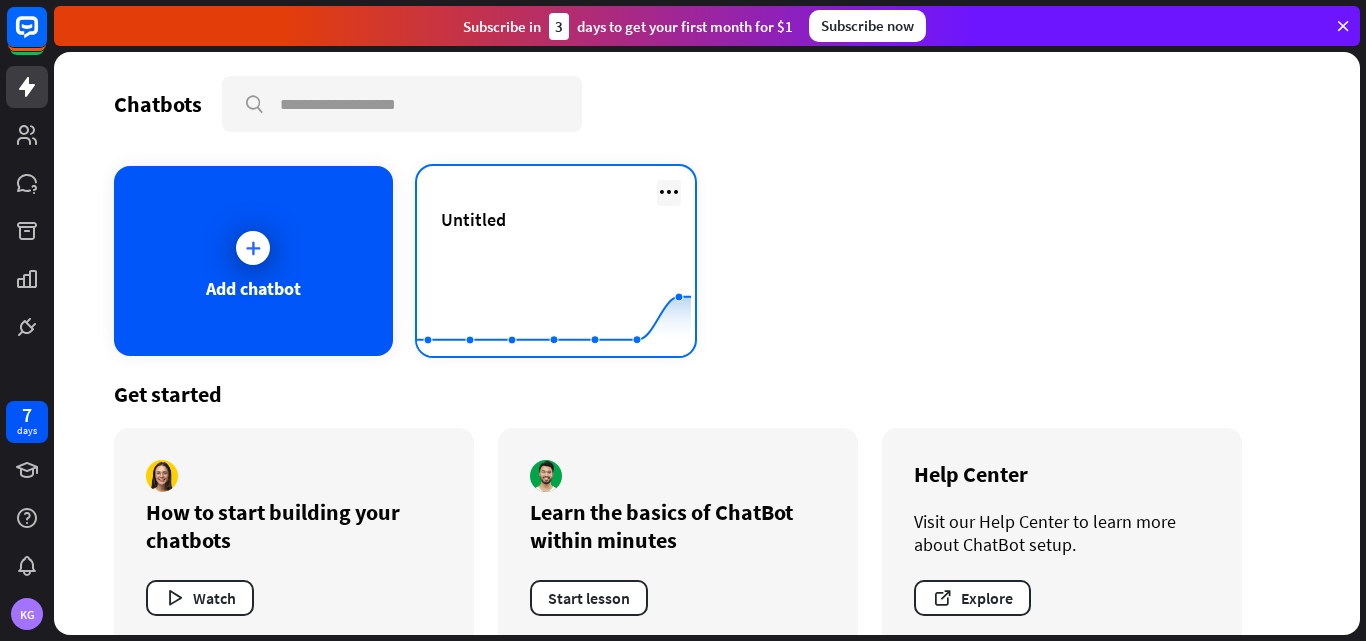 click at bounding box center [669, 192] 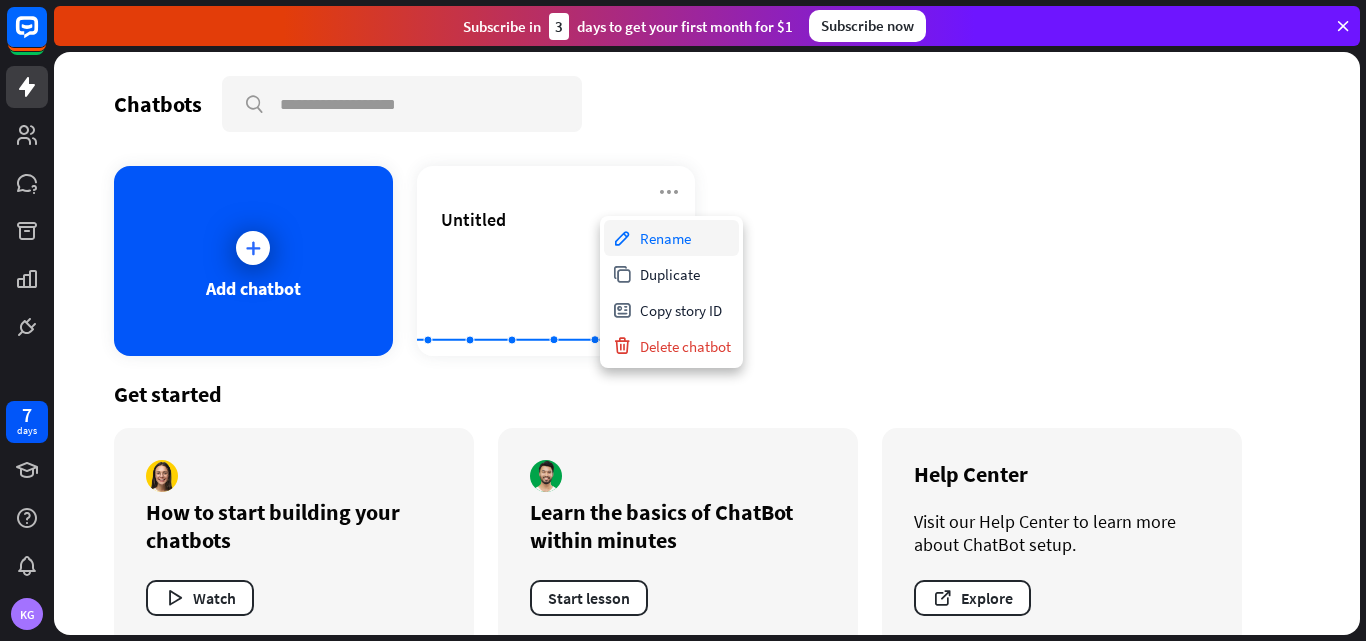 click on "Rename" at bounding box center (671, 238) 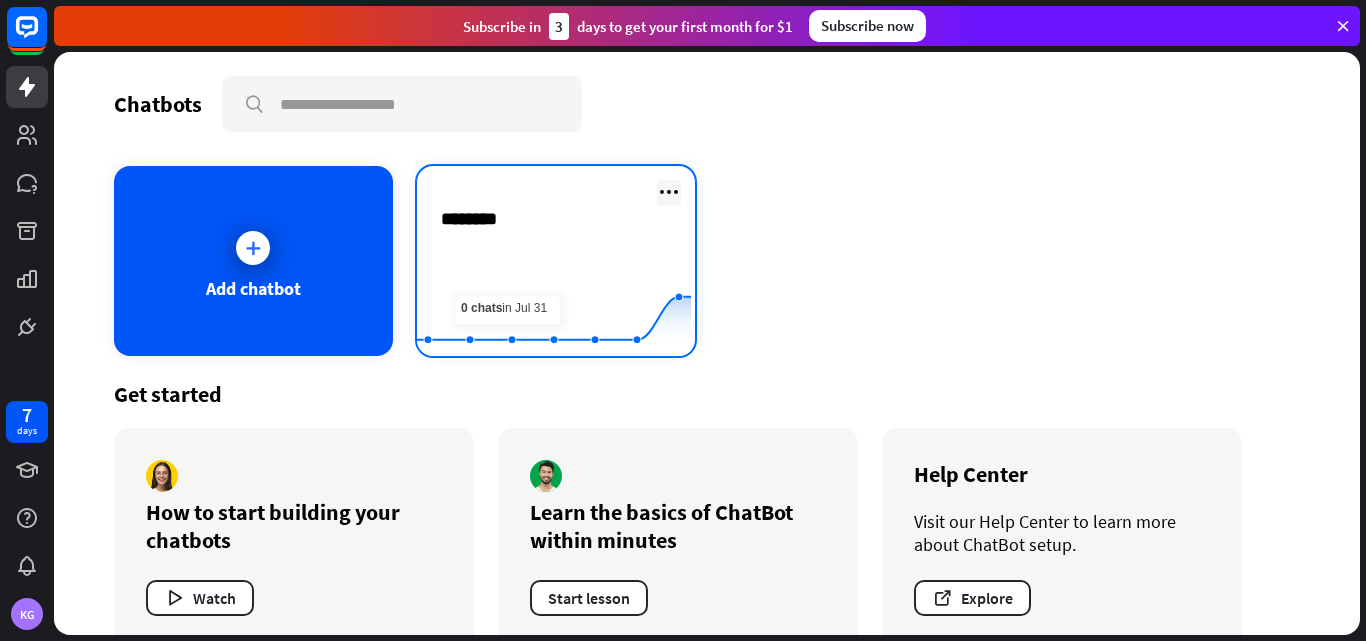 click at bounding box center [669, 192] 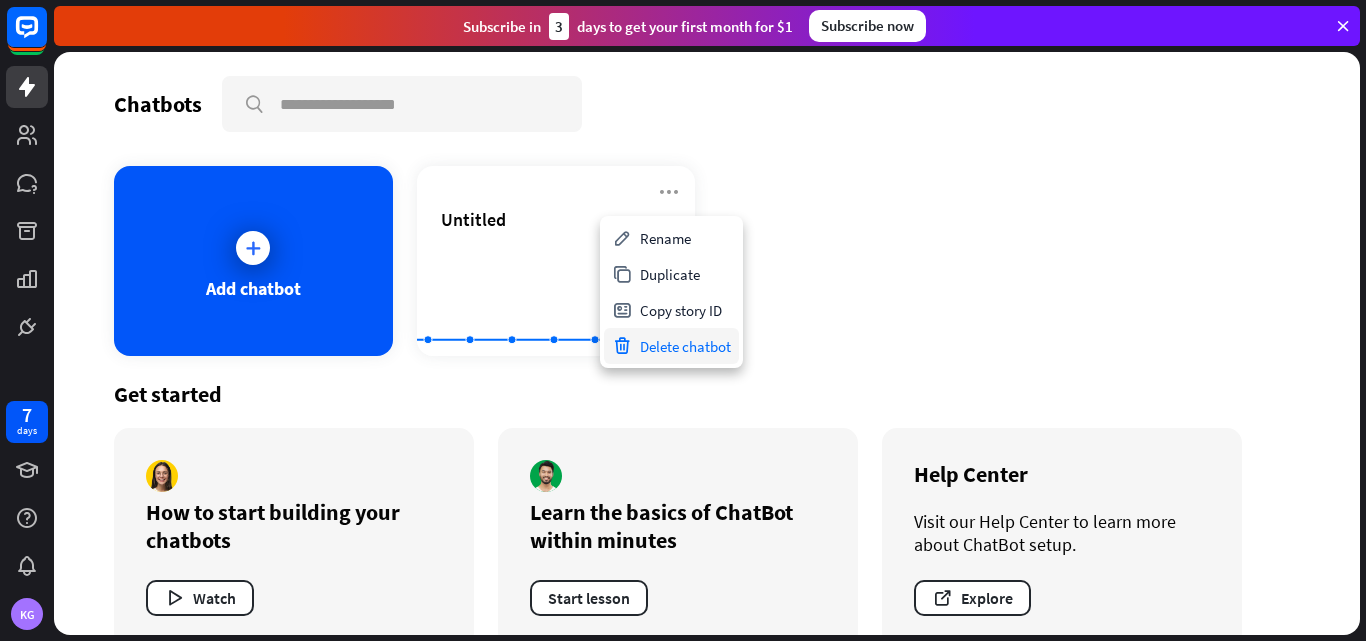 click on "Delete chatbot" at bounding box center [671, 346] 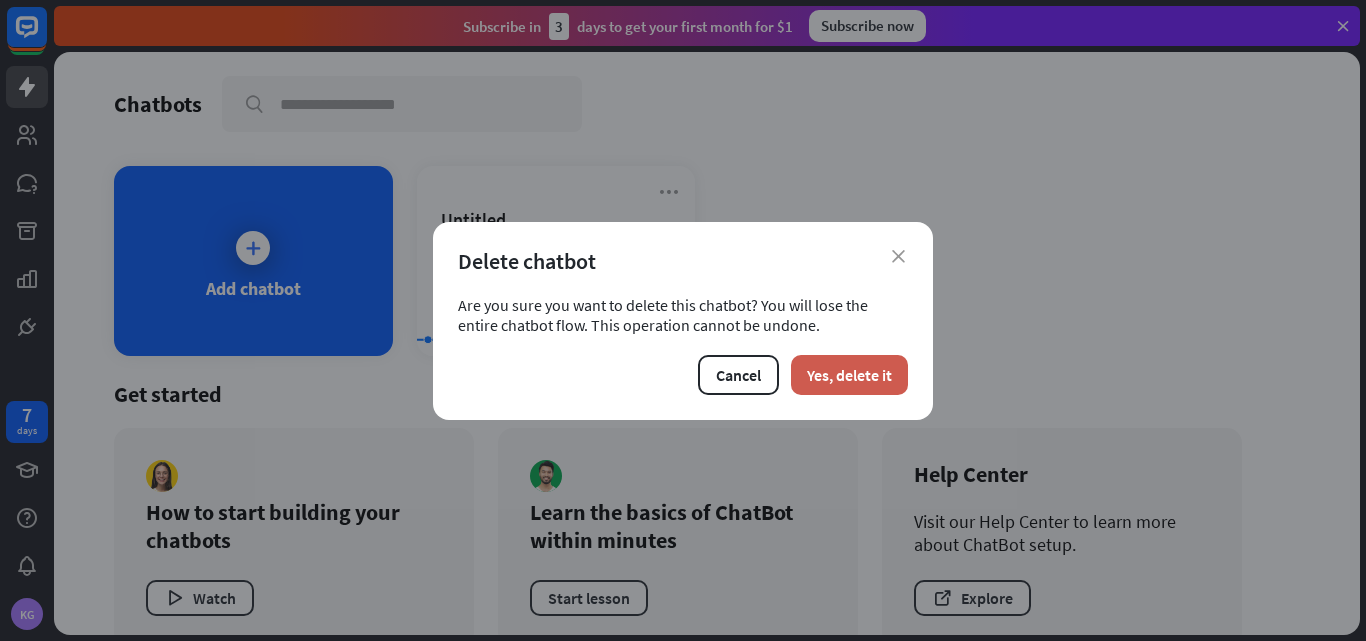 click on "Yes, delete it" at bounding box center [849, 375] 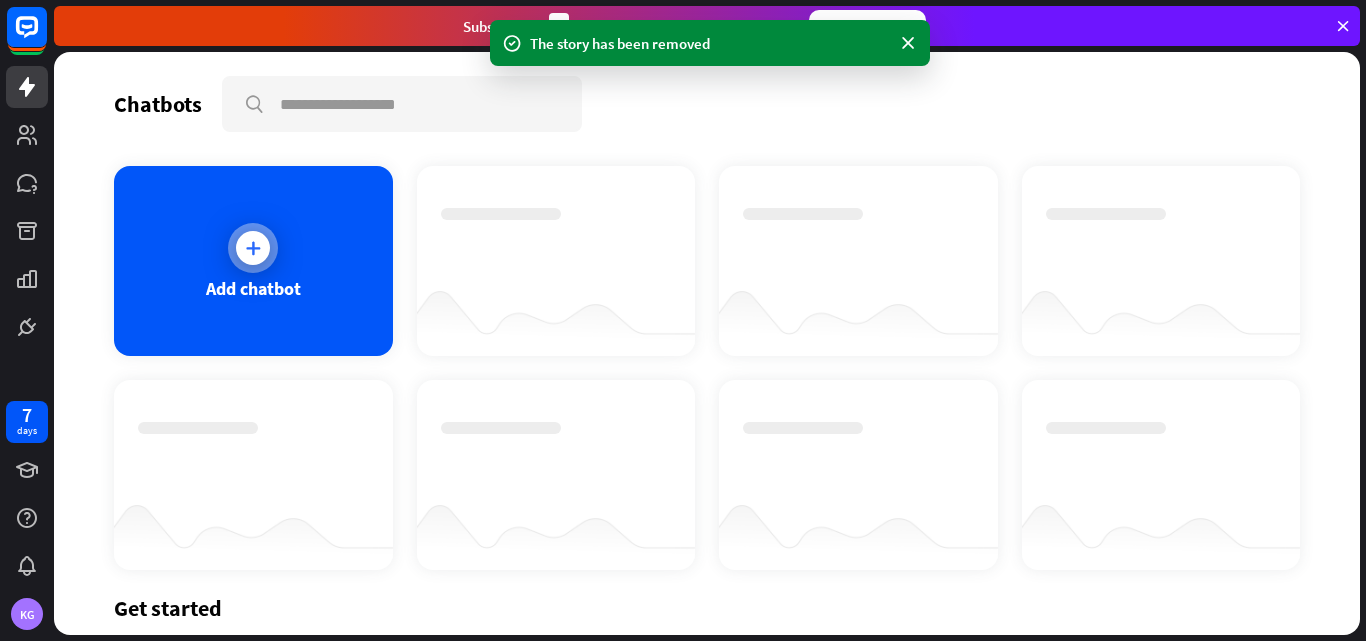 click at bounding box center [253, 248] 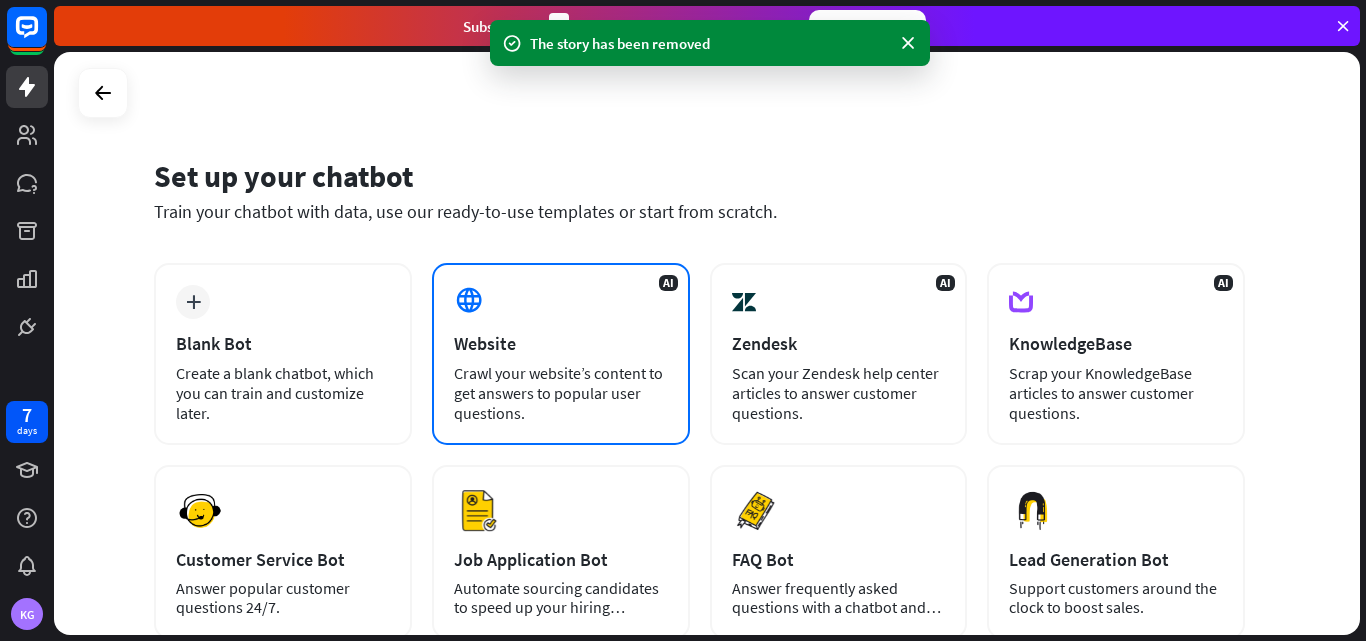 click on "Website" at bounding box center (561, 343) 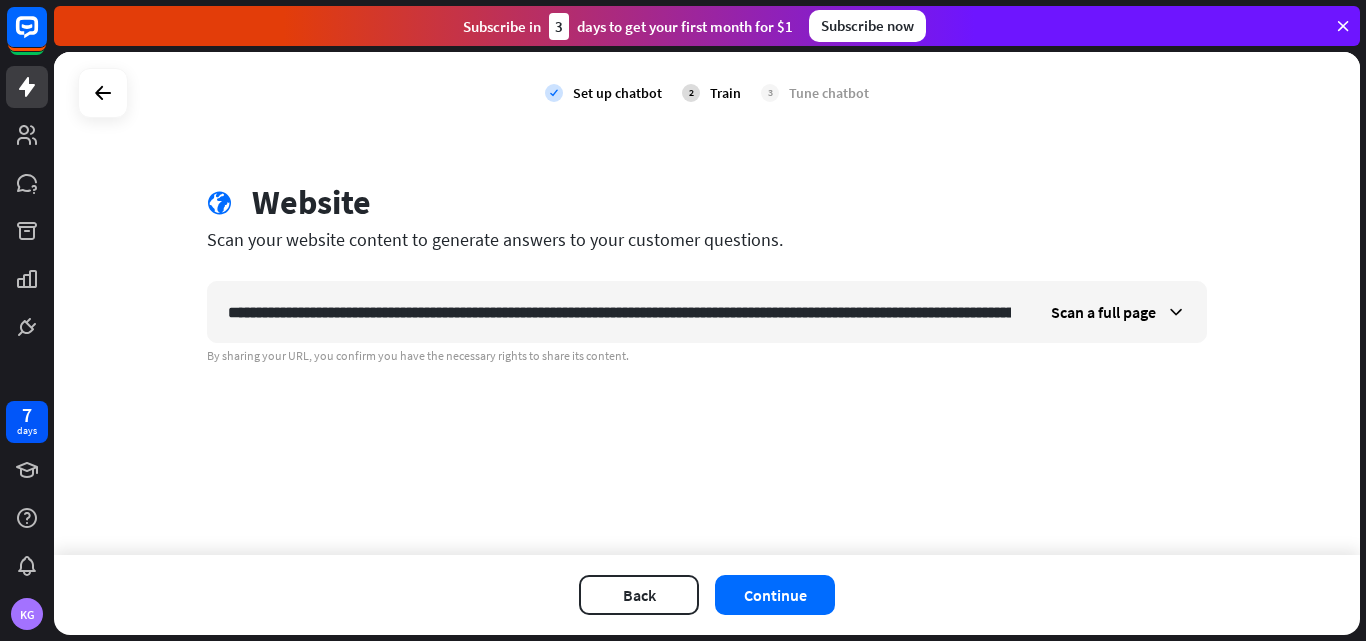 scroll, scrollTop: 0, scrollLeft: 2755, axis: horizontal 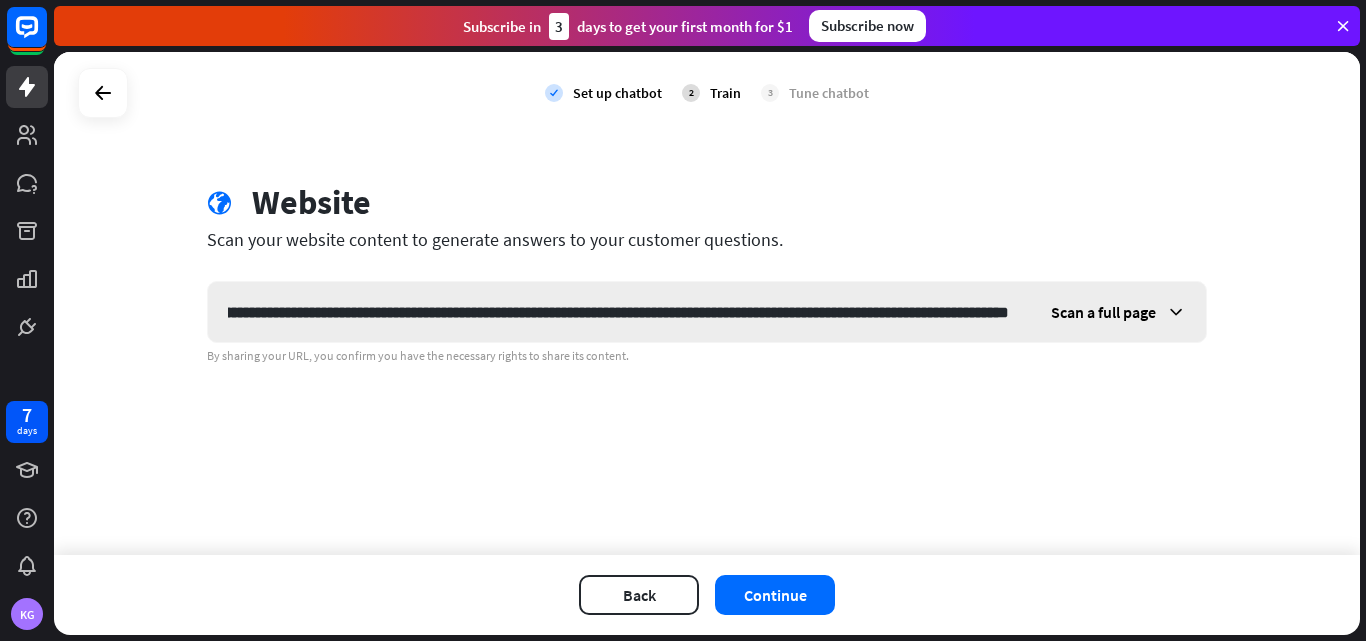 type on "**********" 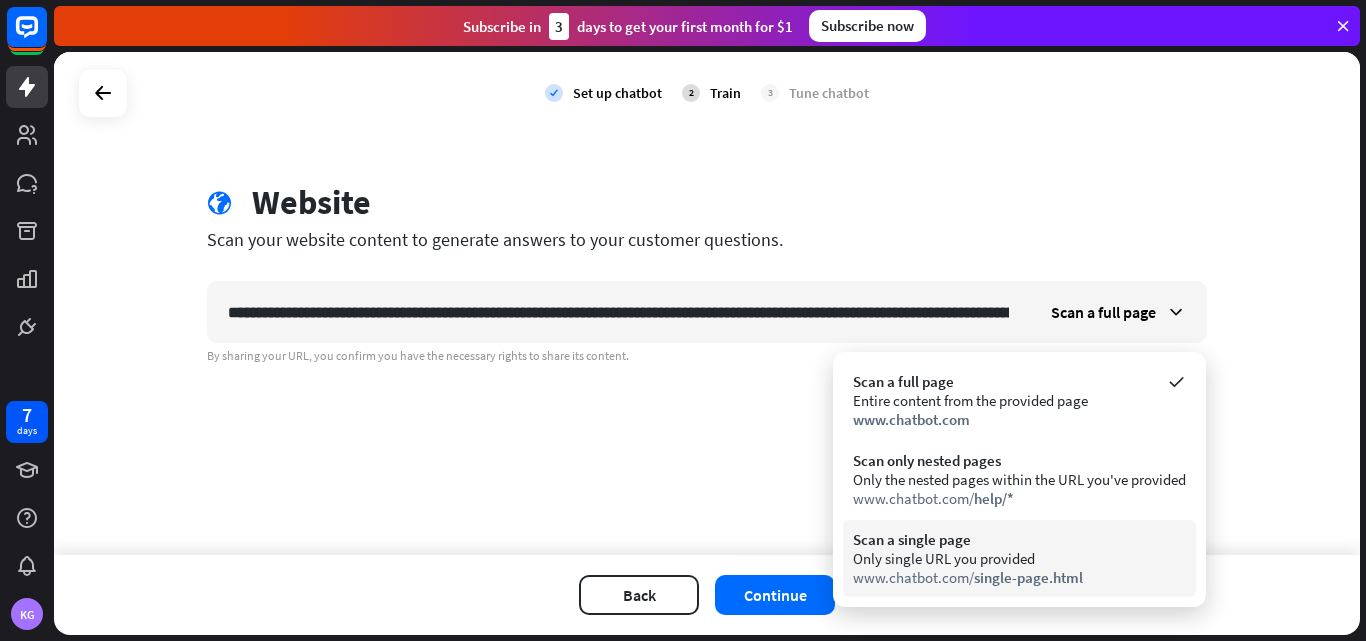 click on "Scan a single page" at bounding box center (1019, 539) 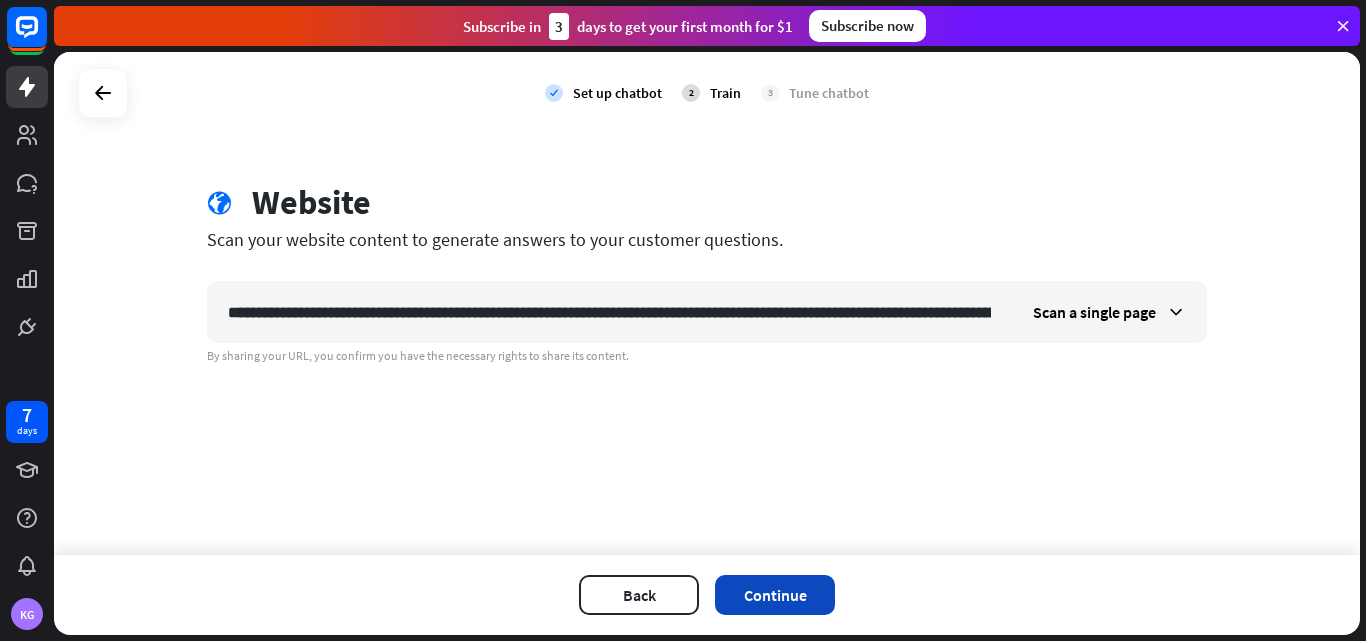 drag, startPoint x: 777, startPoint y: 597, endPoint x: 774, endPoint y: 586, distance: 11.401754 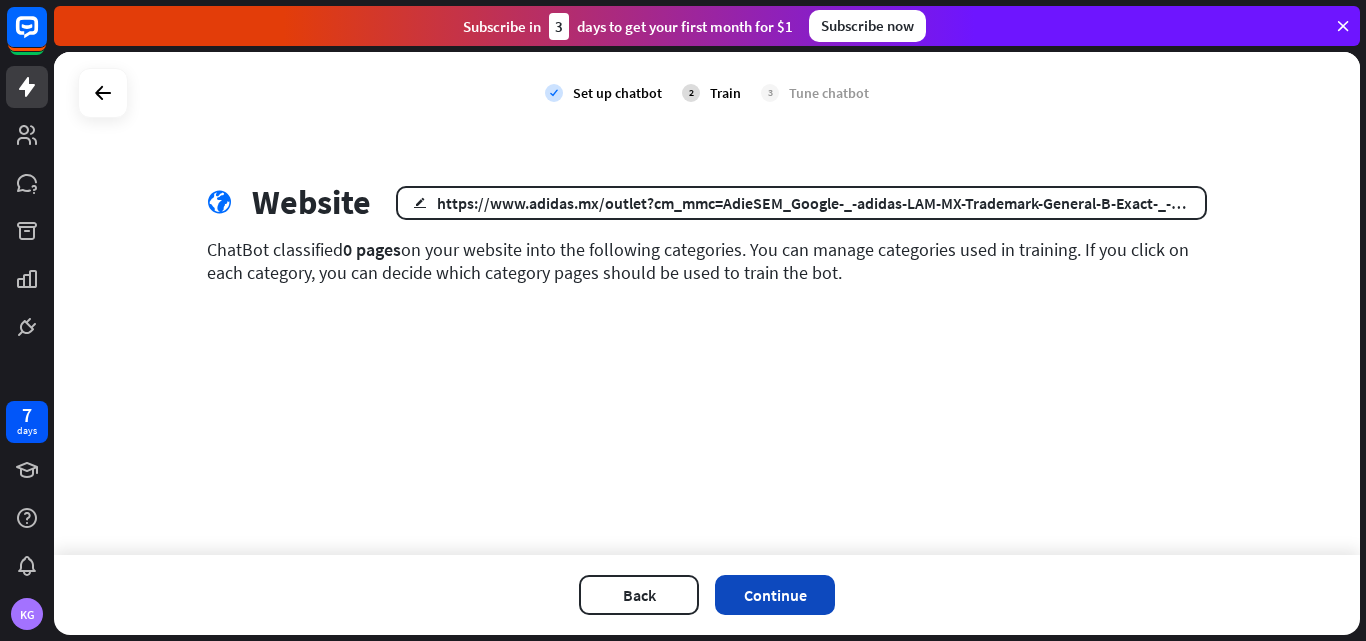 click on "Continue" at bounding box center [775, 595] 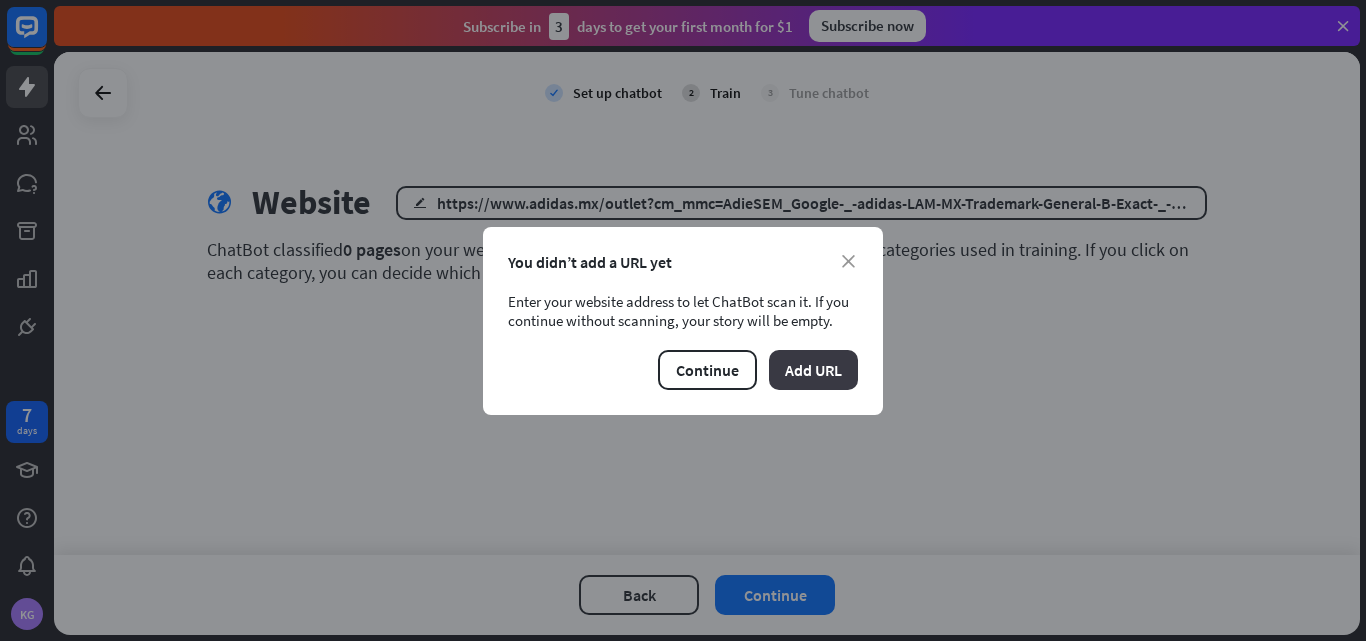 click on "Add URL" at bounding box center (813, 370) 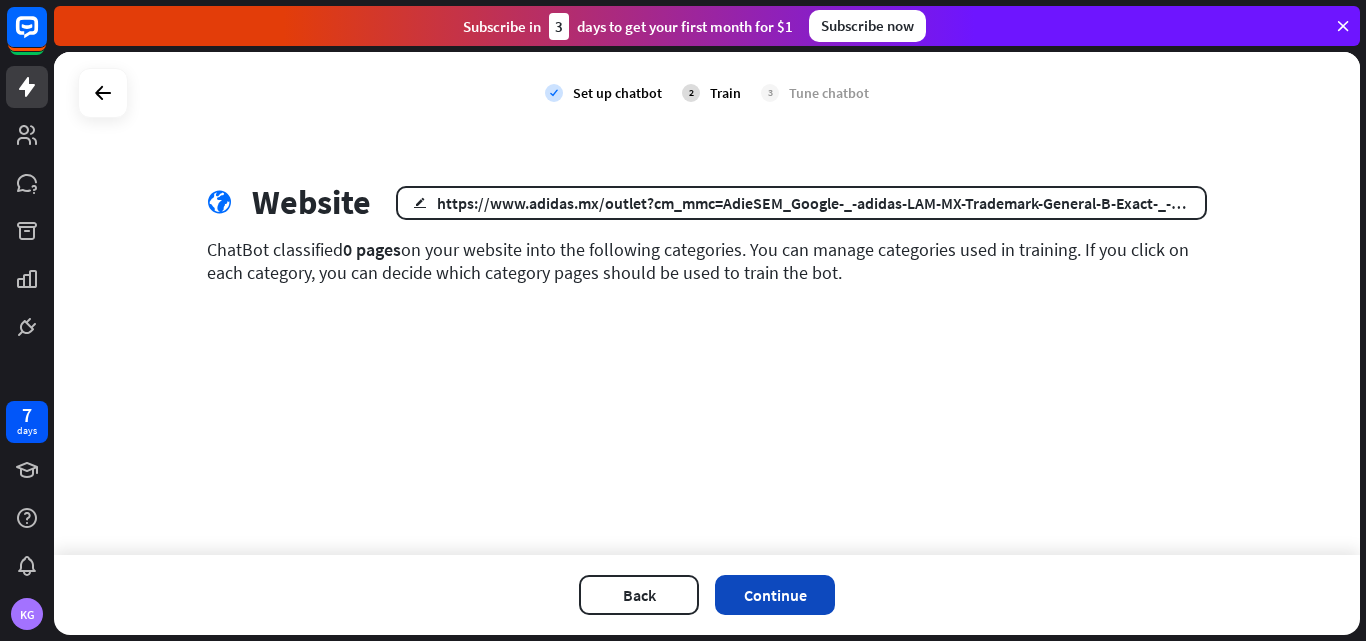 click on "Continue" at bounding box center [775, 595] 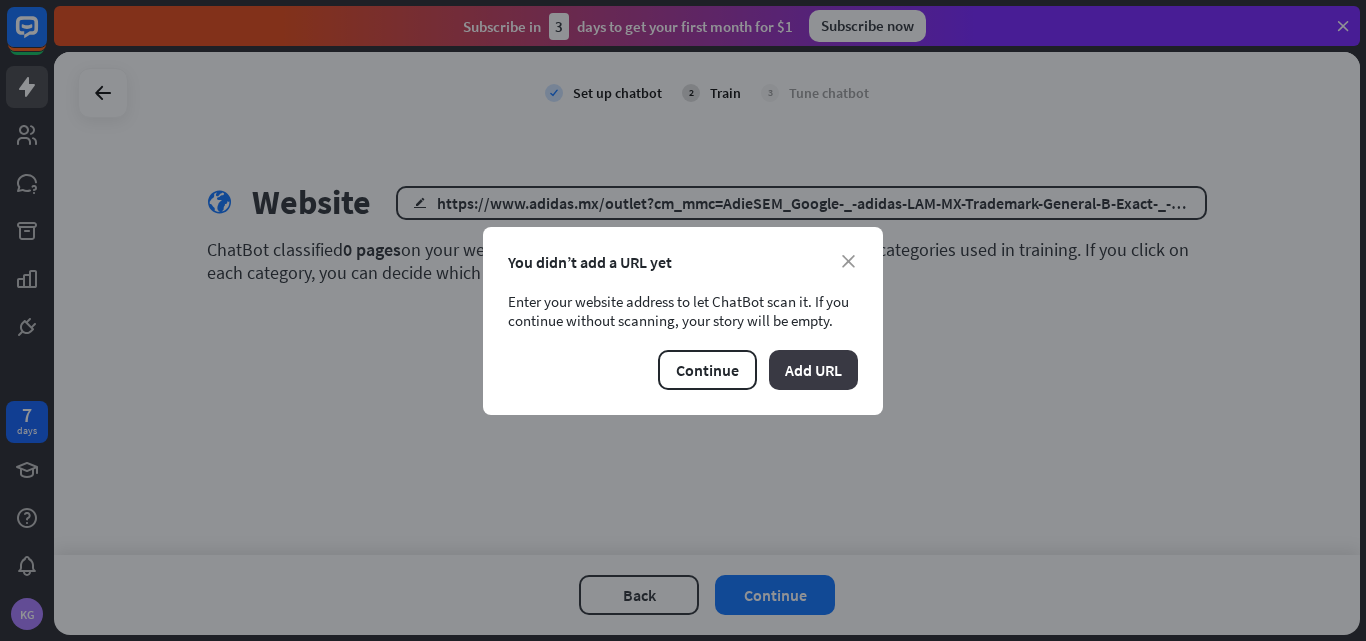 click on "Add URL" at bounding box center (813, 370) 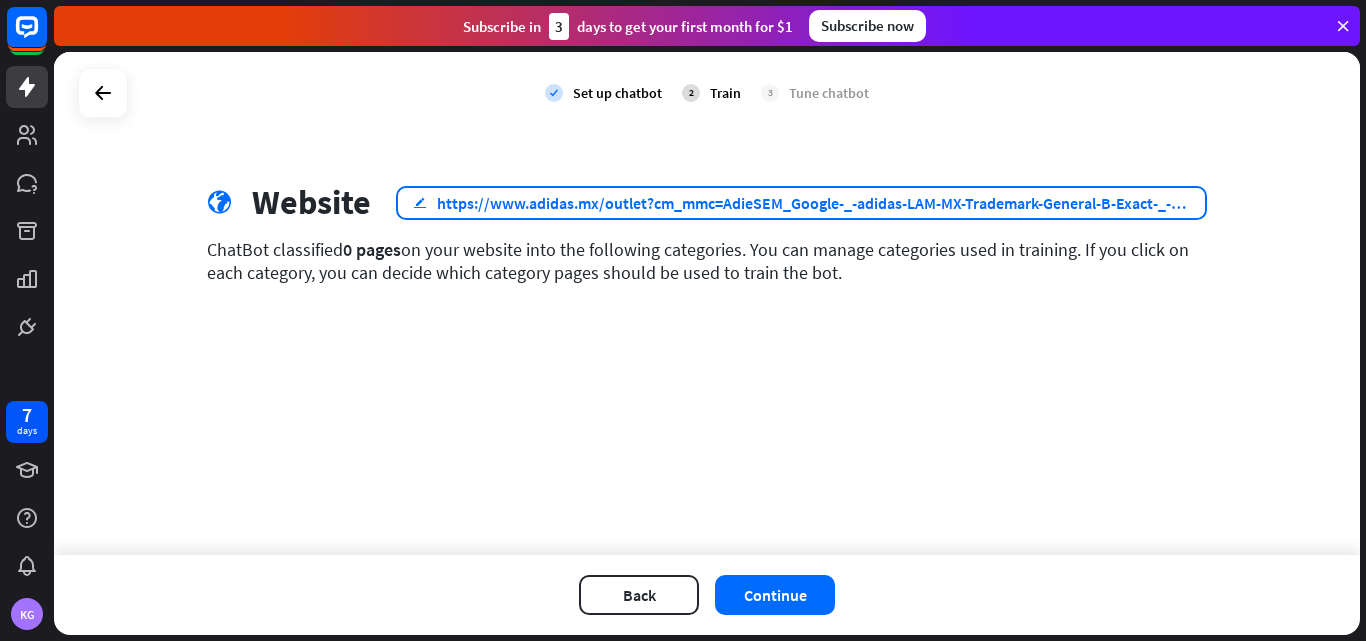 click on "https://www.adidas.mx/outlet?cm_mmc=AdieSEM_Google-_-adidas-LAM-MX-Trademark-General-B-Exact-_-General-COM-X-General-_-www+adidas-_-&-_--_-ds_kid=43700052087088312-_-&-_-ds_agid=58700005705483320-_-&-_-dv:eCom&cm_mmca1=[STATE]&cm_mmc2=&&af_reengagement_window=30d&is_retargeting=true&pid=googleadwords_temp&c=adidas-LAM-MX-Trademark-General-B-Exact&af_channel=Search&gad_source=1&gad_campaignid=9534440101&gbraid=0AAAAADsEbm4lflwopRWtOgOkBhQ007K-" at bounding box center (813, 203) 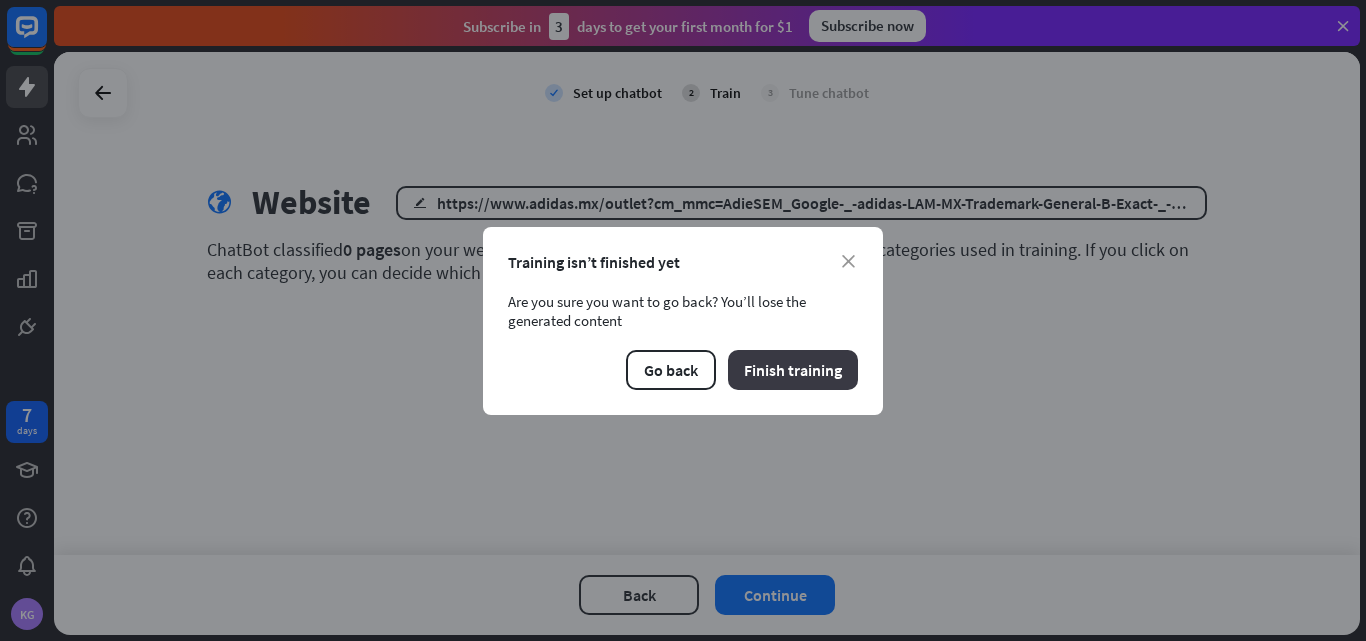 click on "Finish training" at bounding box center [793, 370] 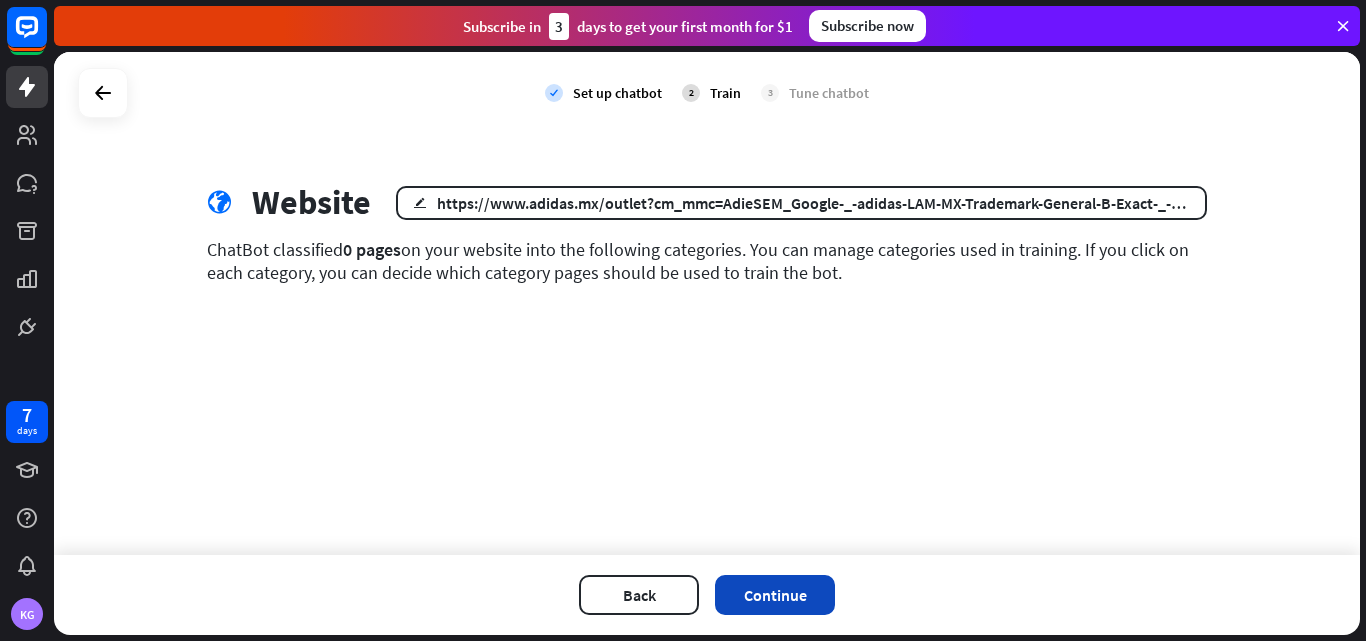 click on "Continue" at bounding box center [775, 595] 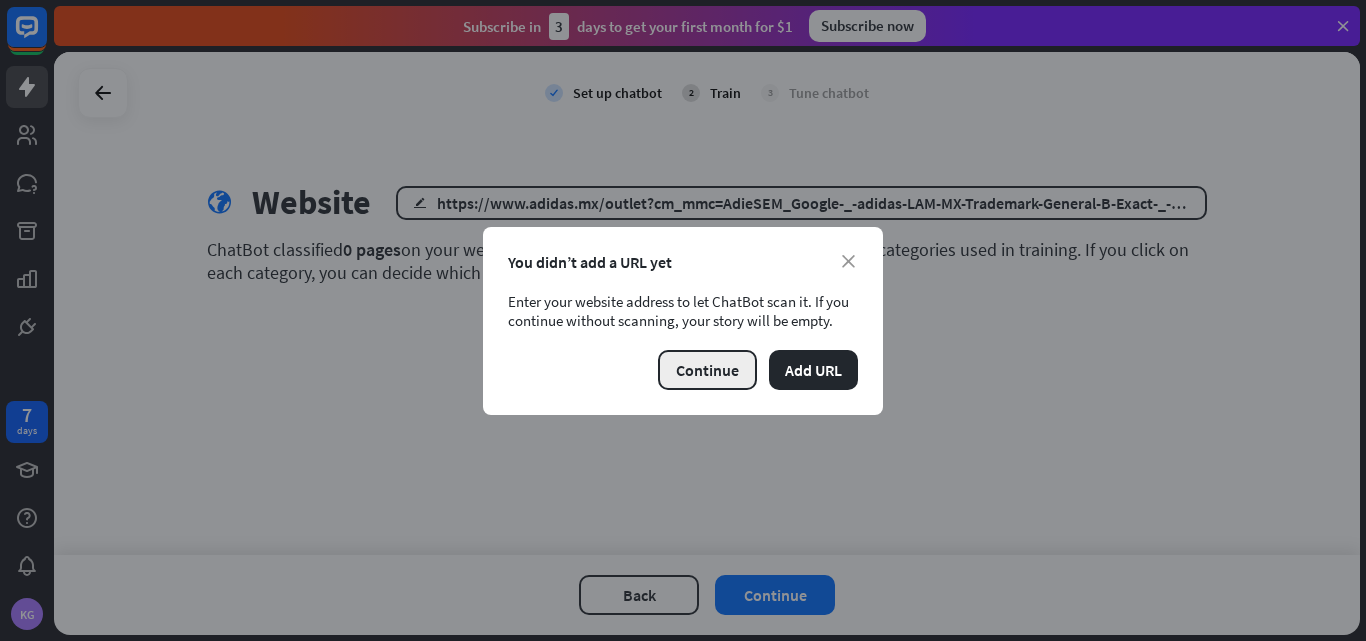 click on "Continue" at bounding box center (707, 370) 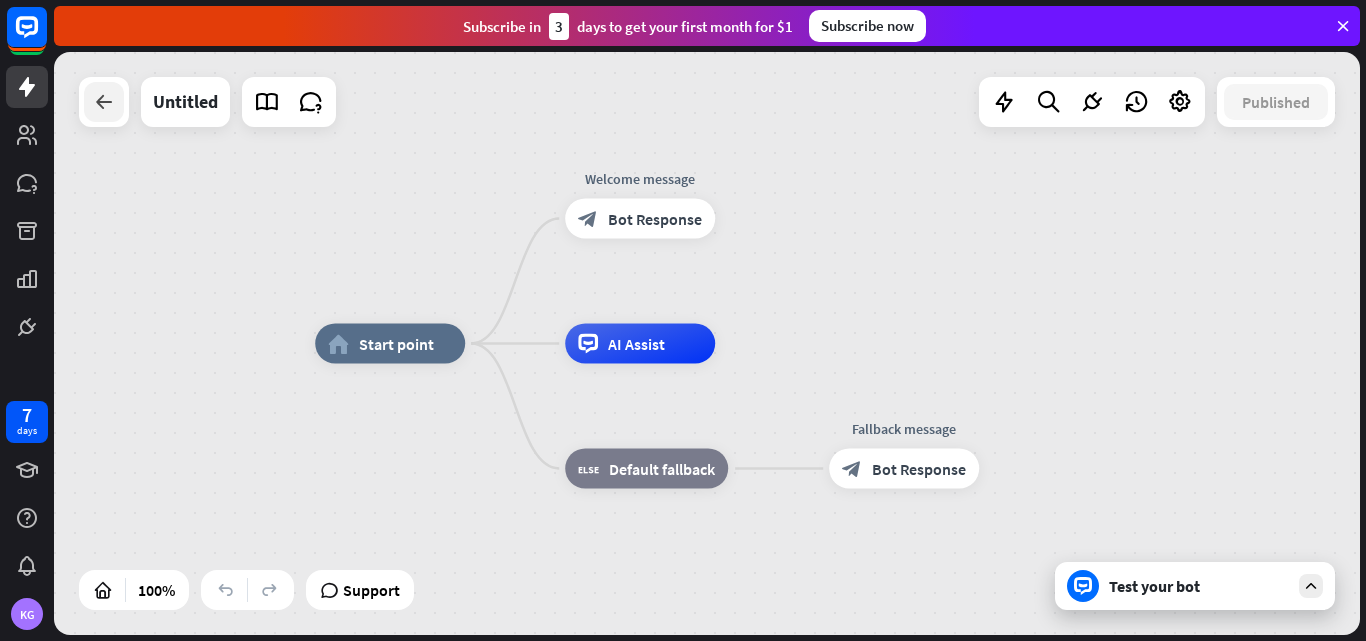 click at bounding box center [104, 102] 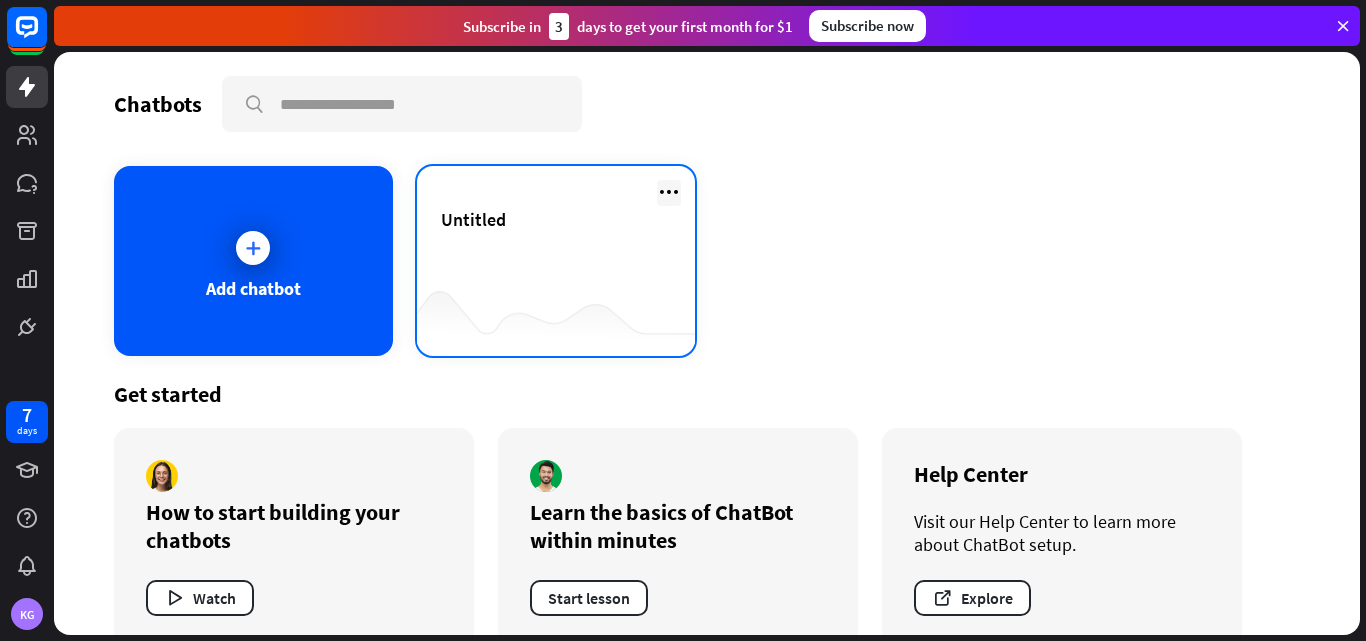 click at bounding box center [669, 192] 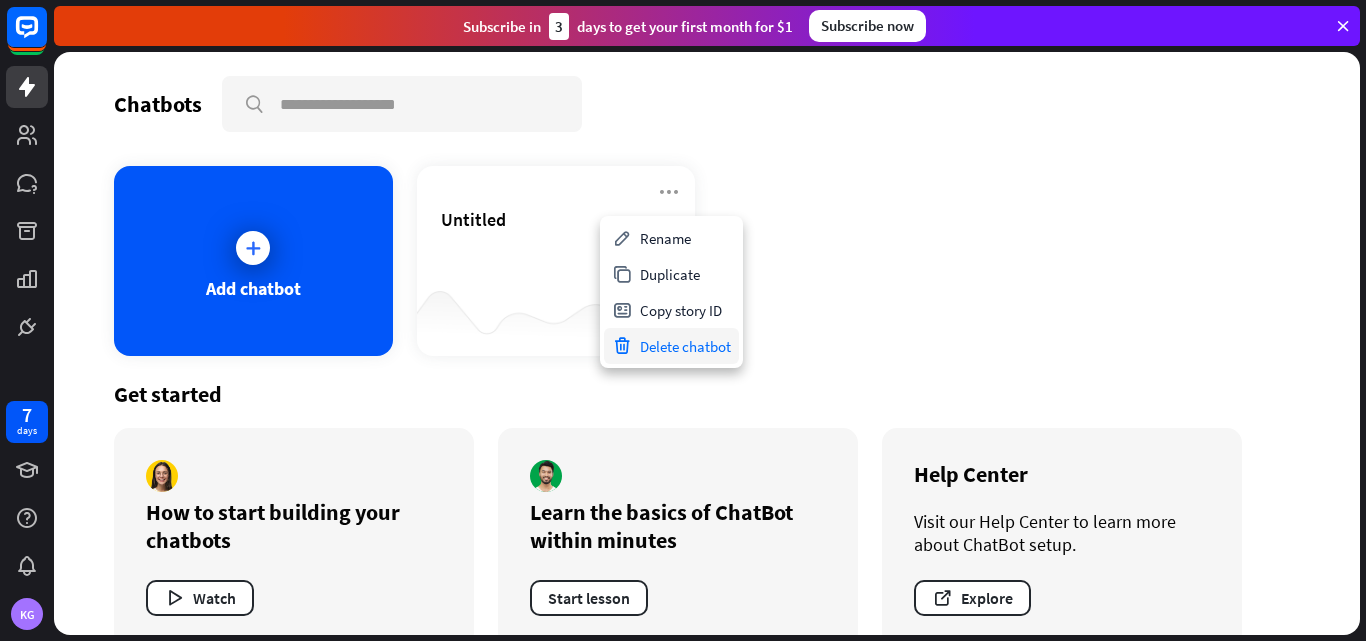 click on "Delete chatbot" at bounding box center [671, 346] 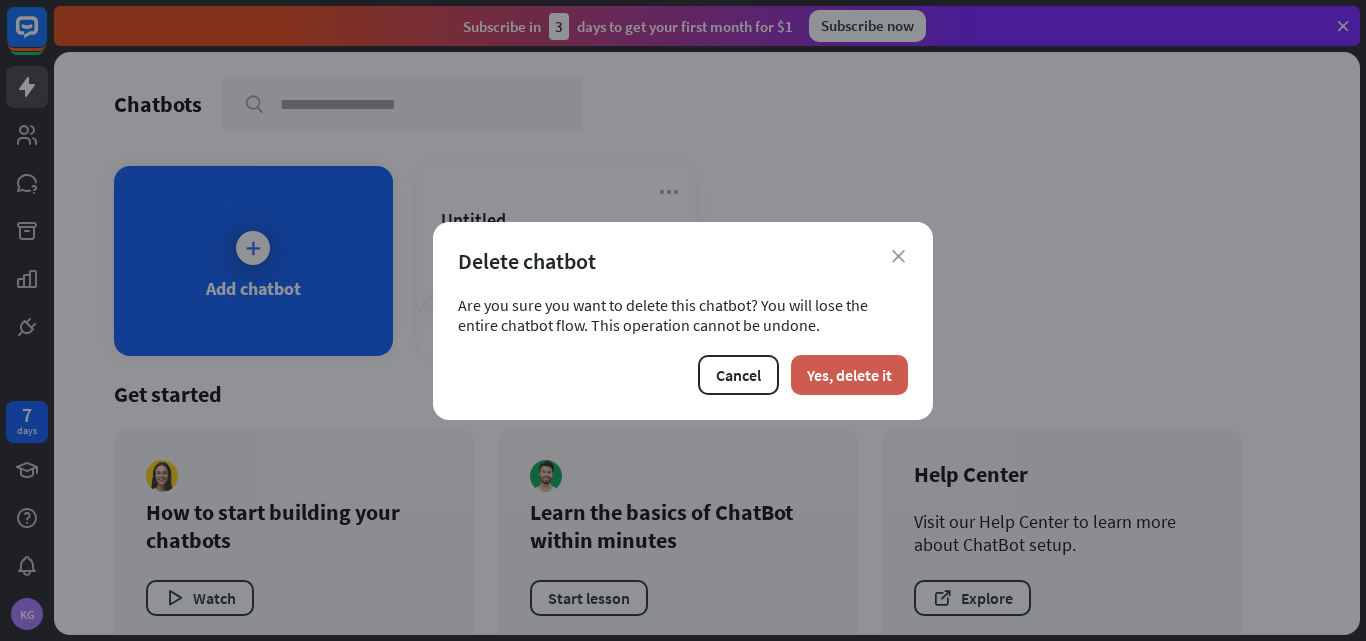 click on "Yes, delete it" at bounding box center (849, 375) 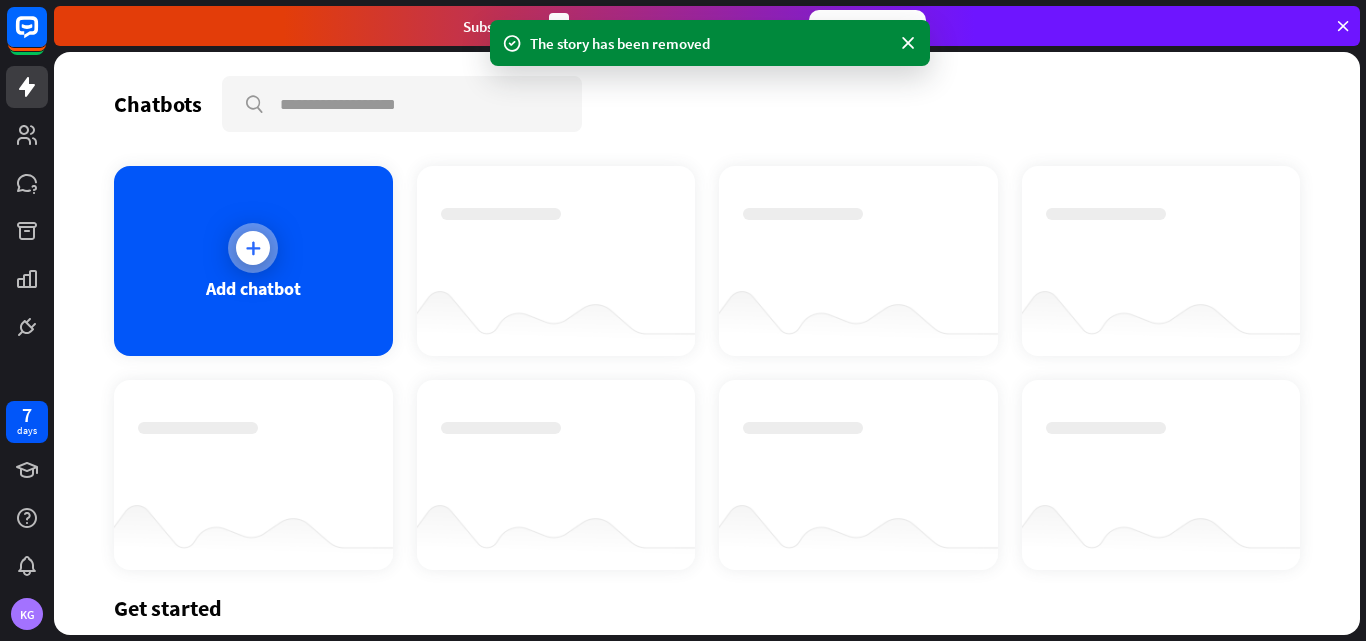 click at bounding box center (253, 248) 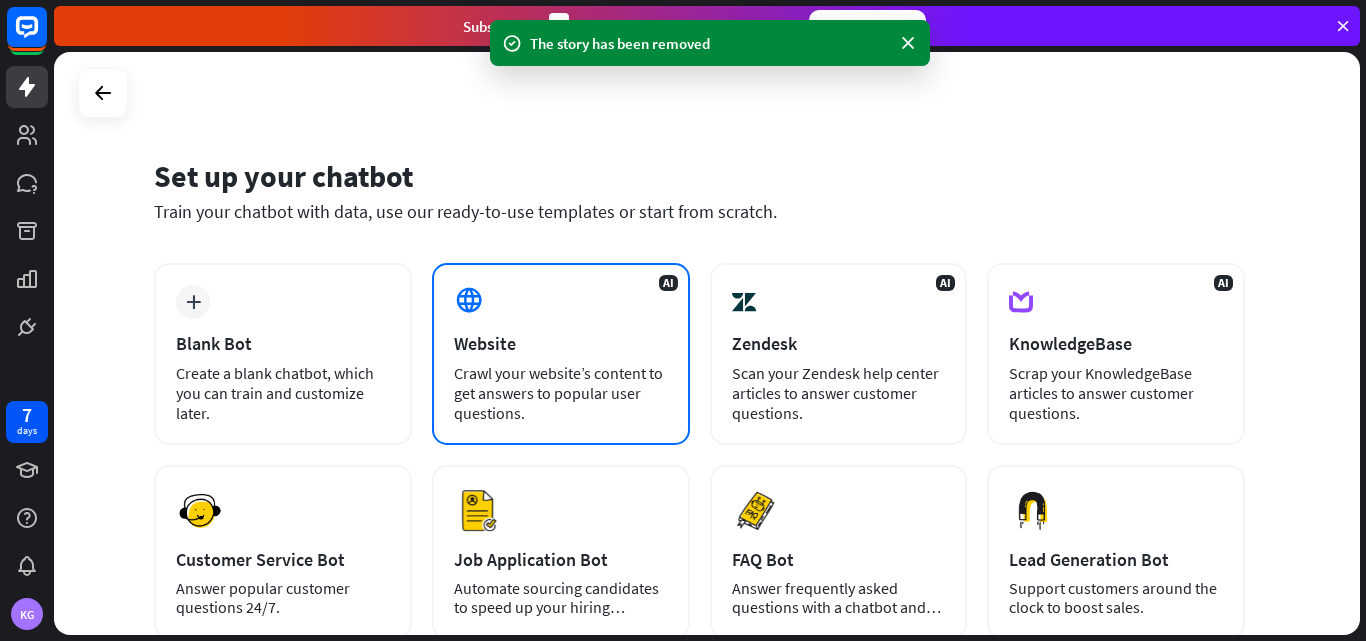 click on "AI     Website
Crawl your website’s content to get answers to
popular user questions." at bounding box center (561, 354) 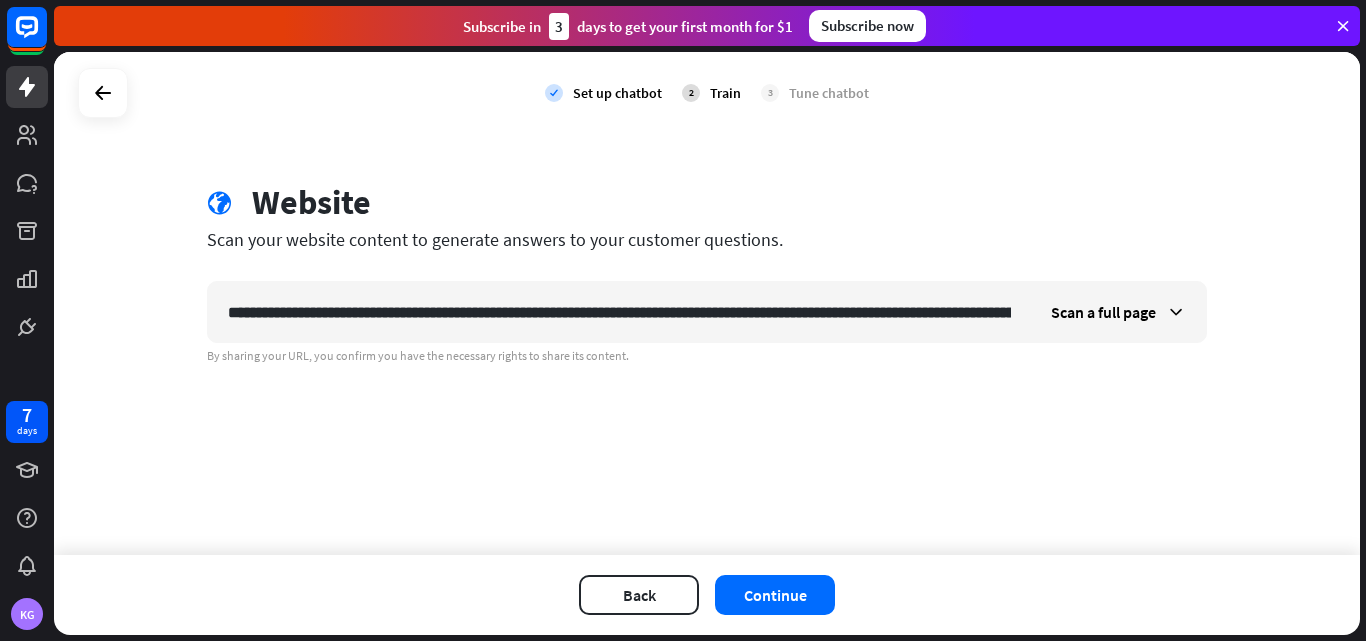 scroll, scrollTop: 0, scrollLeft: 2755, axis: horizontal 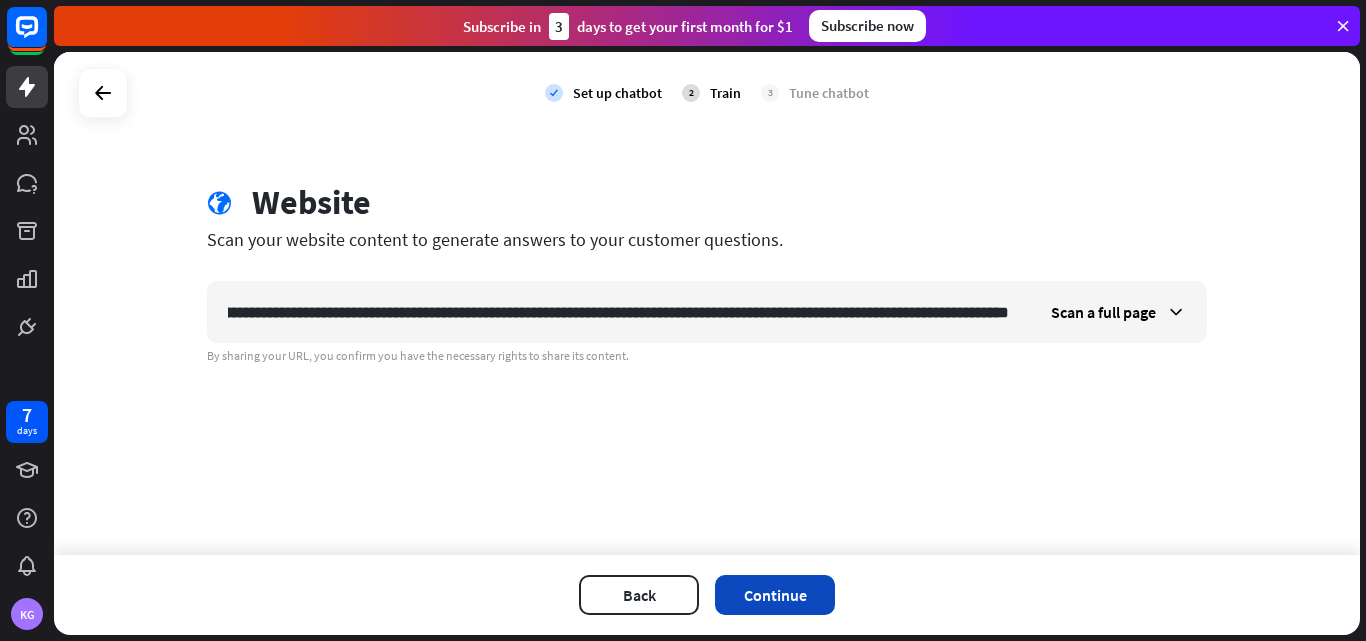 type on "**********" 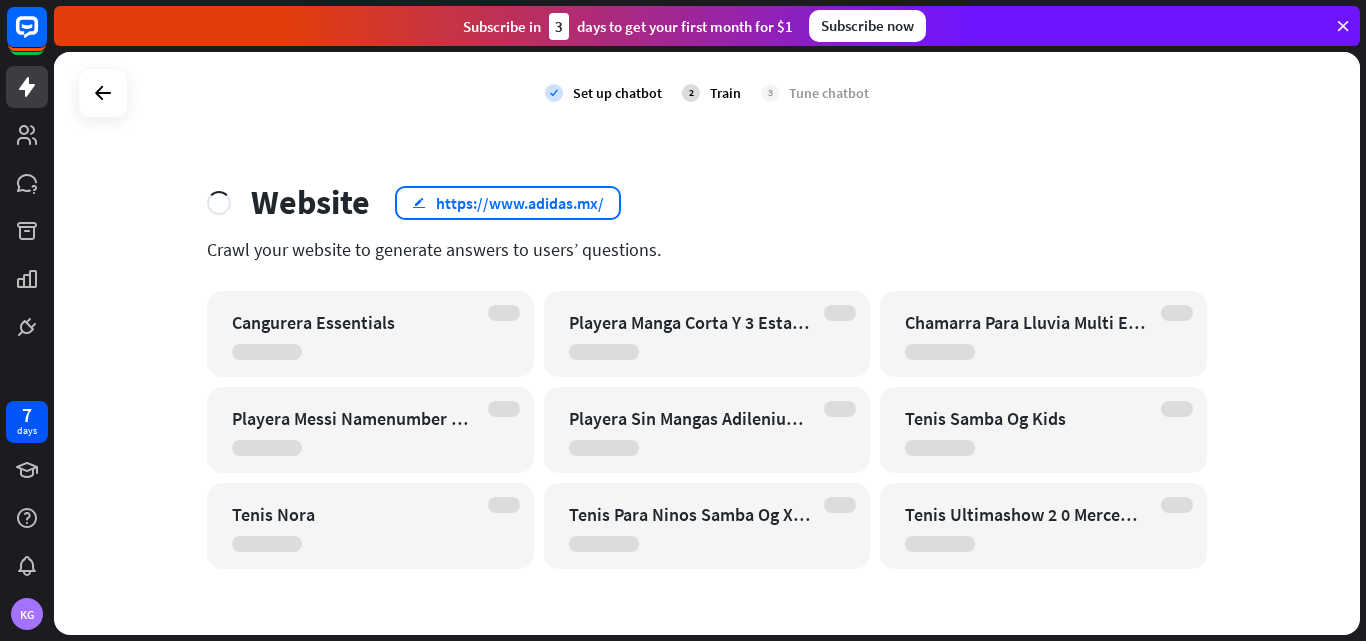 click on "edit https://www.adidas.mx/" at bounding box center [508, 203] 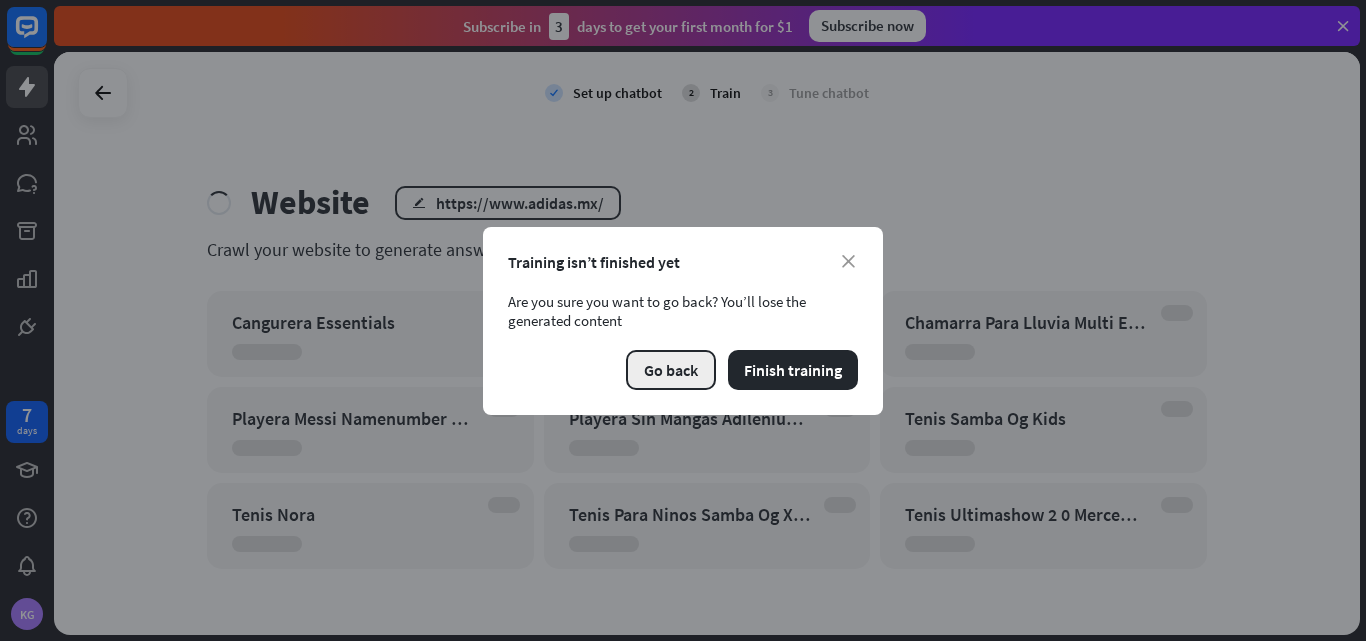 click on "Go back" at bounding box center [671, 370] 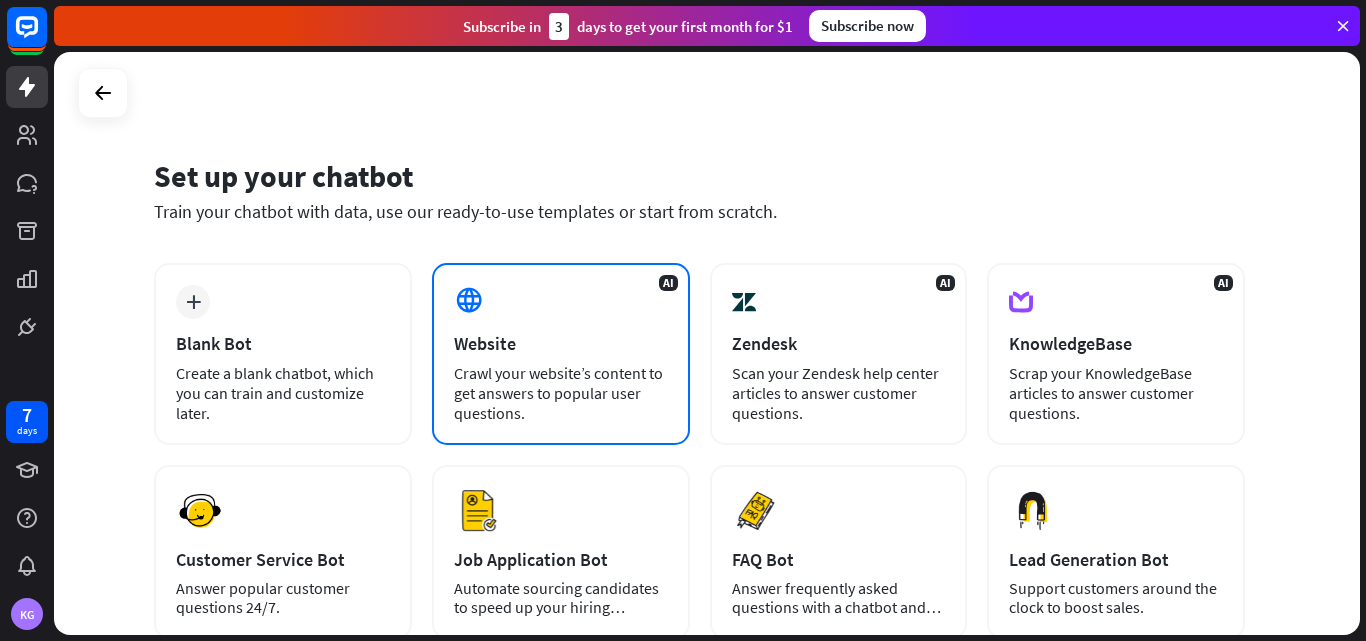click on "Website" at bounding box center [561, 343] 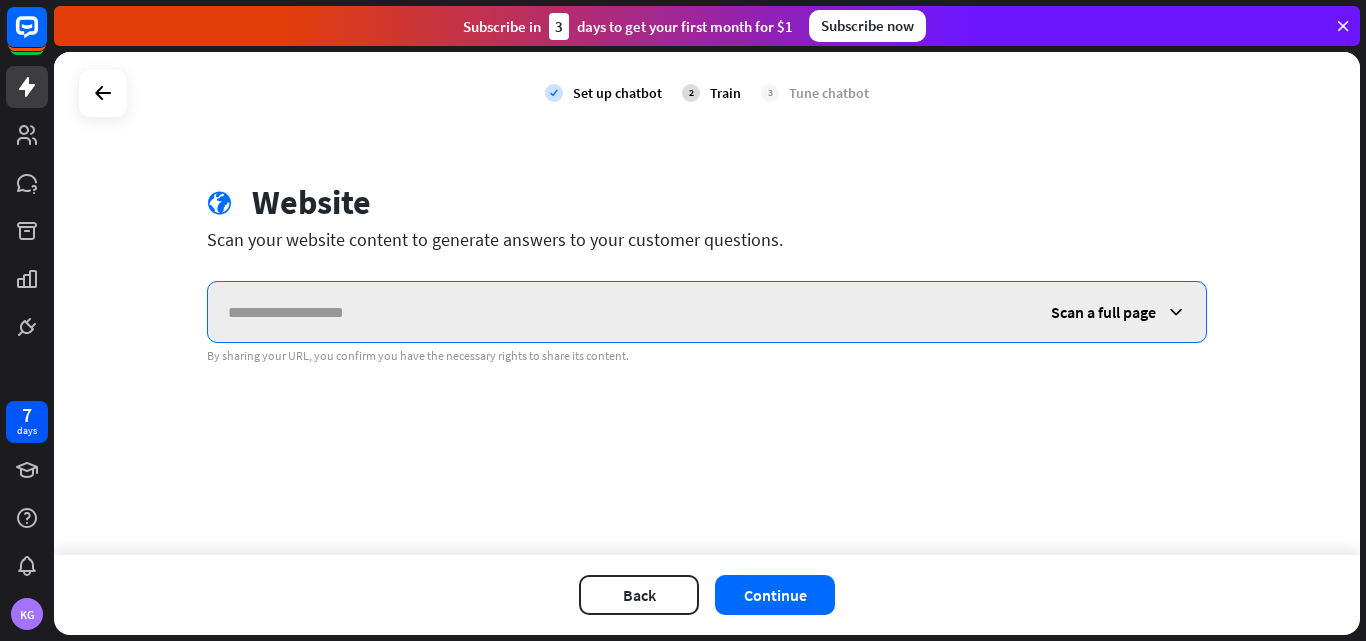 paste on "**********" 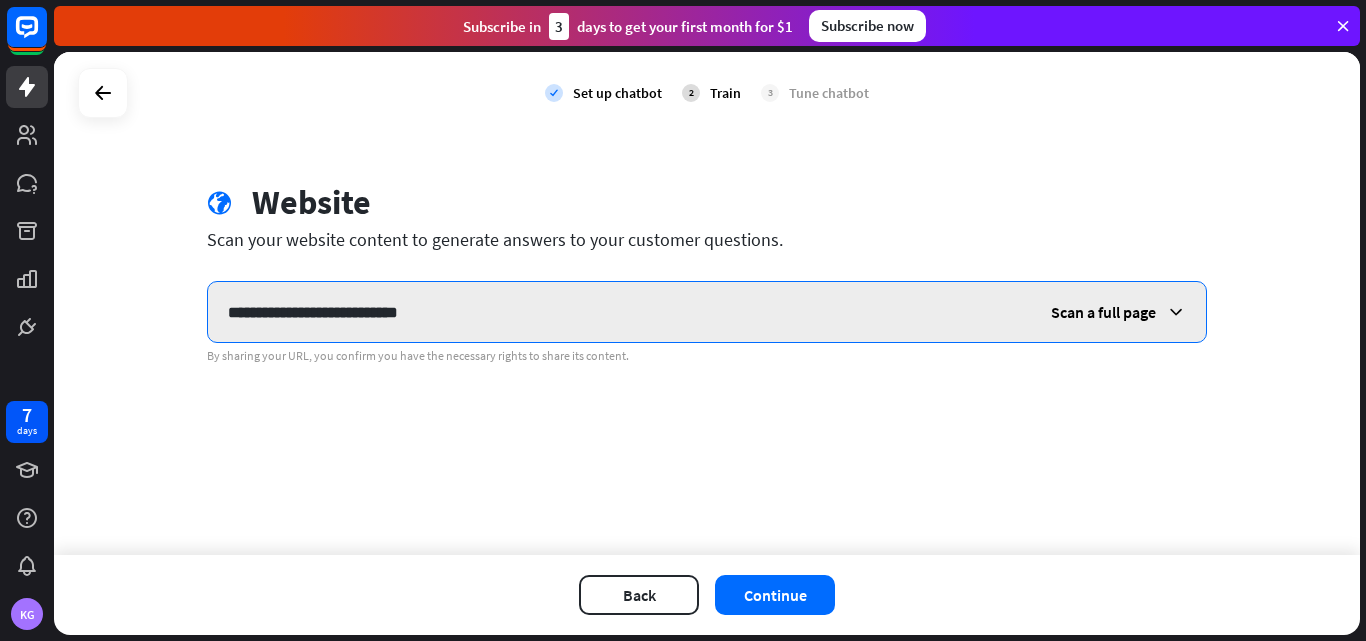 type on "**********" 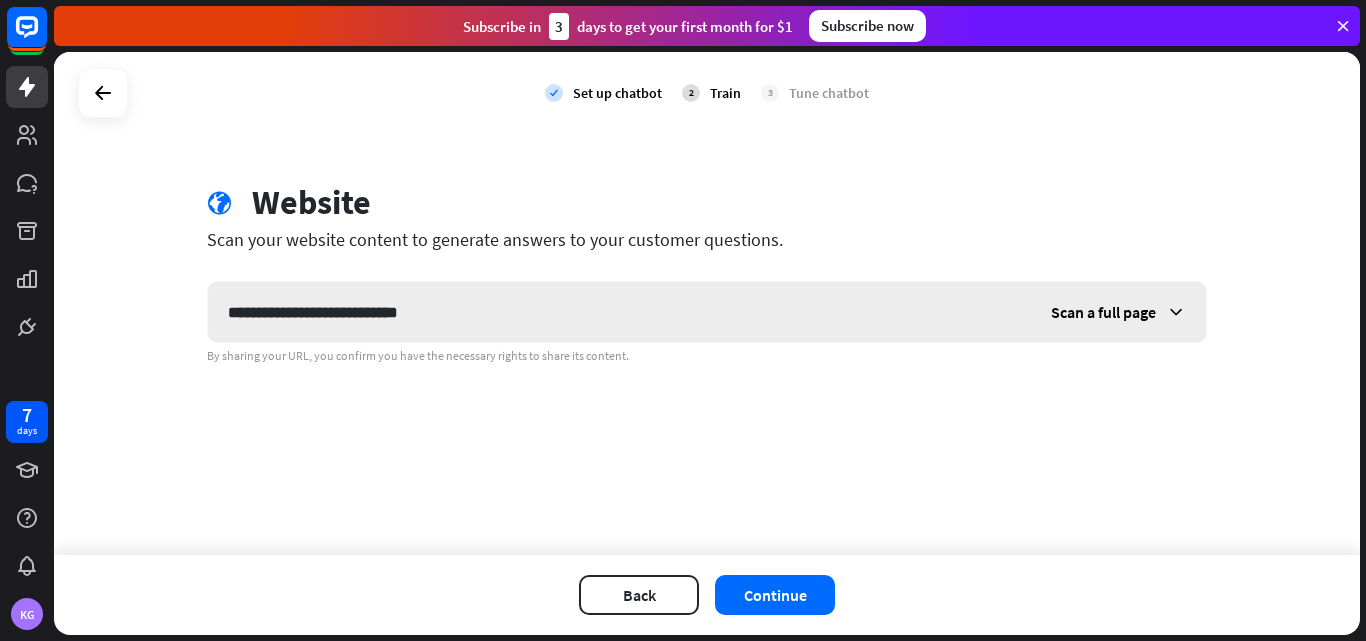 click on "Scan a full page" at bounding box center [1118, 312] 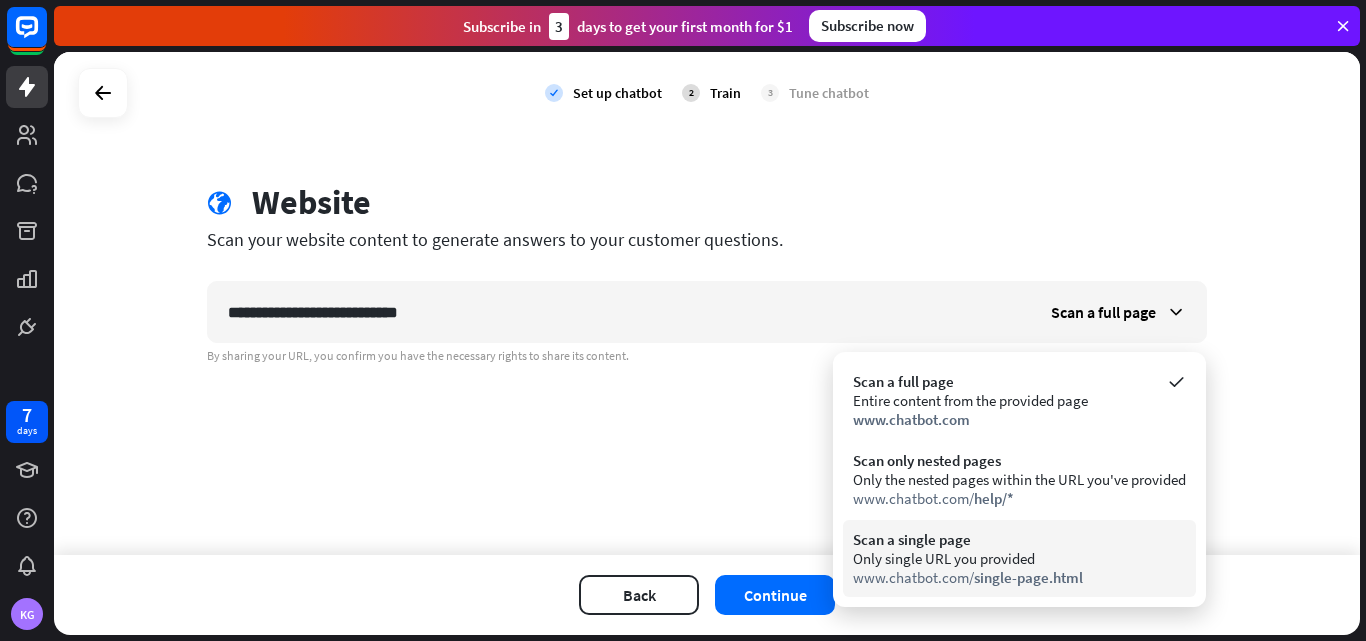 click on "Scan a single page" at bounding box center (1019, 539) 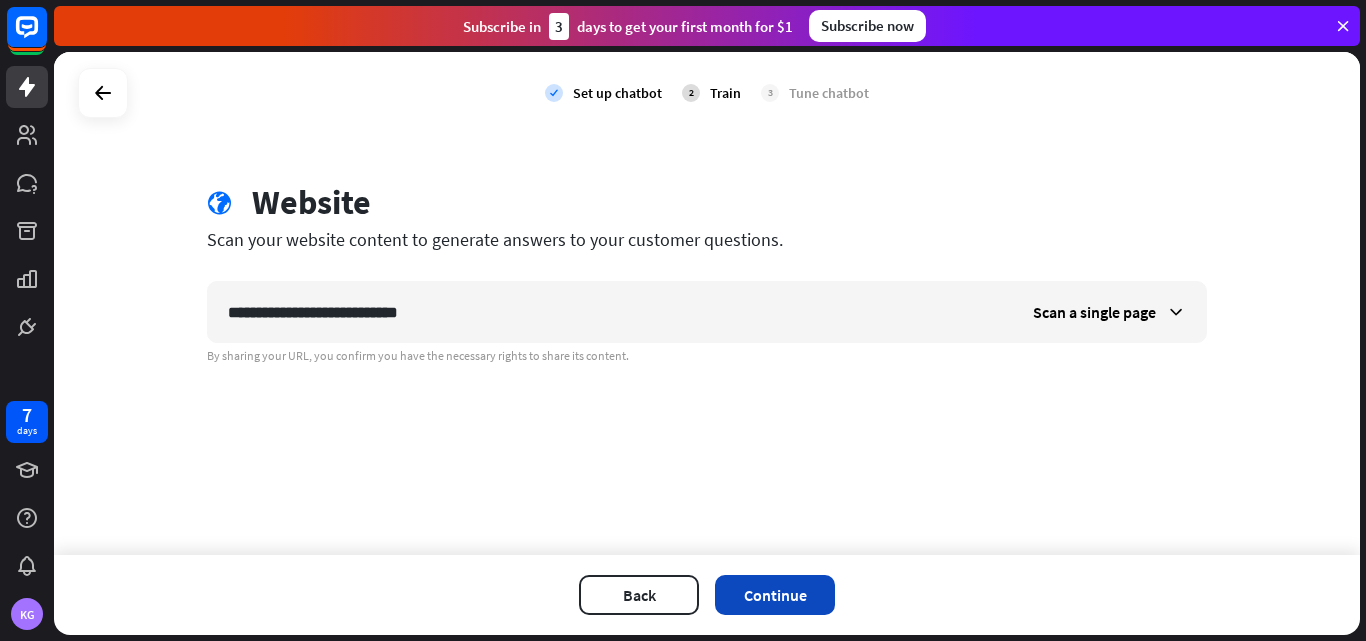 click on "Continue" at bounding box center [775, 595] 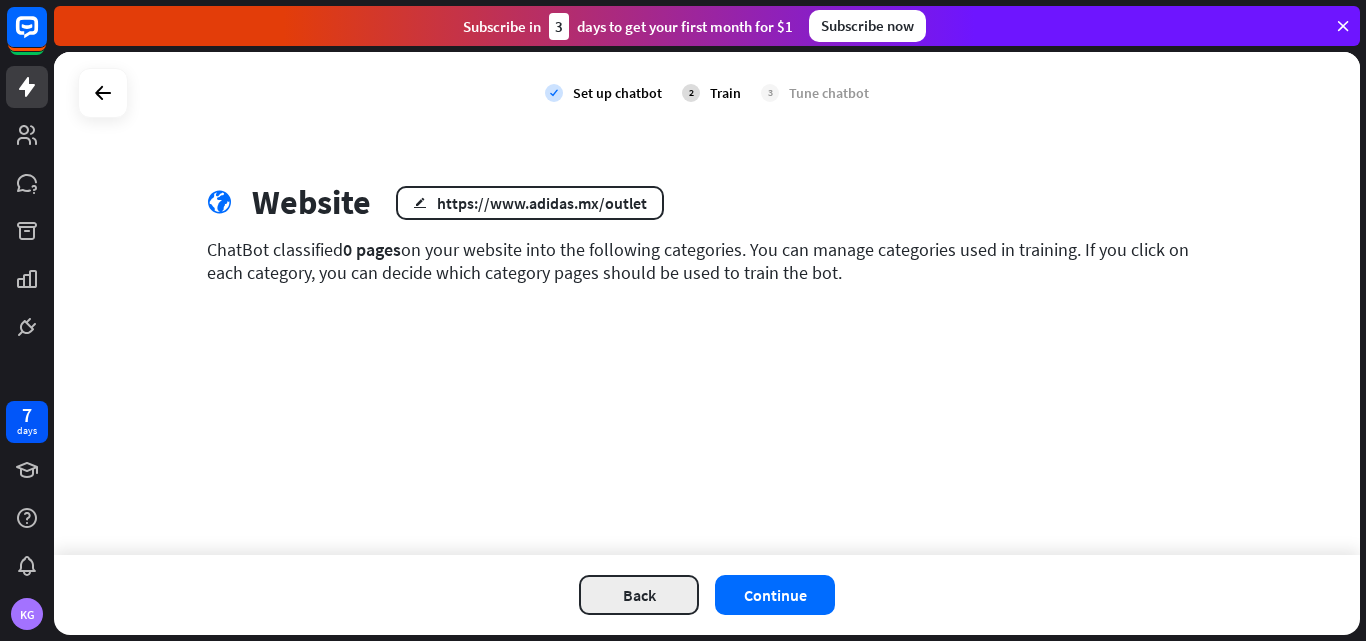 click on "Back" at bounding box center [639, 595] 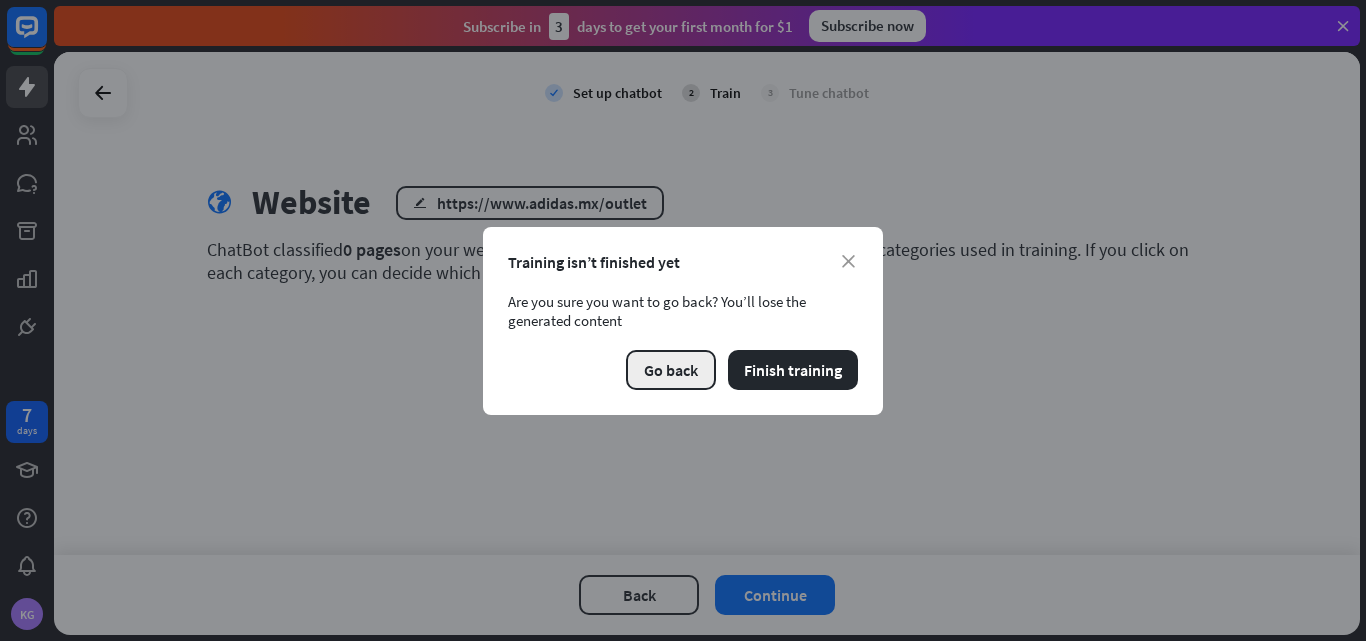 click on "Go back" at bounding box center [671, 370] 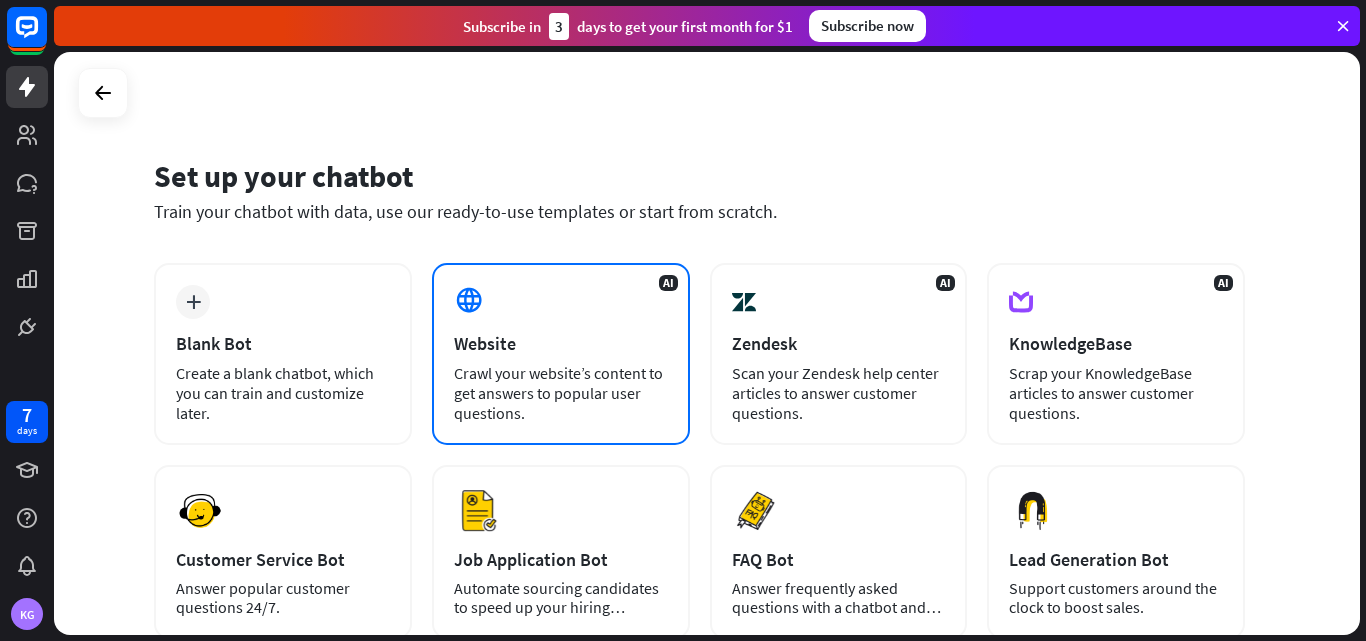 click on "AI     Website
Crawl your website’s content to get answers to
popular user questions." at bounding box center [561, 354] 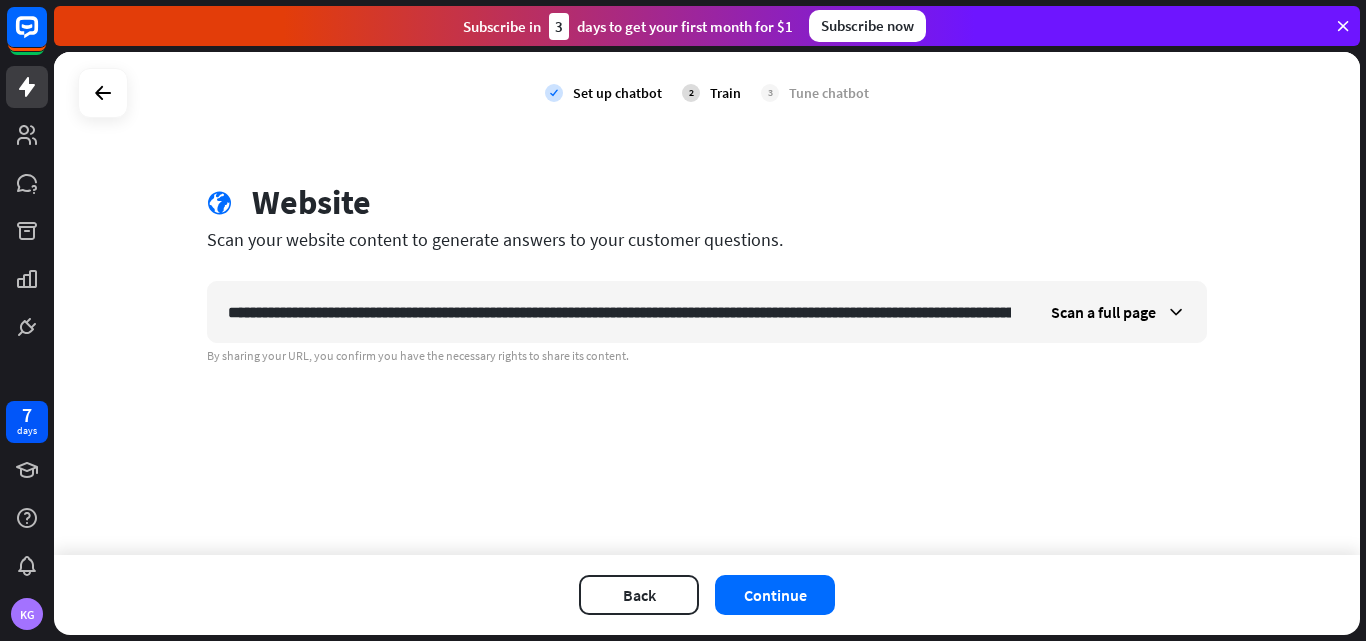 scroll, scrollTop: 0, scrollLeft: 2755, axis: horizontal 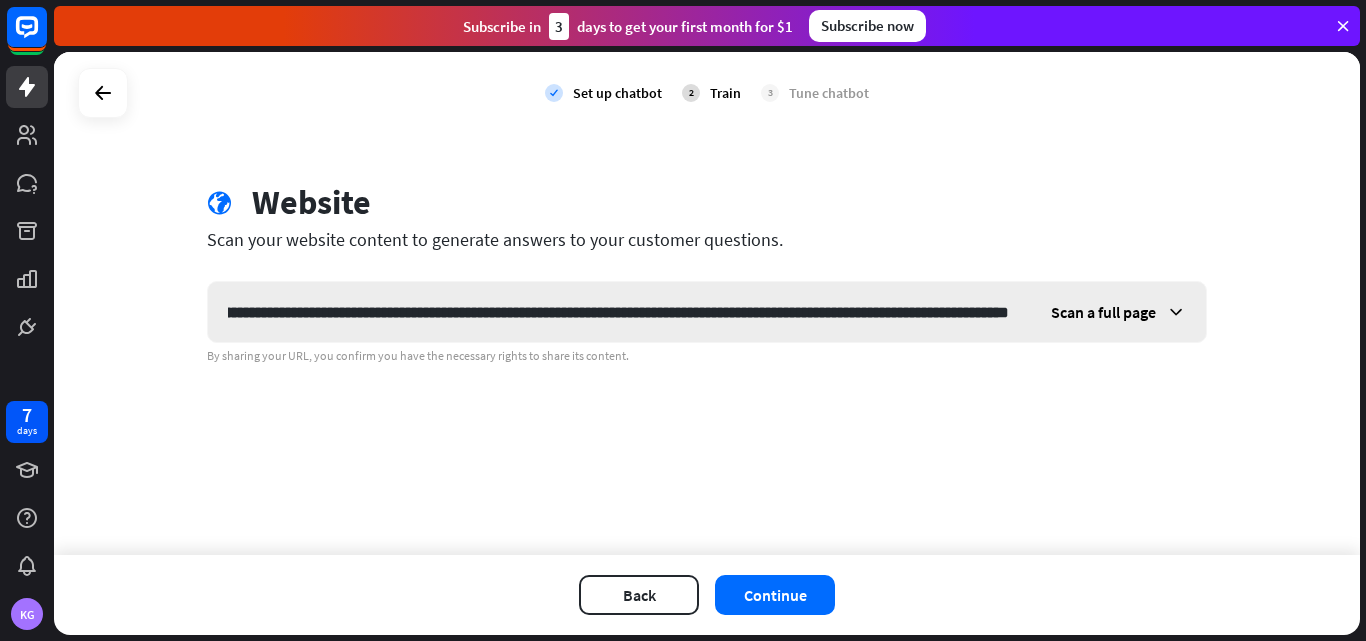 type on "**********" 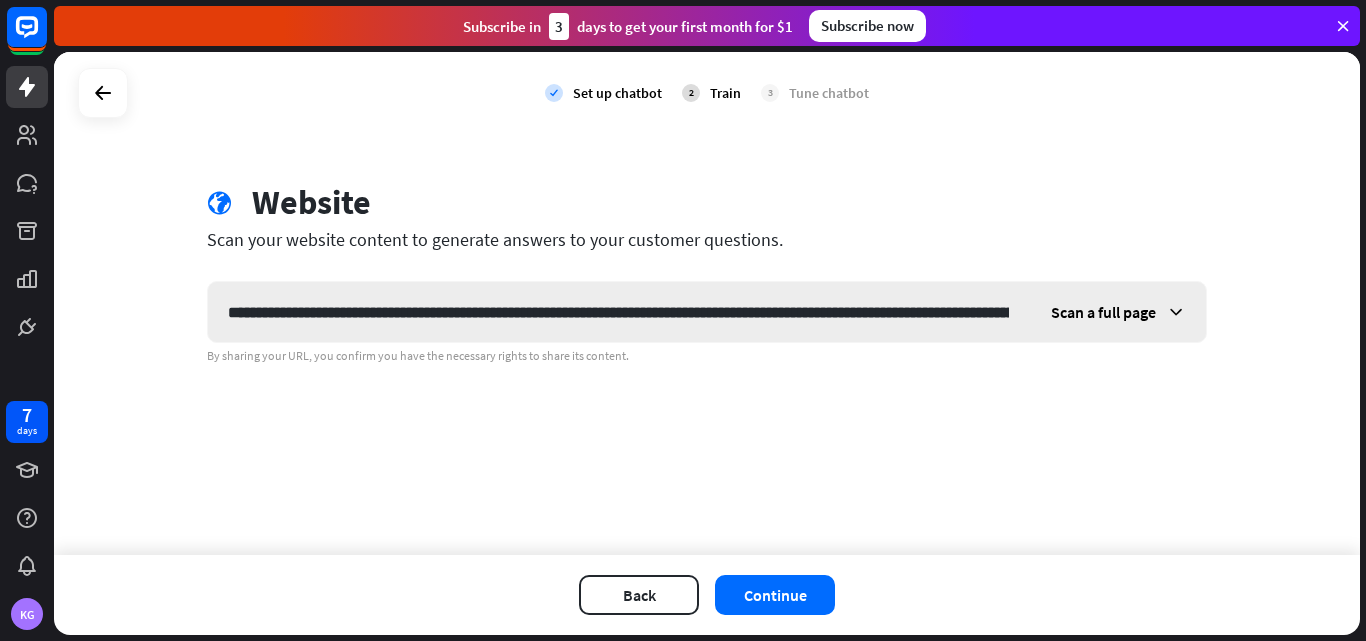 click at bounding box center (1176, 312) 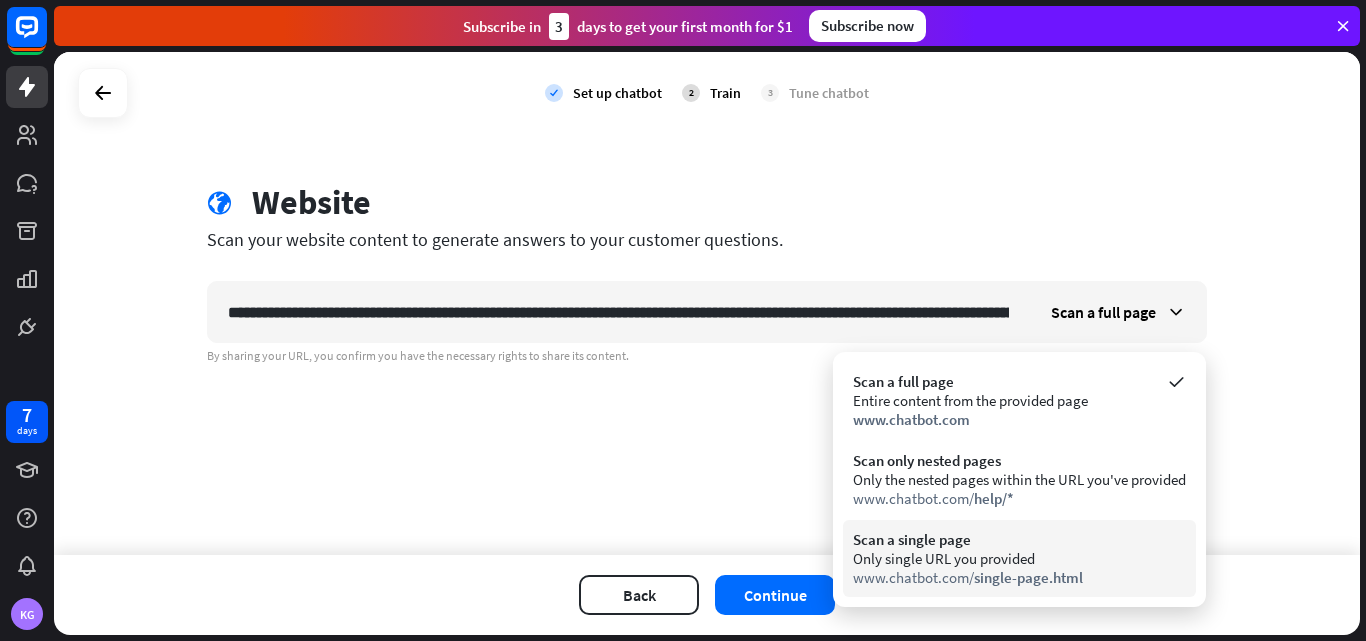 click on "single-page.html" at bounding box center (1028, 577) 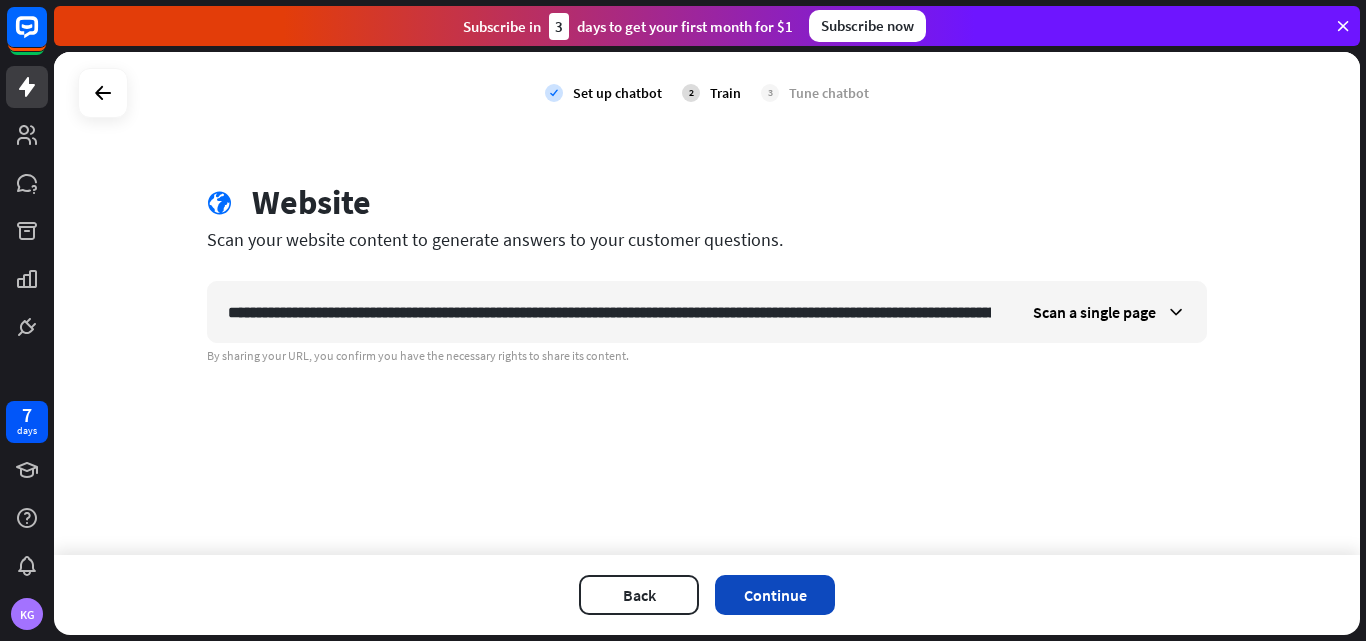 click on "Continue" at bounding box center [775, 595] 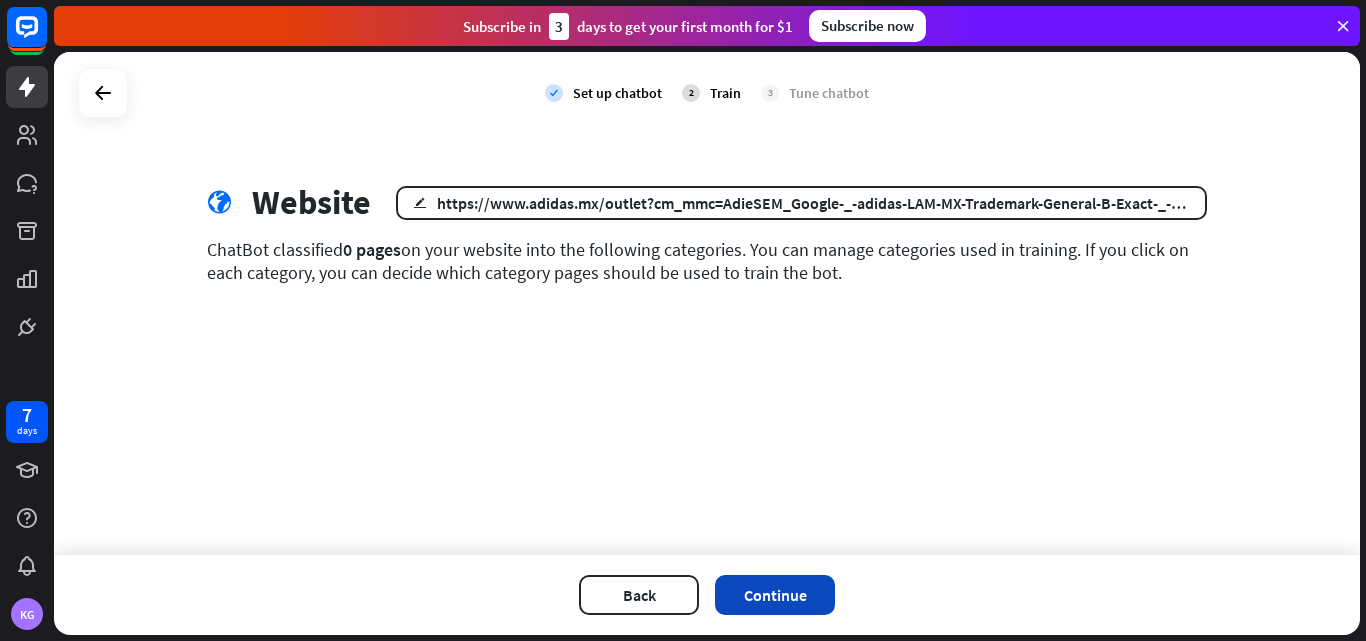 click on "Continue" at bounding box center (775, 595) 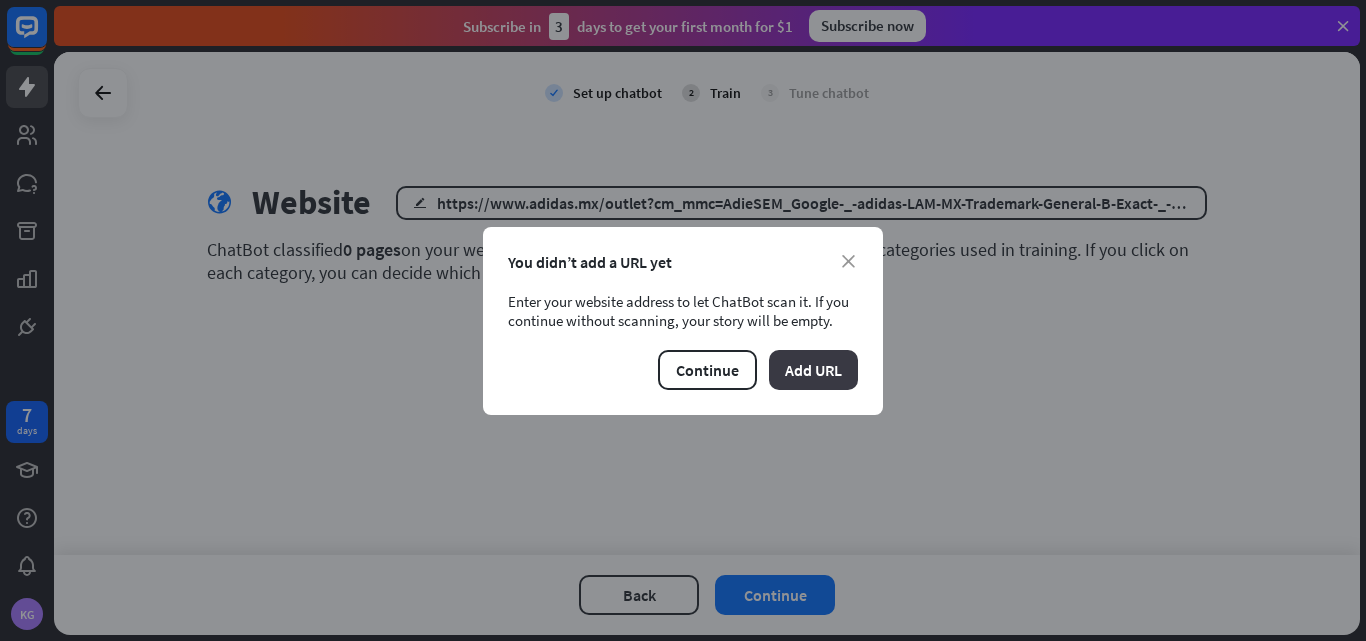 click on "Add URL" at bounding box center [813, 370] 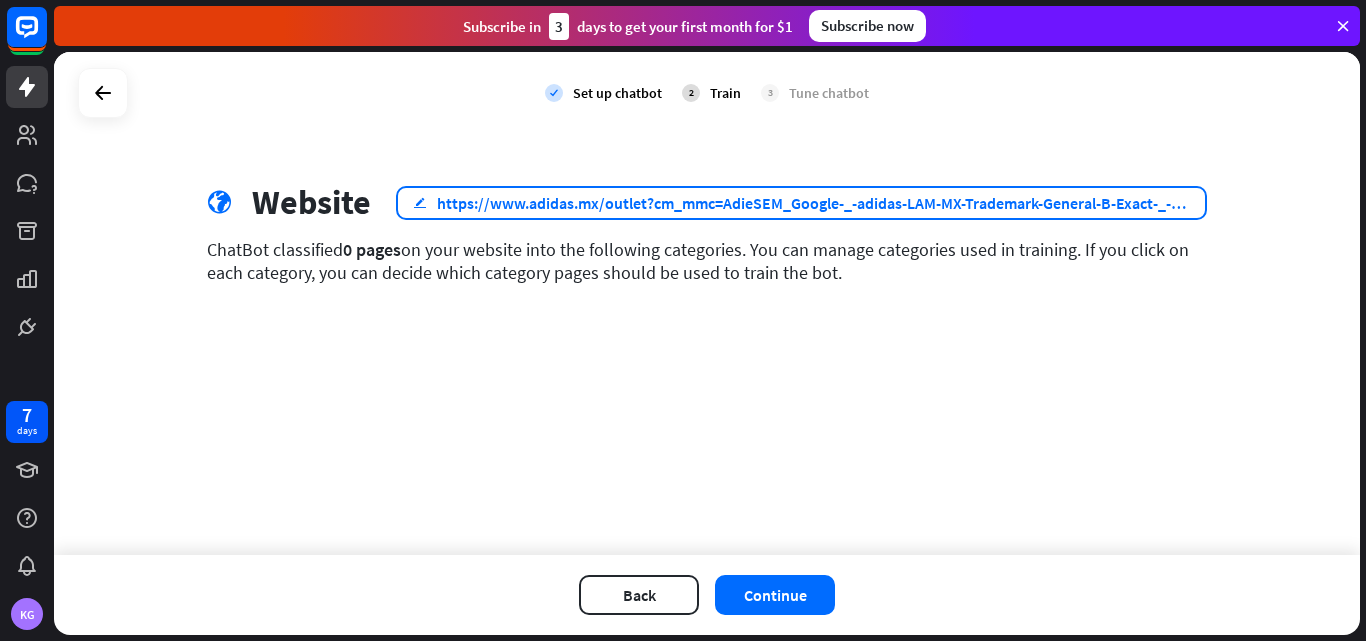 click on "https://www.adidas.mx/outlet?cm_mmc=AdieSEM_Google-_-adidas-LAM-MX-Trademark-General-B-Exact-_-General-COM-X-General-_-www+adidas-_-&-_--_-ds_kid=43700052087088312-_-&-_-ds_agid=58700005705483320-_-&-_-dv:eCom&cm_mmca1=[STATE]&cm_mmc2=&&af_reengagement_window=30d&is_retargeting=true&pid=googleadwords_temp&c=adidas-LAM-MX-Trademark-General-B-Exact&af_channel=Search&gad_source=1&gad_campaignid=9534440101&gbraid=0AAAAADsEbm4lflwopRWtOgOkBhQ007K-" at bounding box center [813, 203] 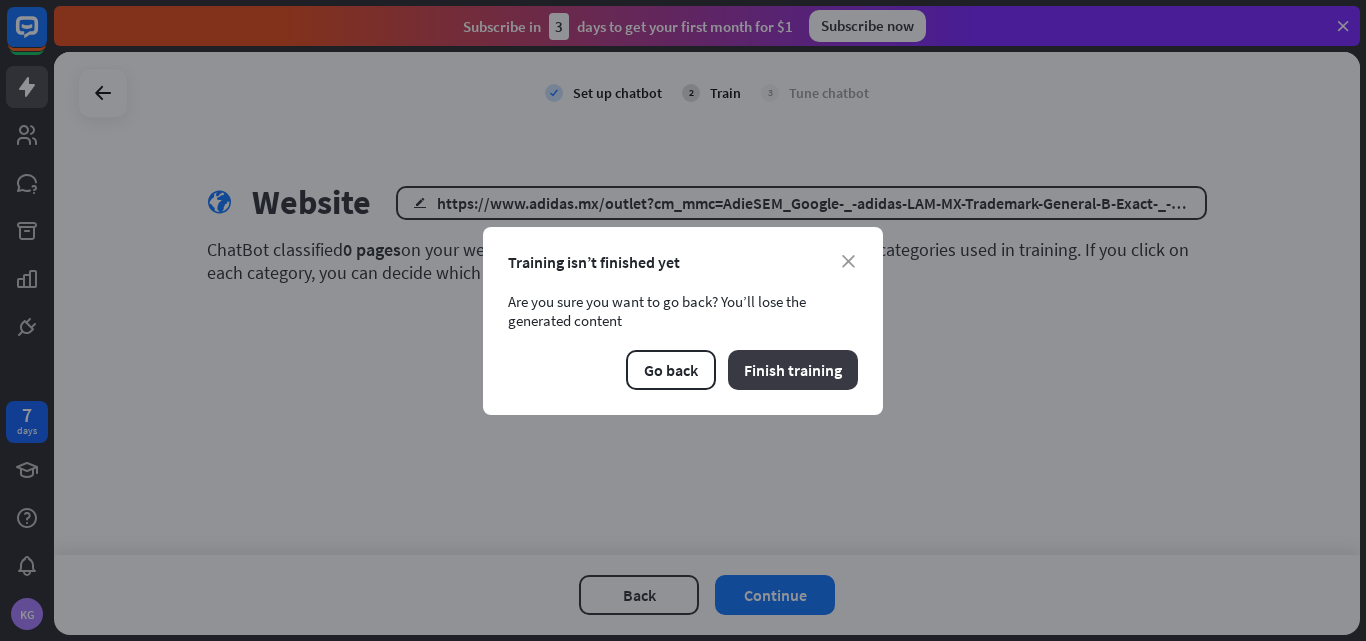 click on "Finish training" at bounding box center [793, 370] 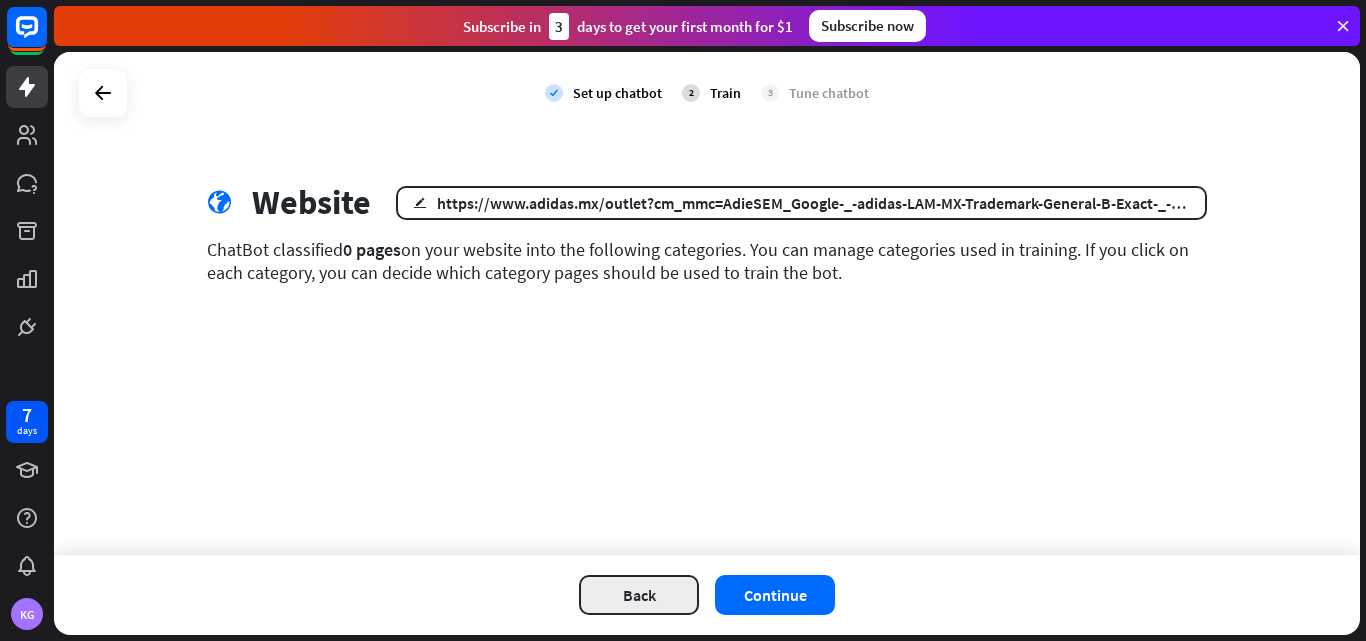 click on "Back" at bounding box center (639, 595) 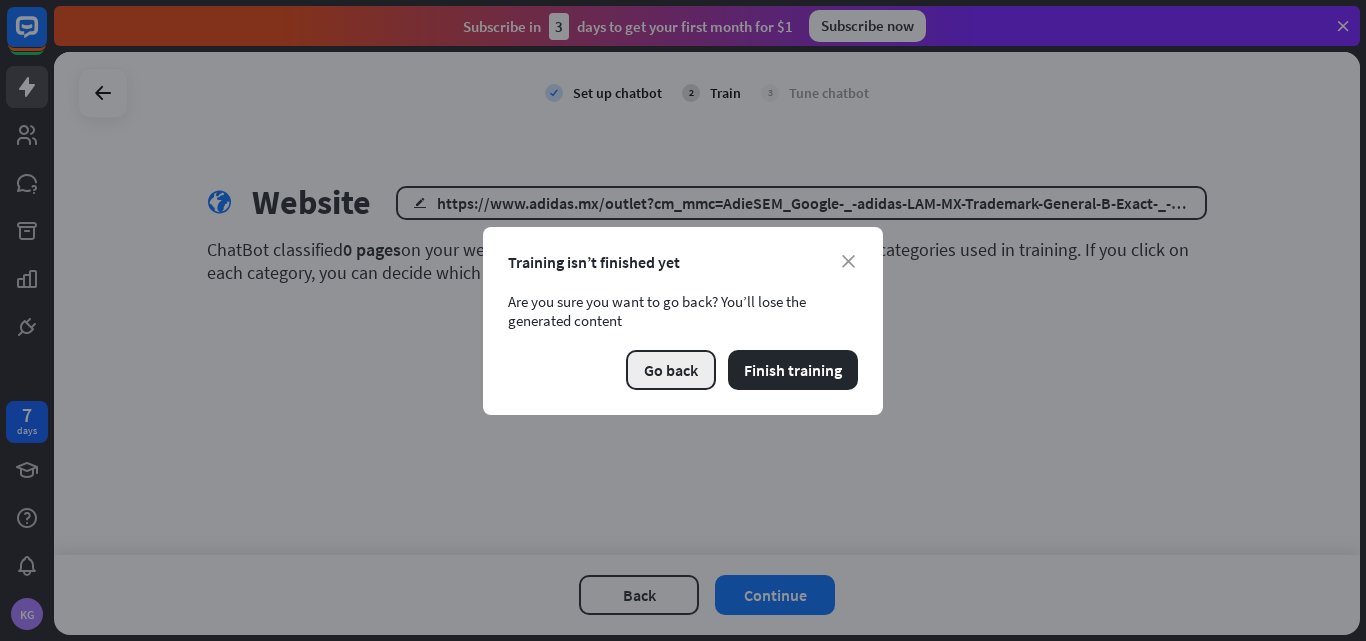 click on "Go back" at bounding box center [671, 370] 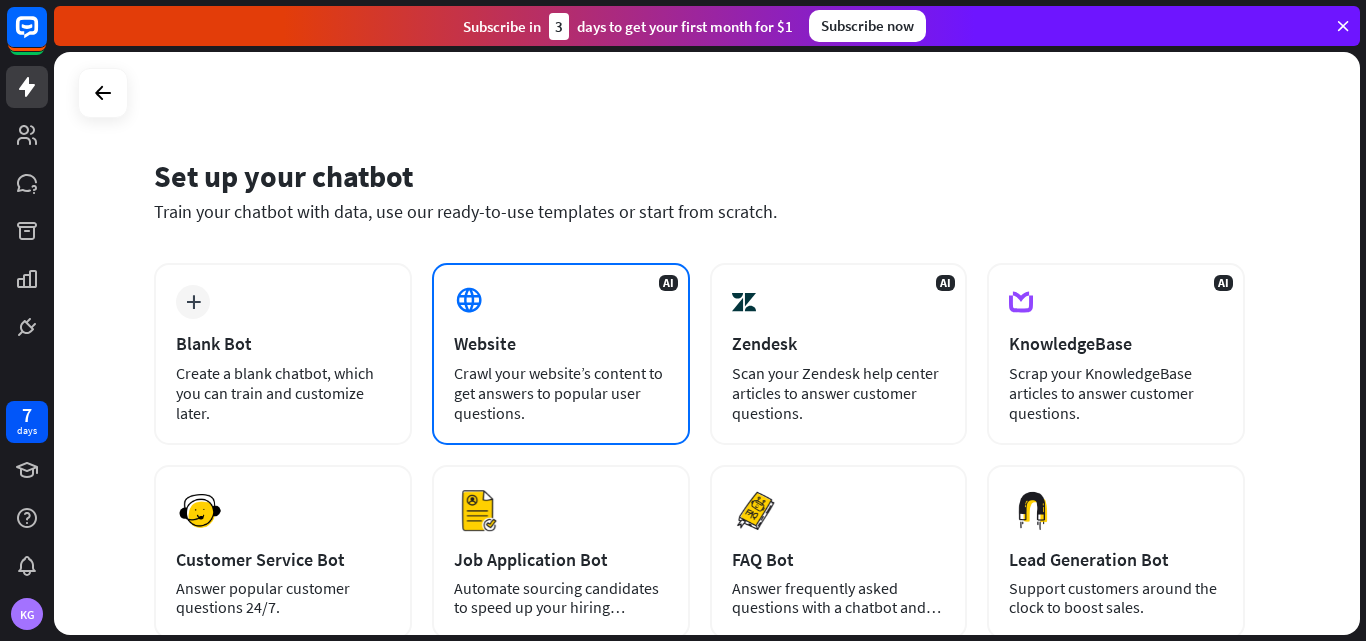 click on "AI     Website
Crawl your website’s content to get answers to
popular user questions." at bounding box center (561, 354) 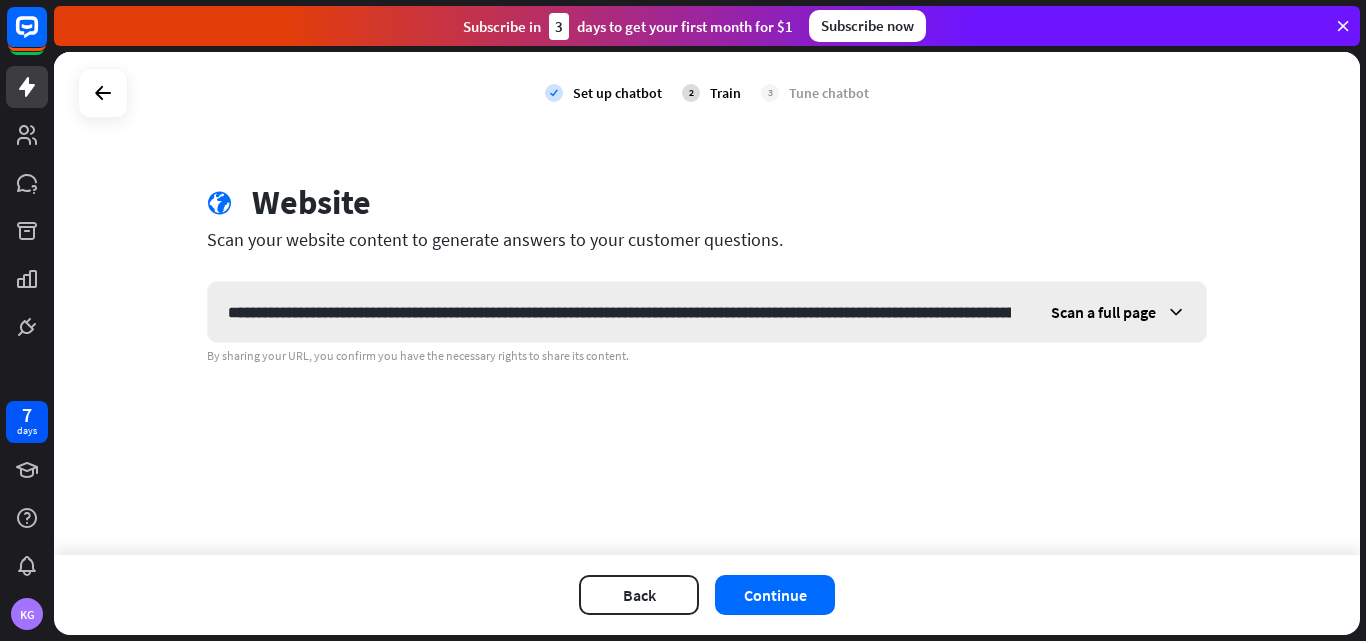 scroll, scrollTop: 0, scrollLeft: 2755, axis: horizontal 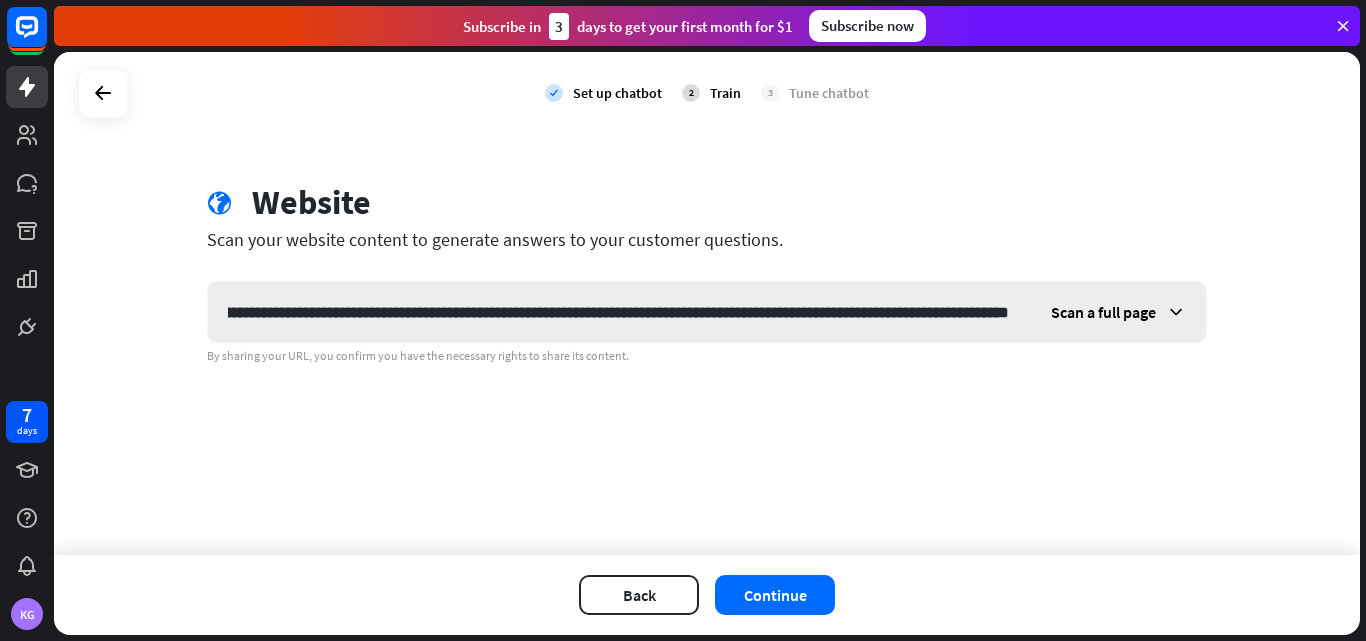 type on "**********" 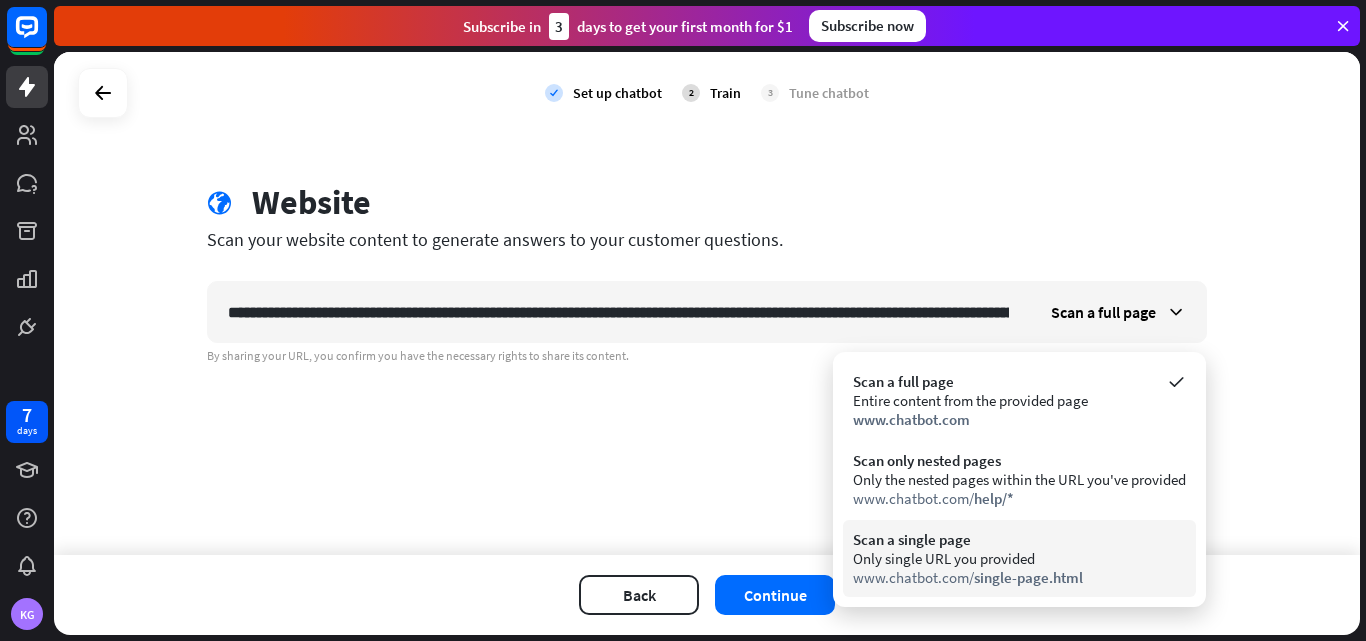 click on "Only single URL you provided" at bounding box center [1019, 558] 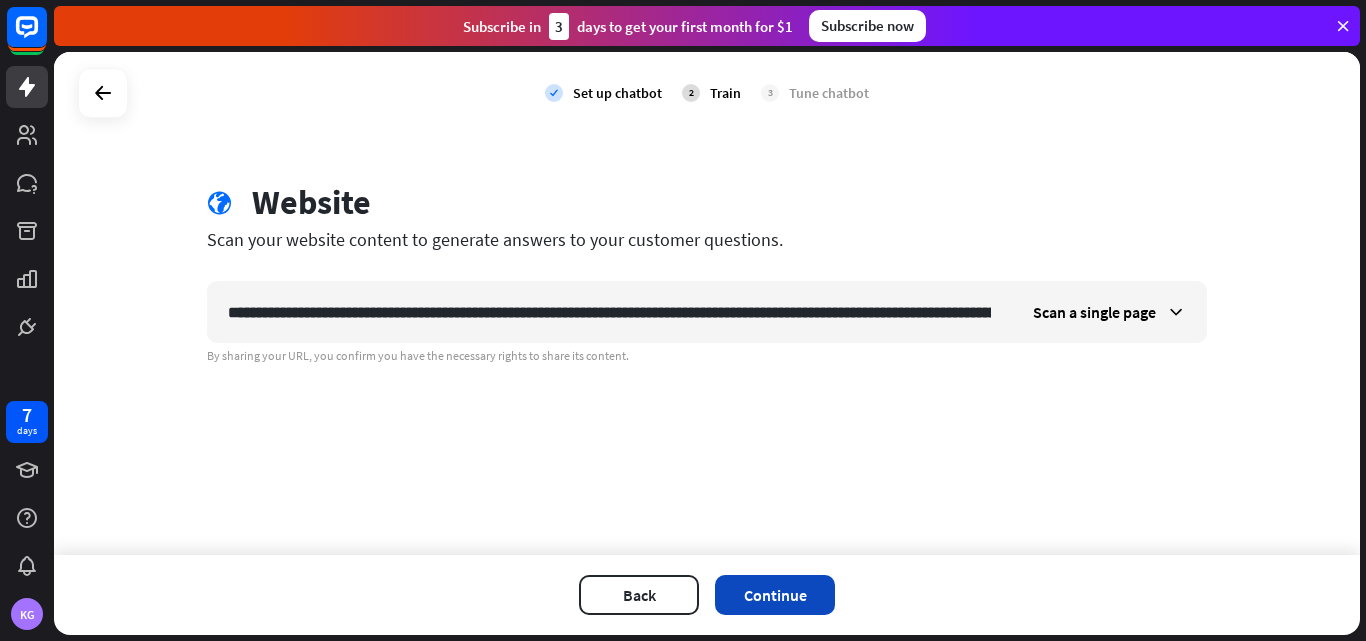 click on "Continue" at bounding box center (775, 595) 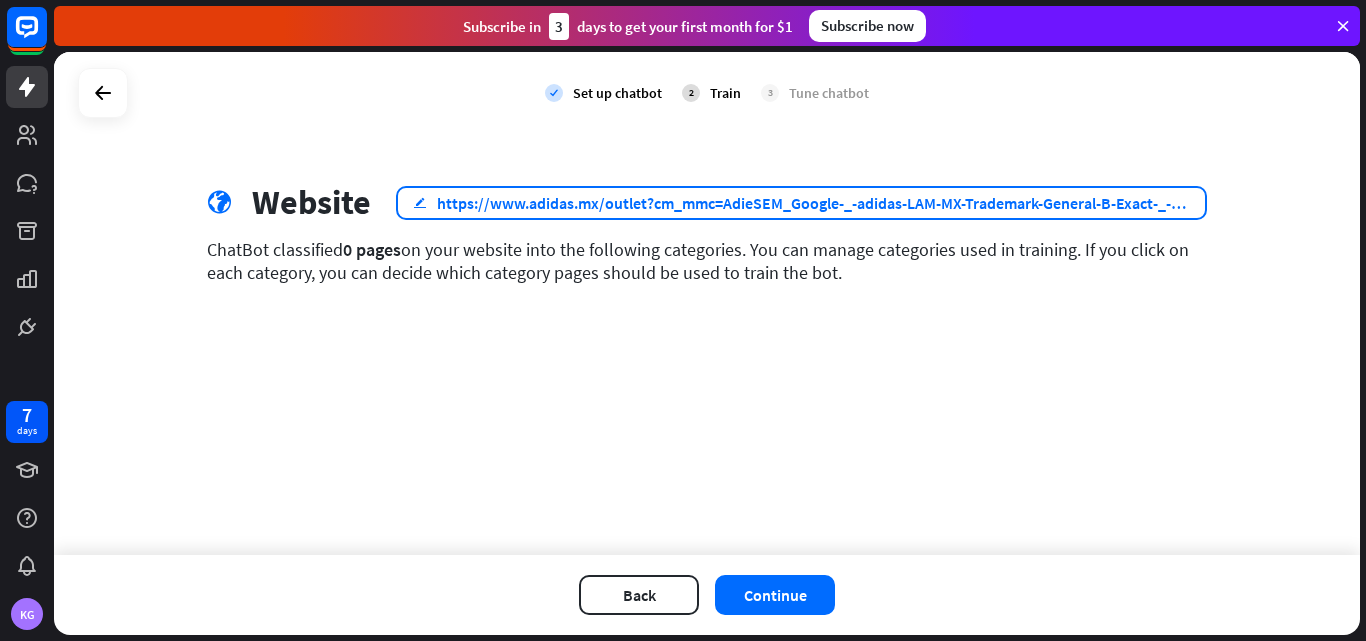 click on "https://www.adidas.mx/outlet?cm_mmc=AdieSEM_Google-_-adidas-LAM-MX-Trademark-General-B-Exact-_-General-COM-X-General-_-www+adidas-_-&-_--_-ds_kid=43700052087088312-_-&-_-ds_agid=58700005705483320-_-&-_-dv:eCom&cm_mmca1=[STATE]&cm_mmc2=&&af_reengagement_window=30d&is_retargeting=true&pid=googleadwords_temp&c=adidas-LAM-MX-Trademark-General-B-Exact&af_channel=Search&gad_source=1&gad_campaignid=9534440101&gbraid=0AAAAADsEbm4lflwopRWtOgOkBhQ007K-" at bounding box center [813, 203] 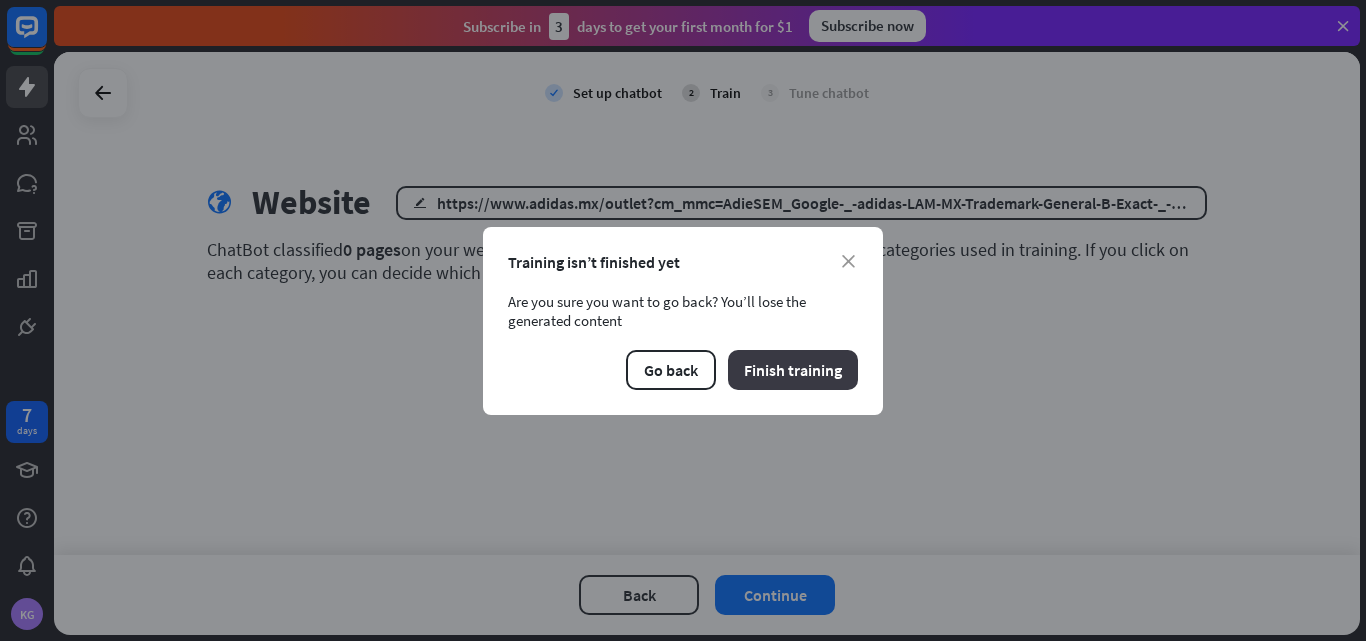 click on "Finish training" at bounding box center [793, 370] 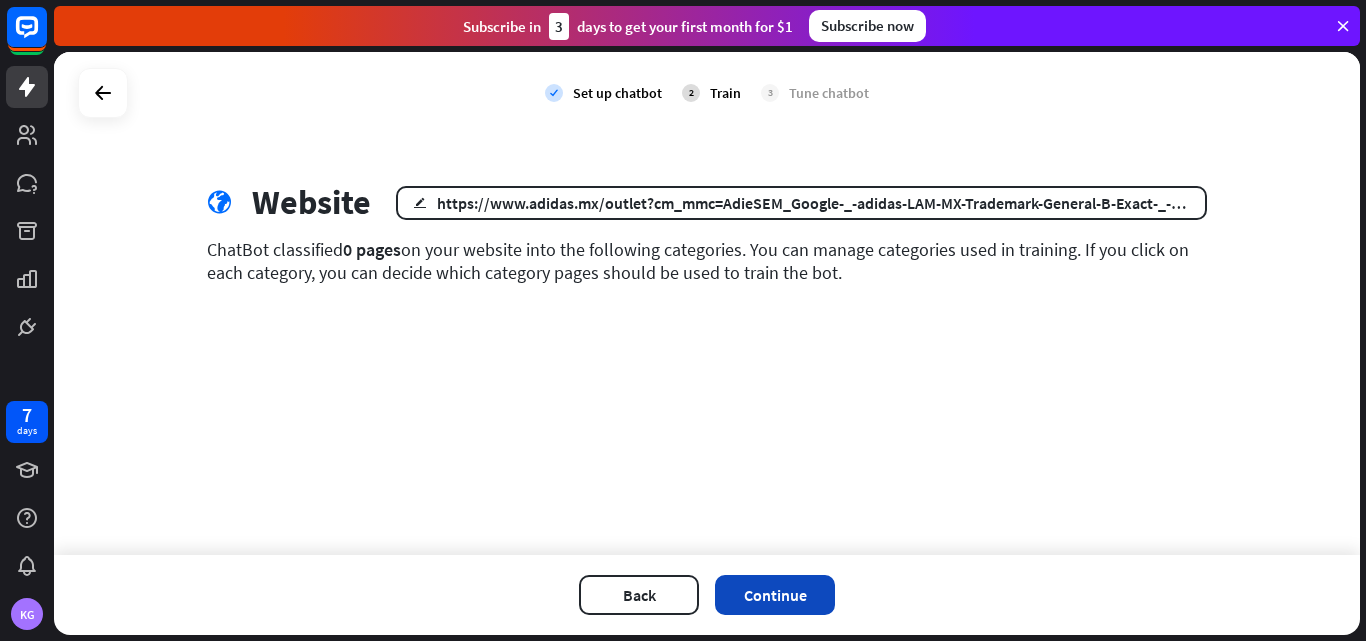 click on "Continue" at bounding box center [775, 595] 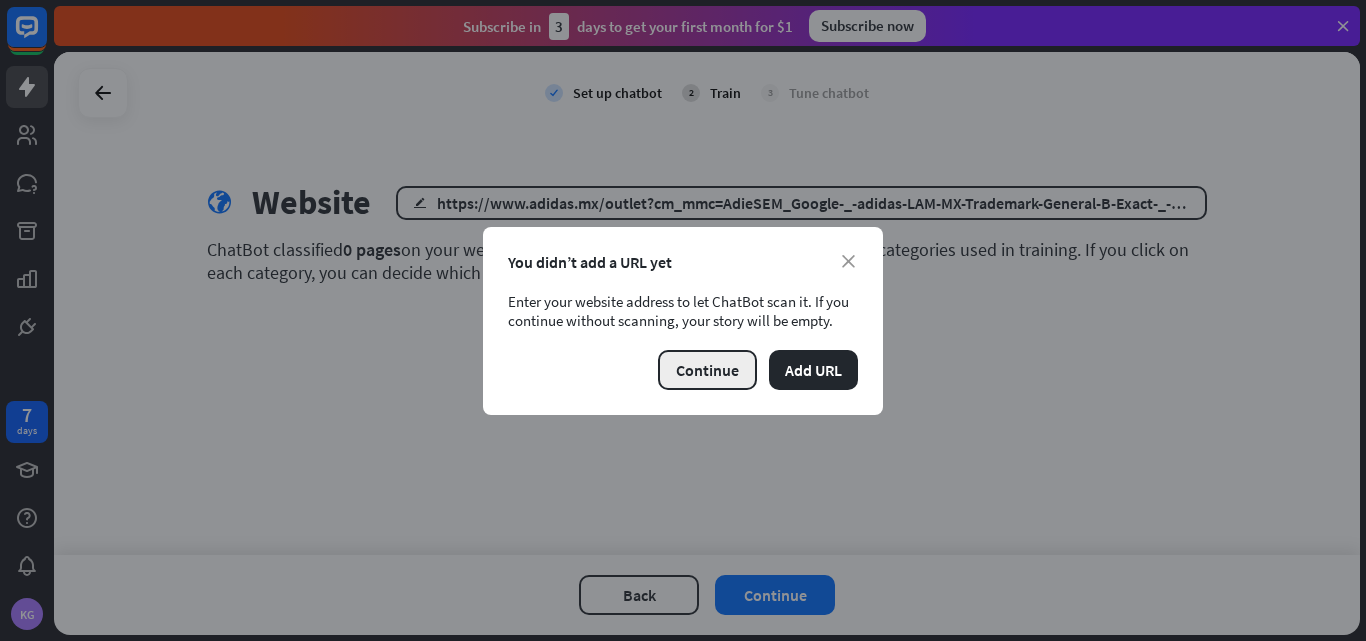 click on "Continue" at bounding box center [707, 370] 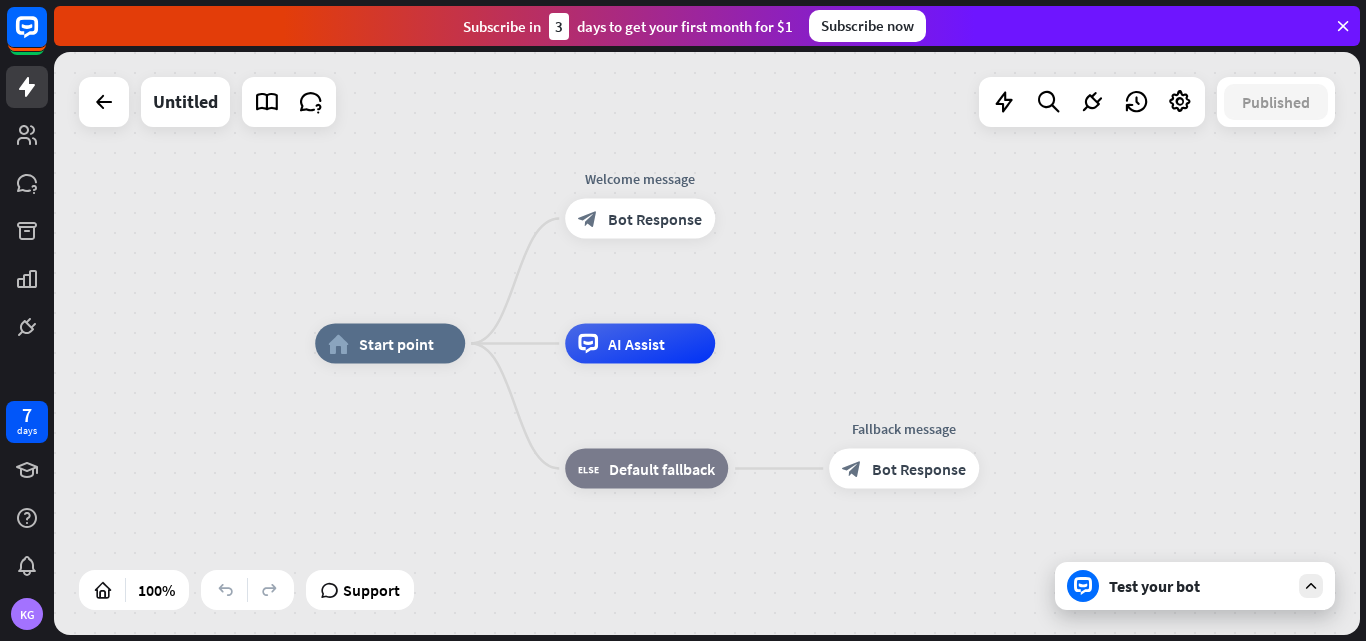 click on "Test your bot" at bounding box center (1199, 586) 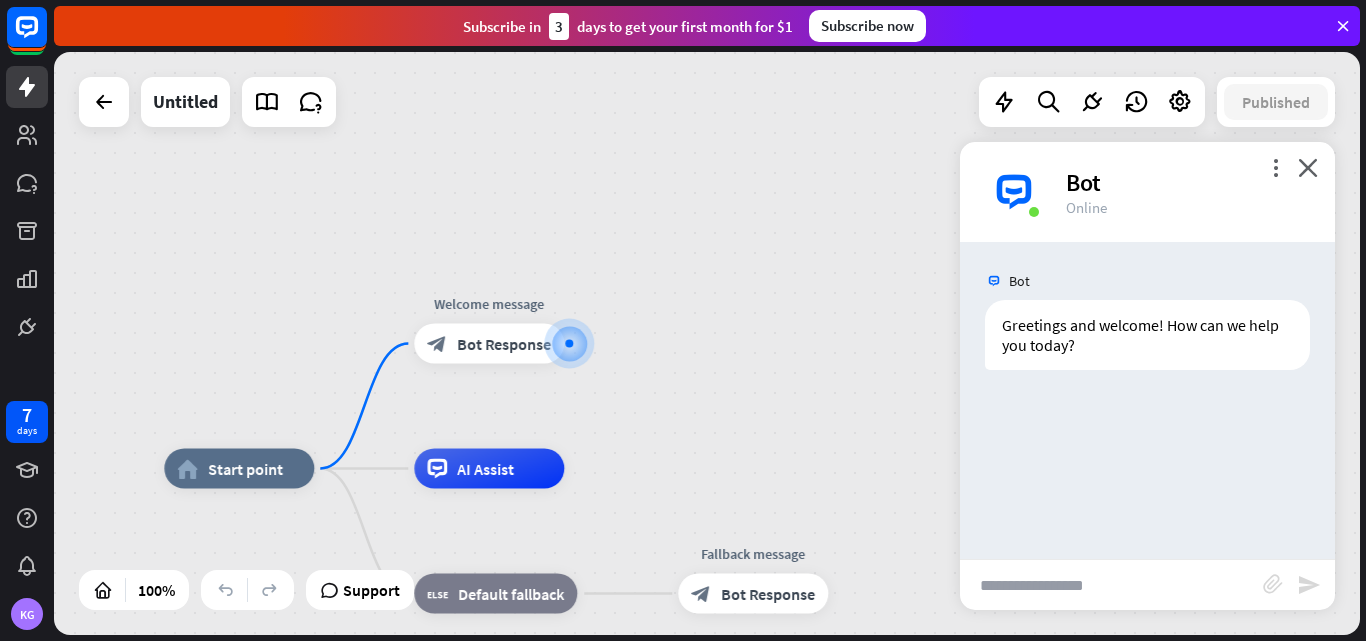 click on "more_vert
close
Bot
Online" at bounding box center (1147, 192) 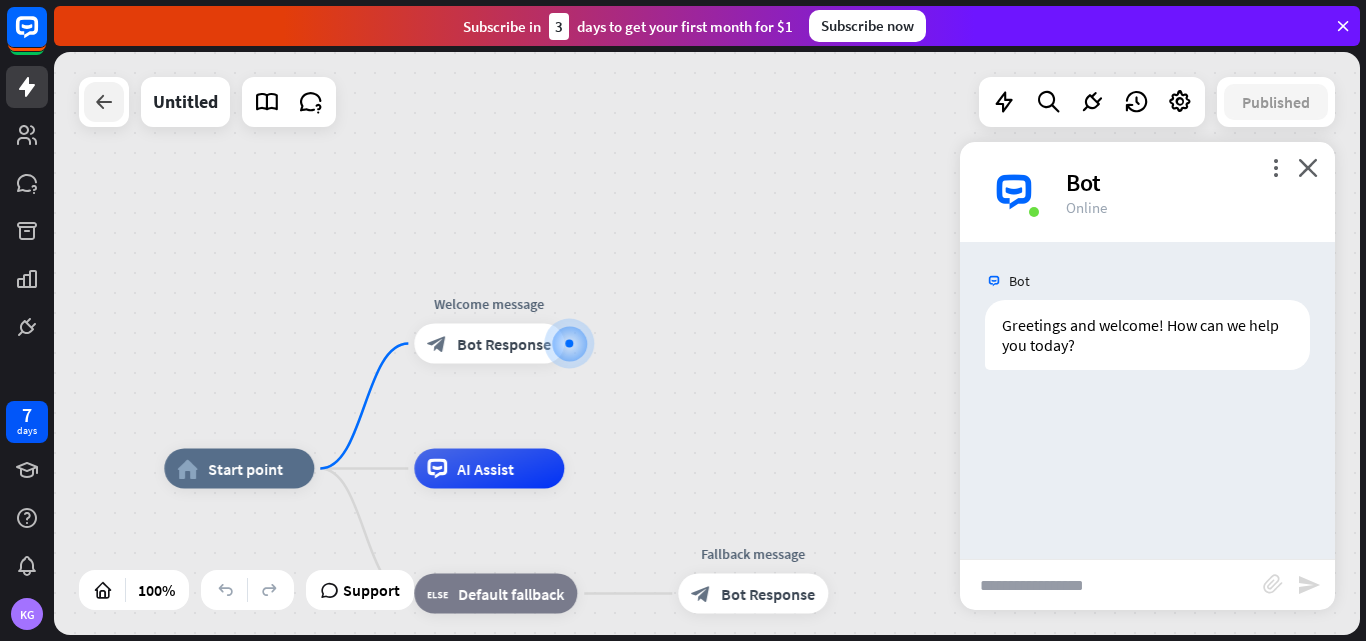 click at bounding box center [104, 102] 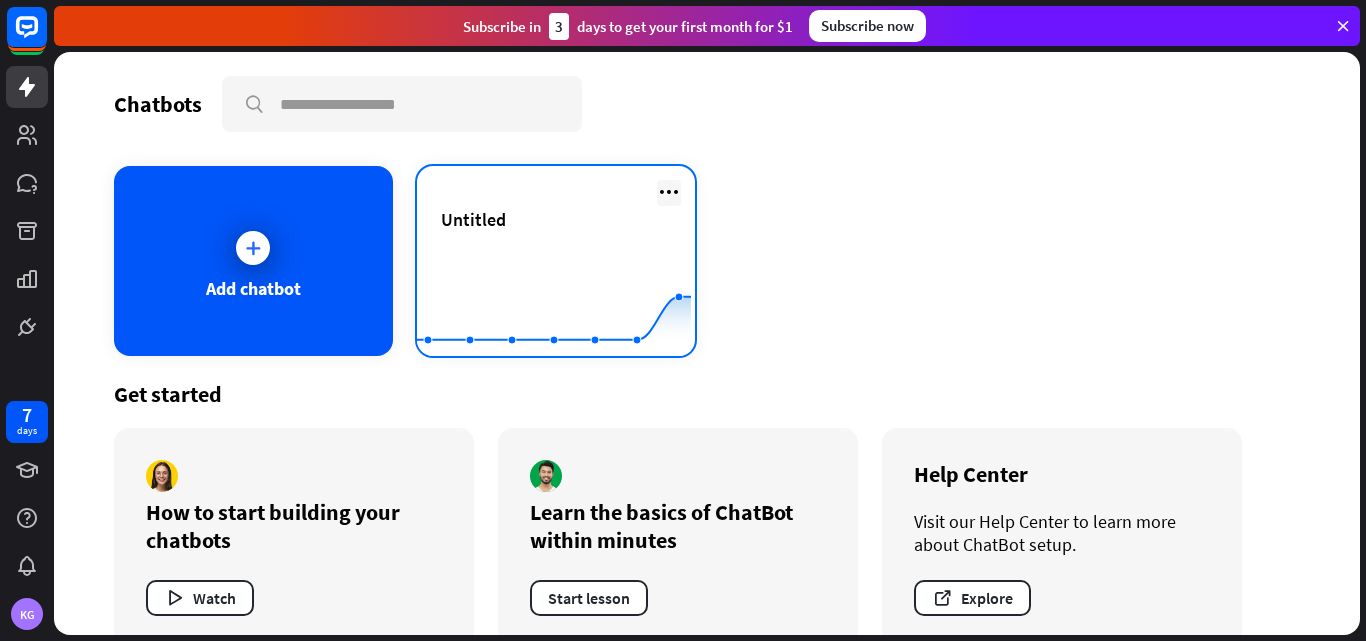 click at bounding box center (669, 192) 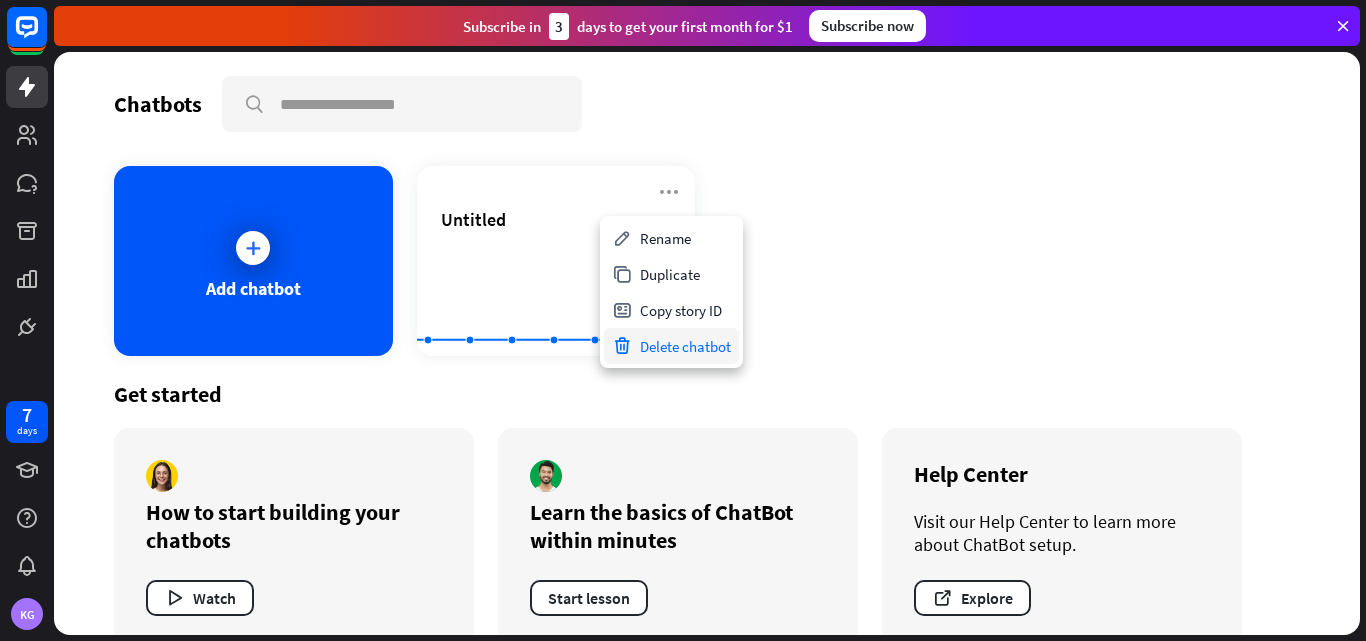 click on "Delete chatbot" at bounding box center (671, 346) 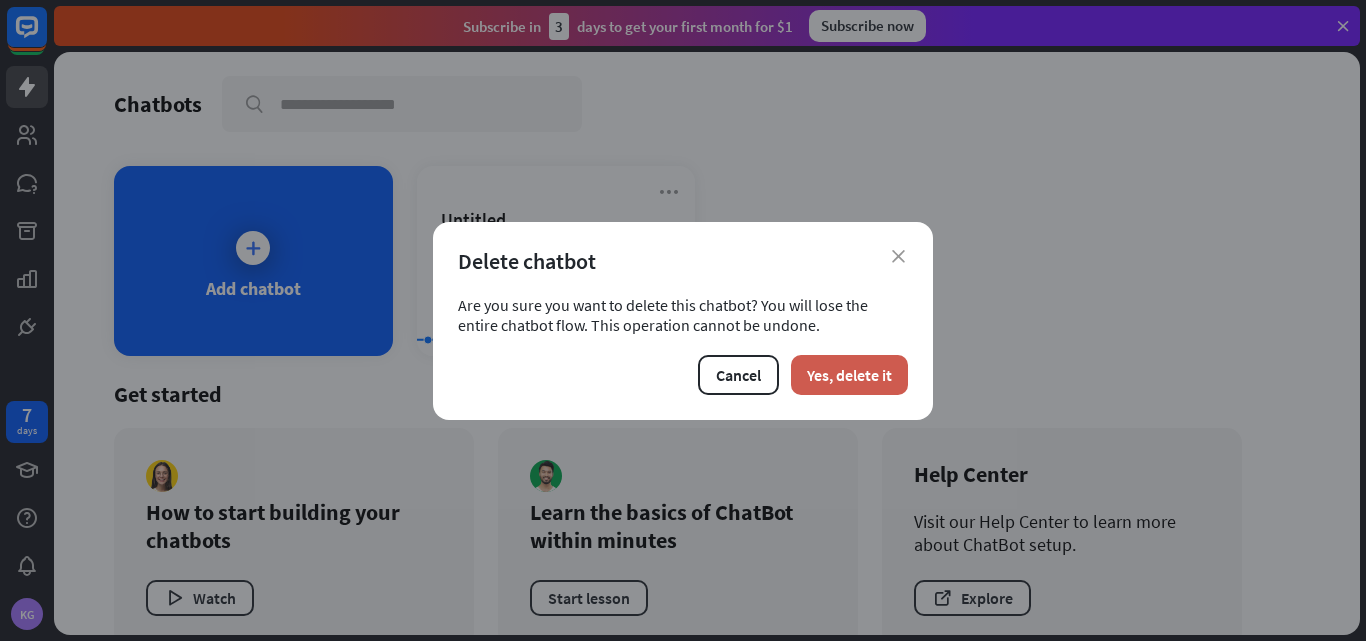 click on "Yes, delete it" at bounding box center [849, 375] 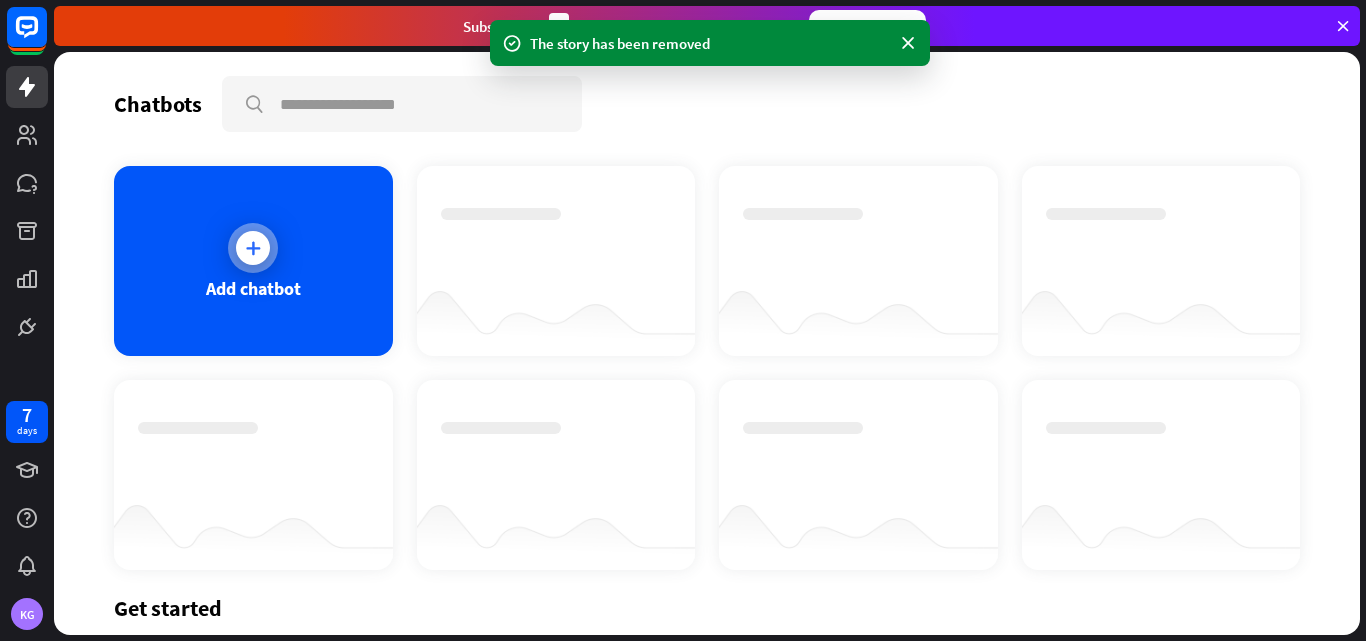 click at bounding box center [253, 248] 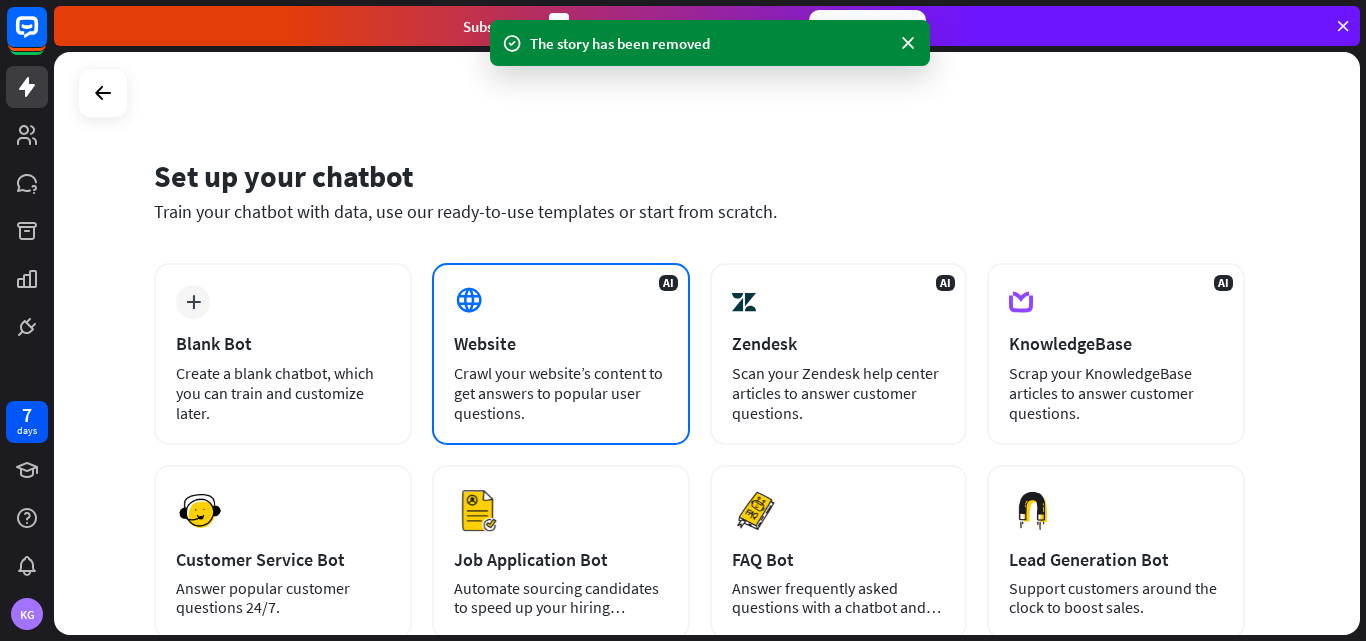 click on "AI     Website
Crawl your website’s content to get answers to
popular user questions." at bounding box center (561, 354) 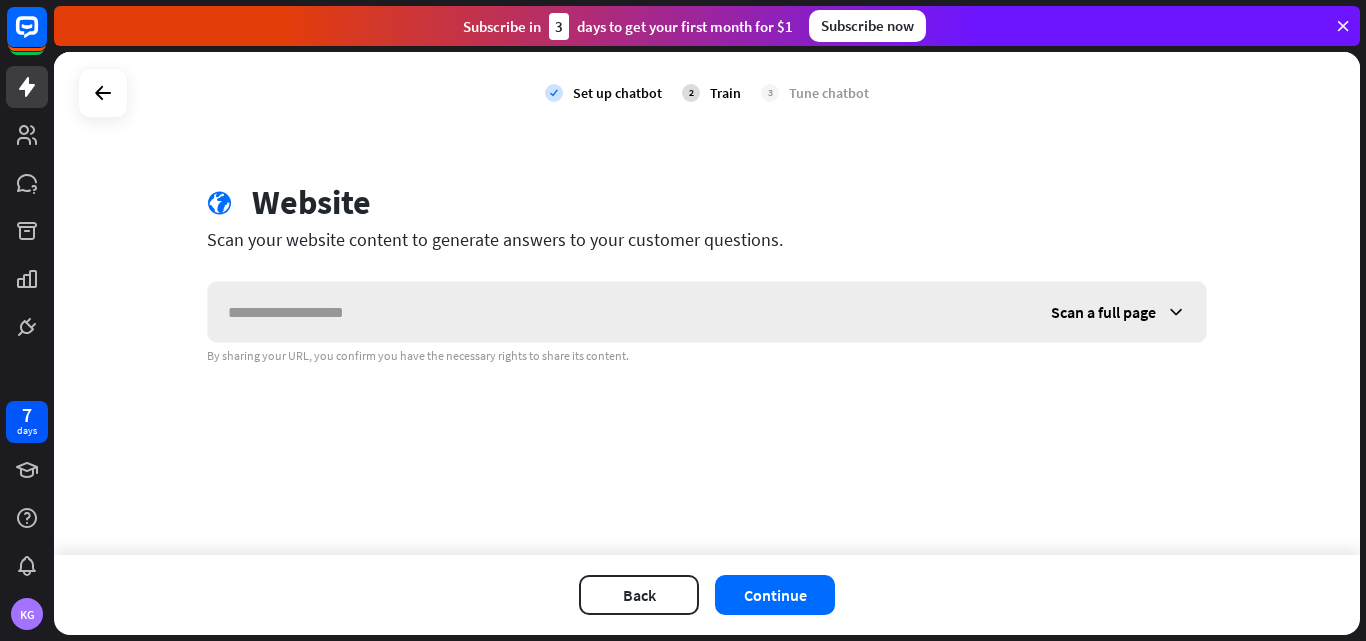 click at bounding box center [619, 312] 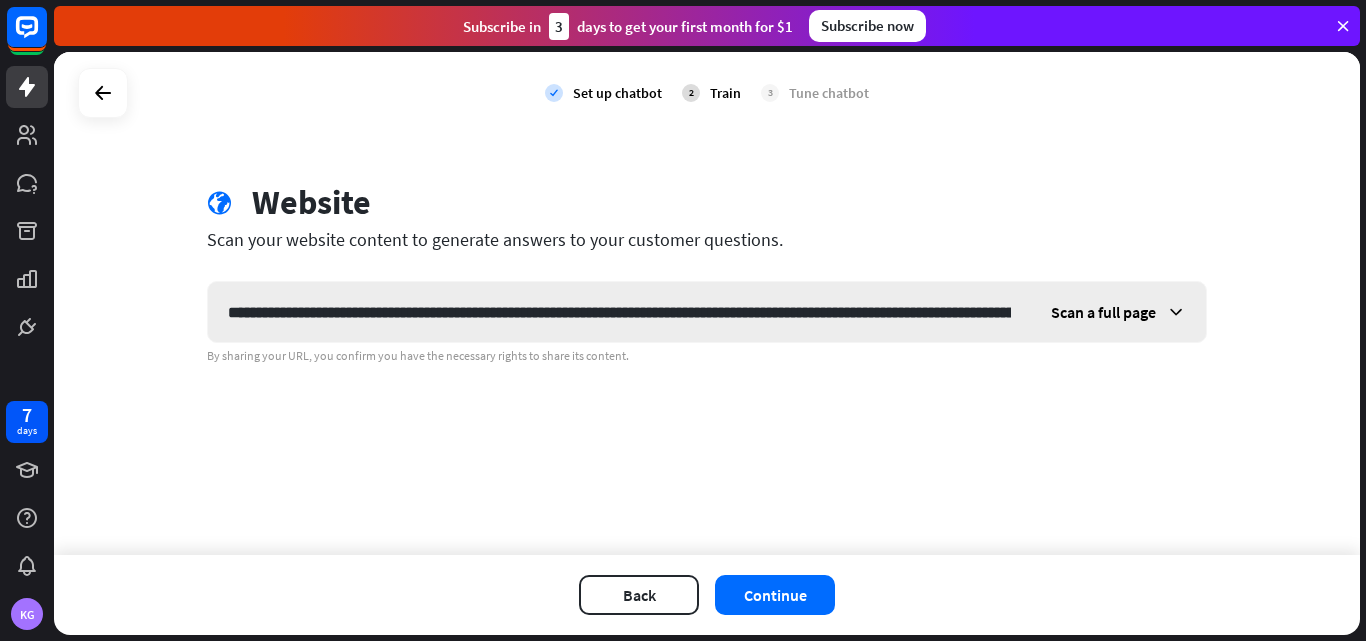 scroll, scrollTop: 0, scrollLeft: 2755, axis: horizontal 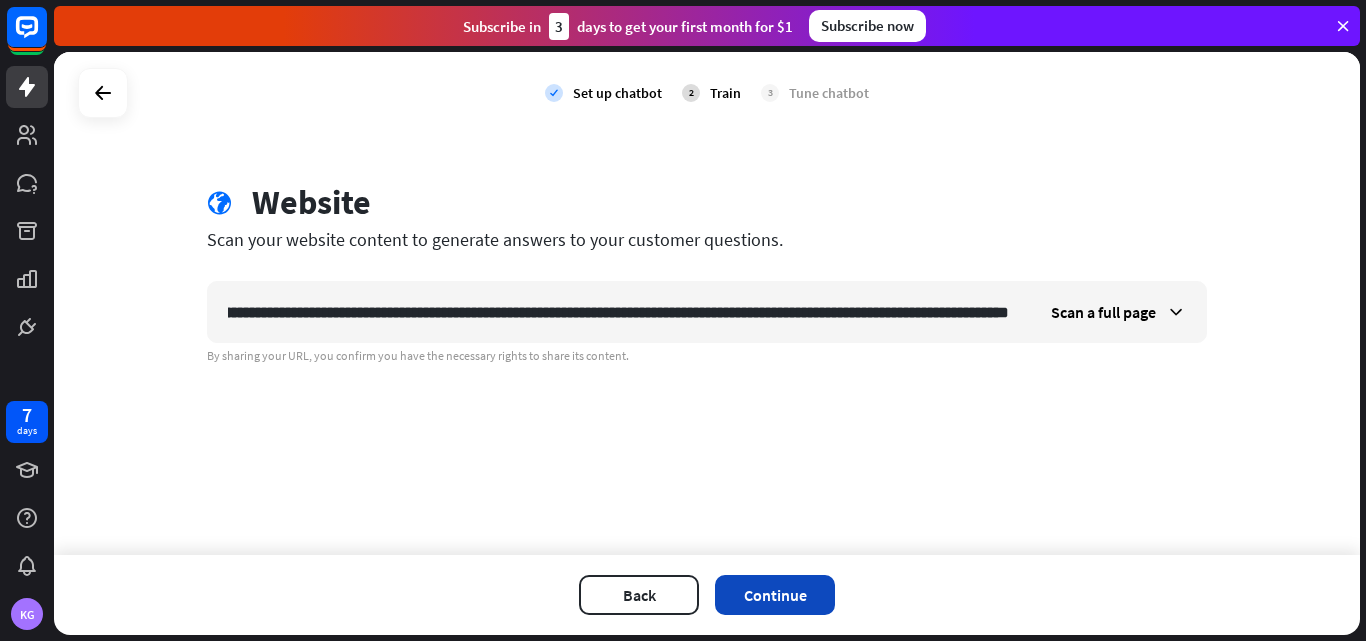 type on "**********" 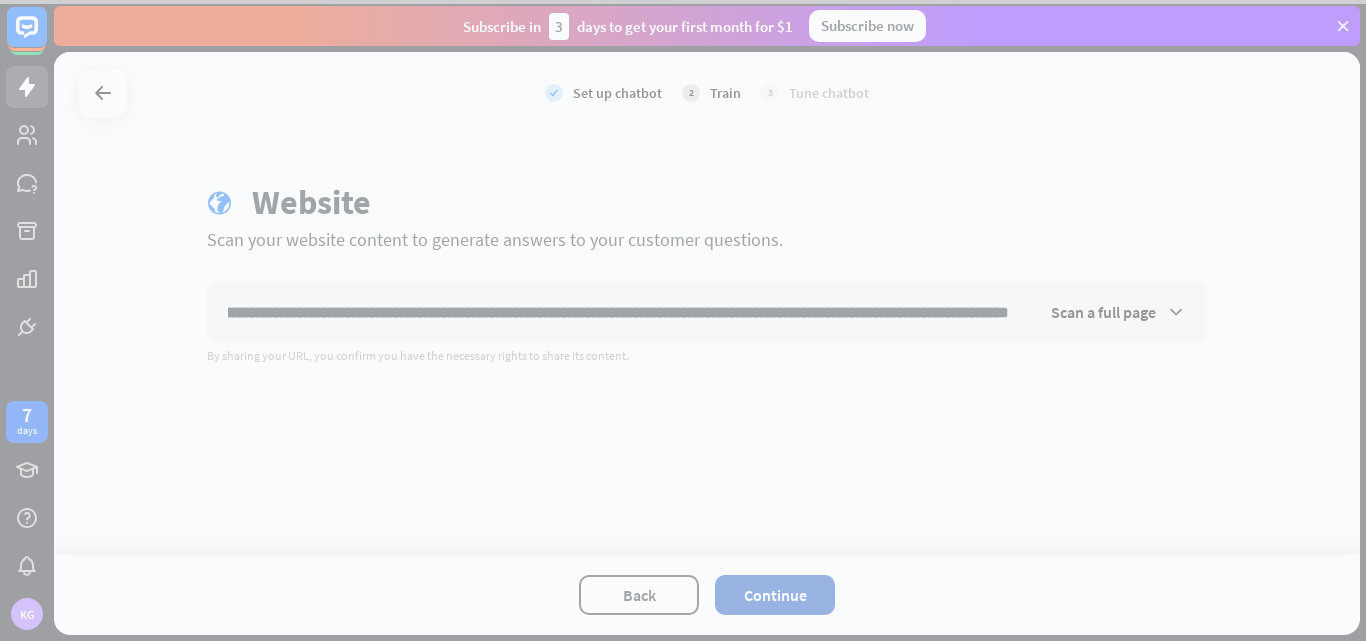 scroll, scrollTop: 0, scrollLeft: 0, axis: both 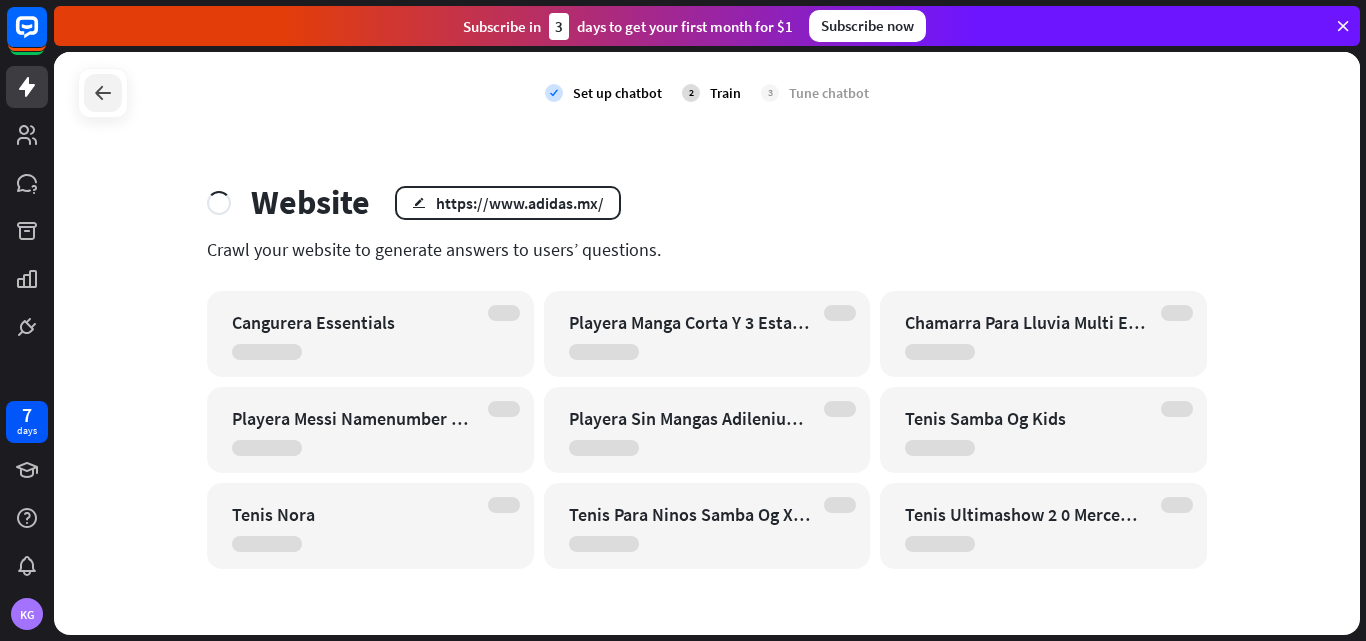 click at bounding box center [103, 93] 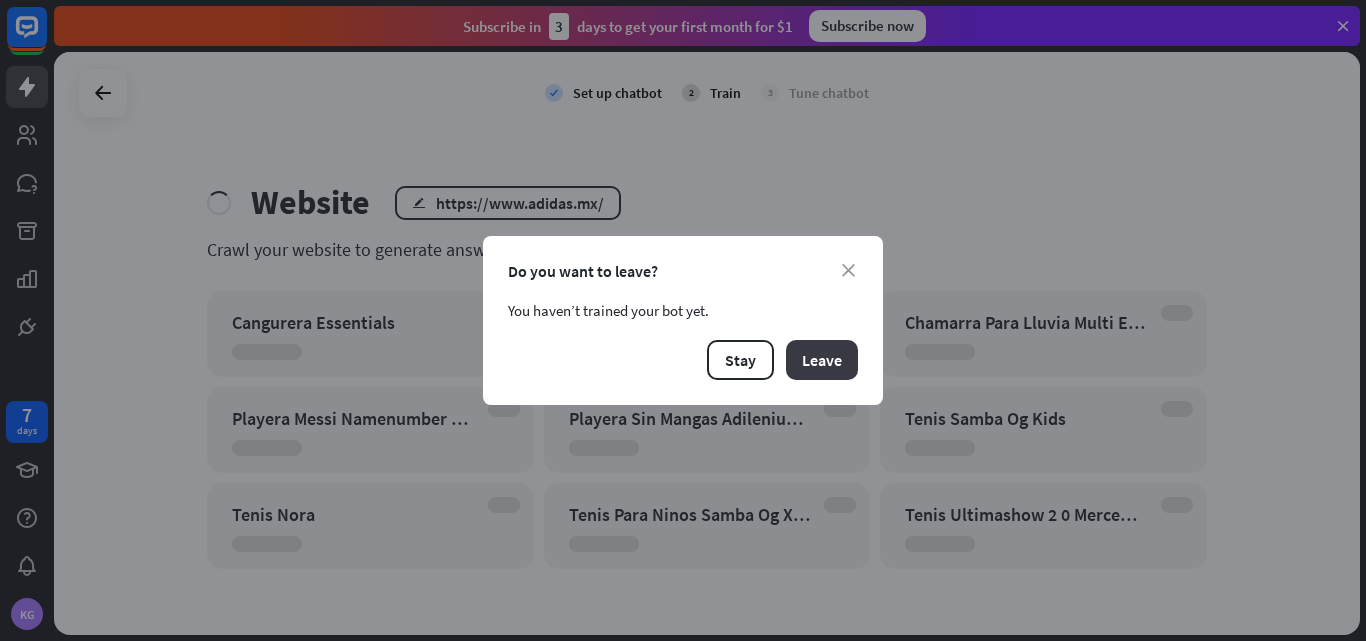 click on "Leave" at bounding box center [822, 360] 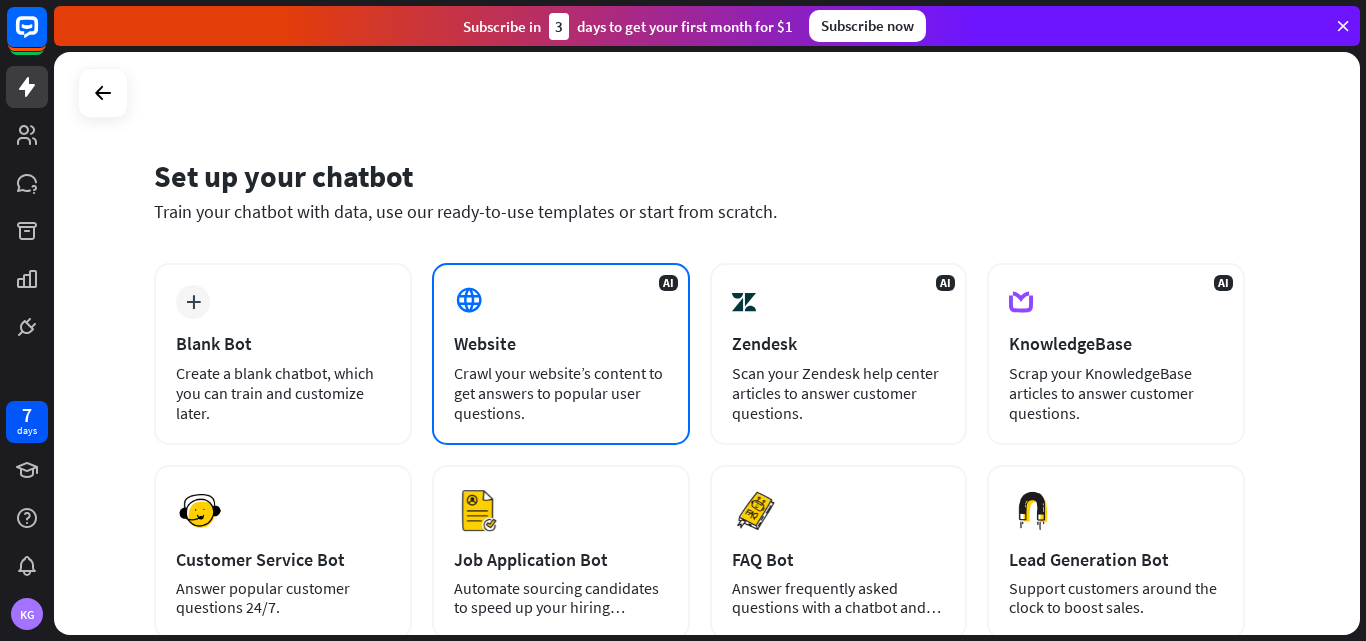 click on "Website" at bounding box center [561, 343] 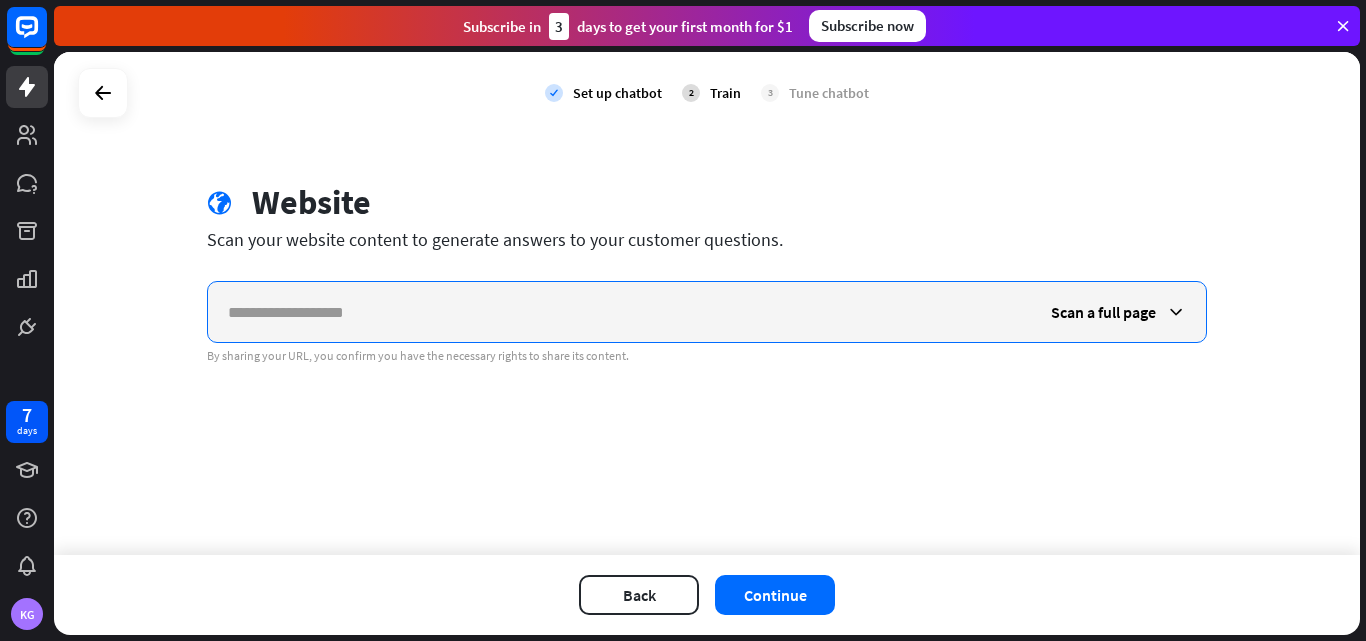 paste on "**********" 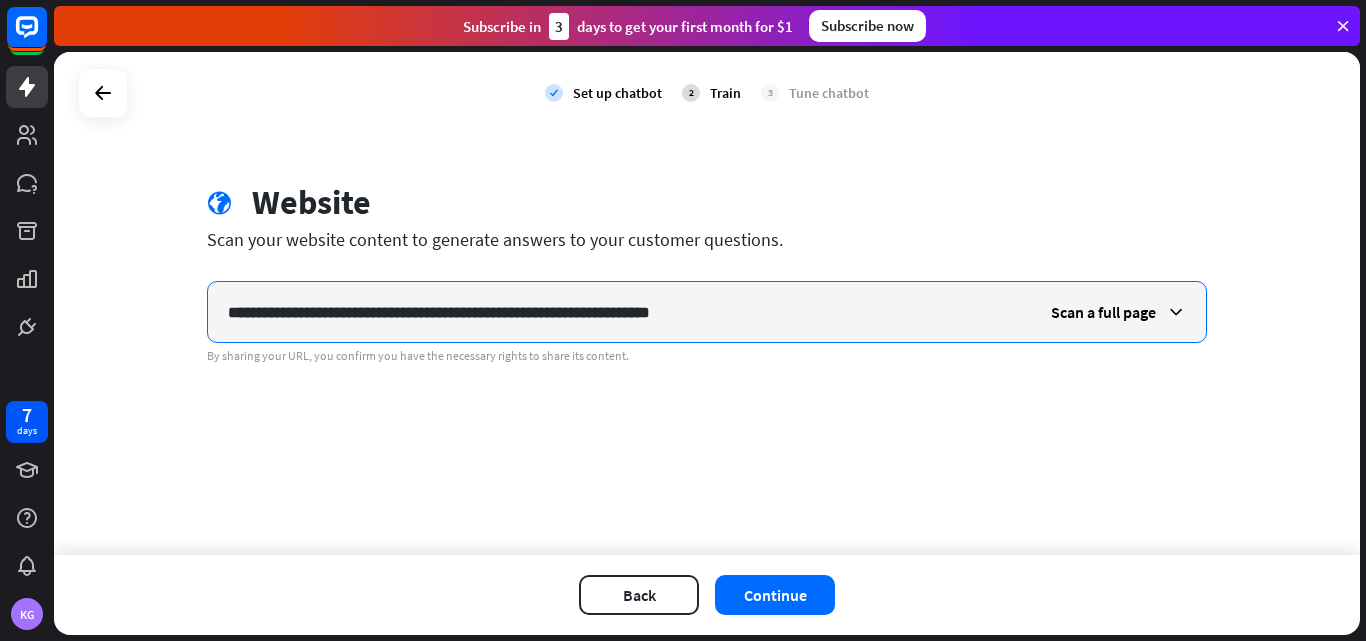 type on "**********" 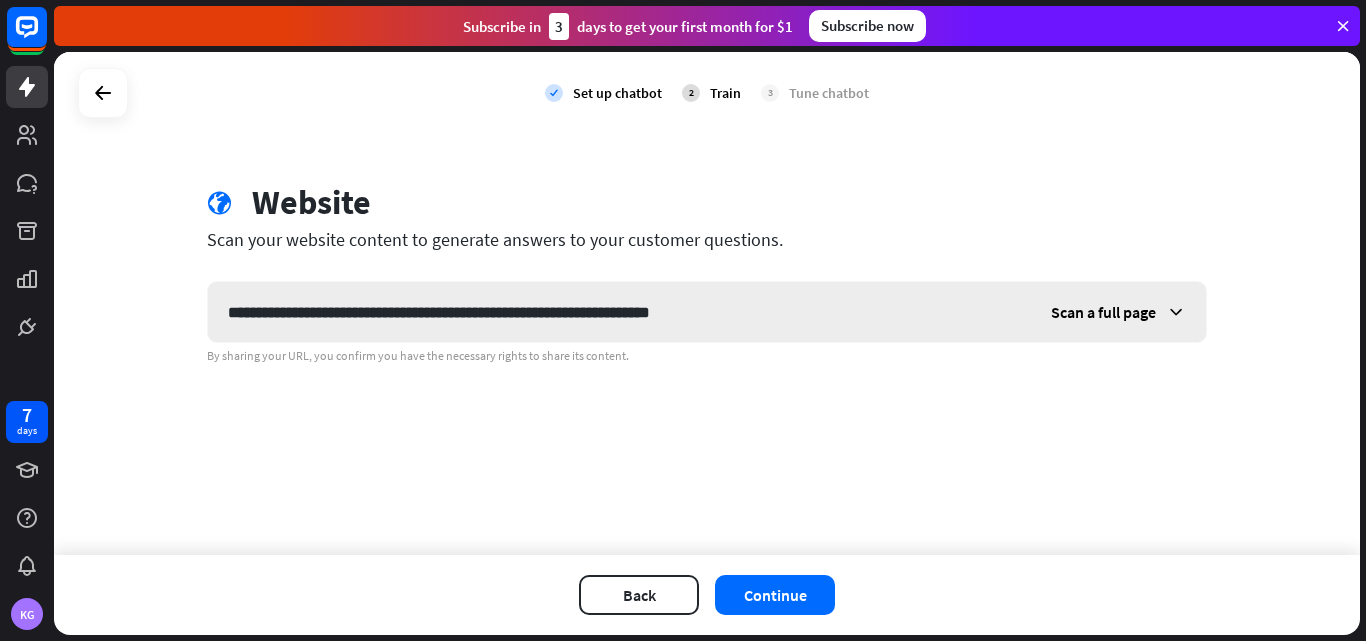 click on "Scan a full page" at bounding box center (1118, 312) 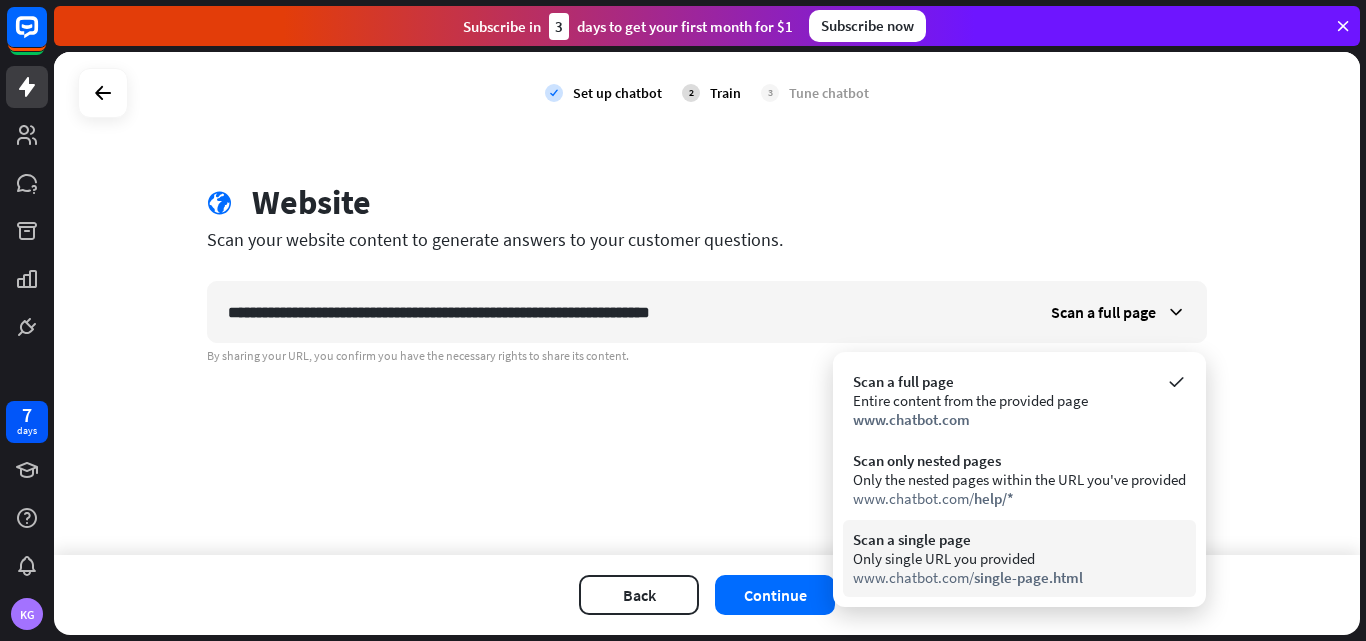 click on "Only single URL you provided" at bounding box center [1019, 558] 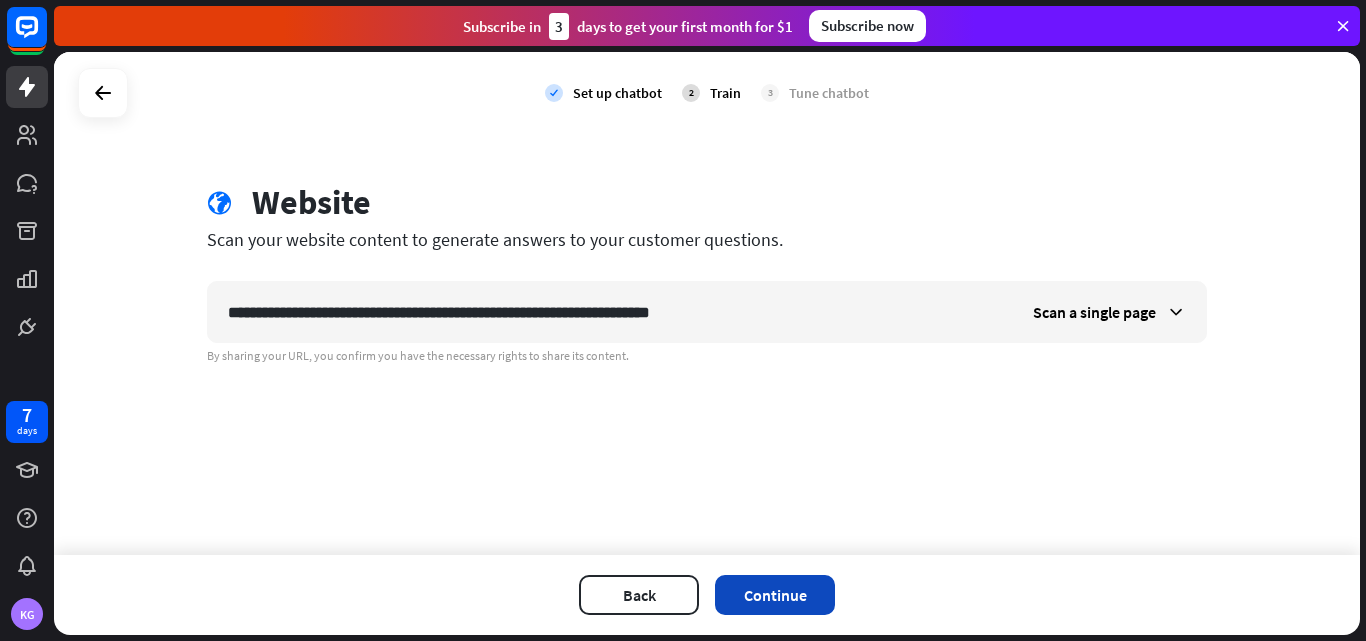 click on "Continue" at bounding box center (775, 595) 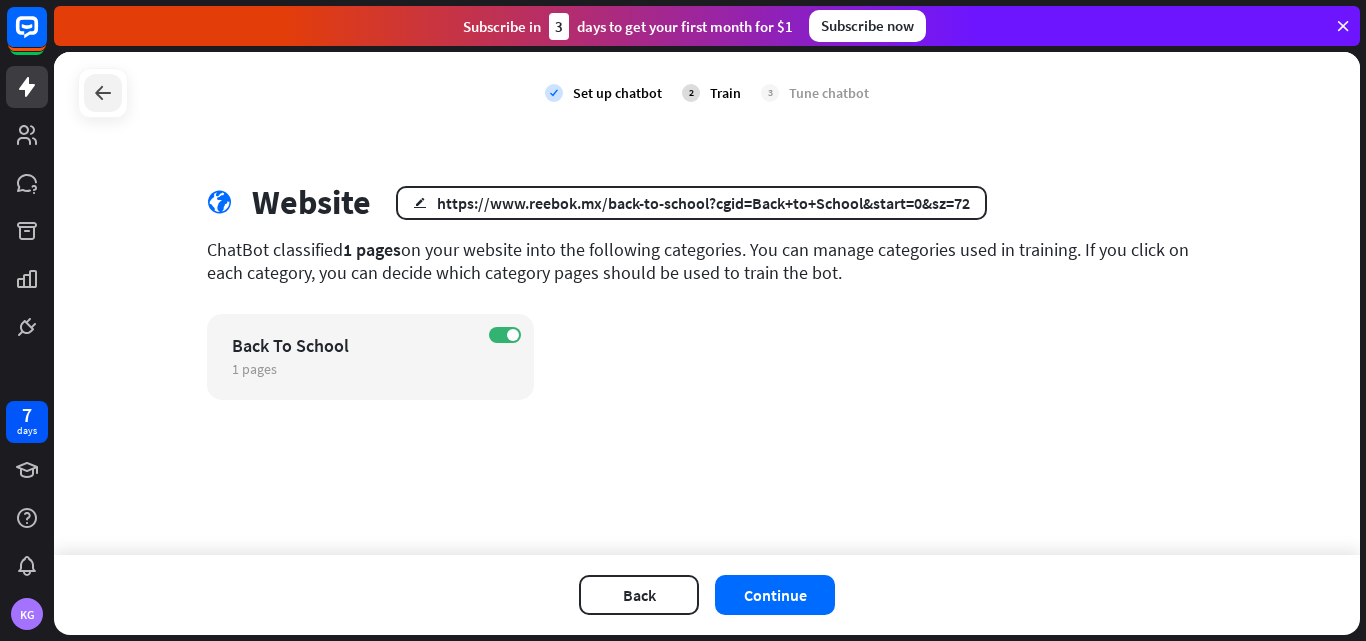 click at bounding box center (103, 93) 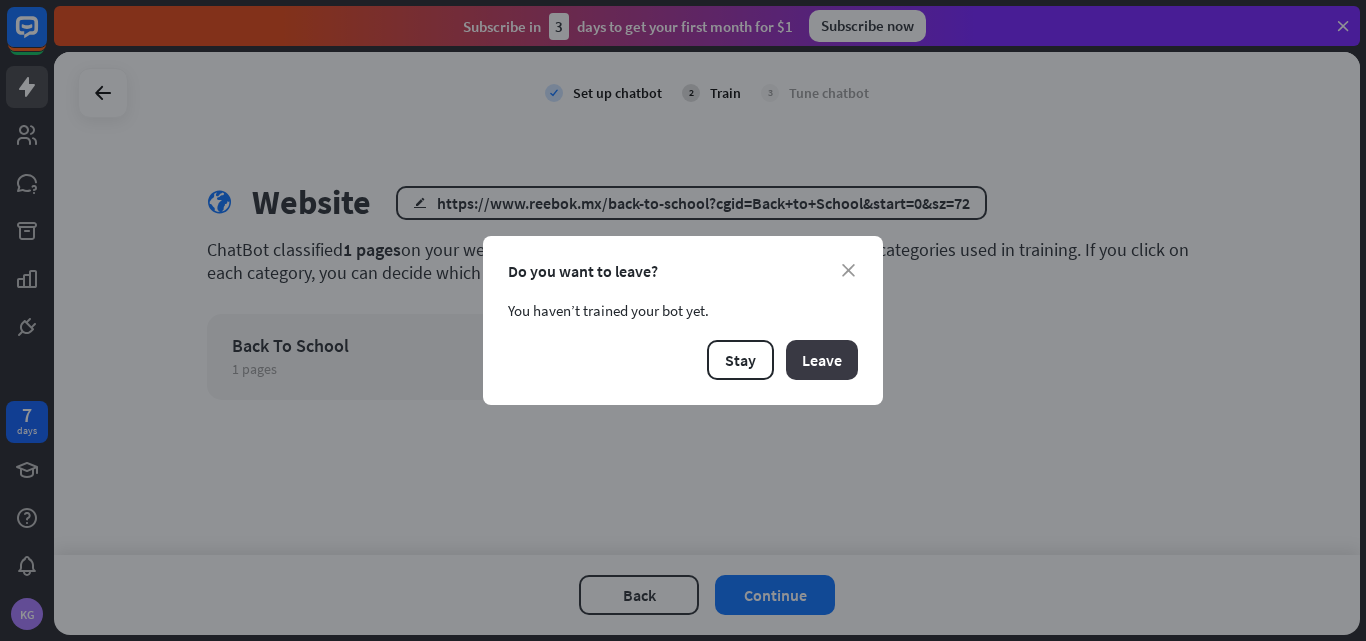 click on "Leave" at bounding box center [822, 360] 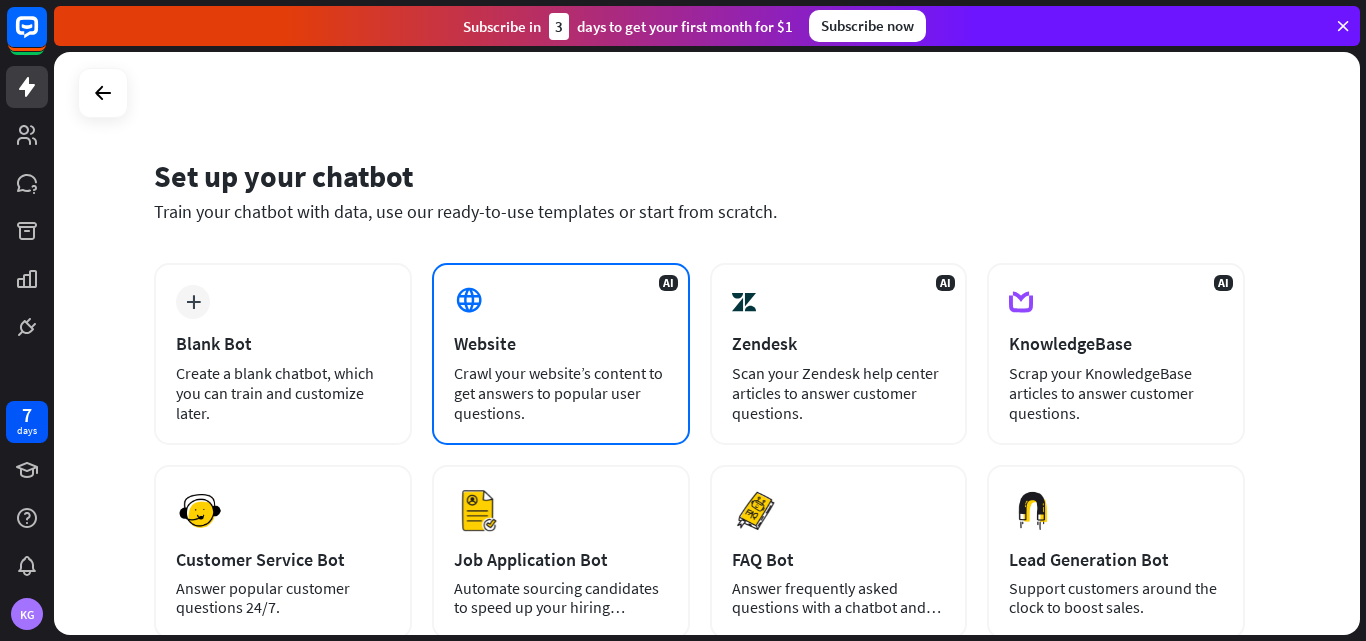 click on "Website" at bounding box center (561, 343) 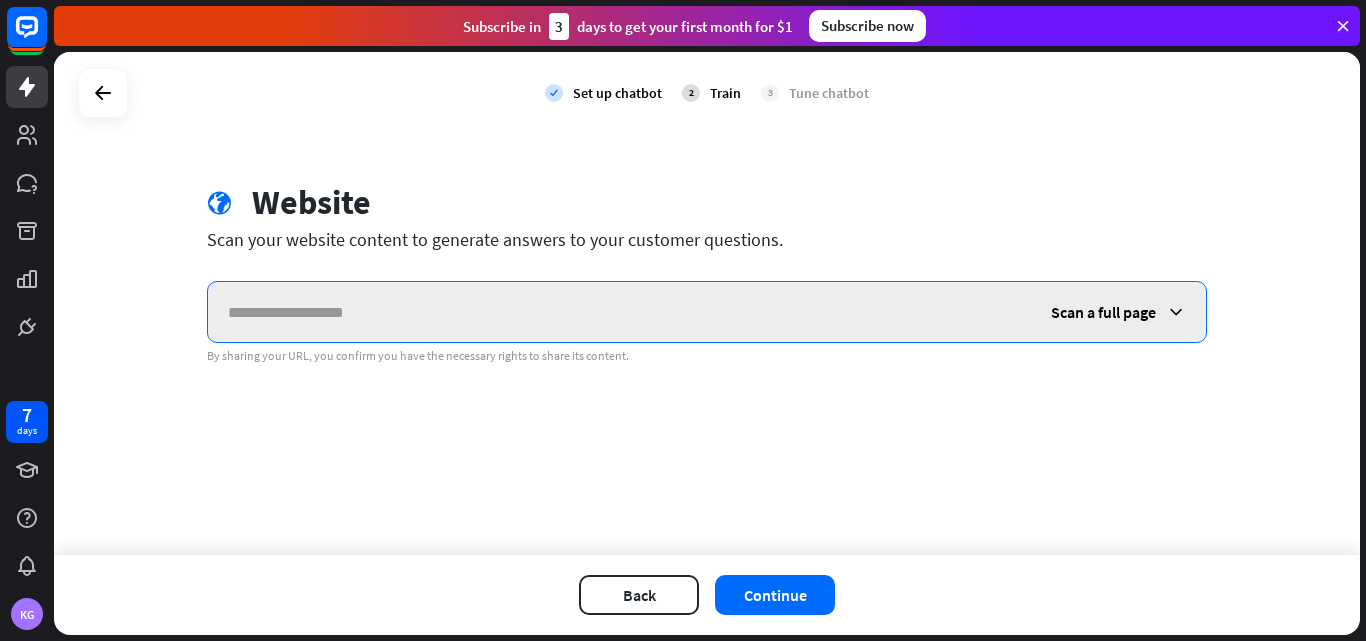 paste on "**********" 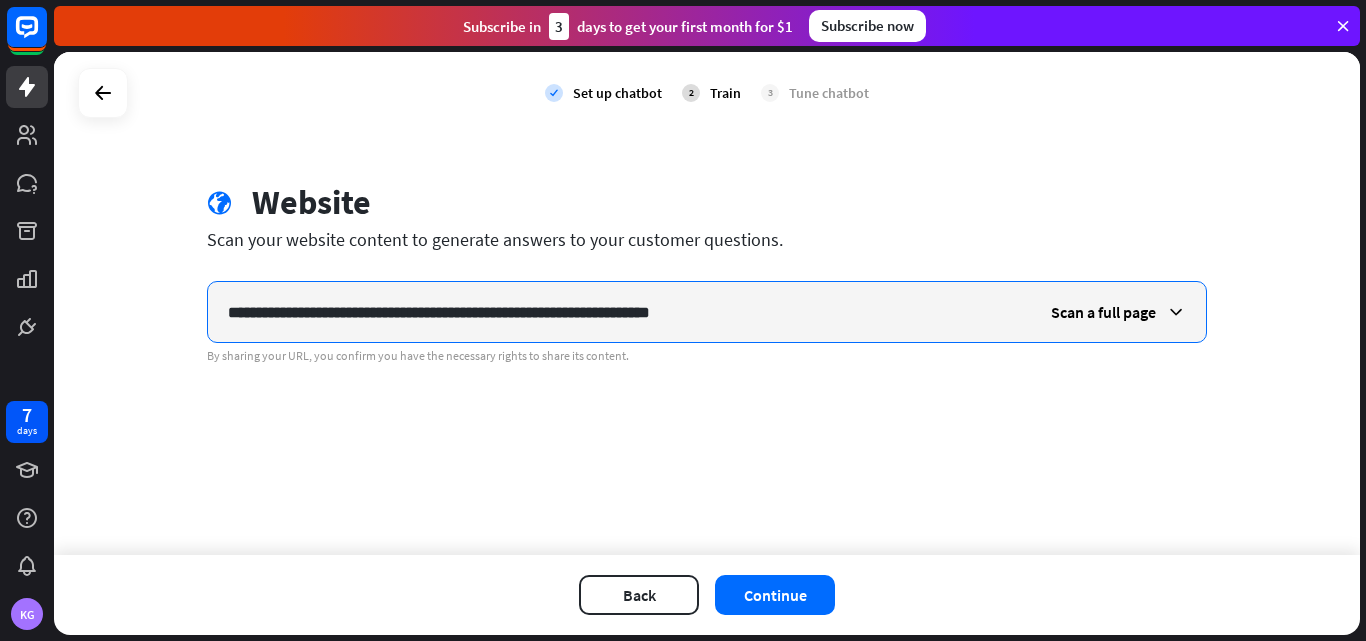 type on "**********" 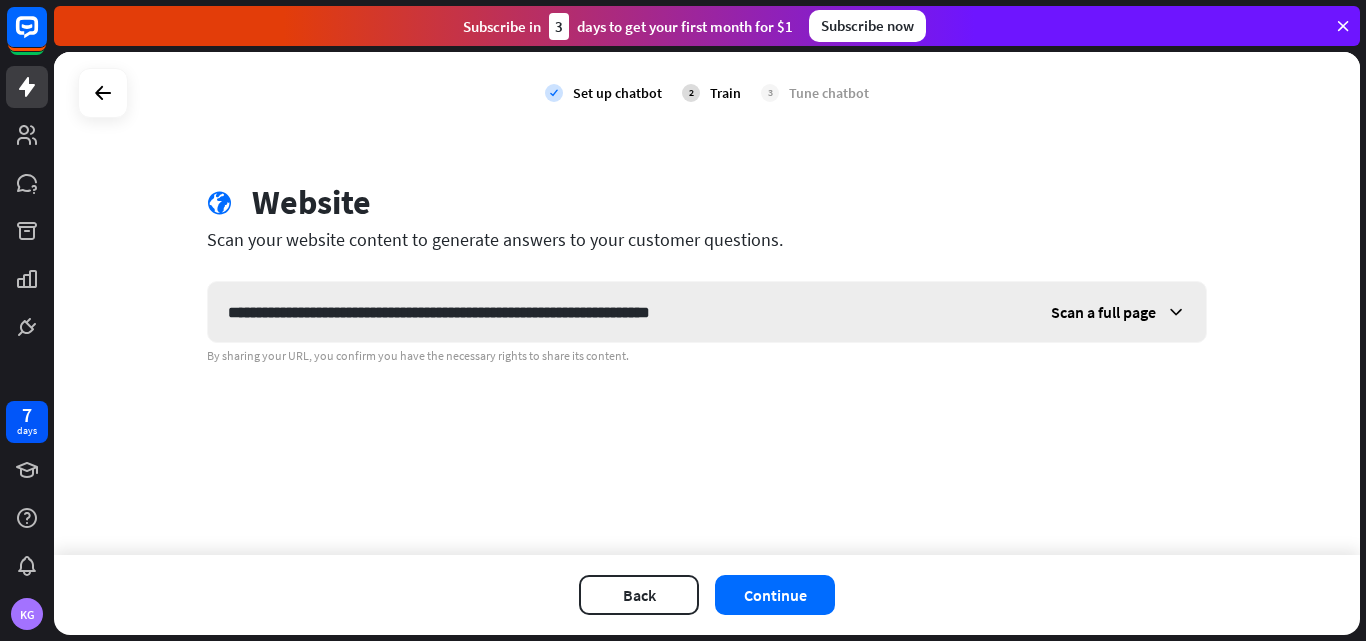 click at bounding box center (1176, 312) 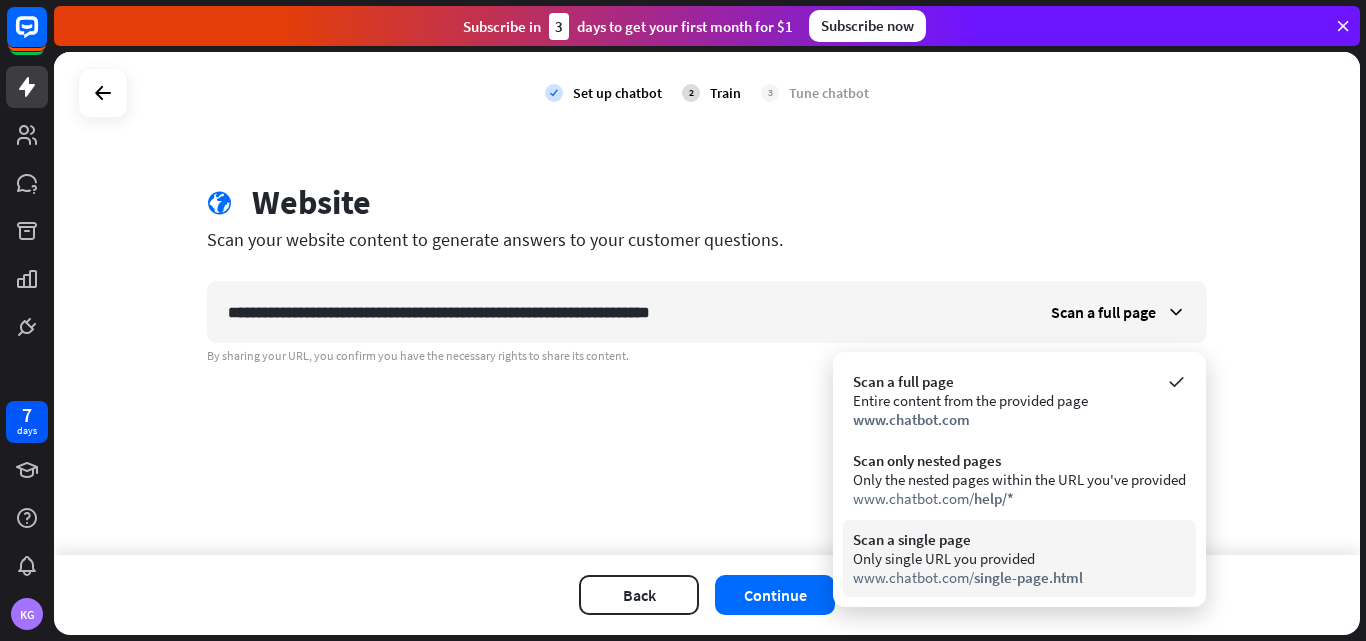 click on "Only single URL you provided" at bounding box center (1019, 558) 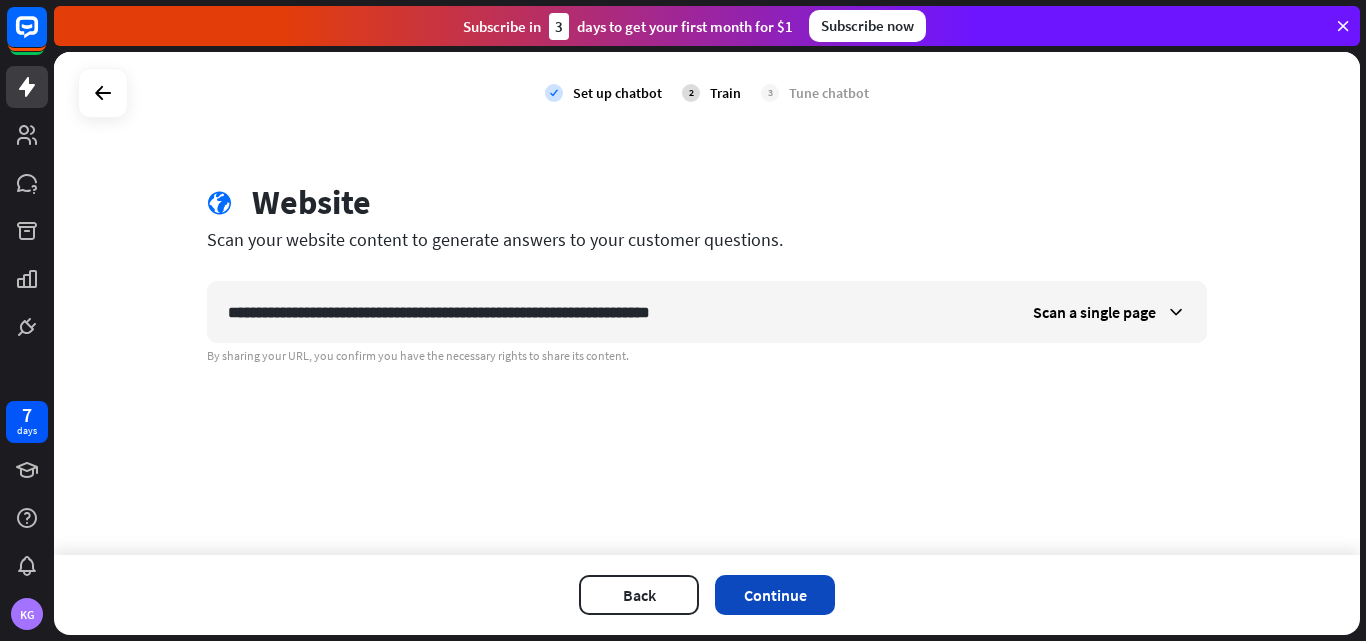 click on "Continue" at bounding box center [775, 595] 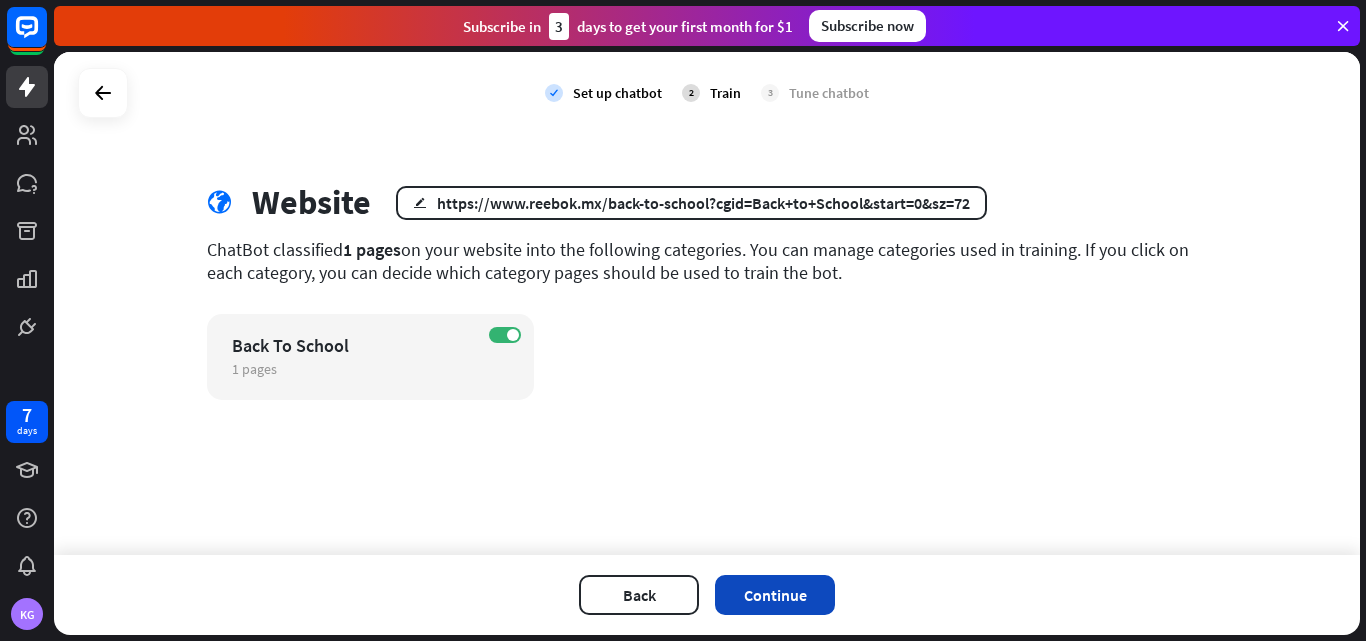click on "Continue" at bounding box center [775, 595] 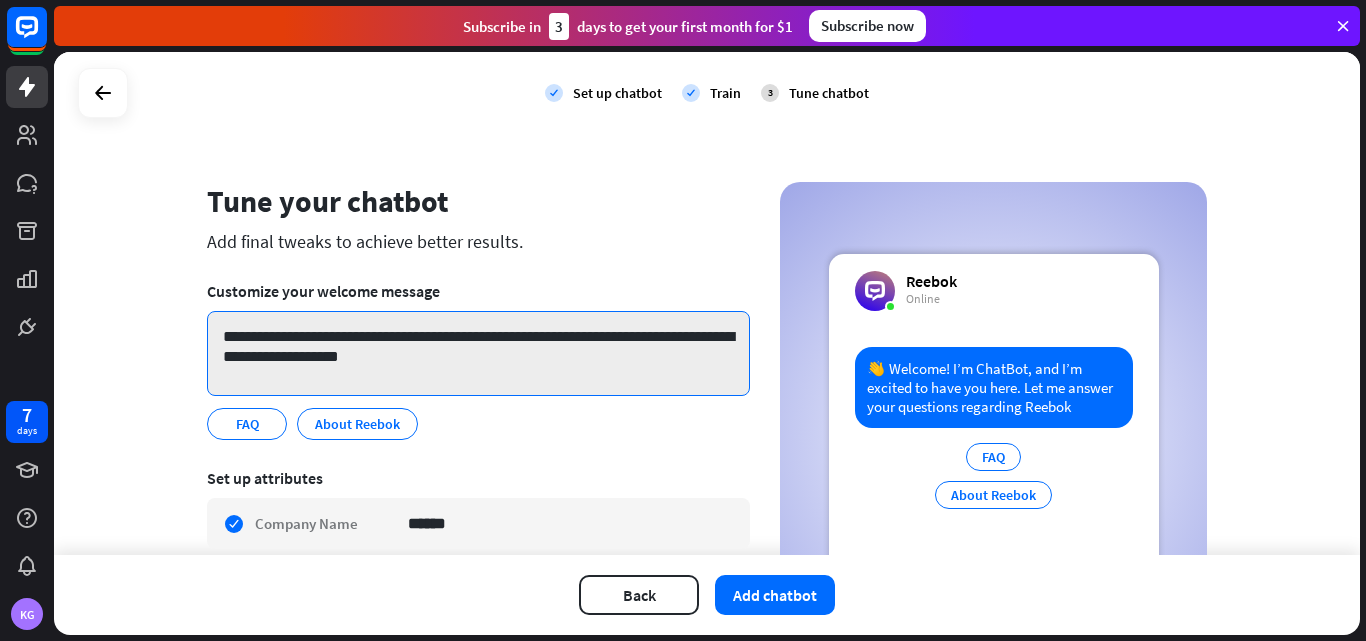 drag, startPoint x: 444, startPoint y: 354, endPoint x: 235, endPoint y: 329, distance: 210.4899 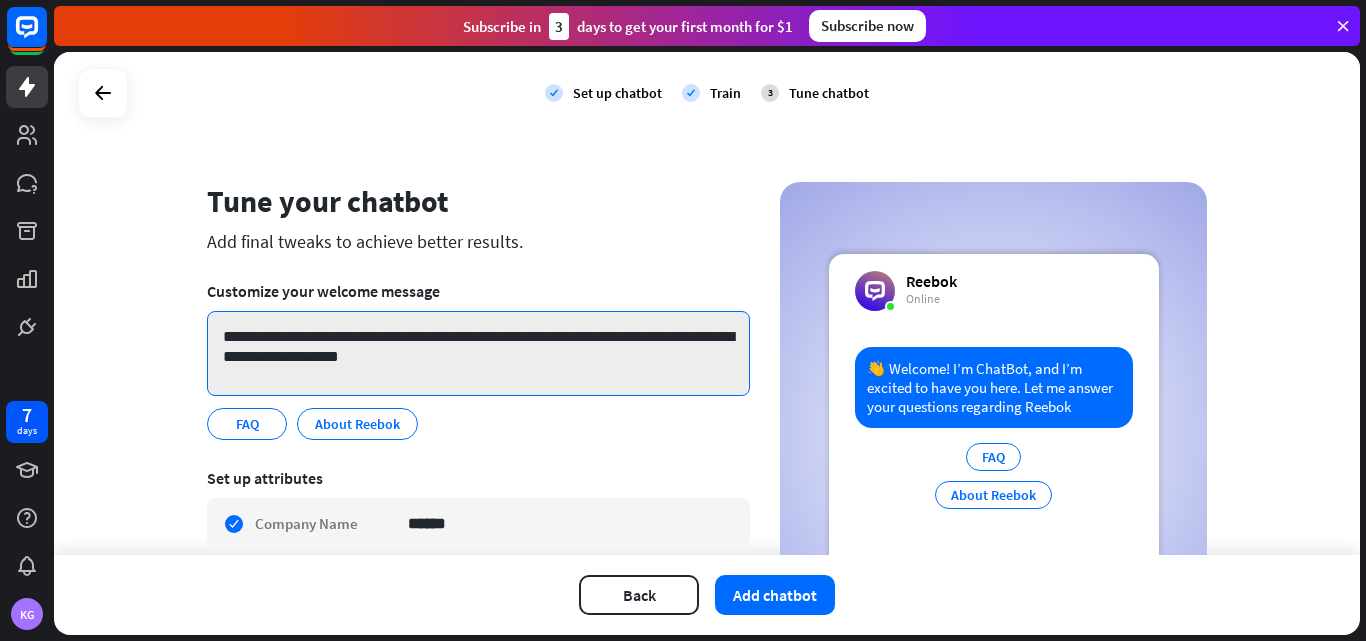 drag, startPoint x: 387, startPoint y: 361, endPoint x: 245, endPoint y: 332, distance: 144.93102 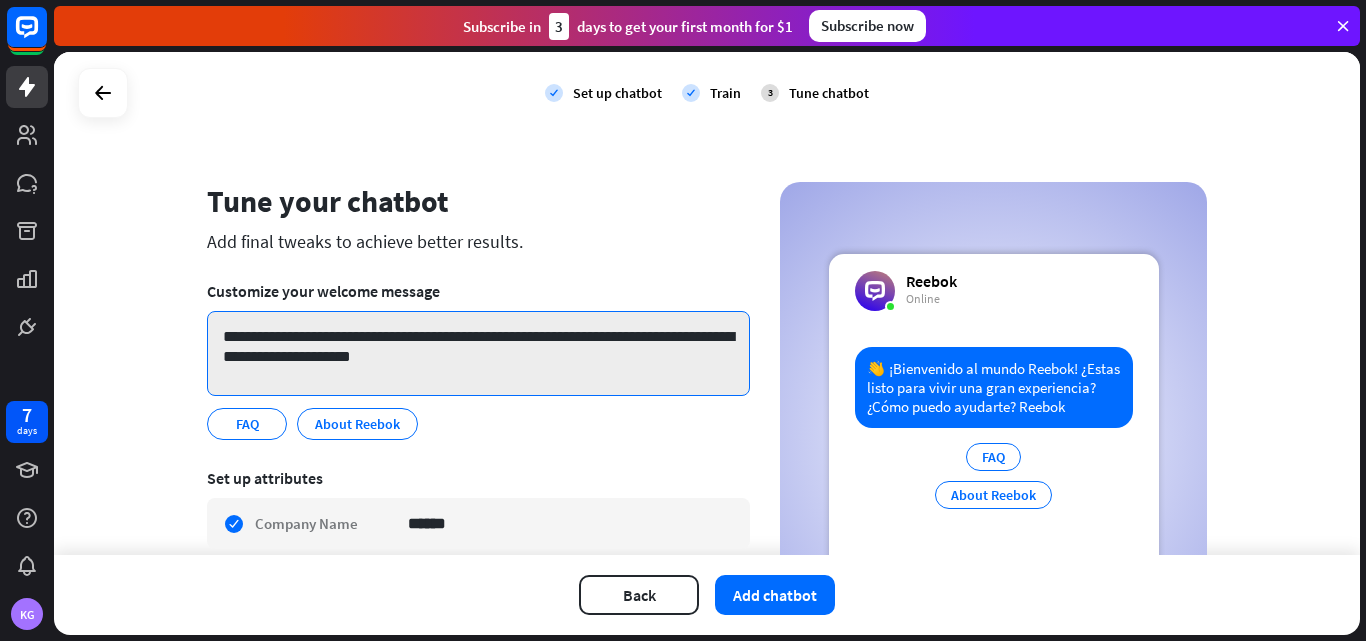 drag, startPoint x: 519, startPoint y: 353, endPoint x: 467, endPoint y: 362, distance: 52.773098 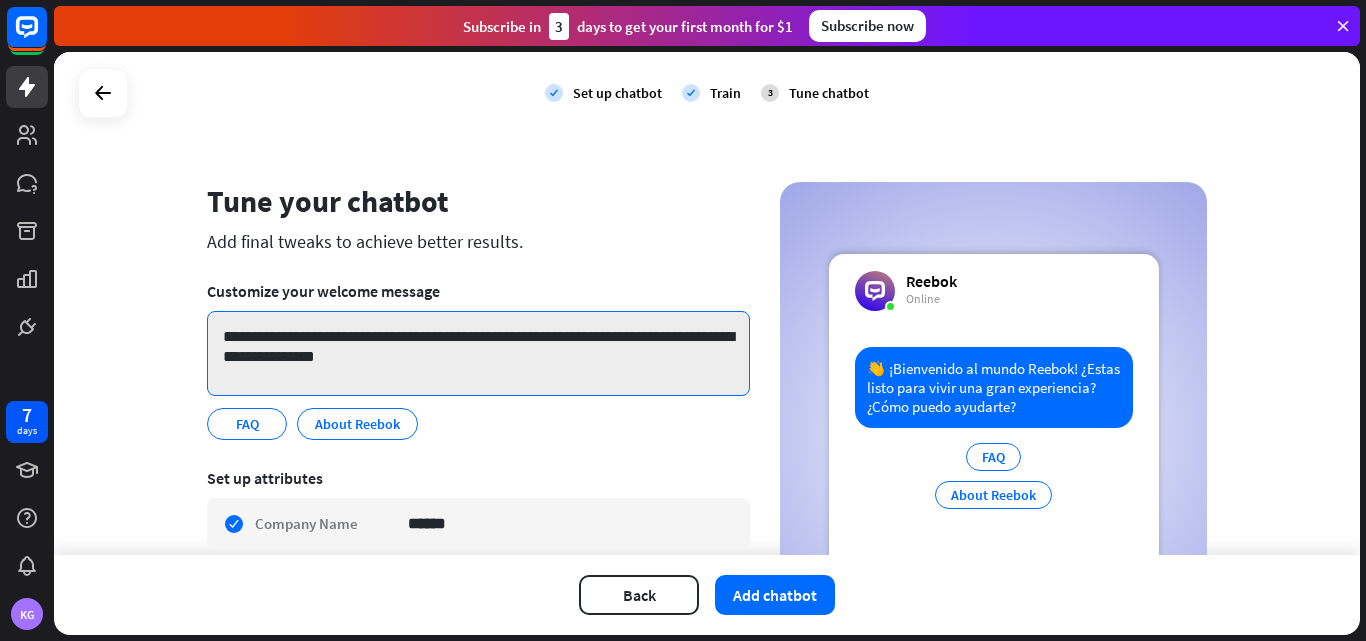 click on "**********" at bounding box center [478, 353] 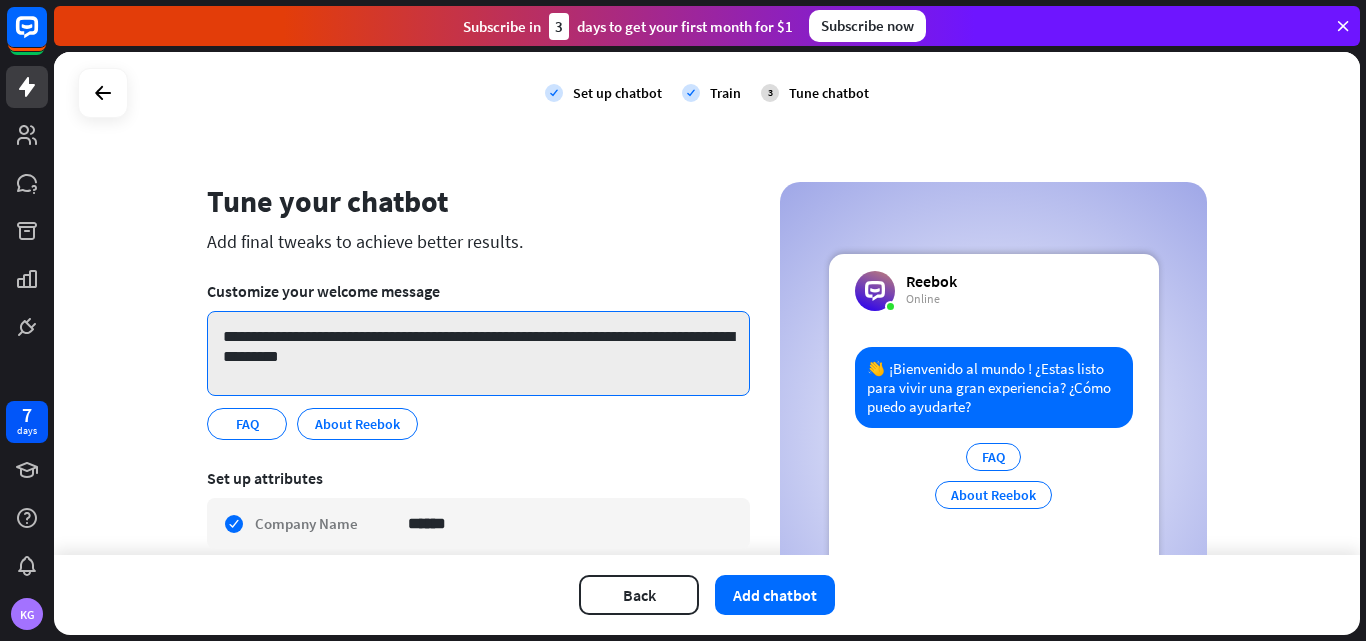 paste on "******" 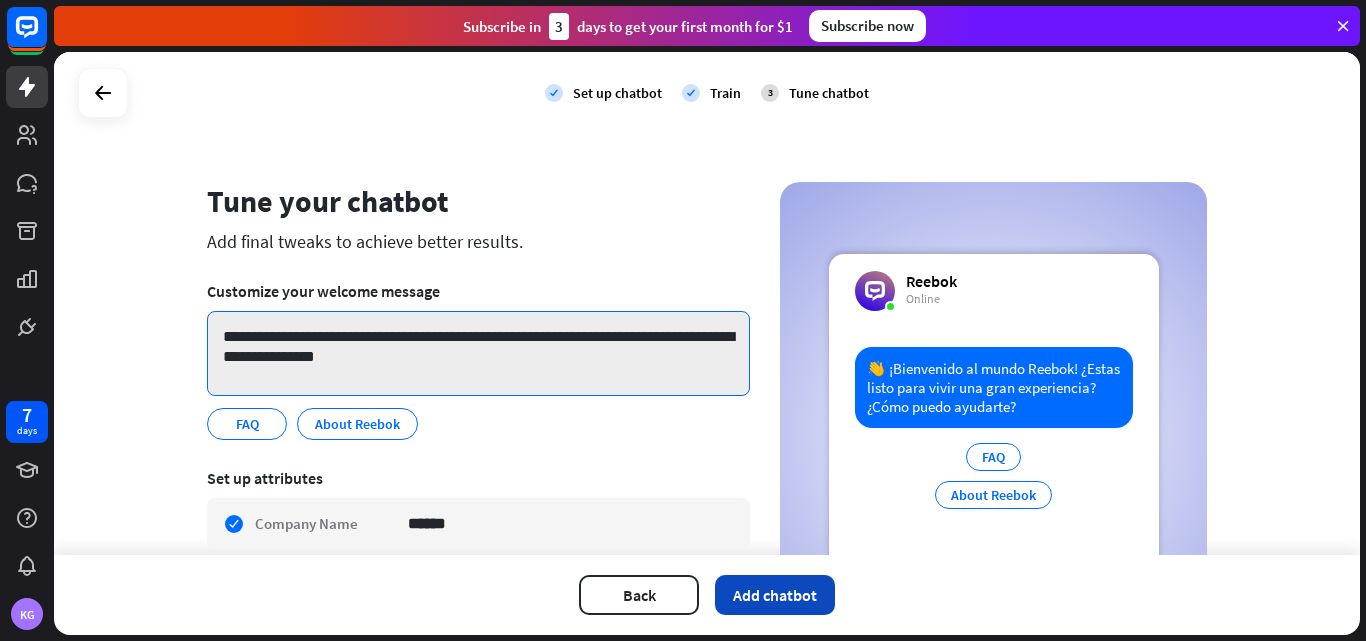 type on "**********" 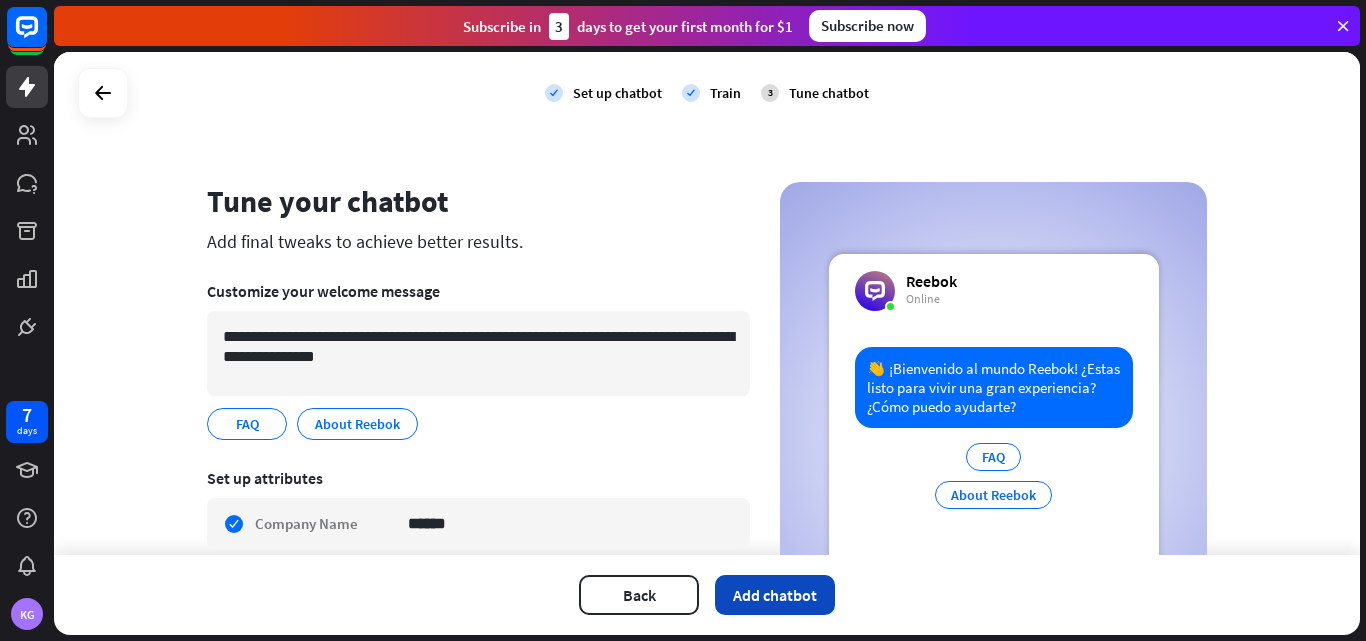 click on "Add chatbot" at bounding box center [775, 595] 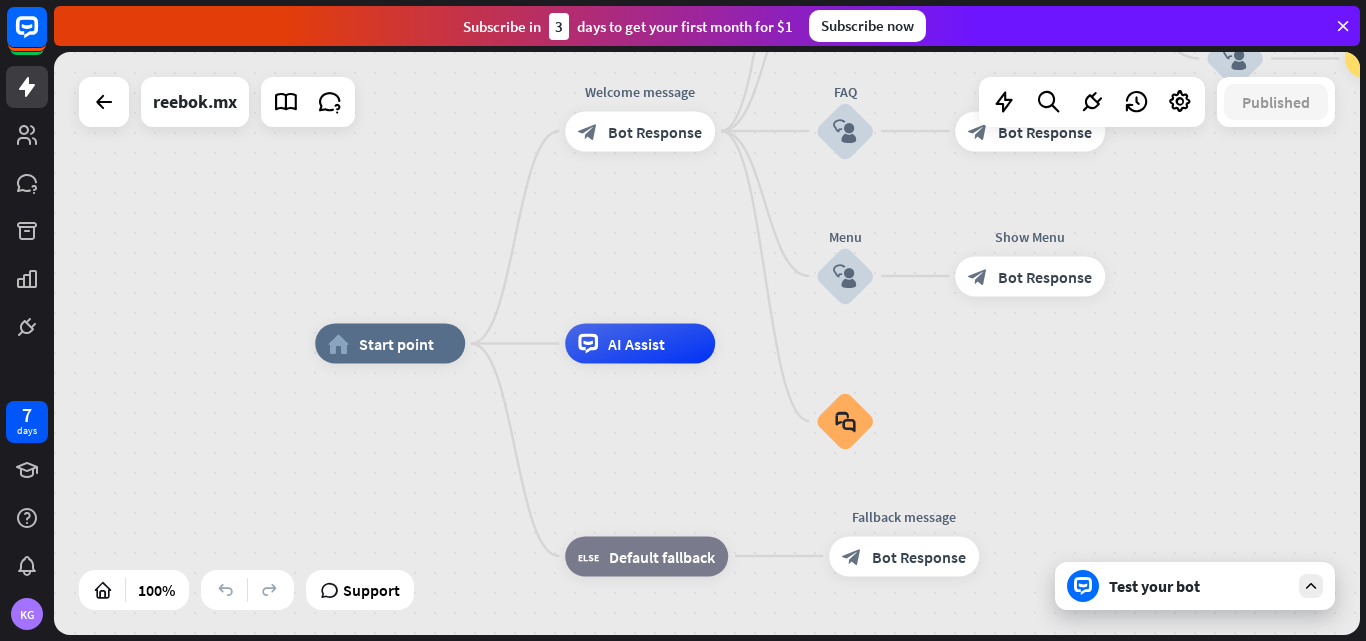 click on "Test your bot" at bounding box center [1199, 586] 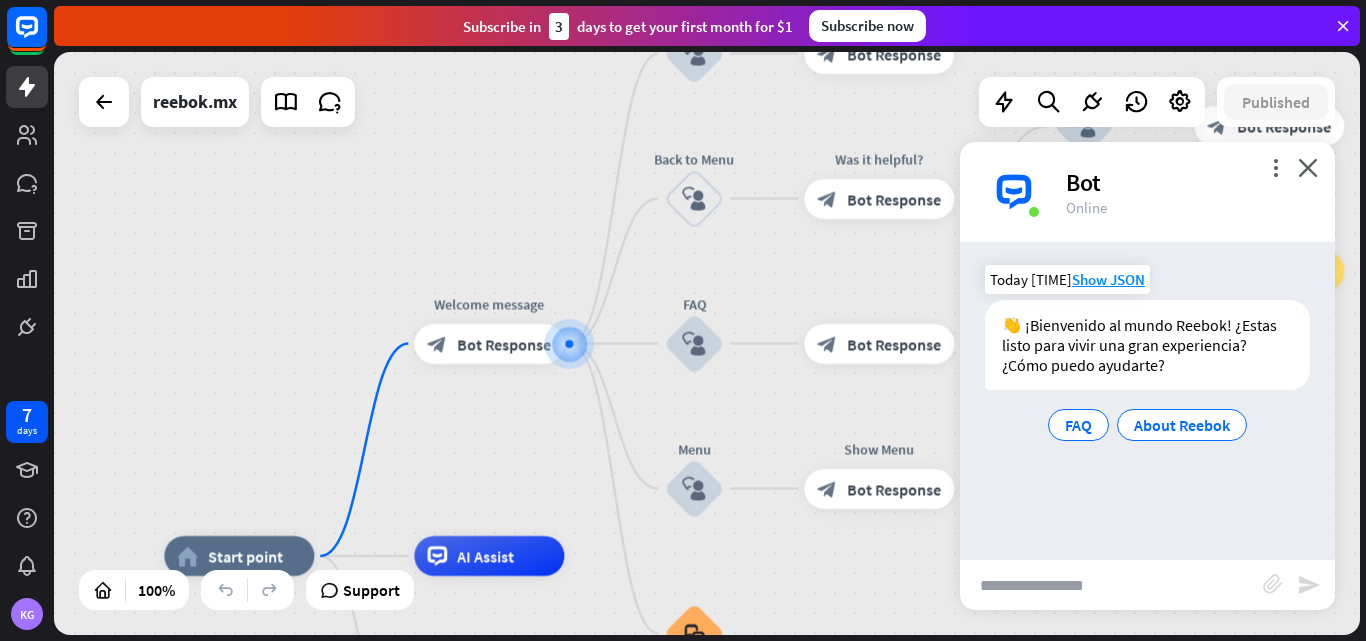 click on "👋 ¡Bienvenido al mundo Reebok! ¿Estas listo para vivir una gran experiencia? ¿Cómo puedo ayudarte?" at bounding box center [1147, 345] 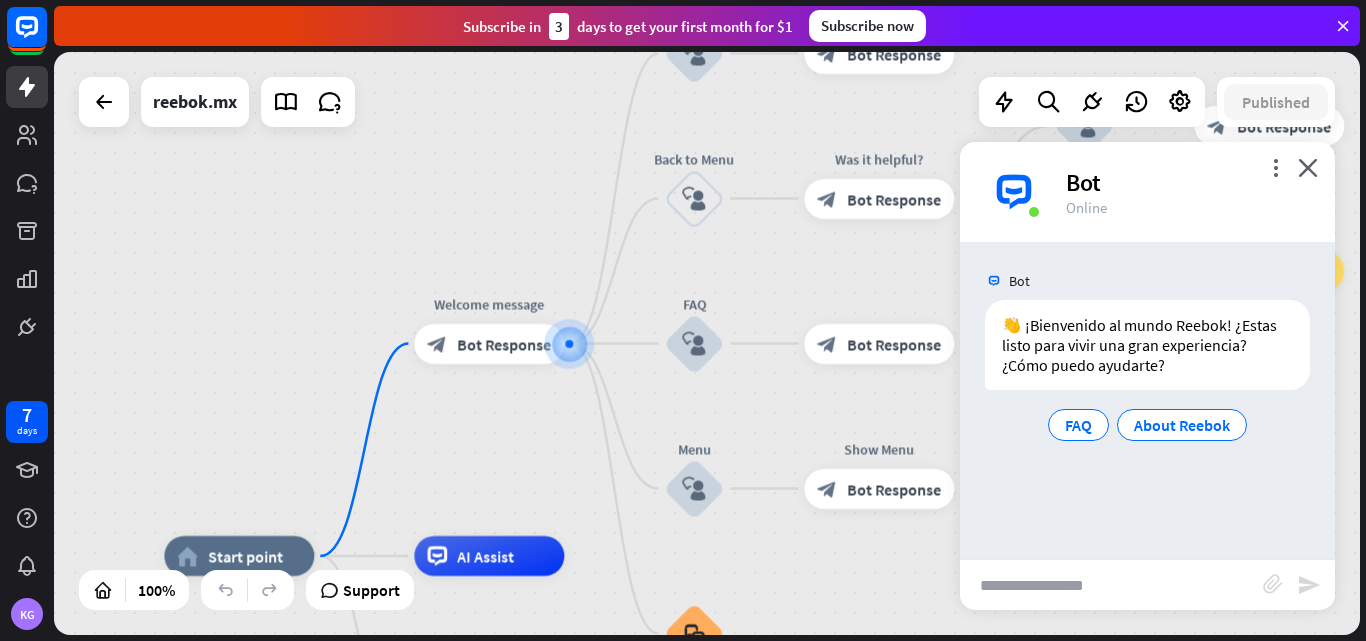click at bounding box center [1111, 585] 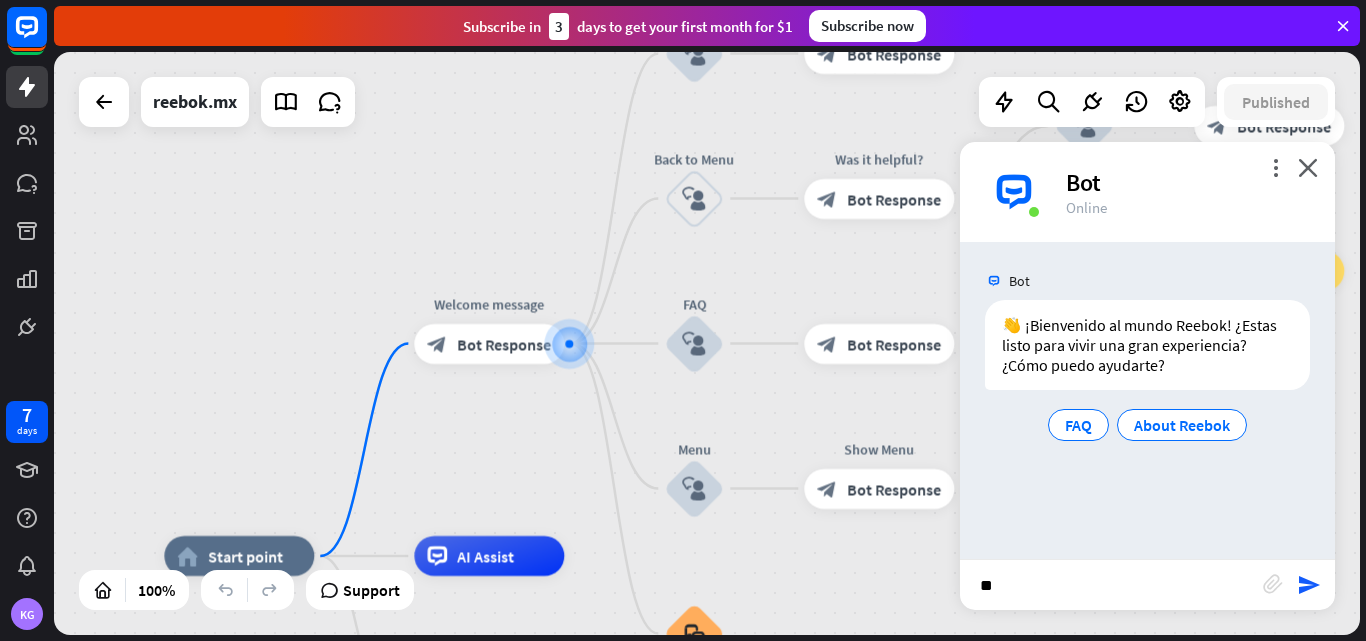 type on "*" 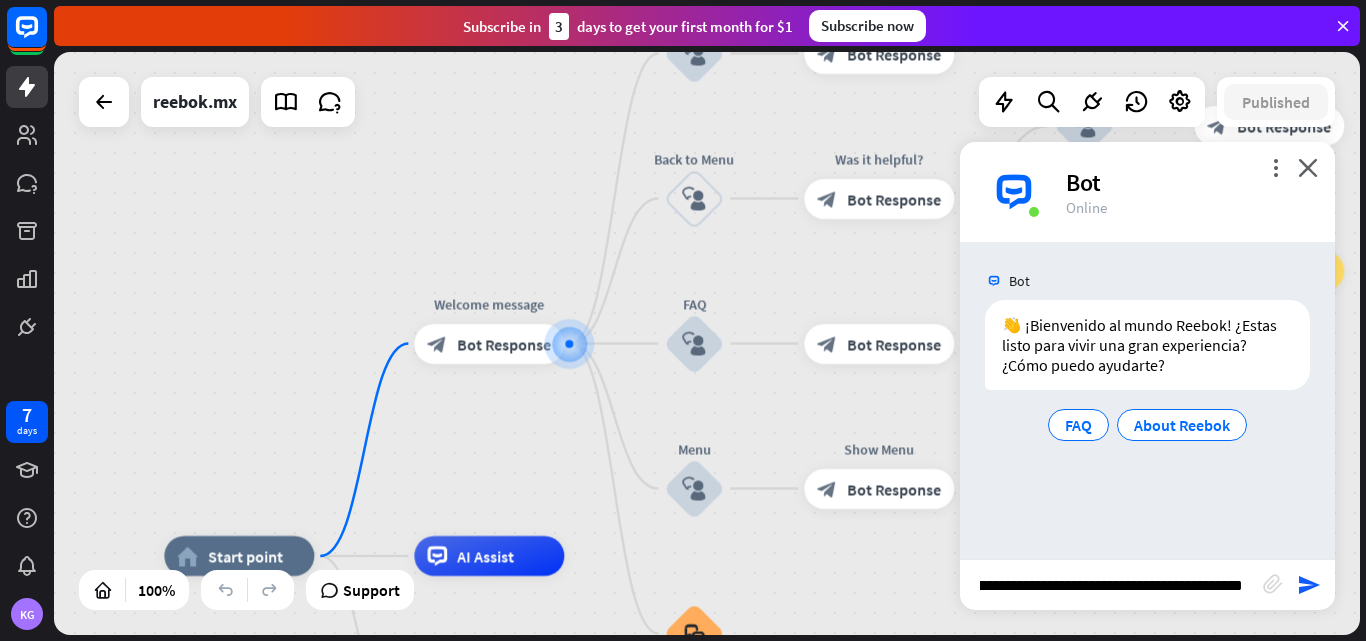type on "**********" 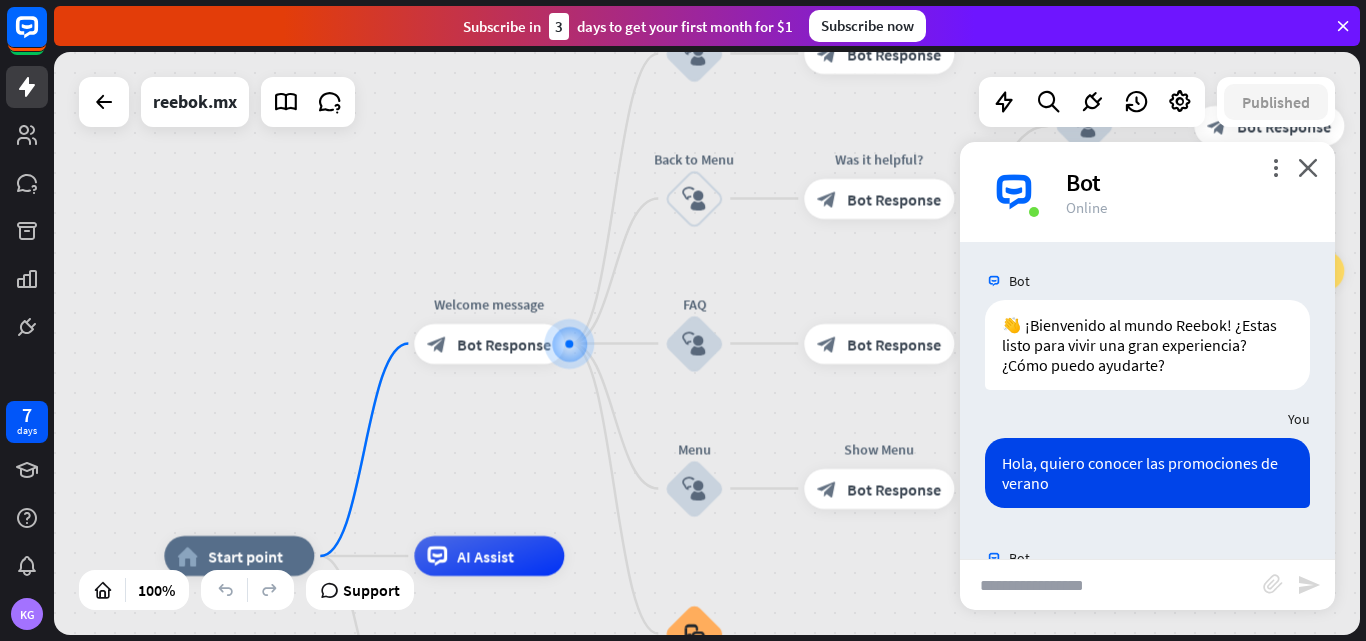 scroll, scrollTop: 0, scrollLeft: 0, axis: both 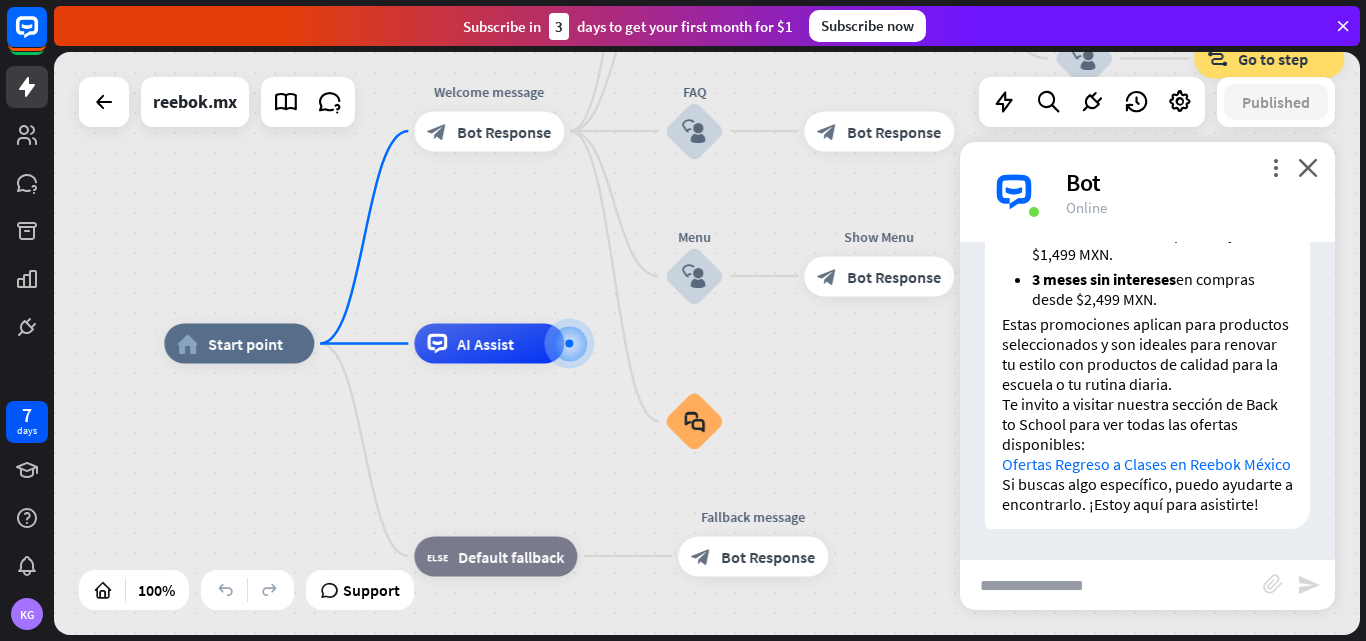 click at bounding box center (1111, 585) 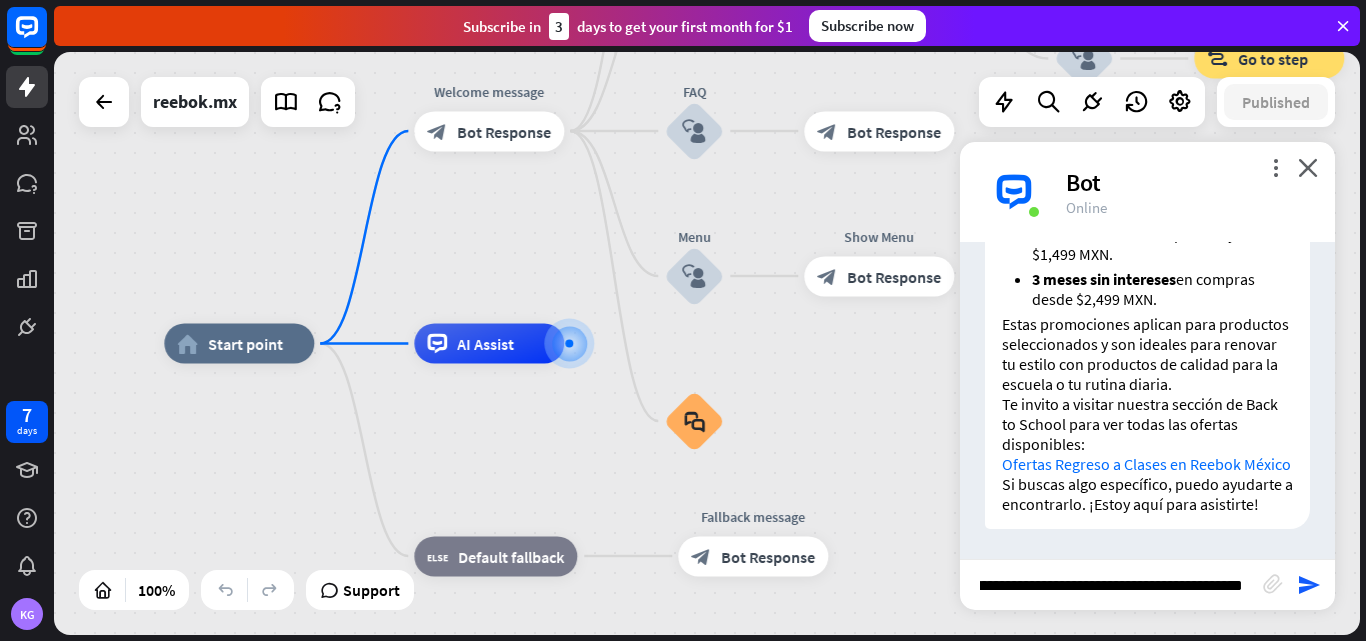 scroll, scrollTop: 0, scrollLeft: 110, axis: horizontal 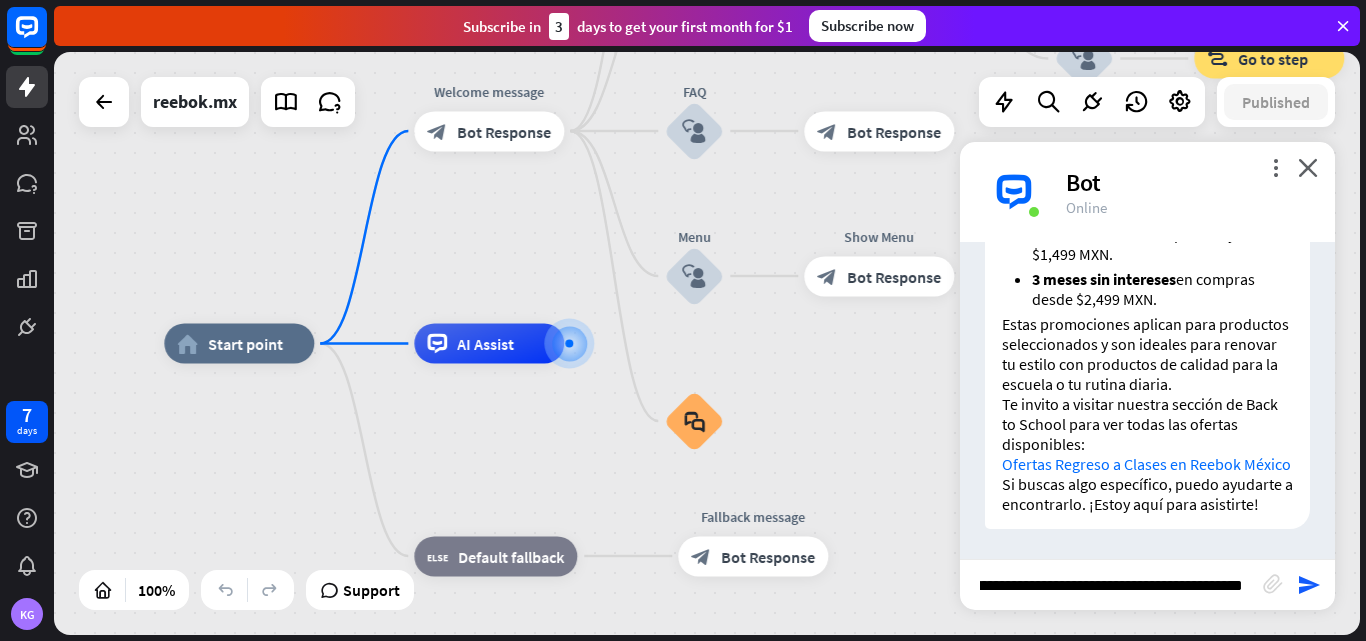 type on "**********" 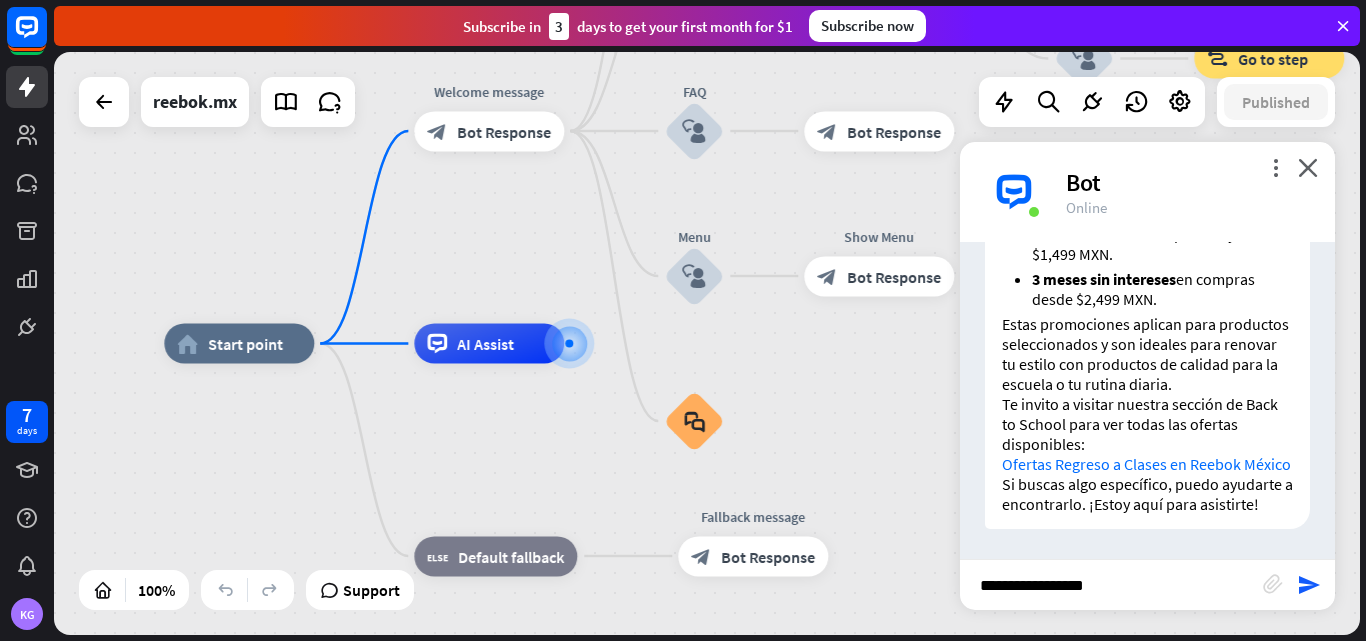 scroll, scrollTop: 0, scrollLeft: 0, axis: both 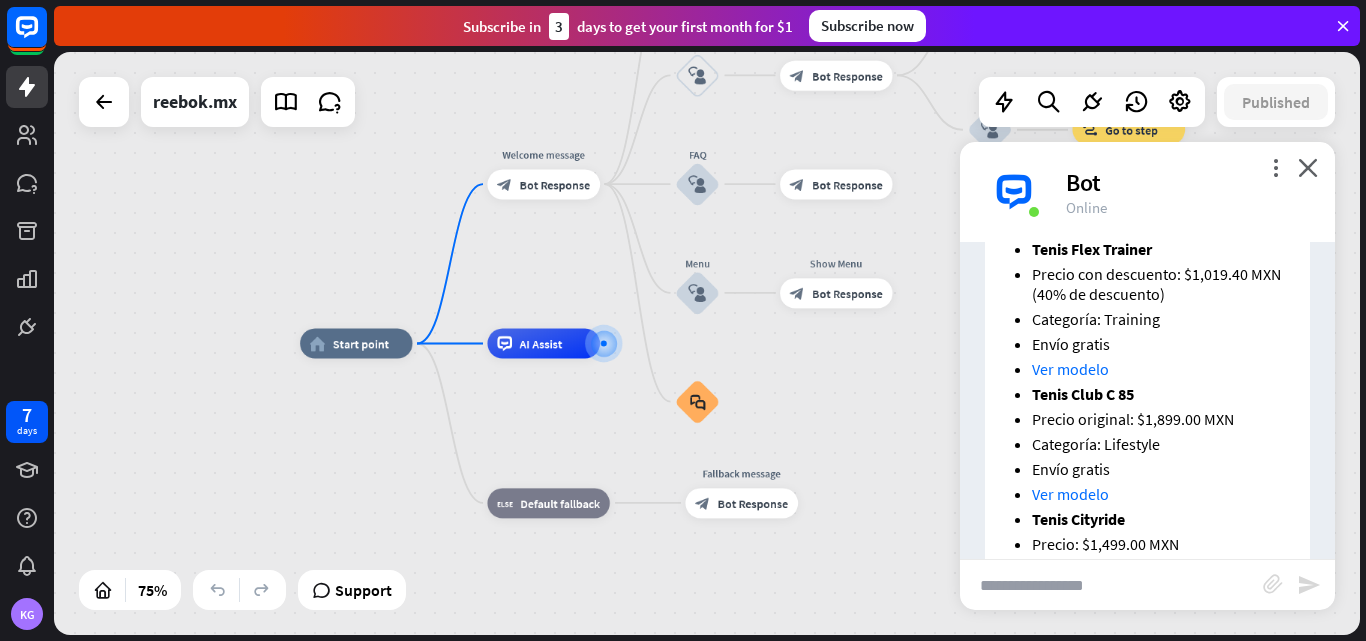 click on "Ver modelo" at bounding box center (1070, 369) 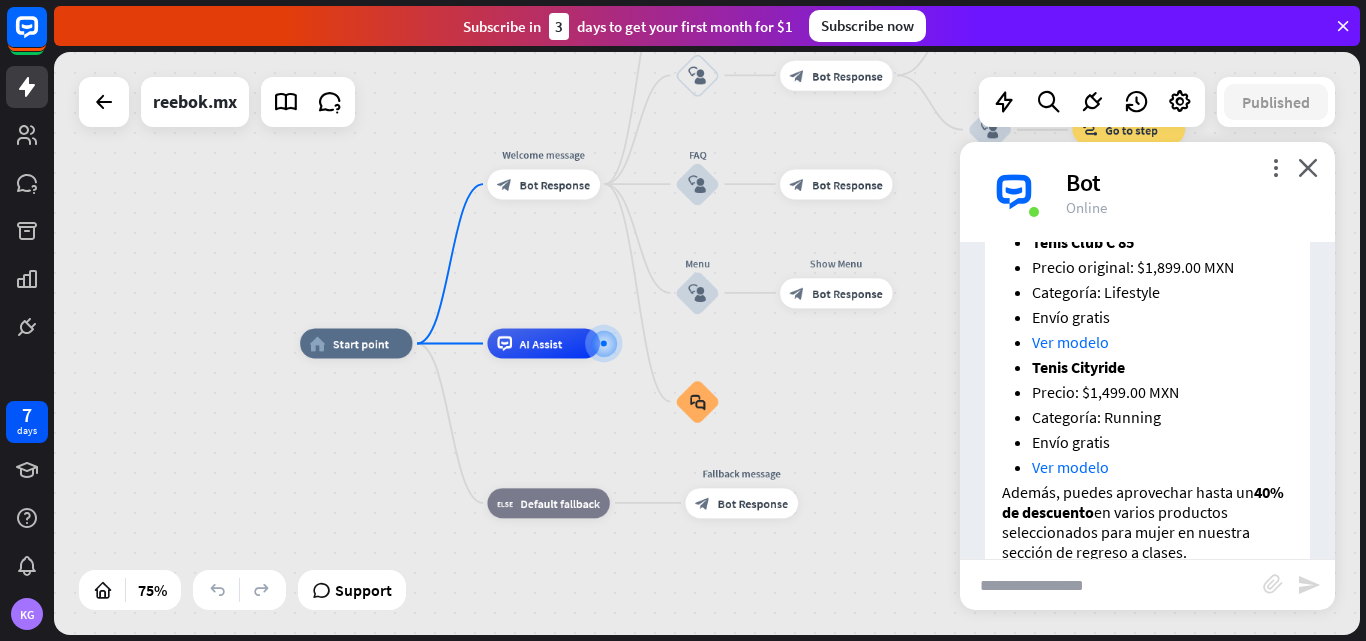 scroll, scrollTop: 1208, scrollLeft: 0, axis: vertical 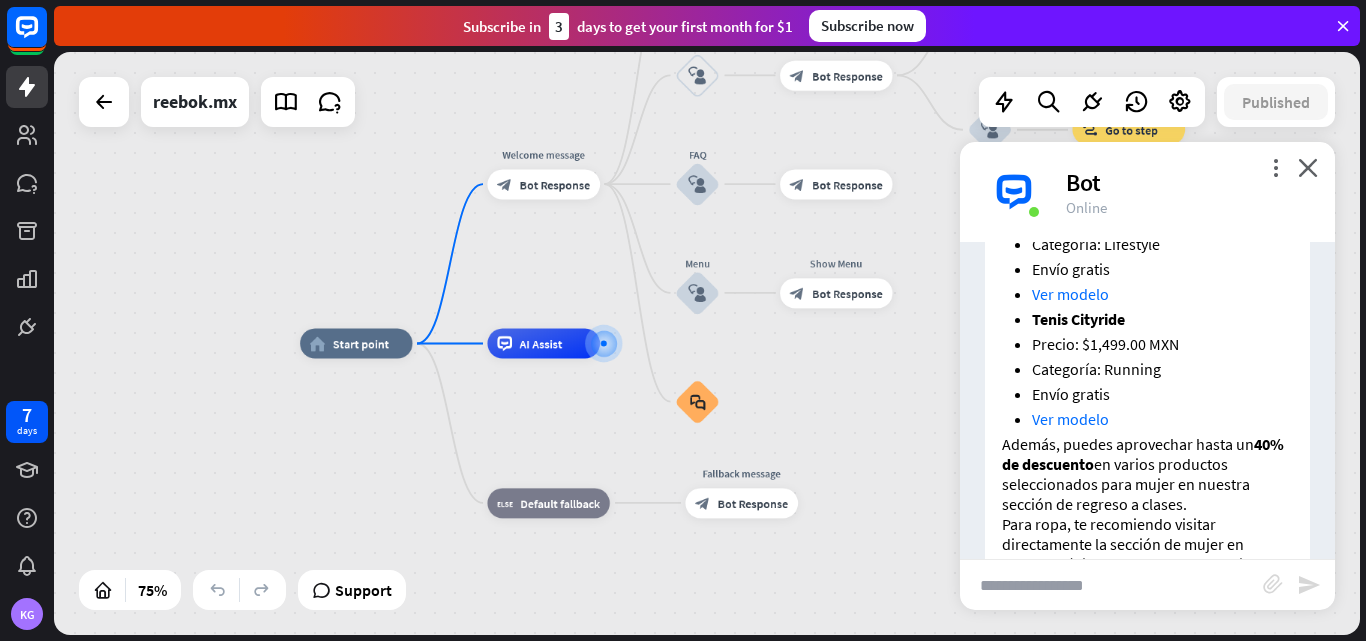 click on "Ver modelo" at bounding box center [1070, 419] 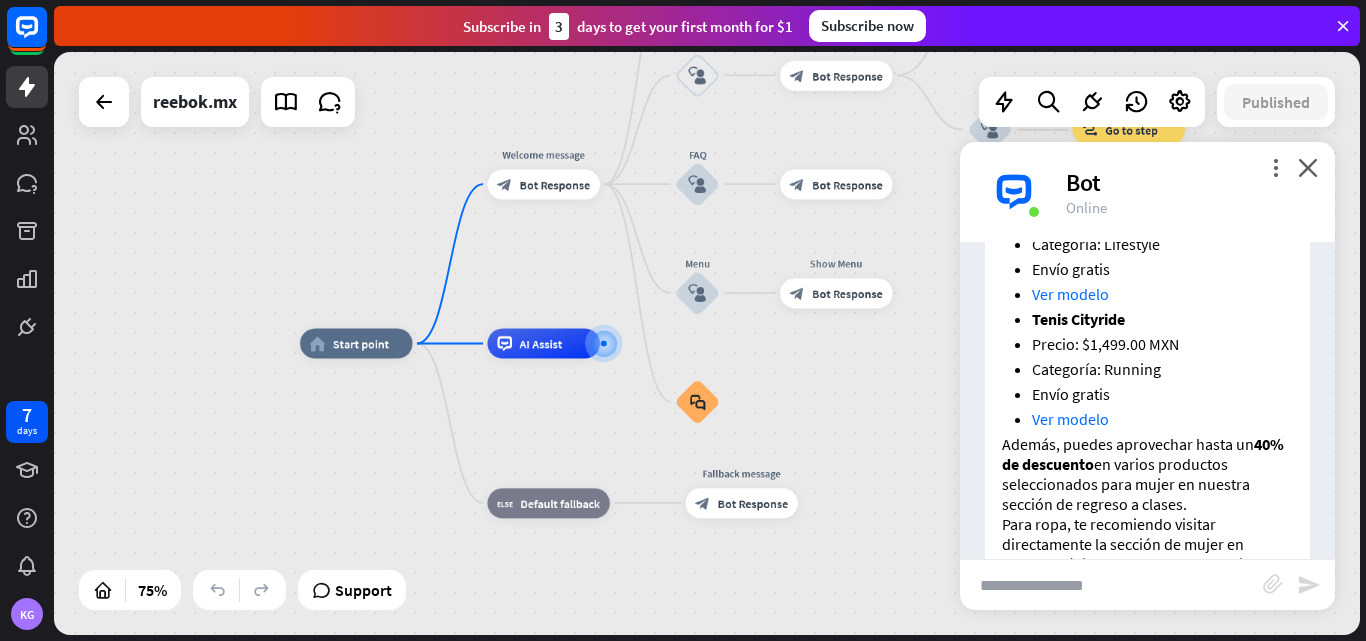 scroll, scrollTop: 1508, scrollLeft: 0, axis: vertical 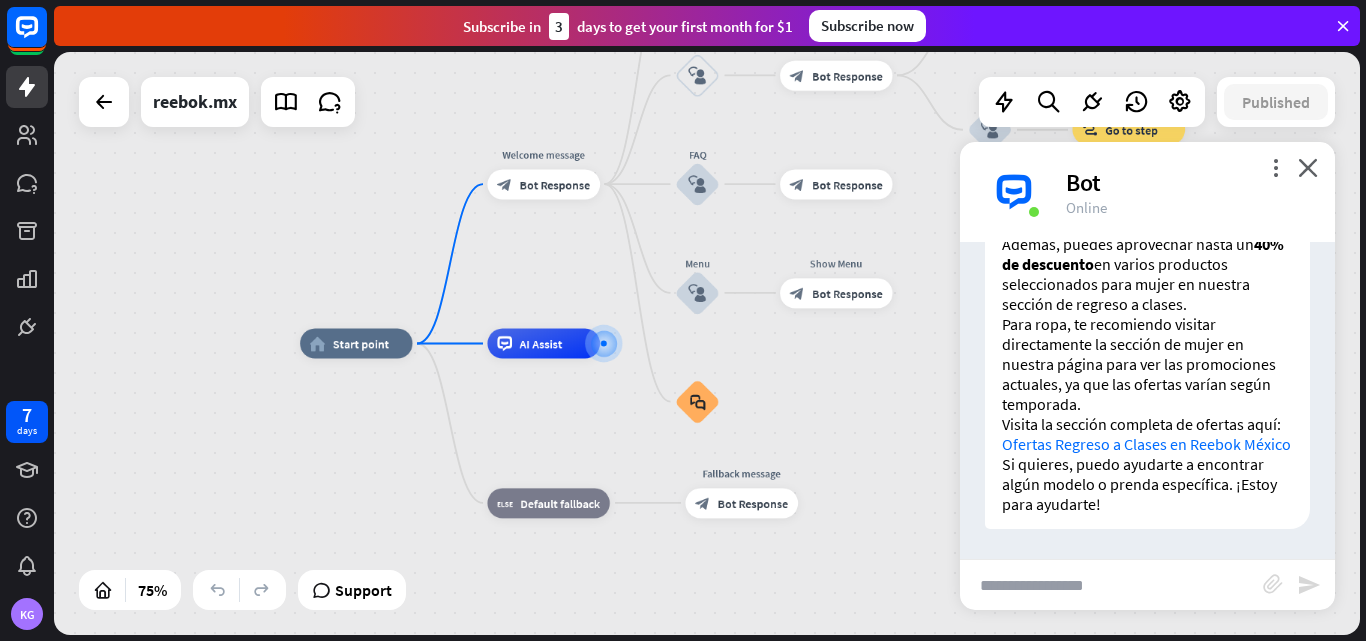 click at bounding box center (1111, 585) 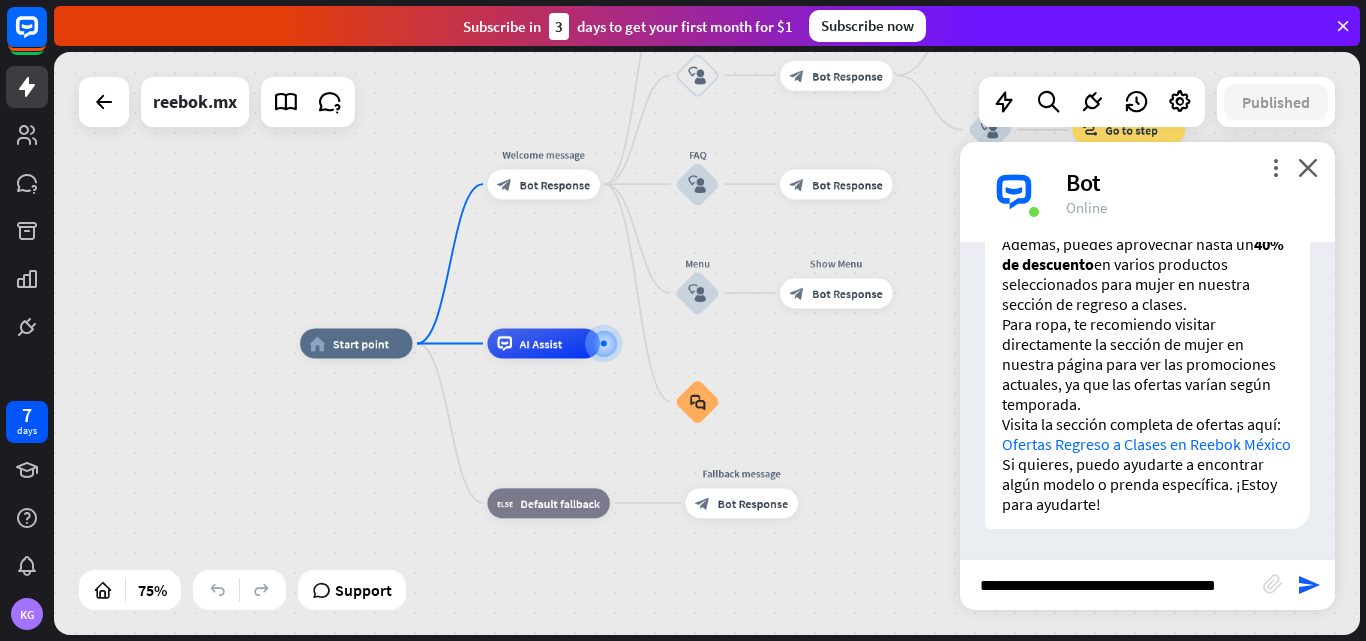 type on "**********" 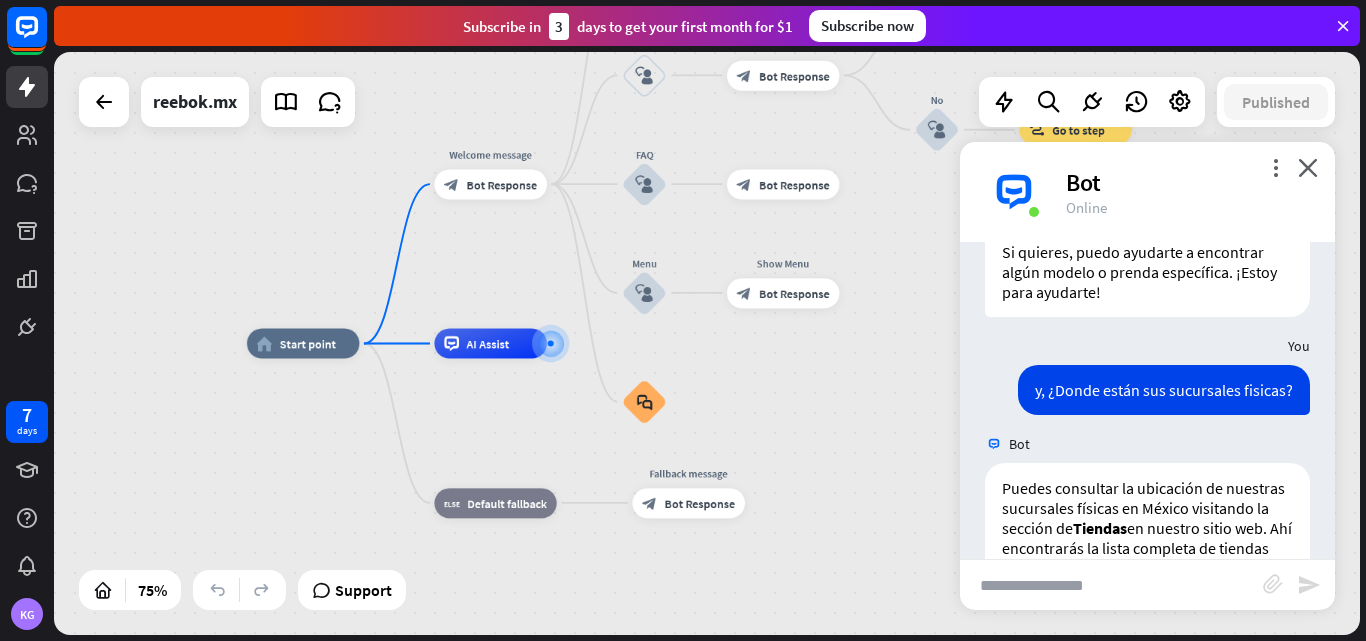 scroll, scrollTop: 1904, scrollLeft: 0, axis: vertical 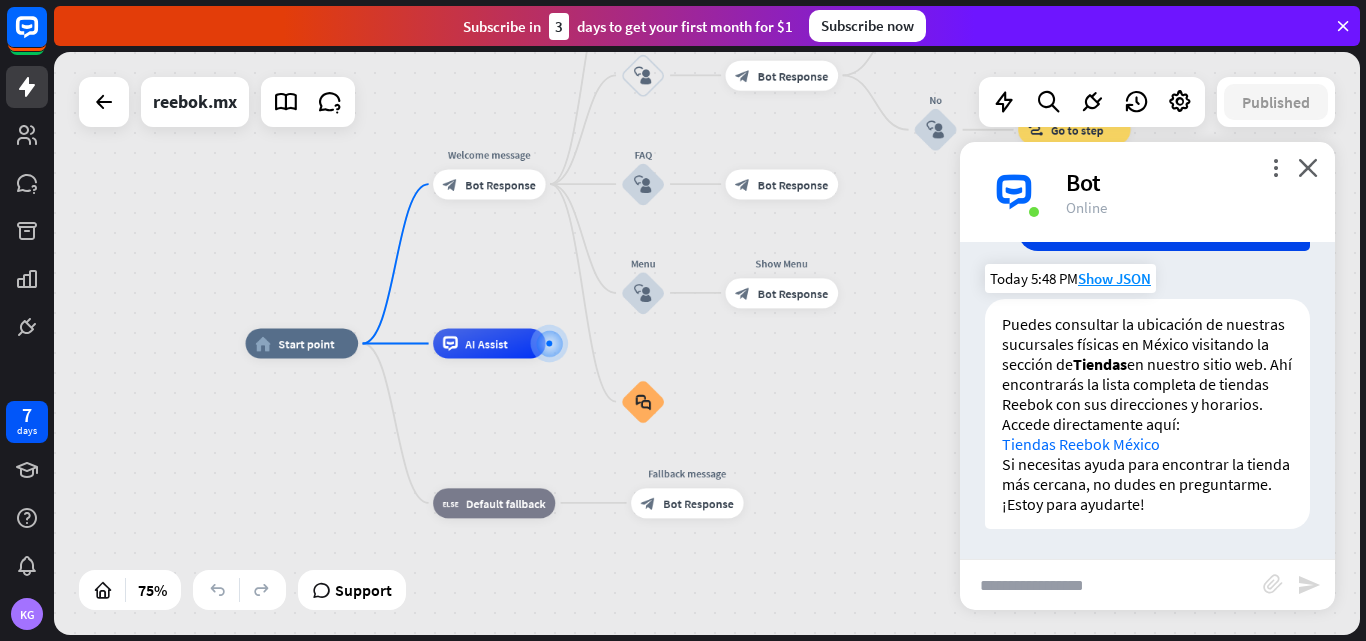 click on "Tiendas" at bounding box center [1100, 364] 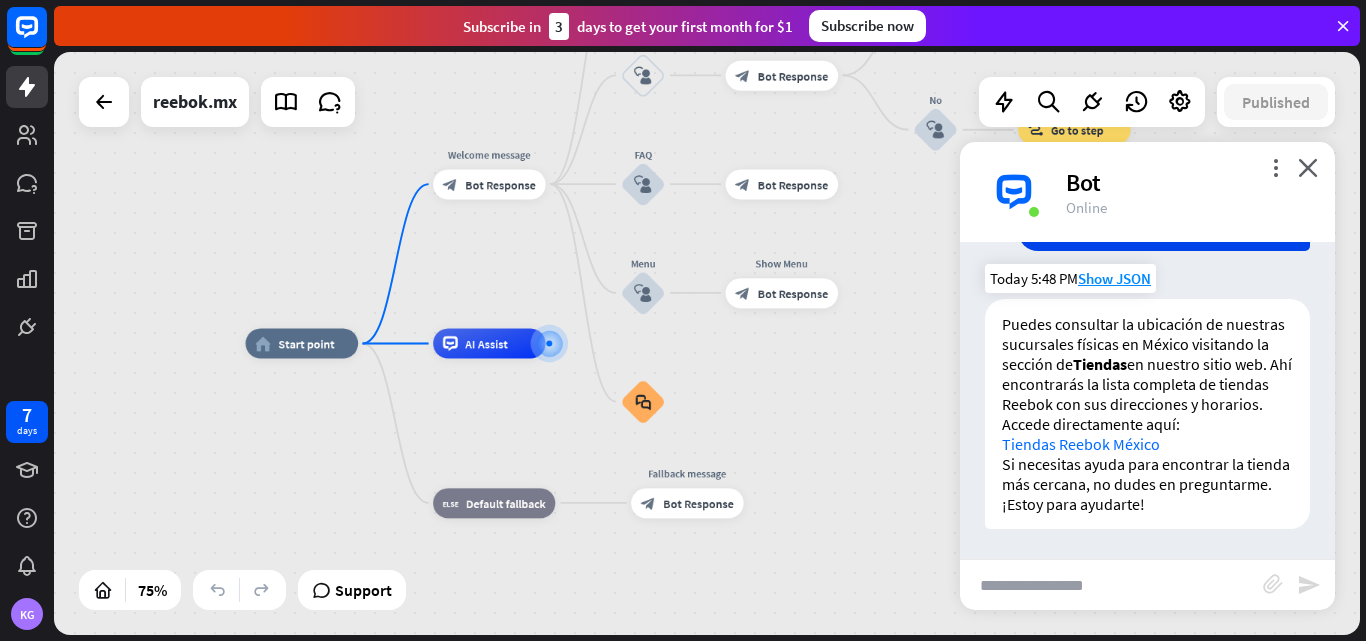 scroll, scrollTop: 1904, scrollLeft: 0, axis: vertical 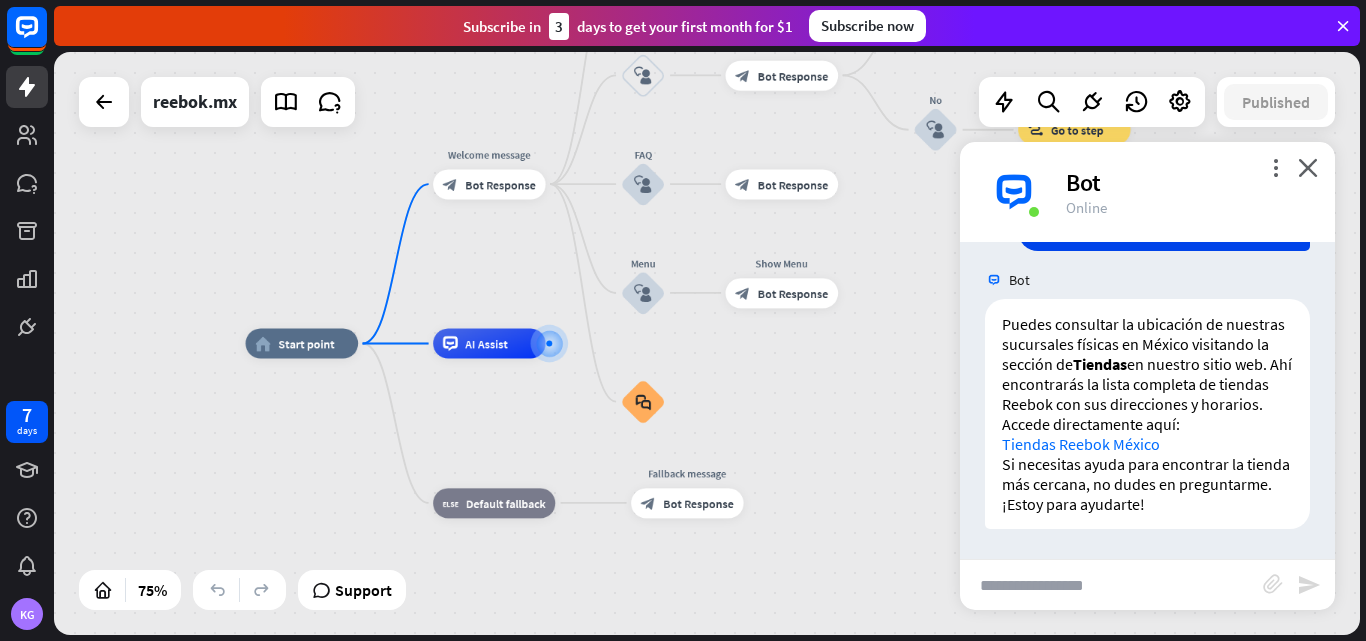 click at bounding box center (1111, 585) 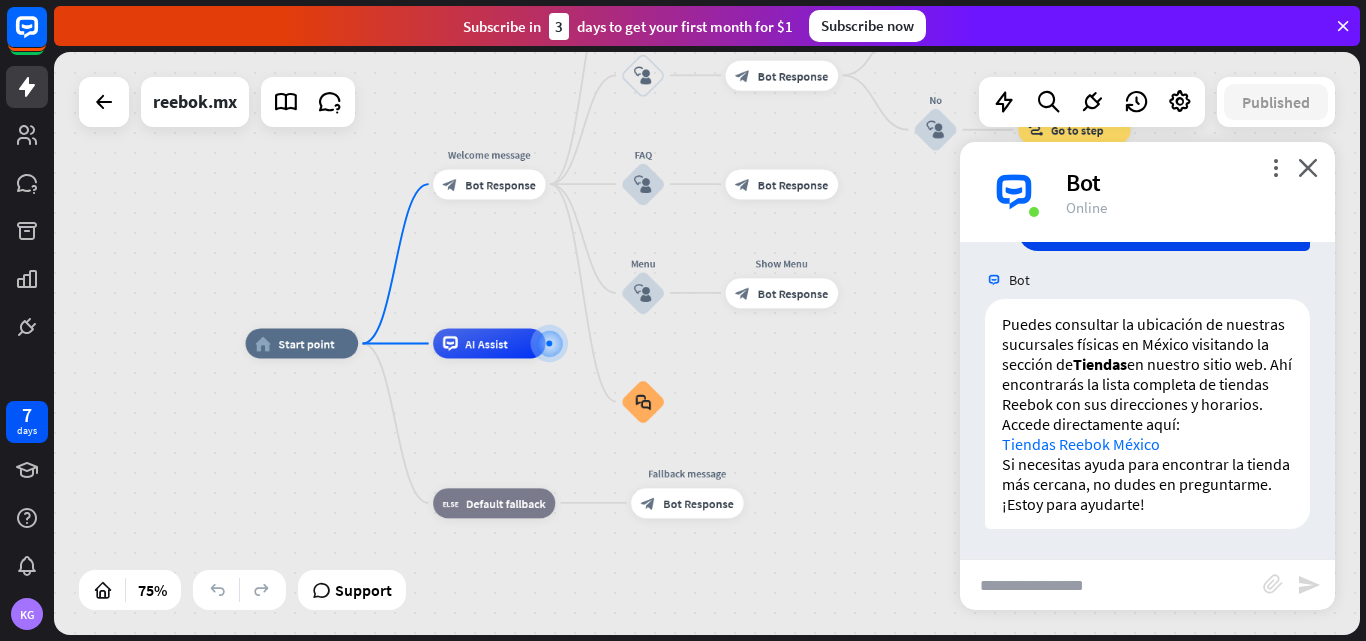 type on "*" 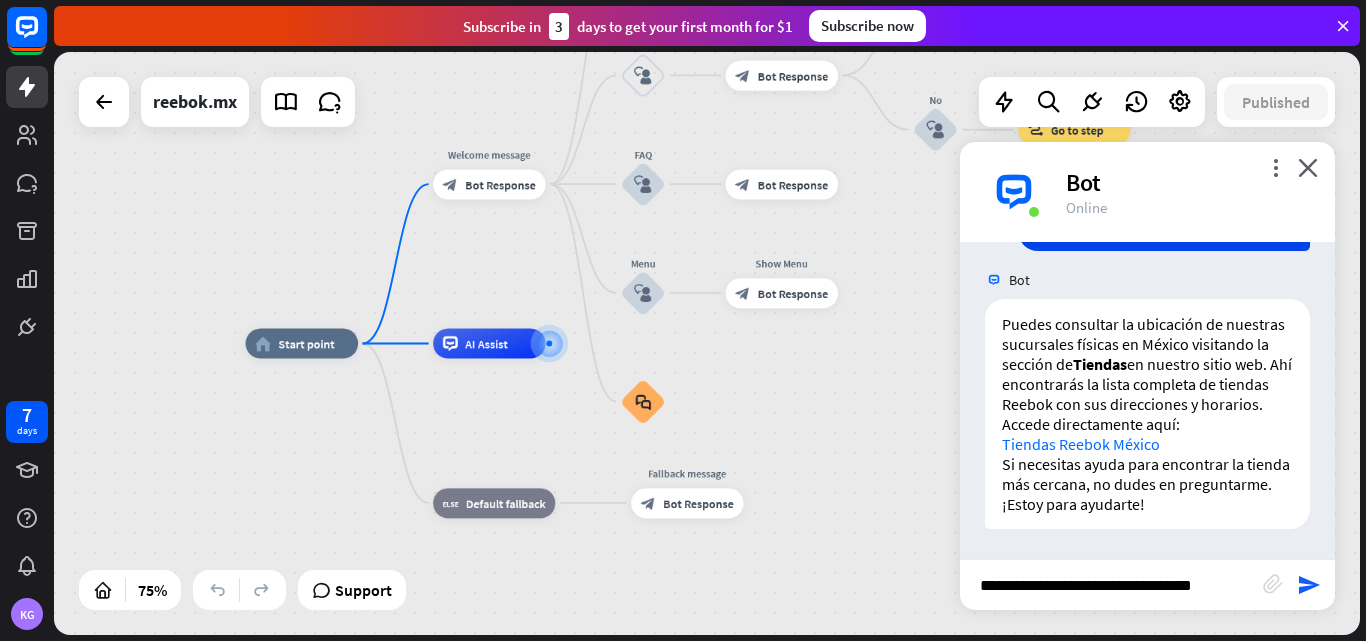 type on "**********" 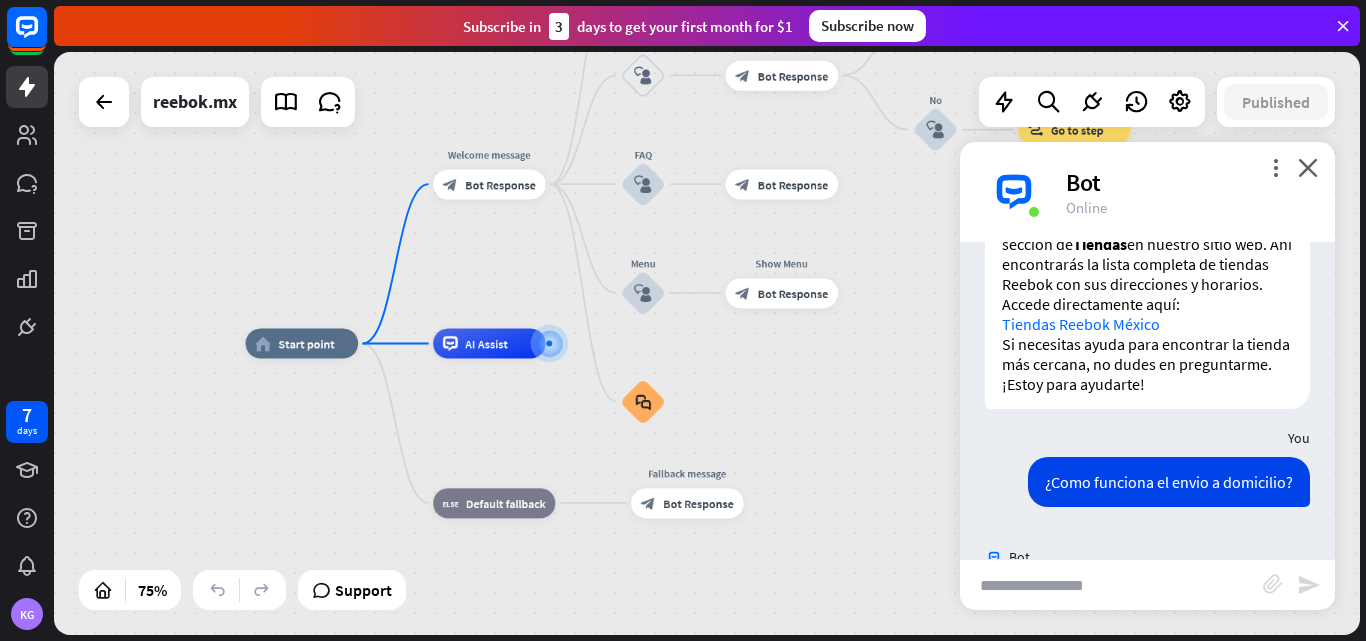 scroll, scrollTop: 2121, scrollLeft: 0, axis: vertical 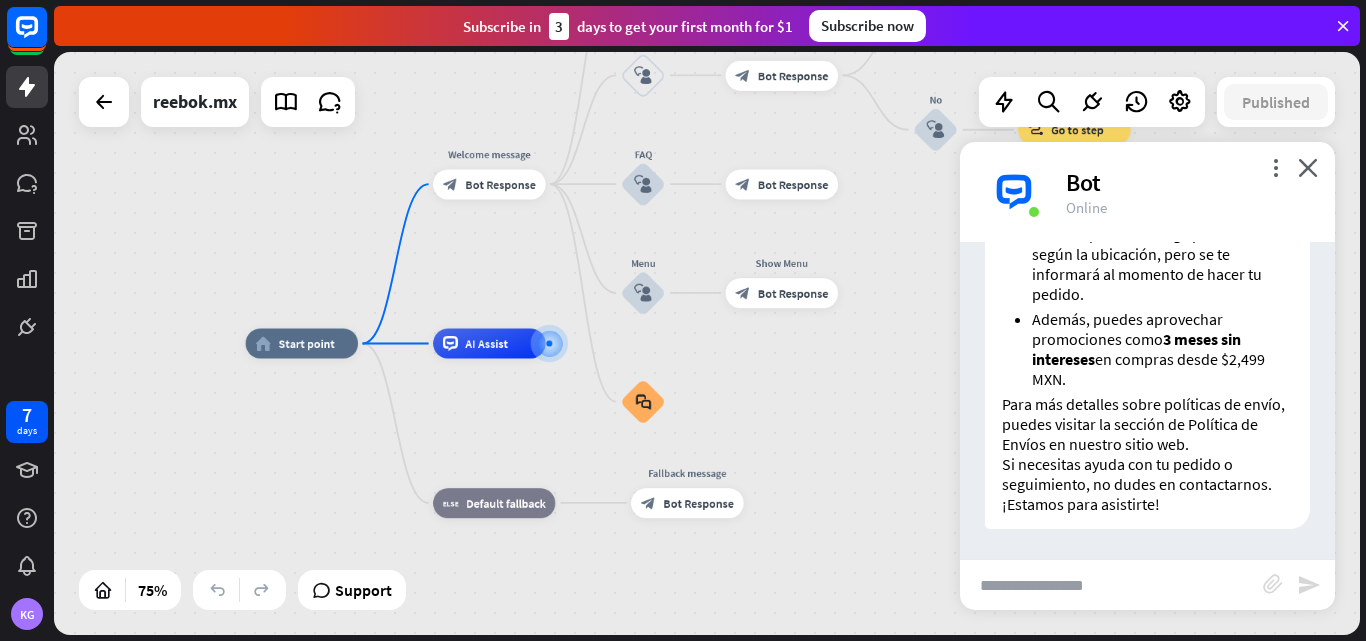 click at bounding box center [1111, 585] 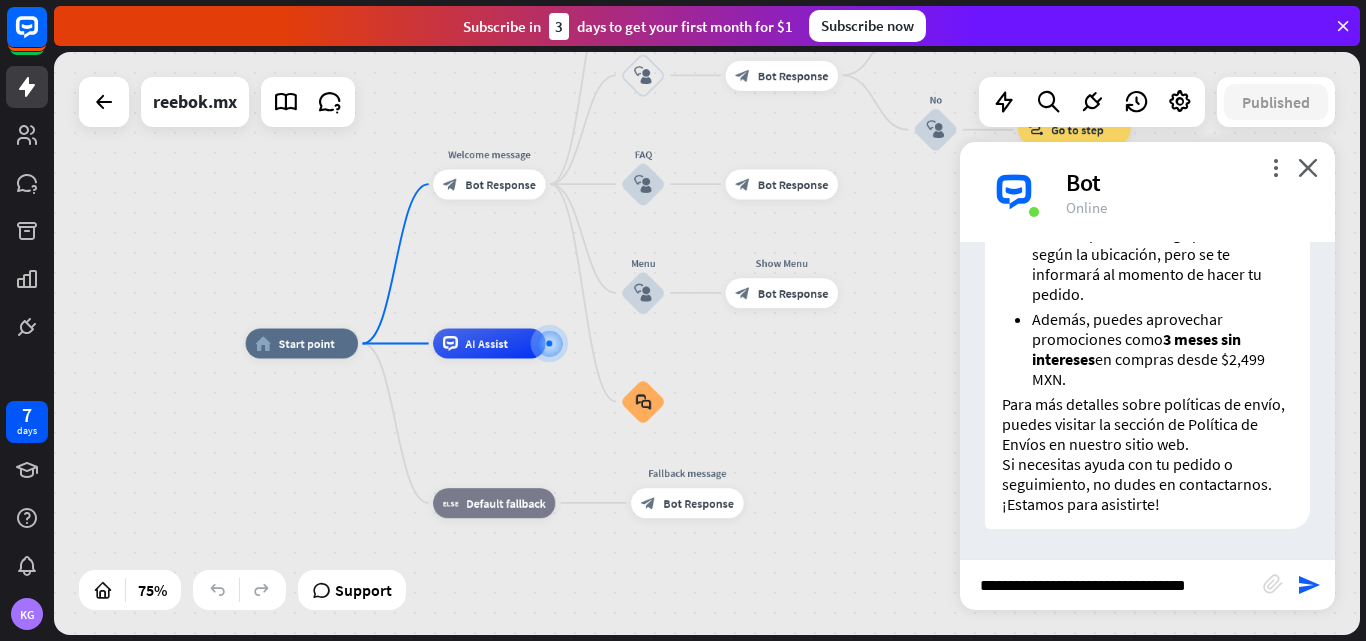 type on "**********" 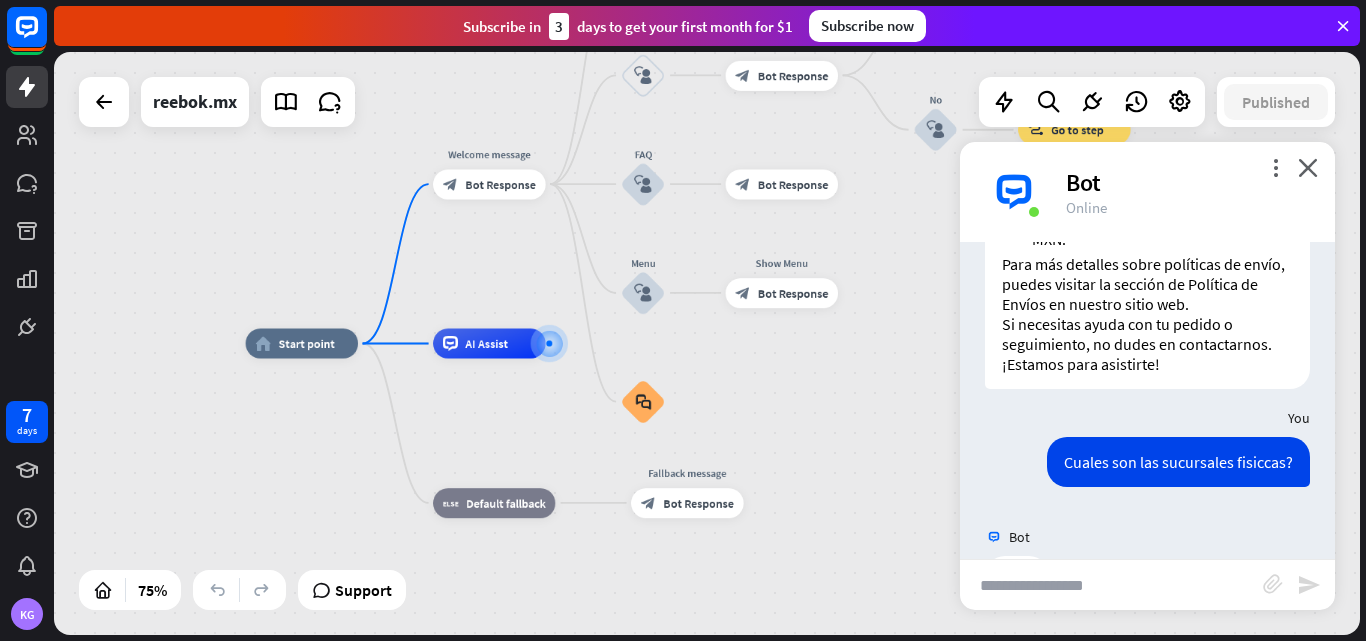 scroll, scrollTop: 2762, scrollLeft: 0, axis: vertical 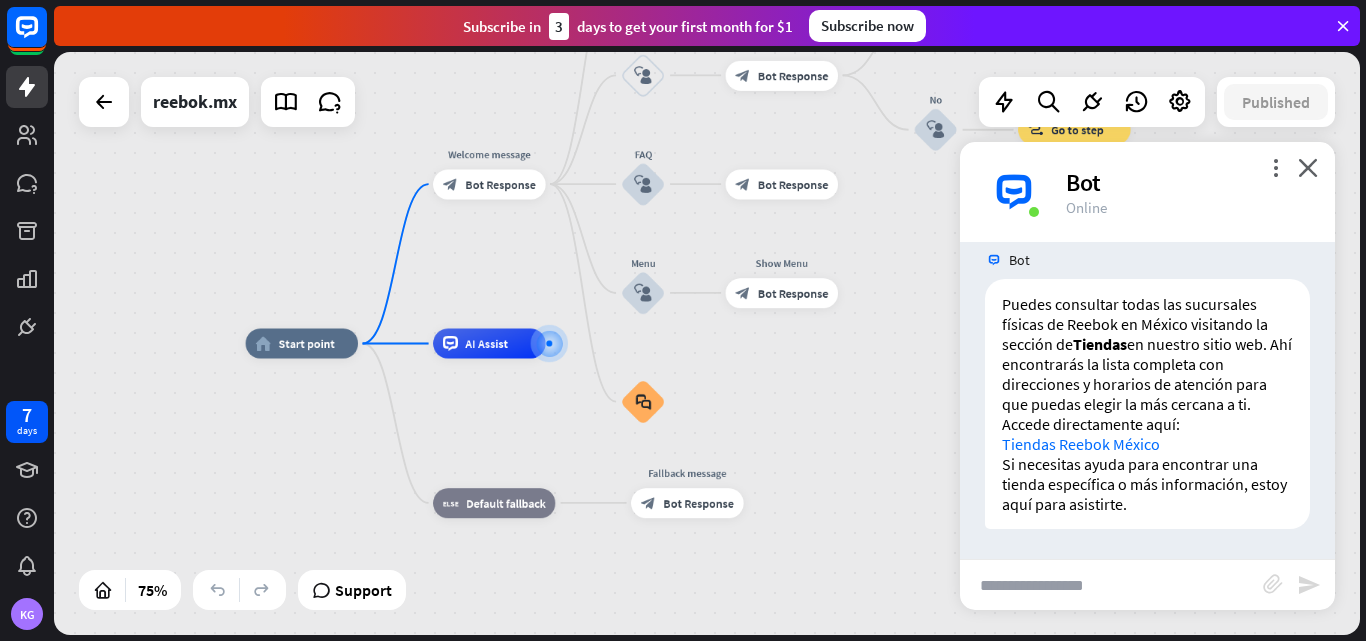 click at bounding box center (1111, 585) 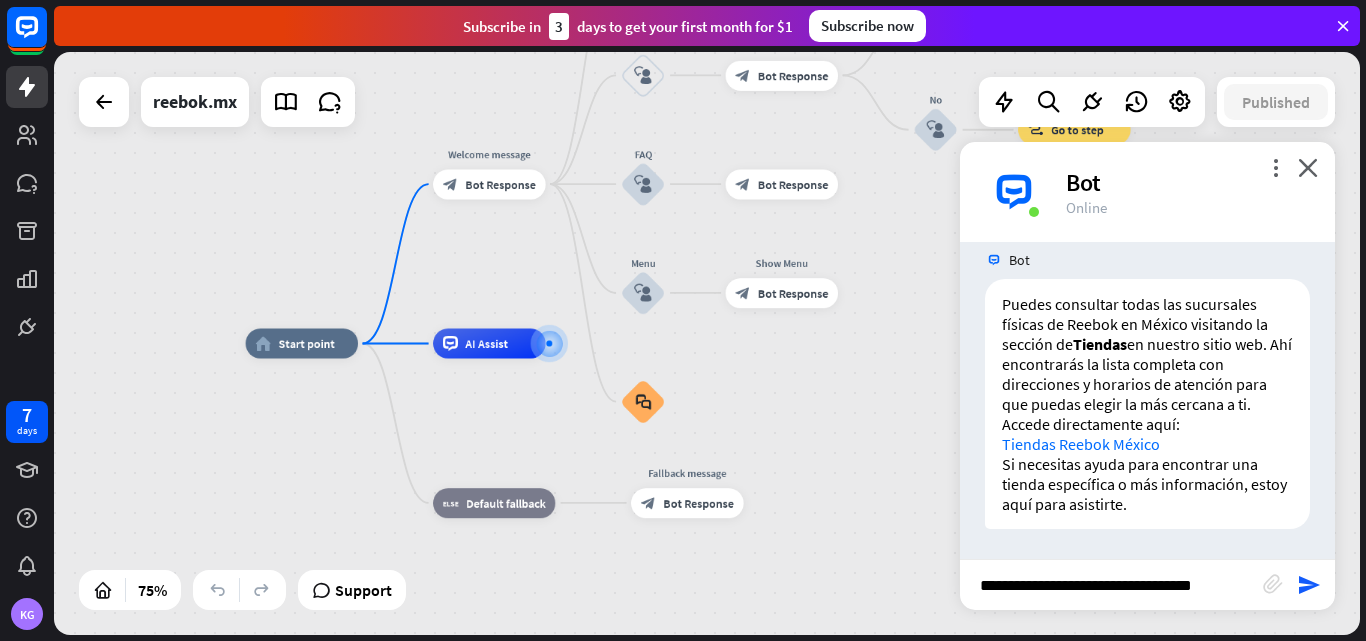 type on "**********" 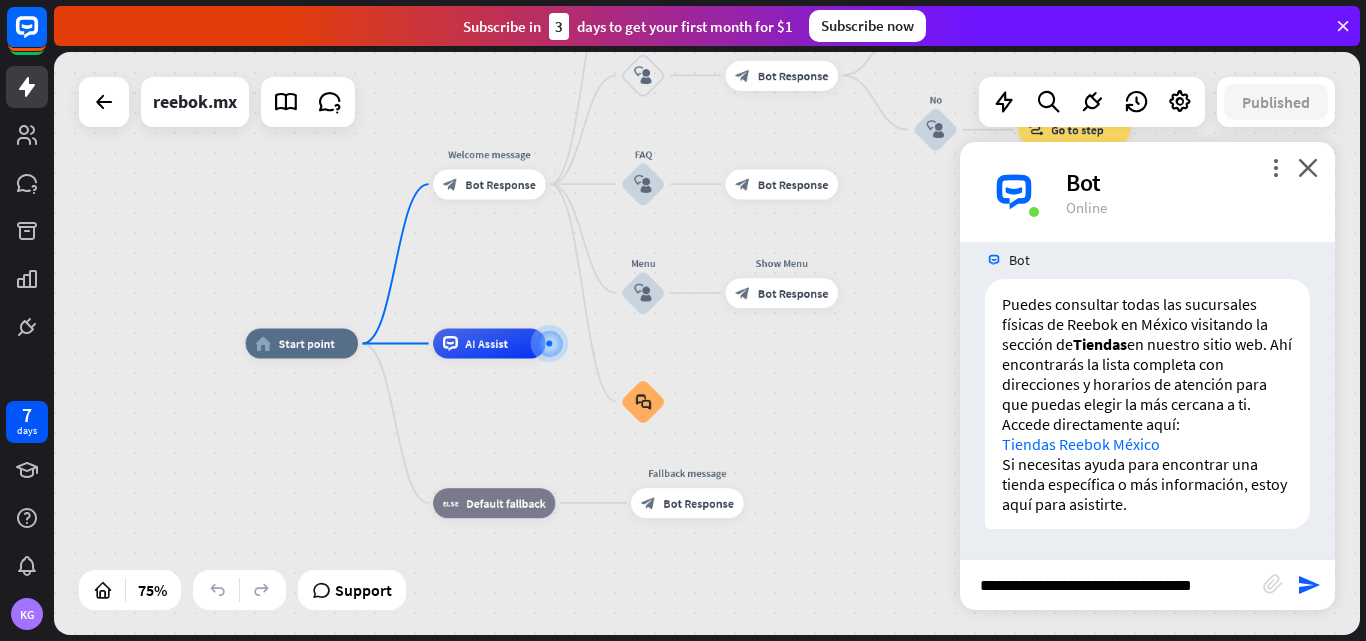 type 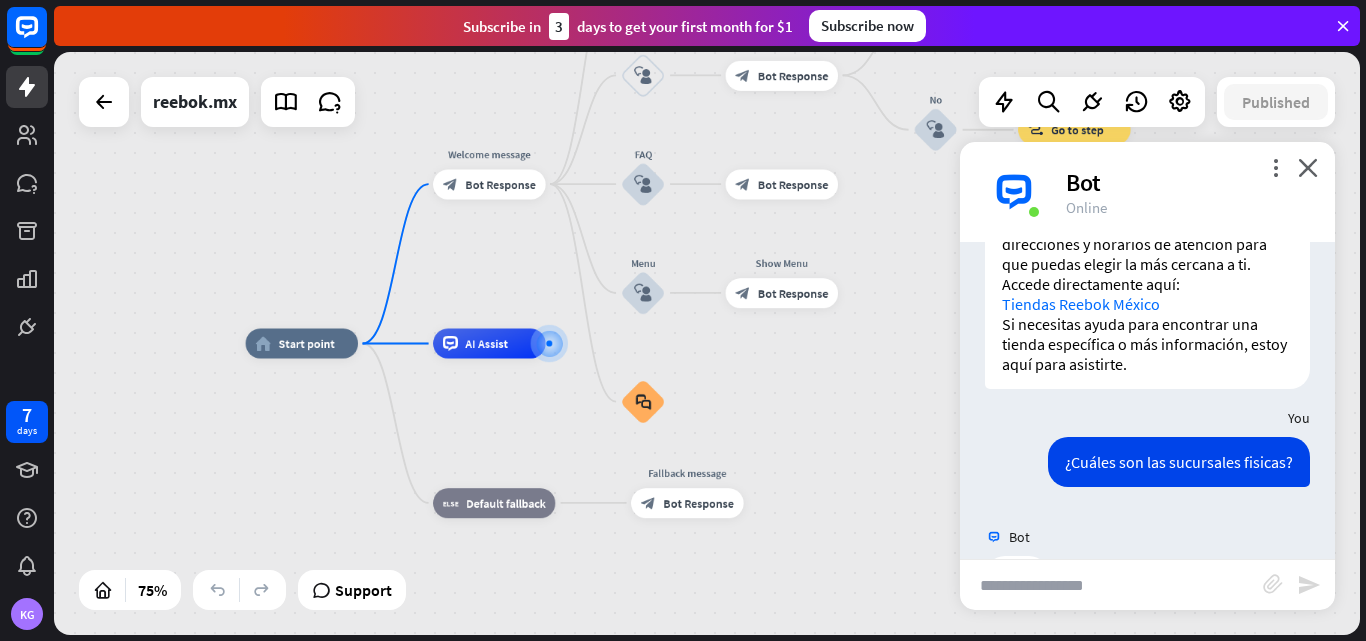 scroll, scrollTop: 3158, scrollLeft: 0, axis: vertical 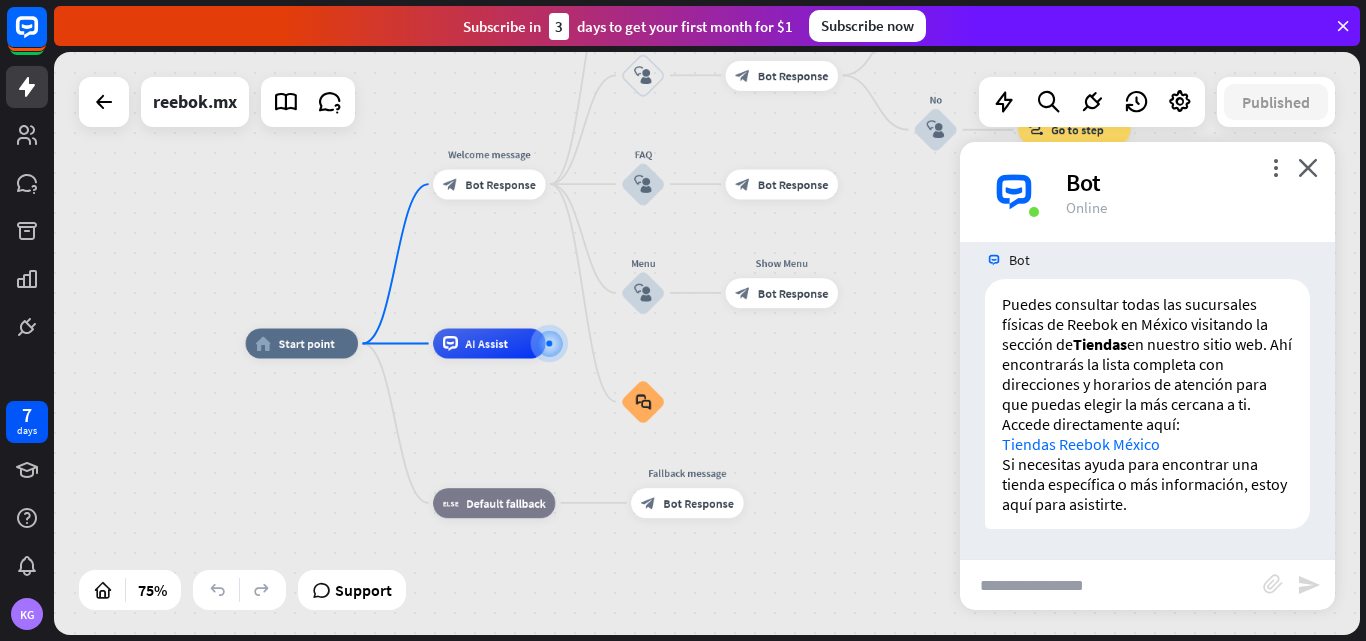 click at bounding box center [308, 102] 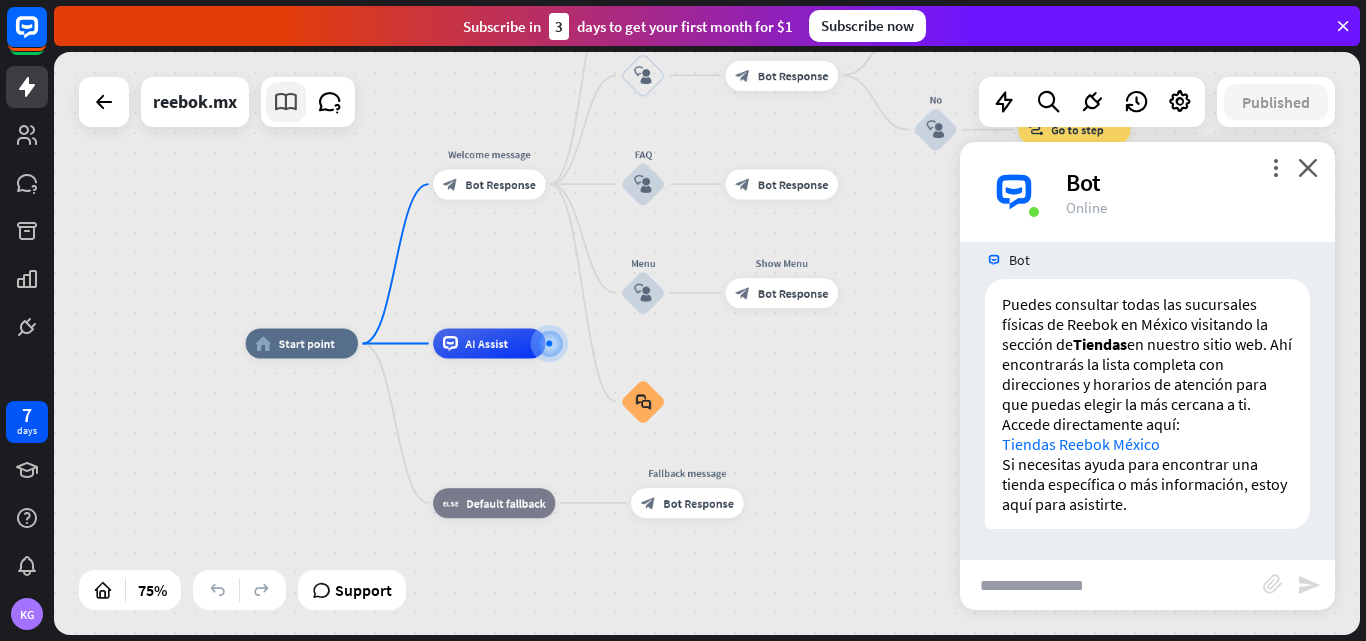 click at bounding box center (286, 102) 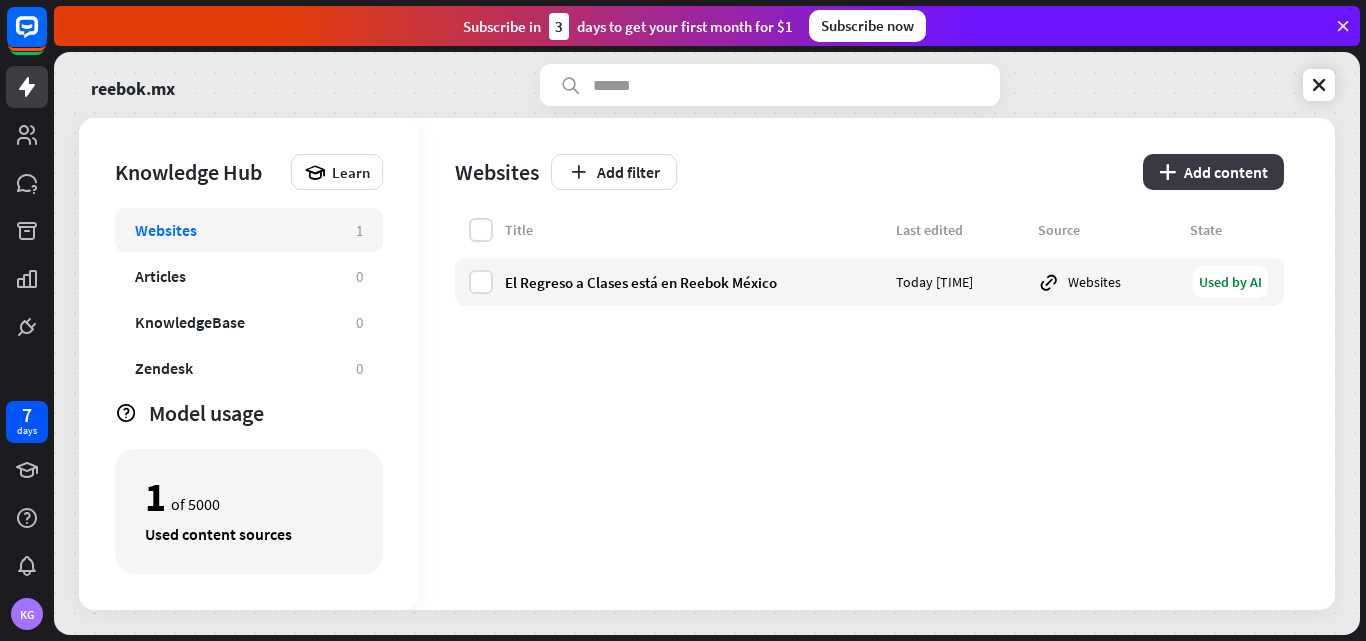 click on "plus
Add content" at bounding box center (1213, 172) 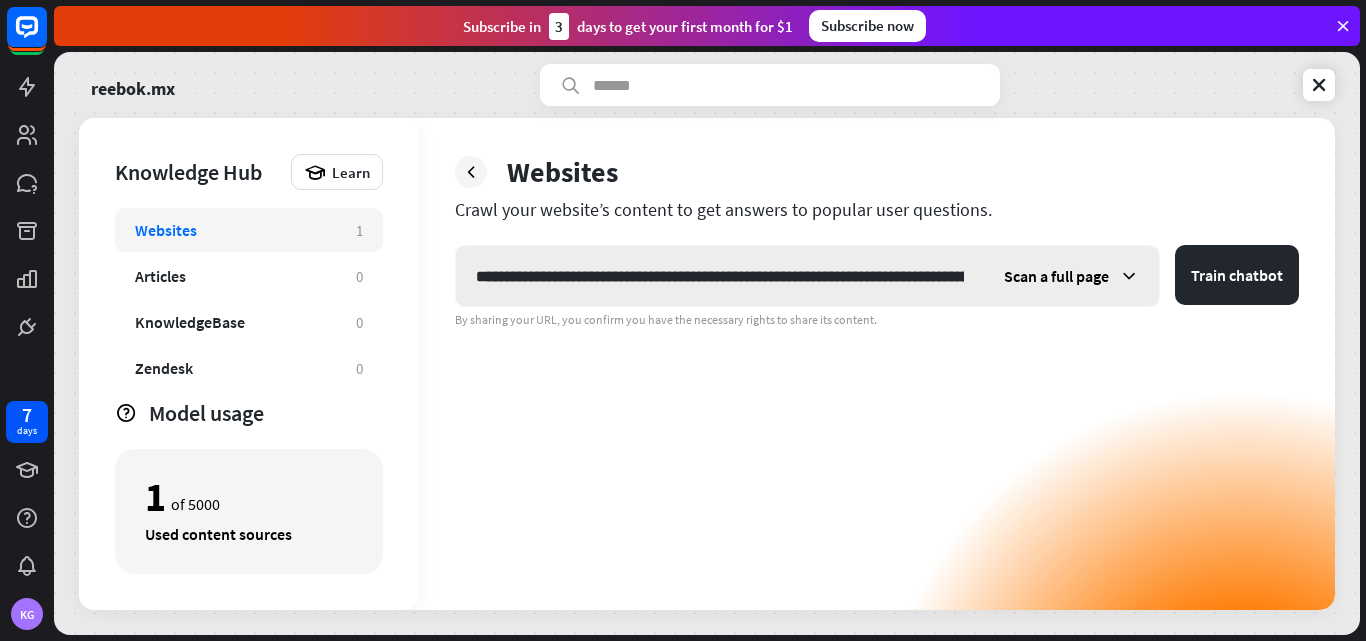 scroll, scrollTop: 0, scrollLeft: 303, axis: horizontal 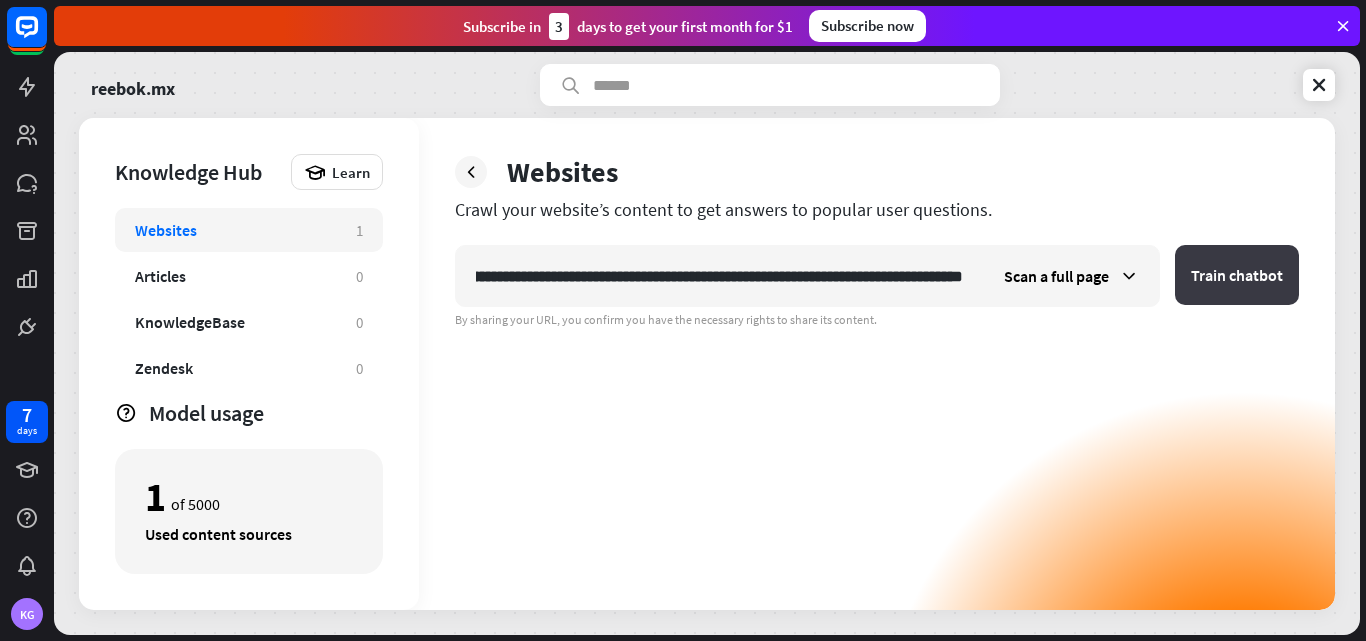 type on "**********" 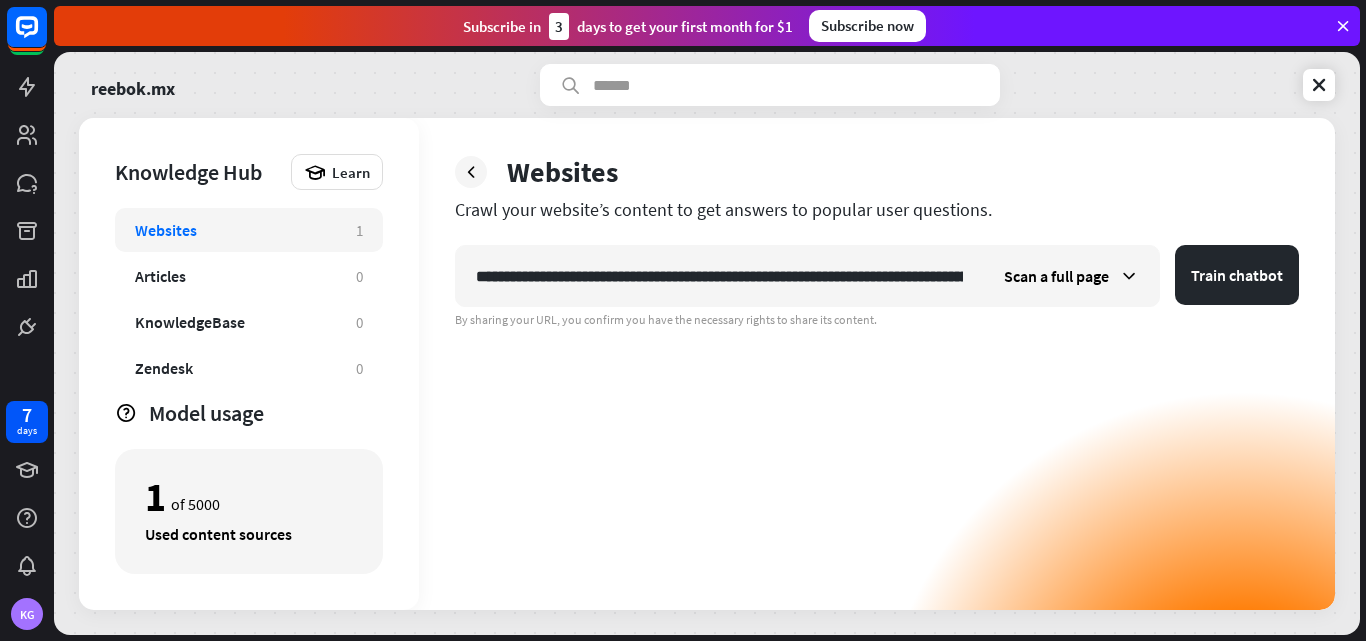 drag, startPoint x: 1208, startPoint y: 267, endPoint x: 928, endPoint y: 412, distance: 315.3173 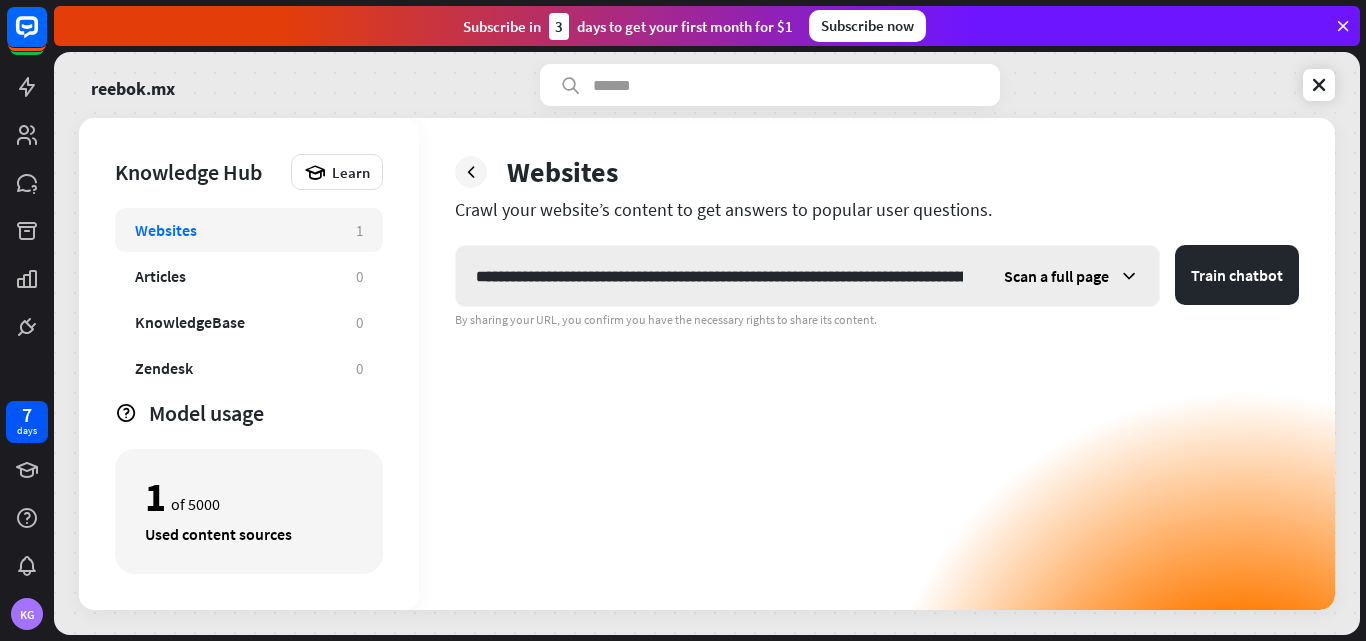 click on "Scan a full page" at bounding box center (1071, 276) 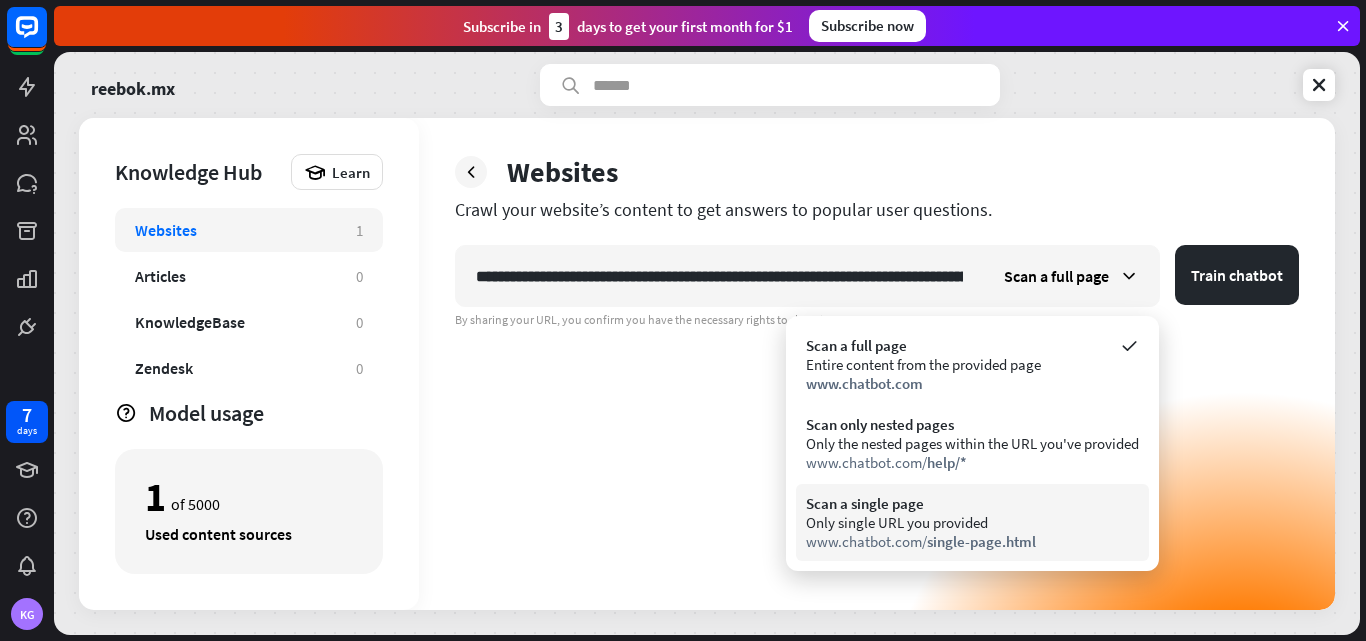 click on "Scan a single page" at bounding box center (972, 503) 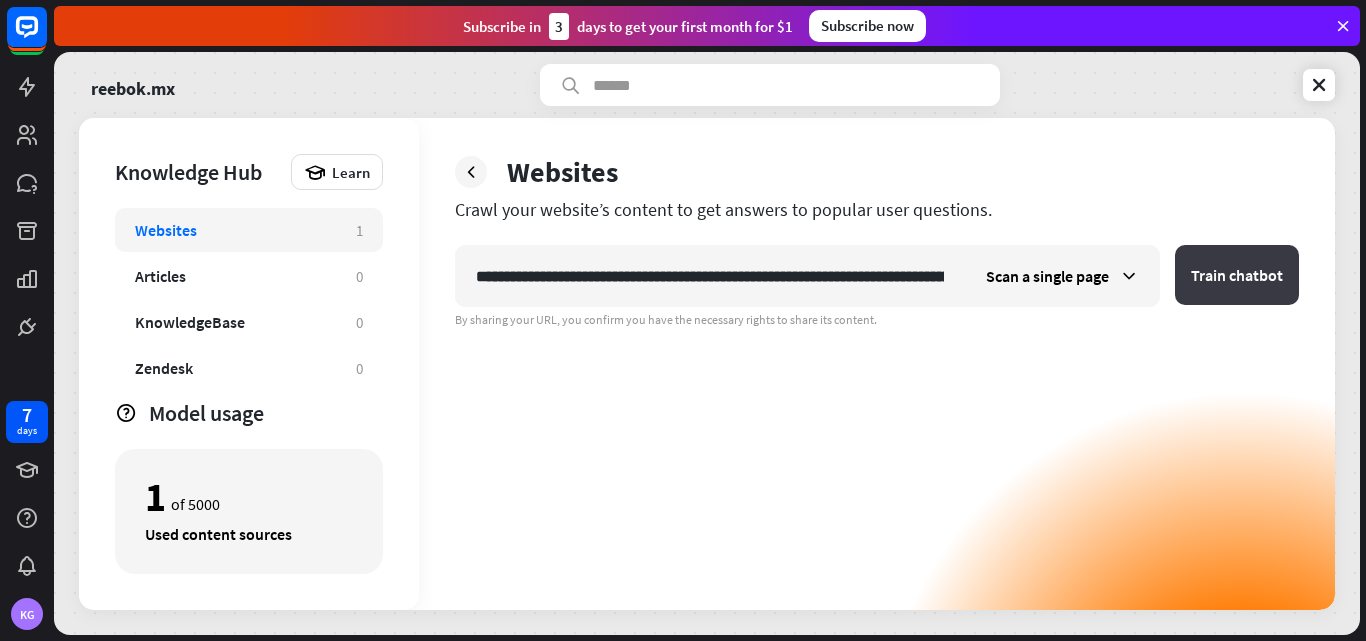 click on "Train chatbot" at bounding box center (1237, 275) 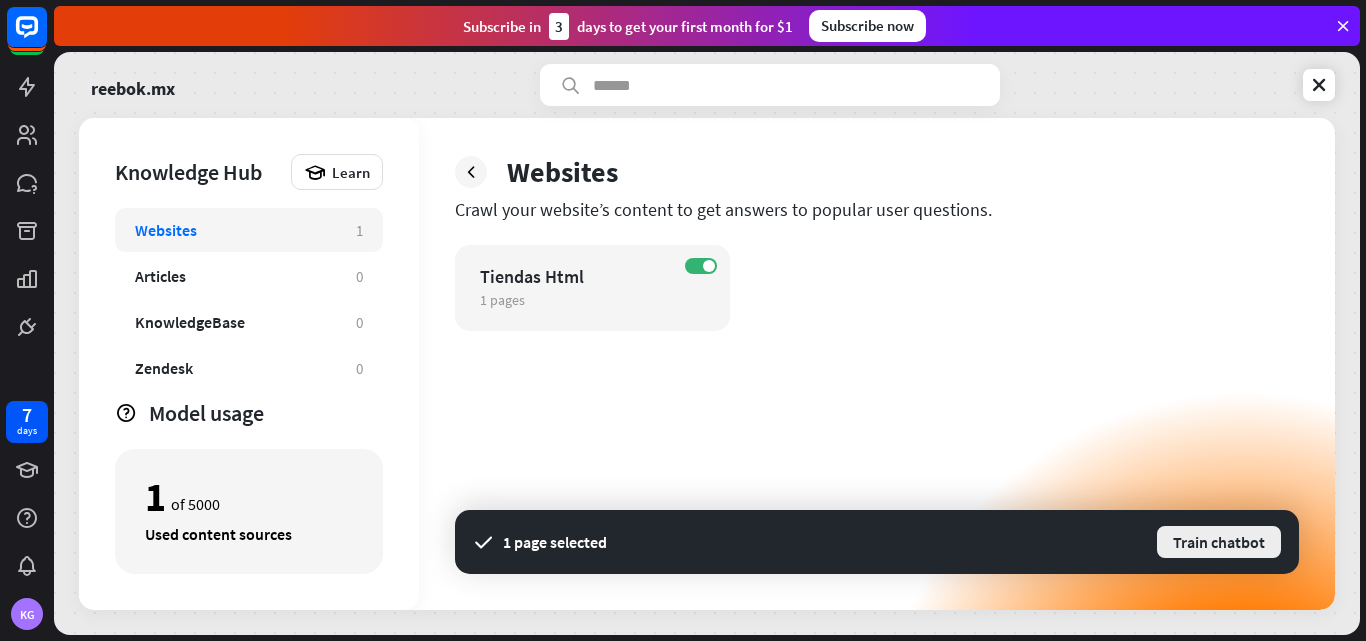 click on "Train chatbot" at bounding box center (1219, 542) 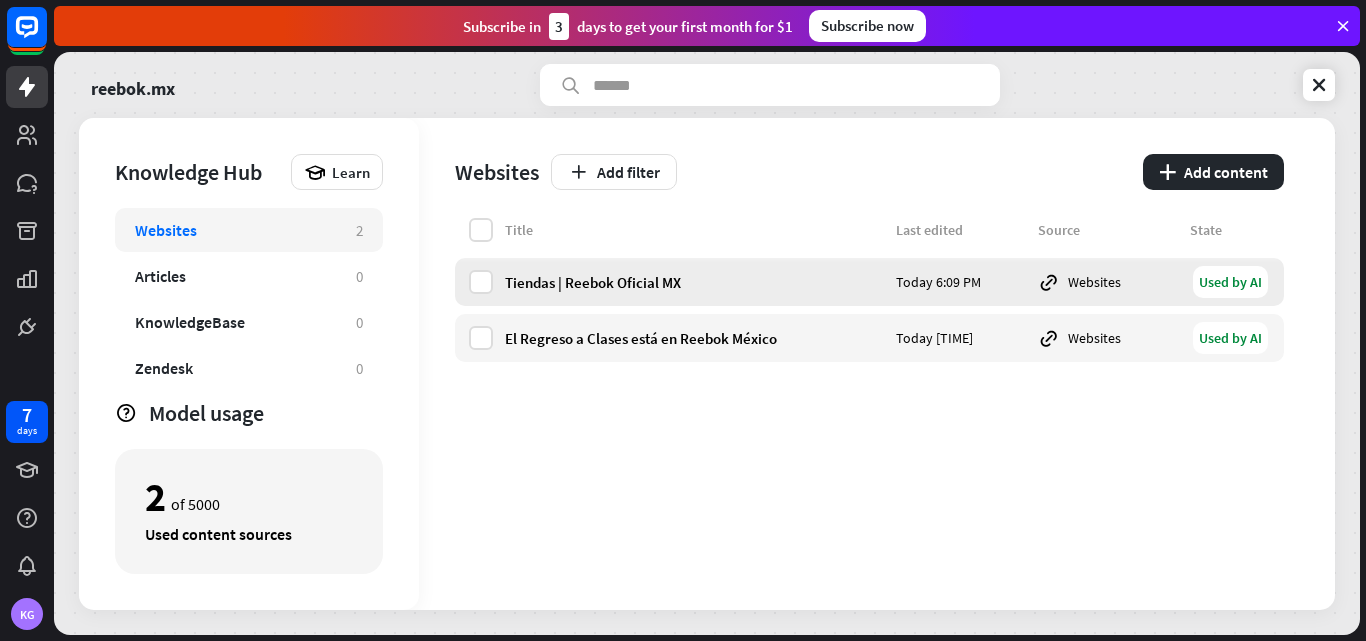 click on "Tiendas | Reebok Oficial MX" at bounding box center [694, 282] 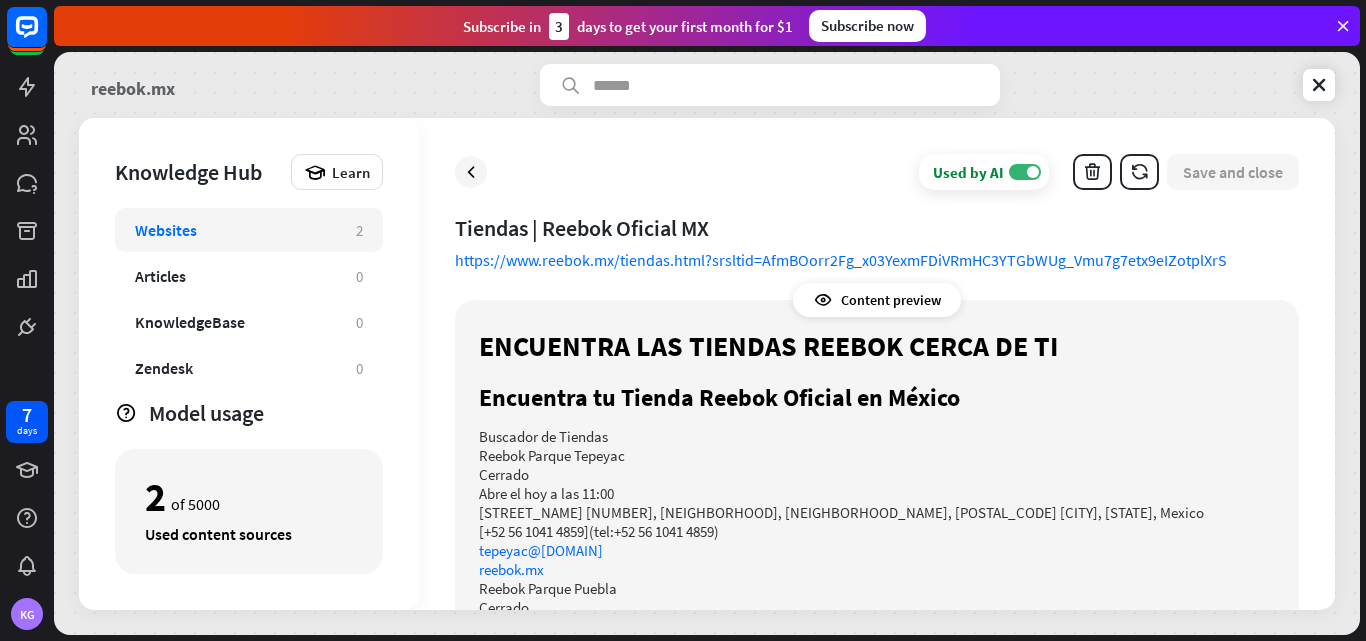 click on "reebok.mx" at bounding box center [133, 85] 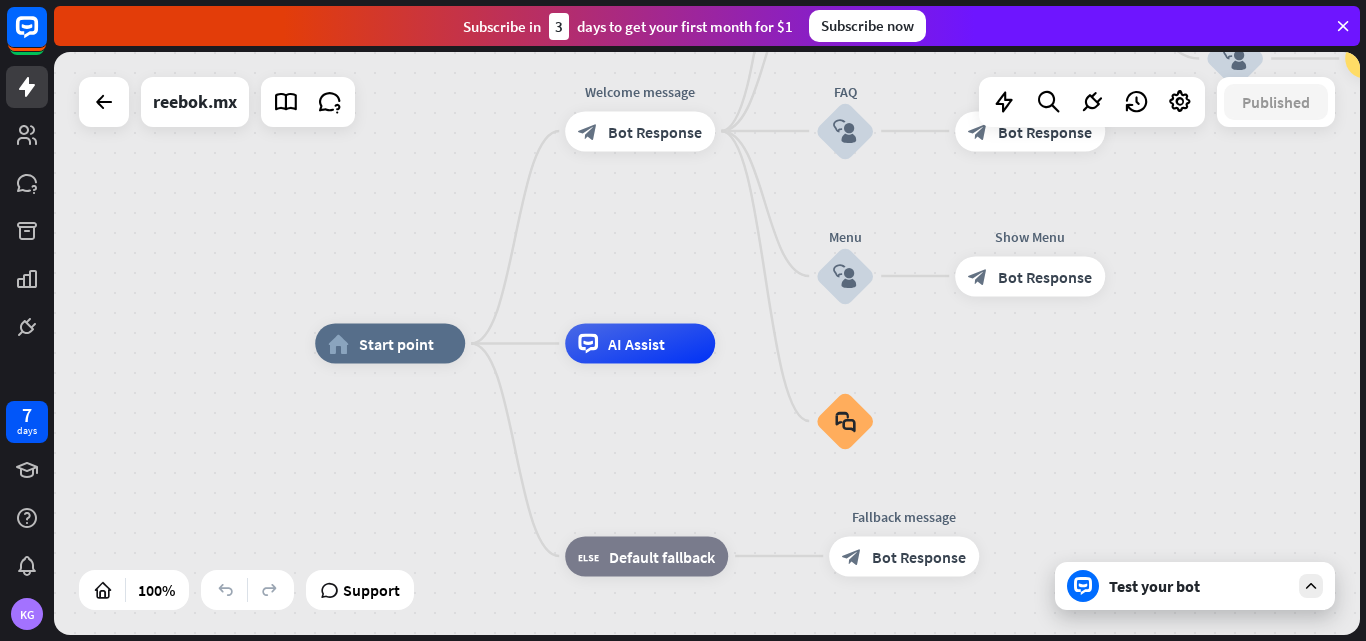 click at bounding box center (1311, 586) 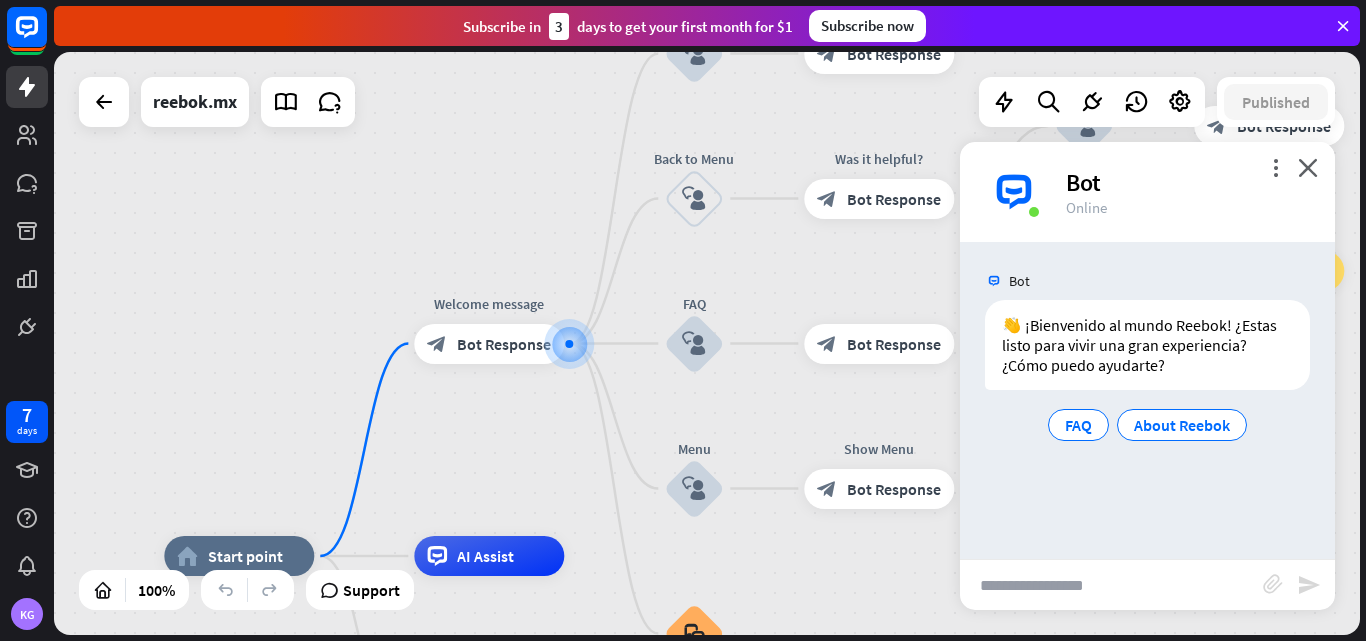 click at bounding box center [1111, 585] 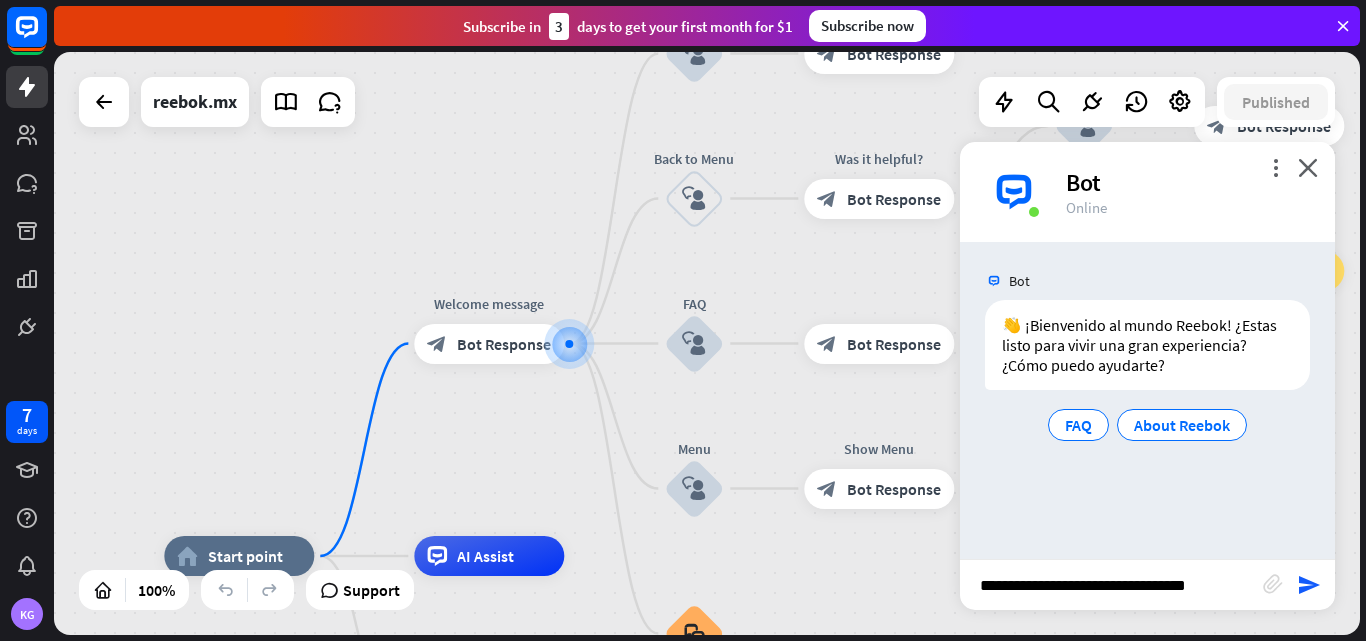 type on "**********" 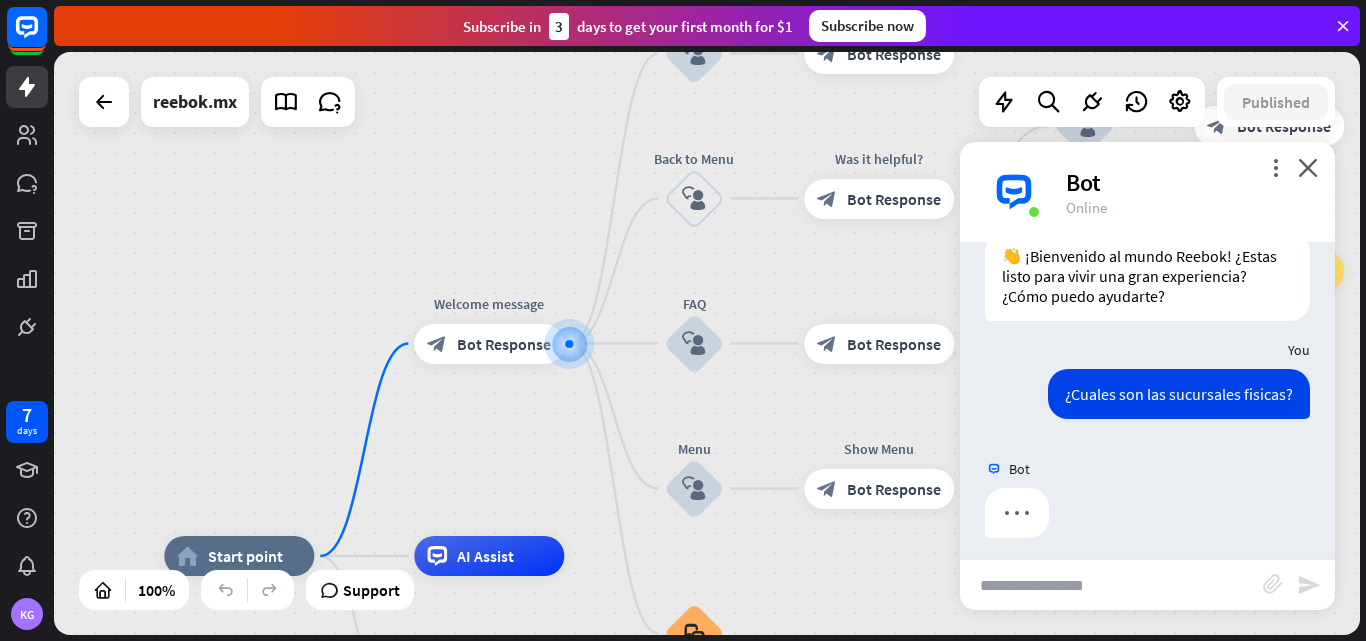 scroll, scrollTop: 78, scrollLeft: 0, axis: vertical 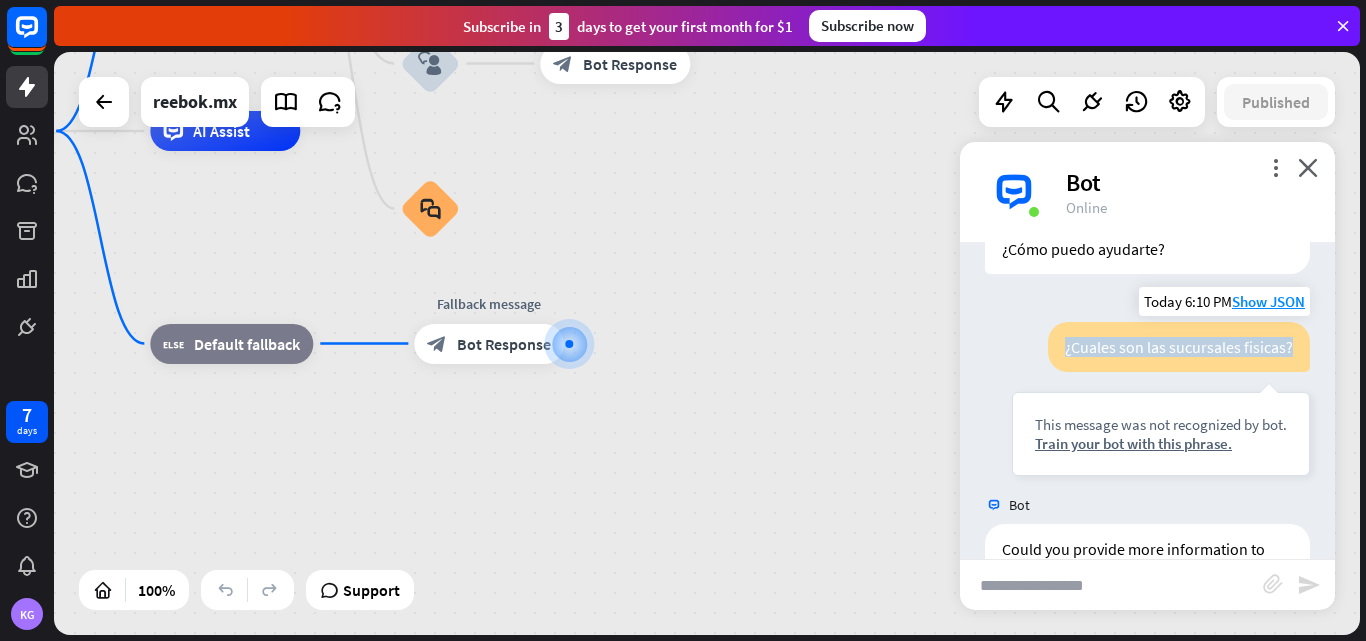 drag, startPoint x: 1280, startPoint y: 339, endPoint x: 1046, endPoint y: 352, distance: 234.36084 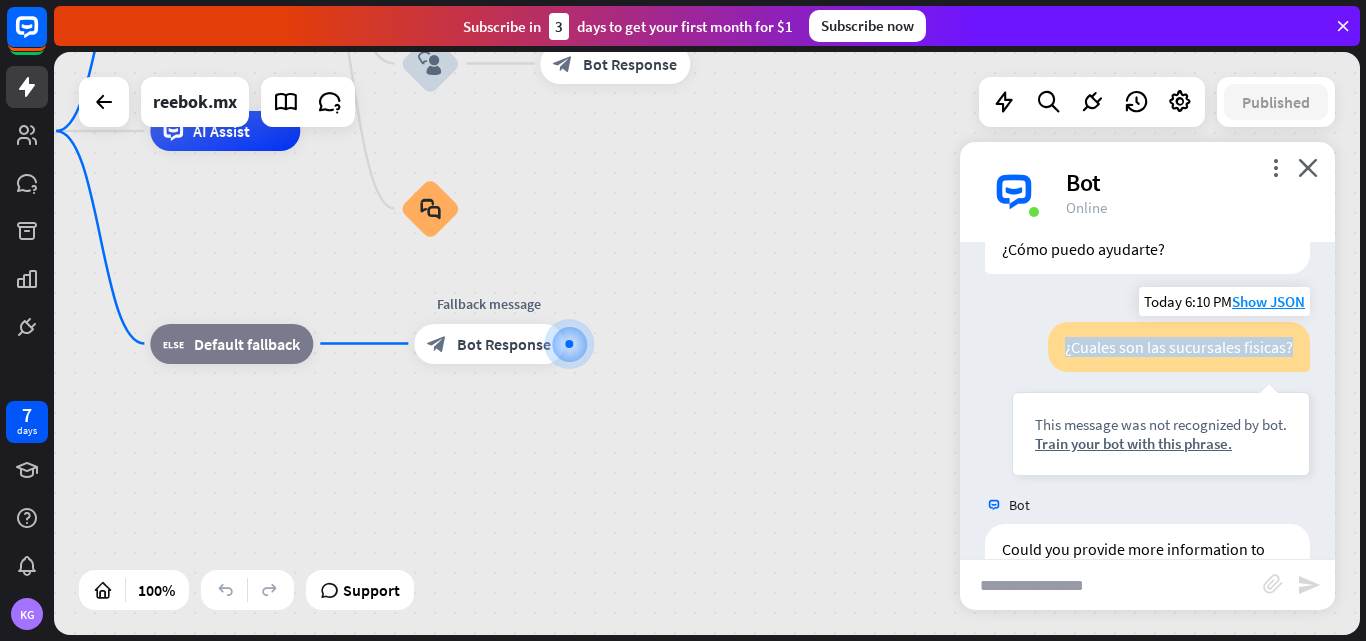 click on "¿Cuales son las sucursales fisicas?" at bounding box center [1179, 347] 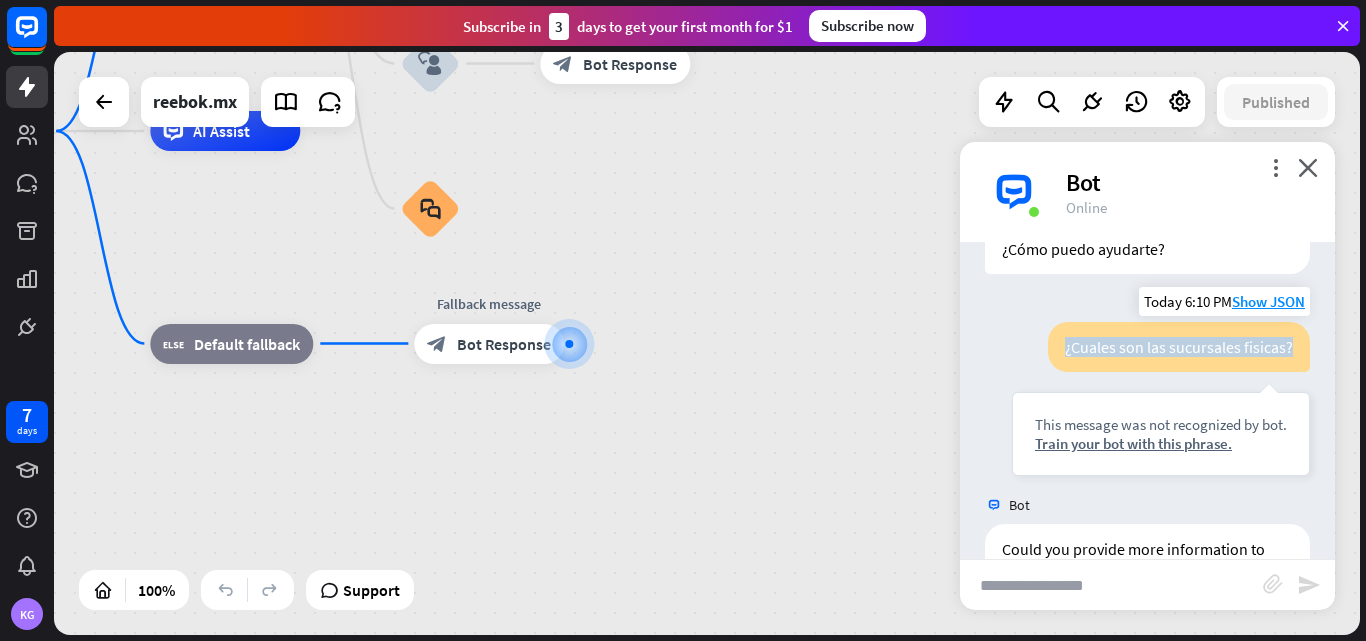 copy on "¿Cuales son las sucursales fisicas?" 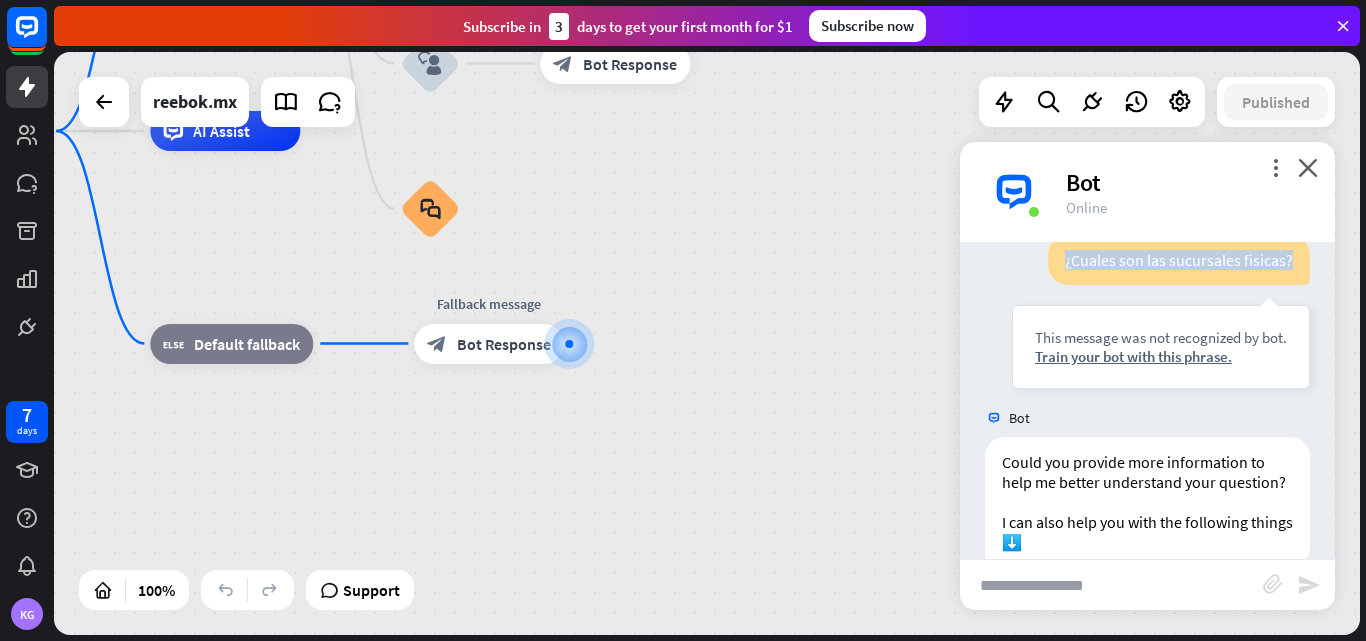 scroll, scrollTop: 316, scrollLeft: 0, axis: vertical 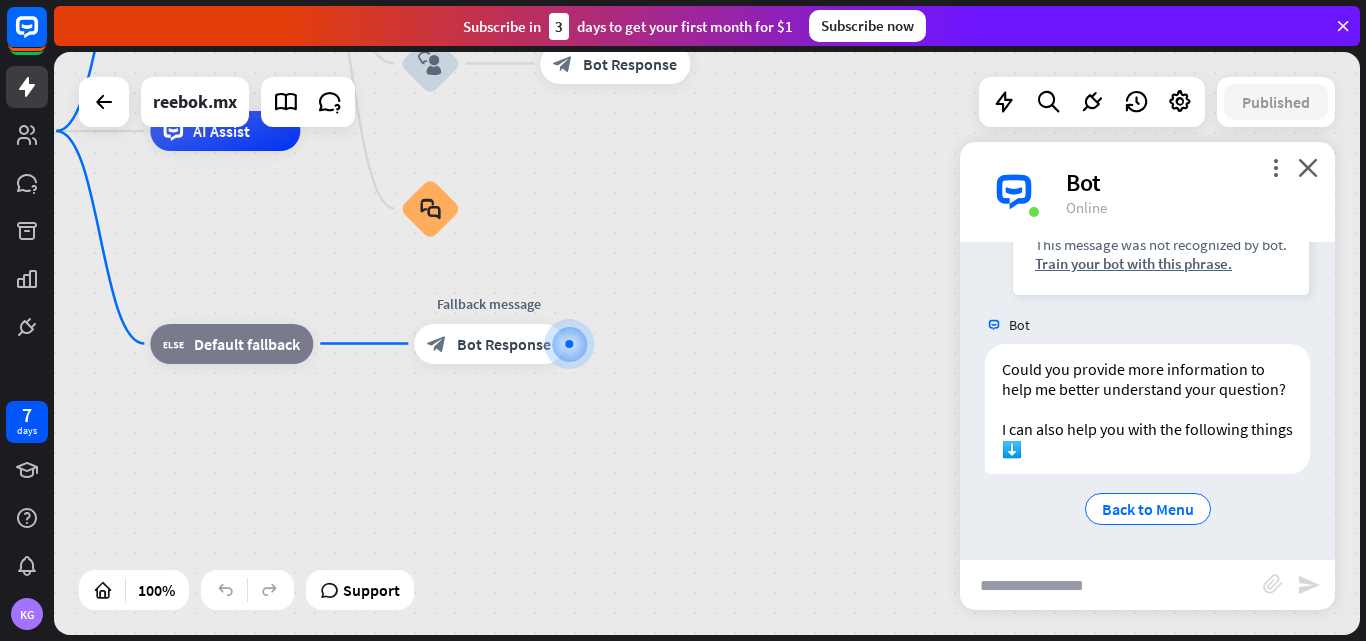 click at bounding box center (1111, 585) 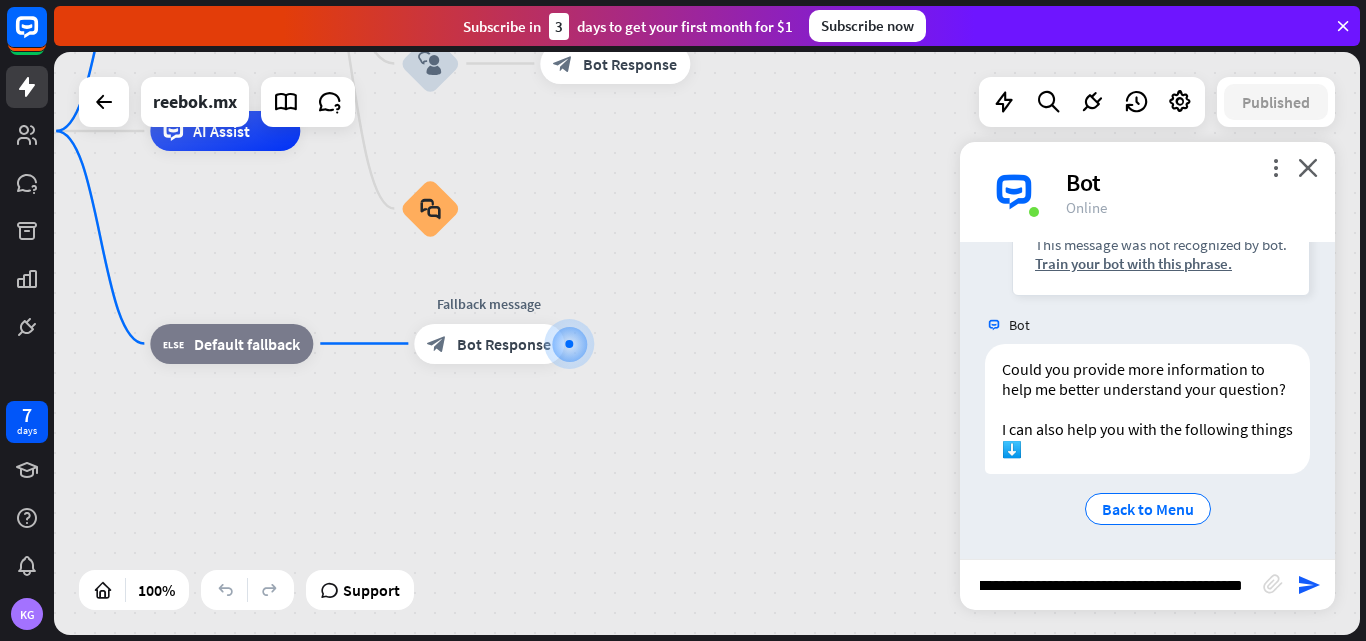 scroll, scrollTop: 0, scrollLeft: 25, axis: horizontal 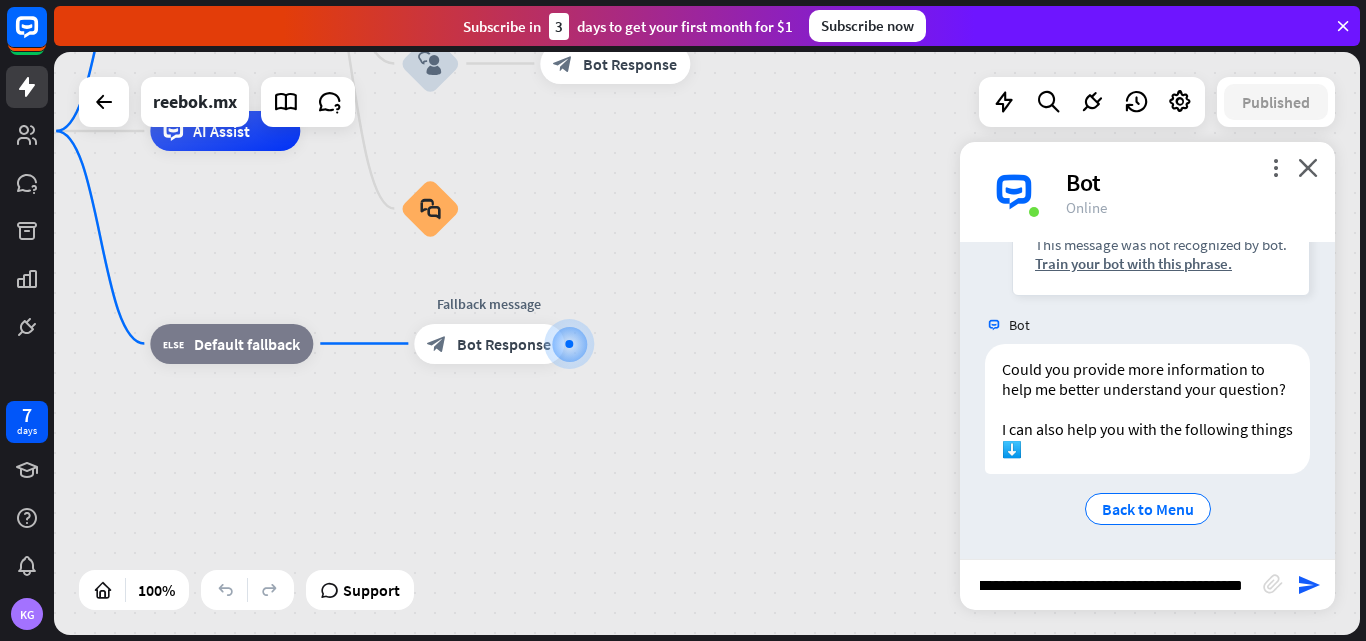 type on "**********" 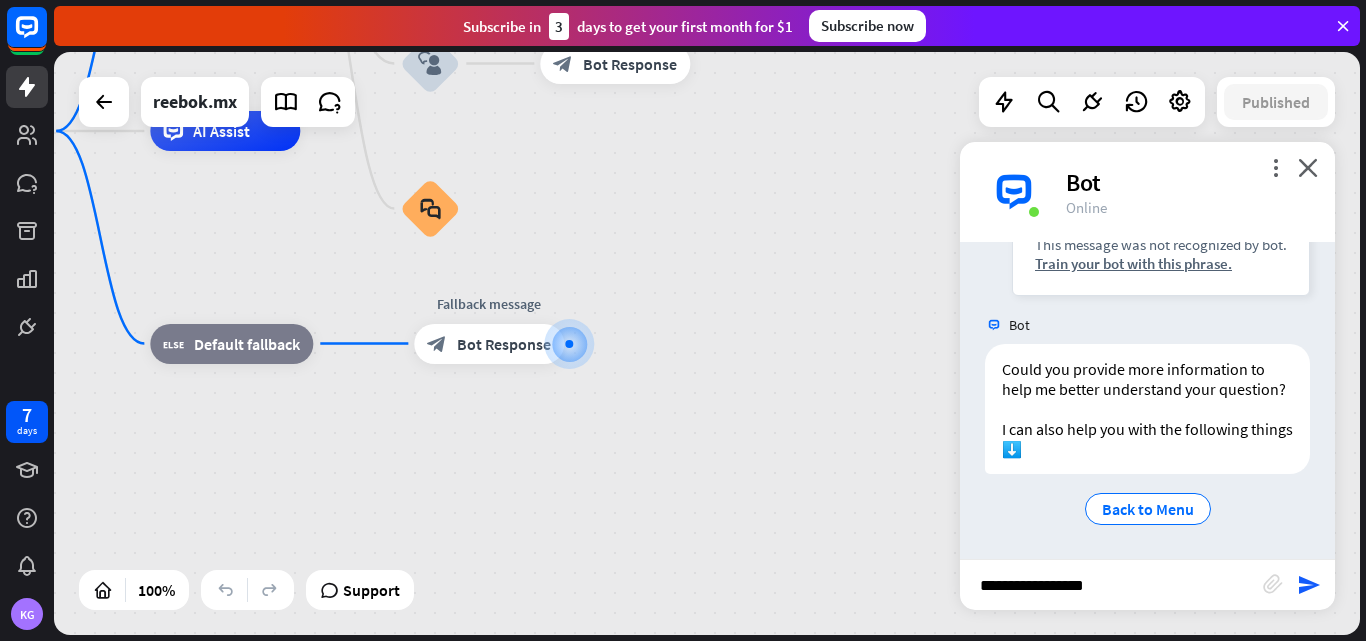scroll, scrollTop: 0, scrollLeft: 0, axis: both 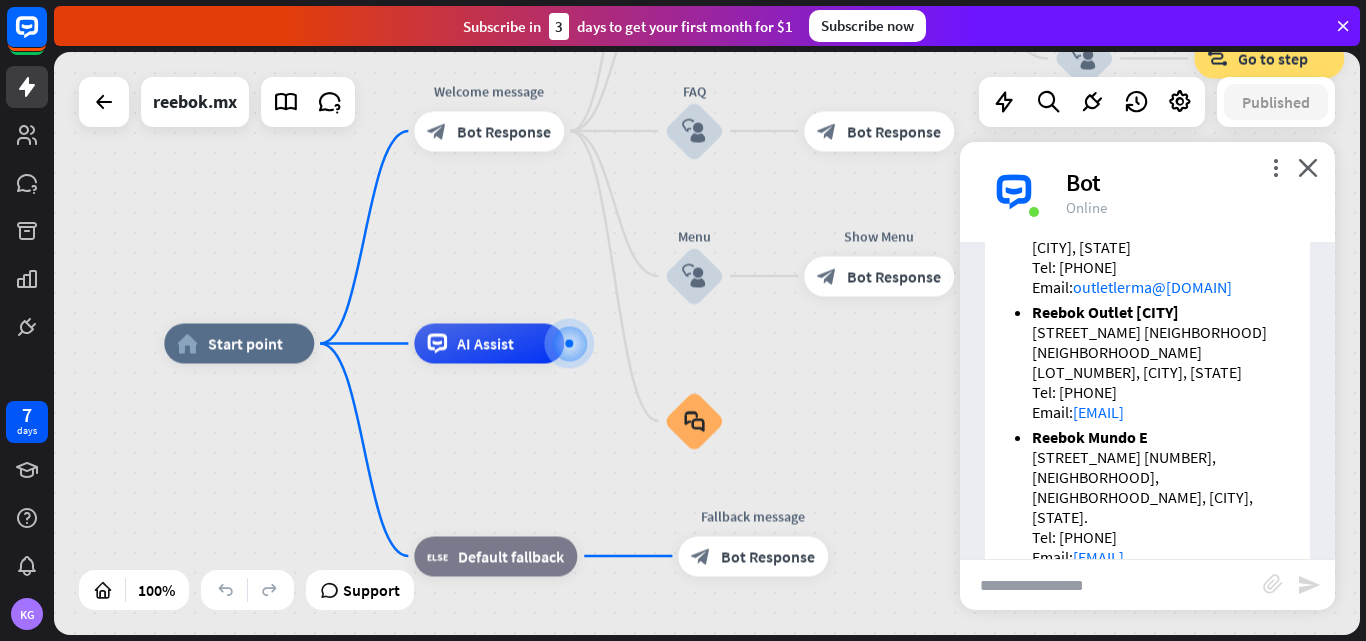 click at bounding box center [1111, 585] 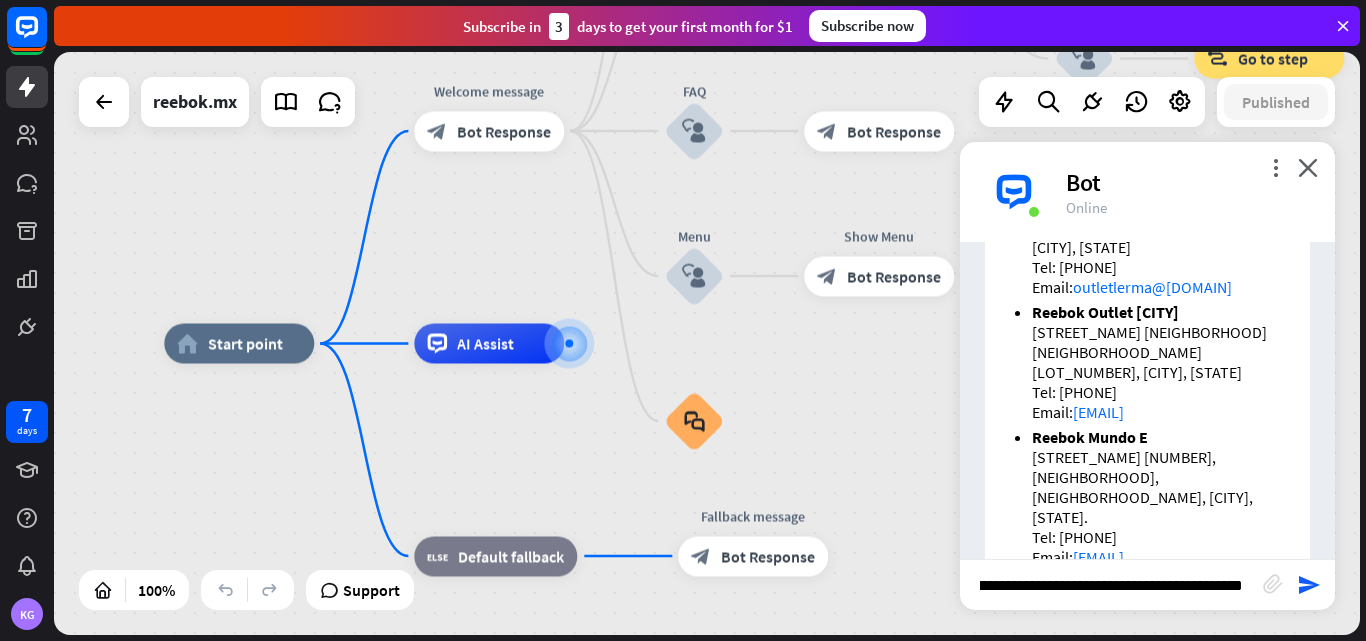 type on "**********" 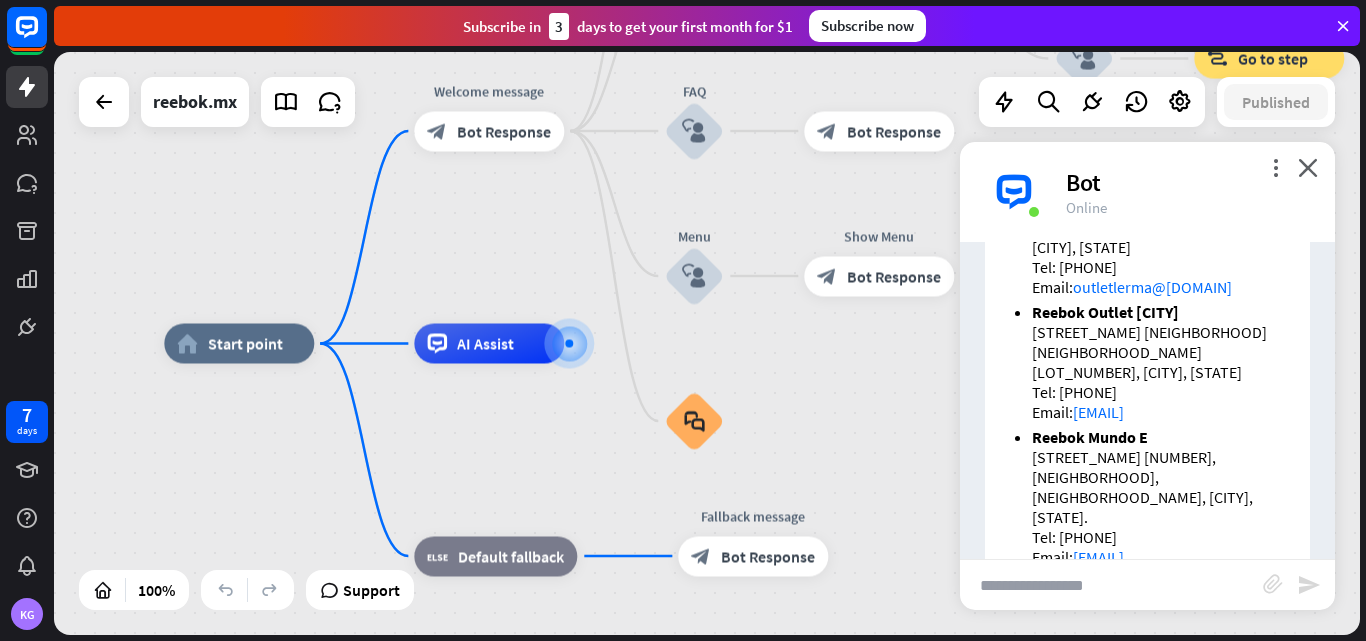 scroll, scrollTop: 0, scrollLeft: 0, axis: both 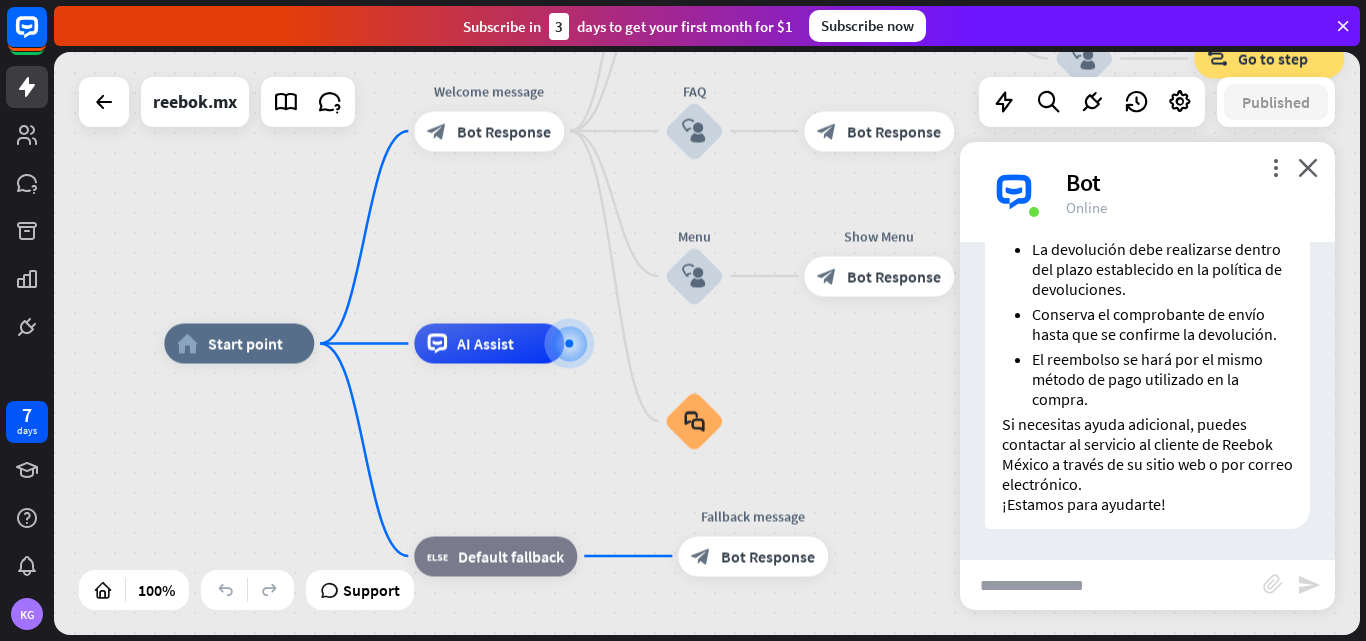 click at bounding box center (1111, 585) 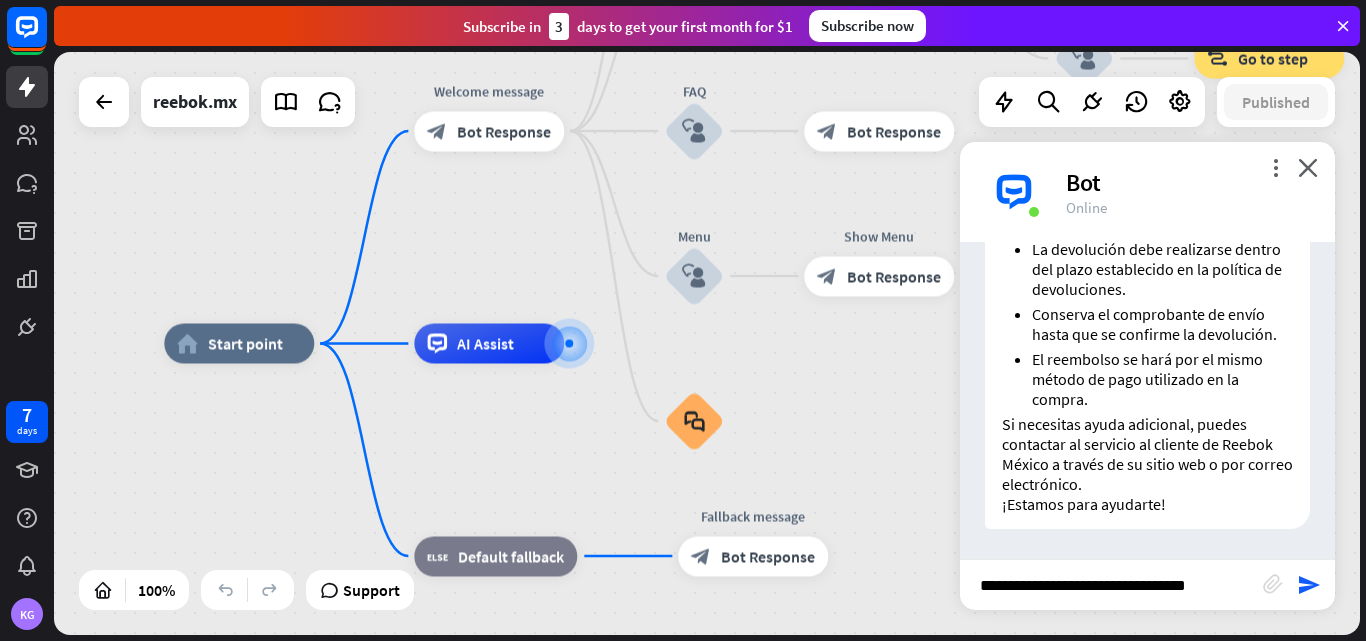 type on "**********" 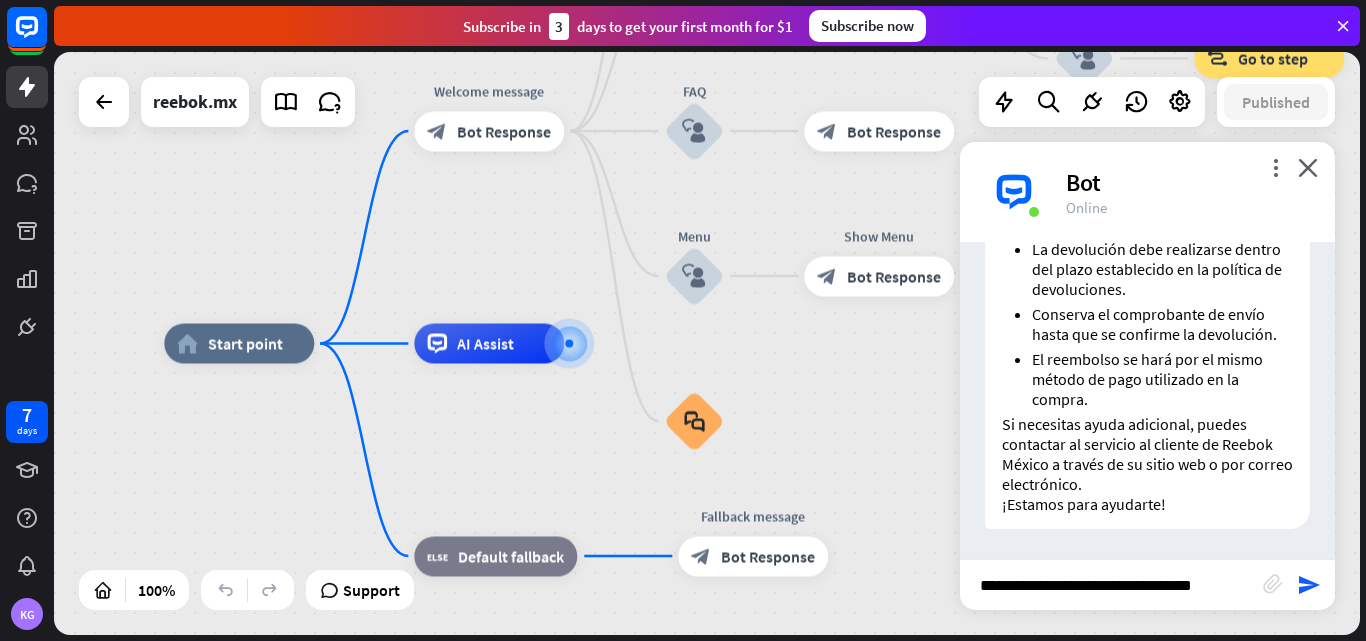 type 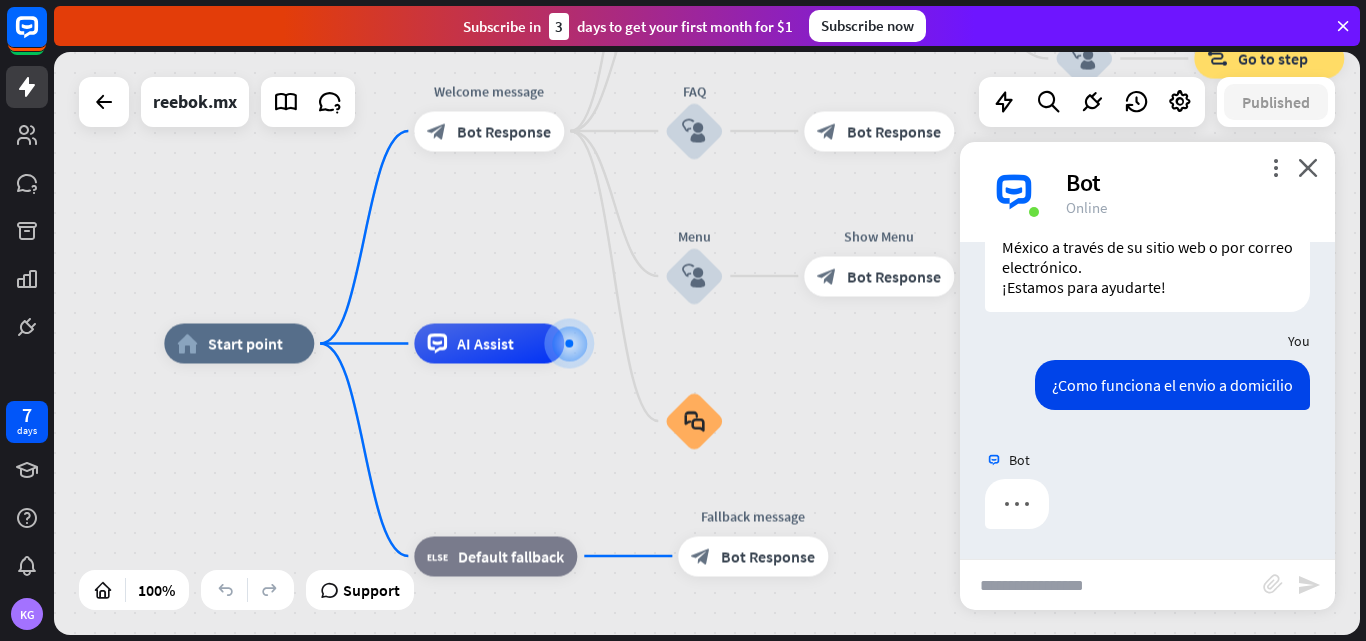 scroll, scrollTop: 3120, scrollLeft: 0, axis: vertical 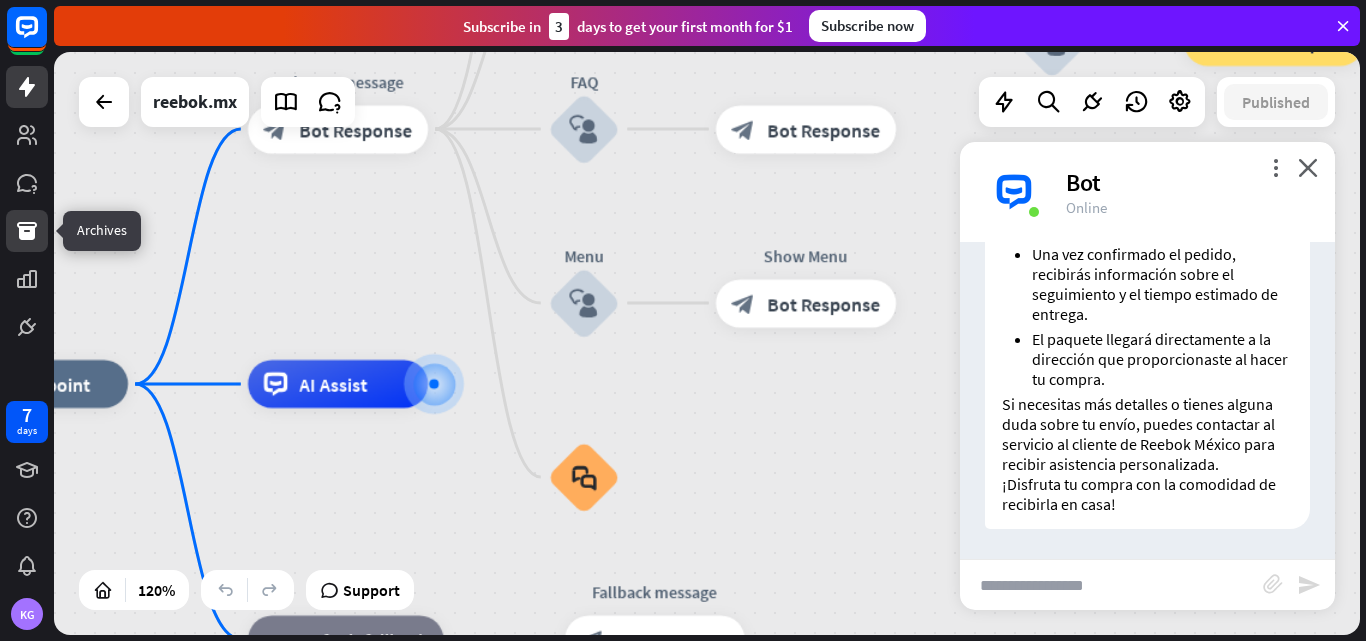 click 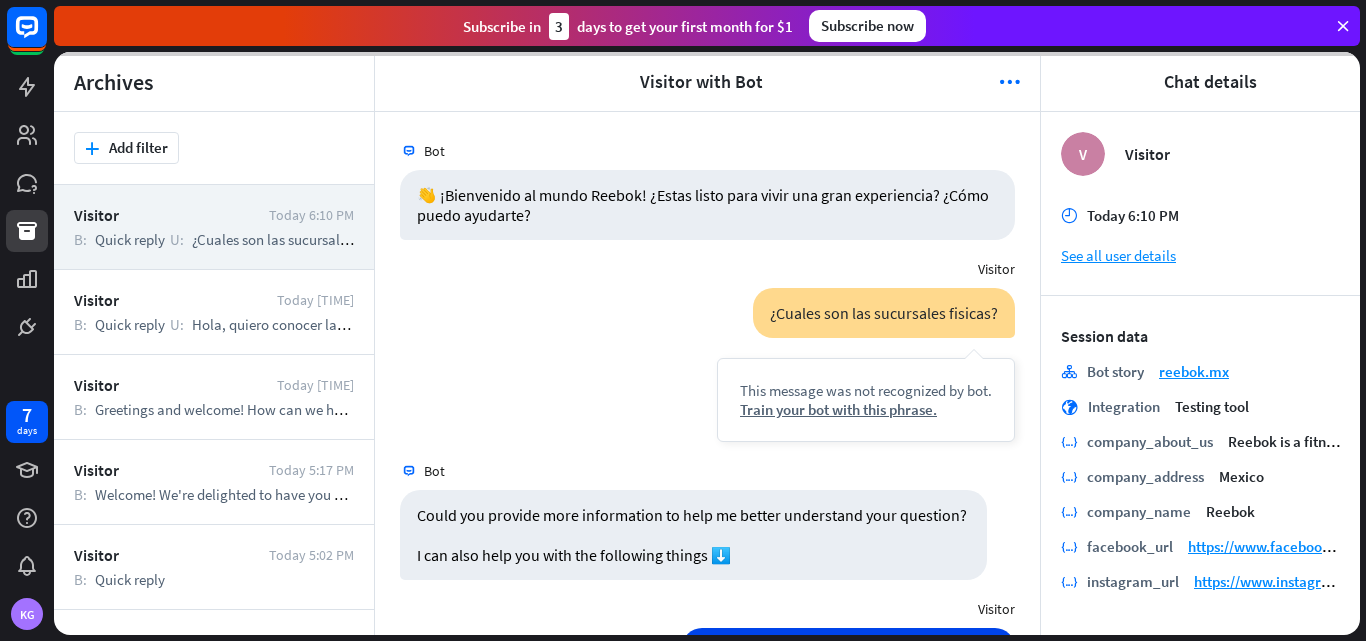 scroll, scrollTop: 2323, scrollLeft: 0, axis: vertical 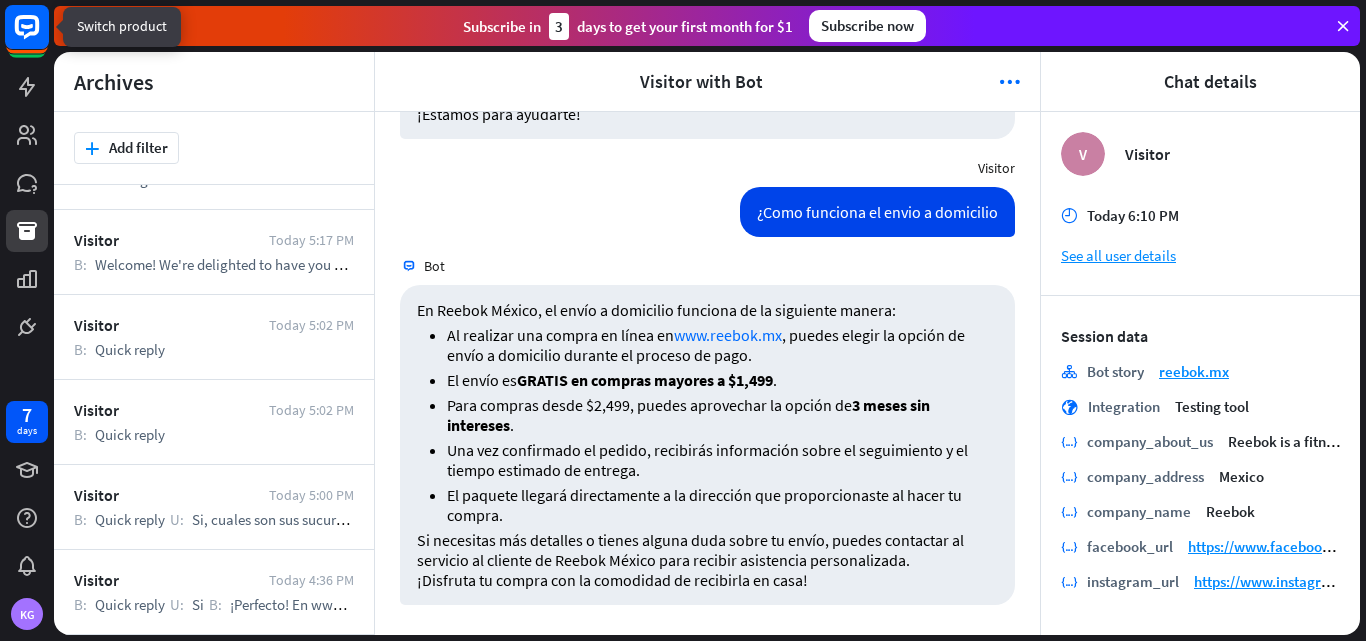 click 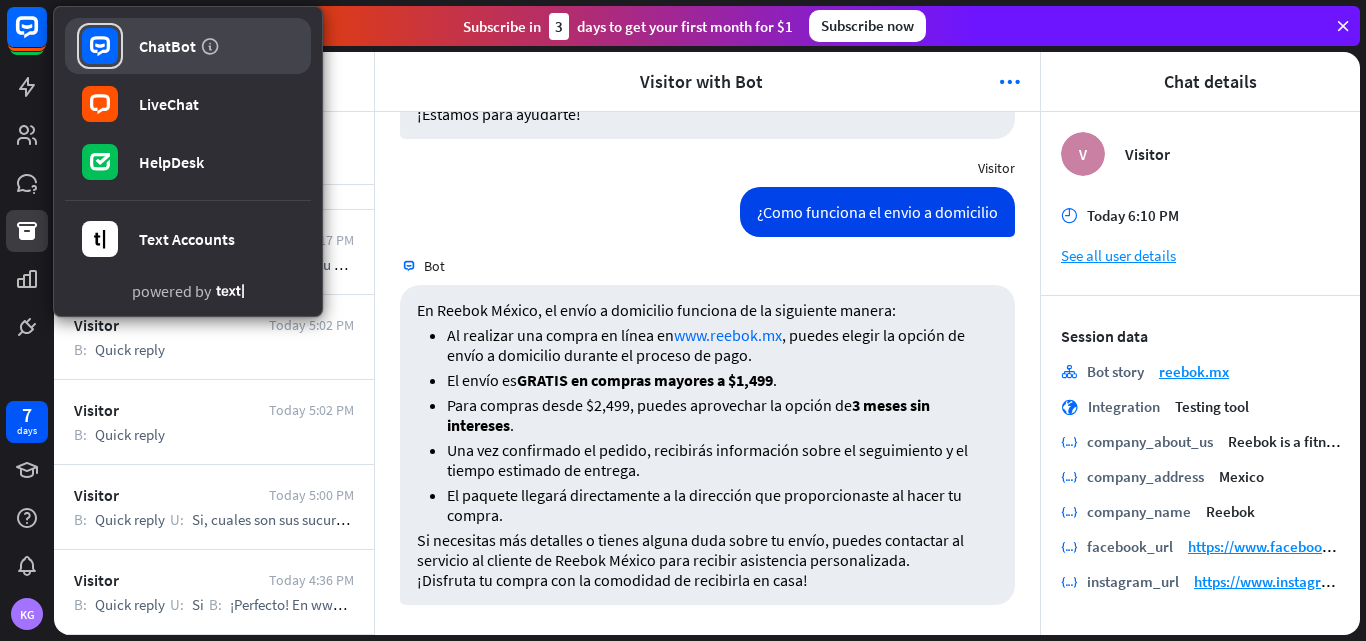 click on "ChatBot" at bounding box center [167, 46] 